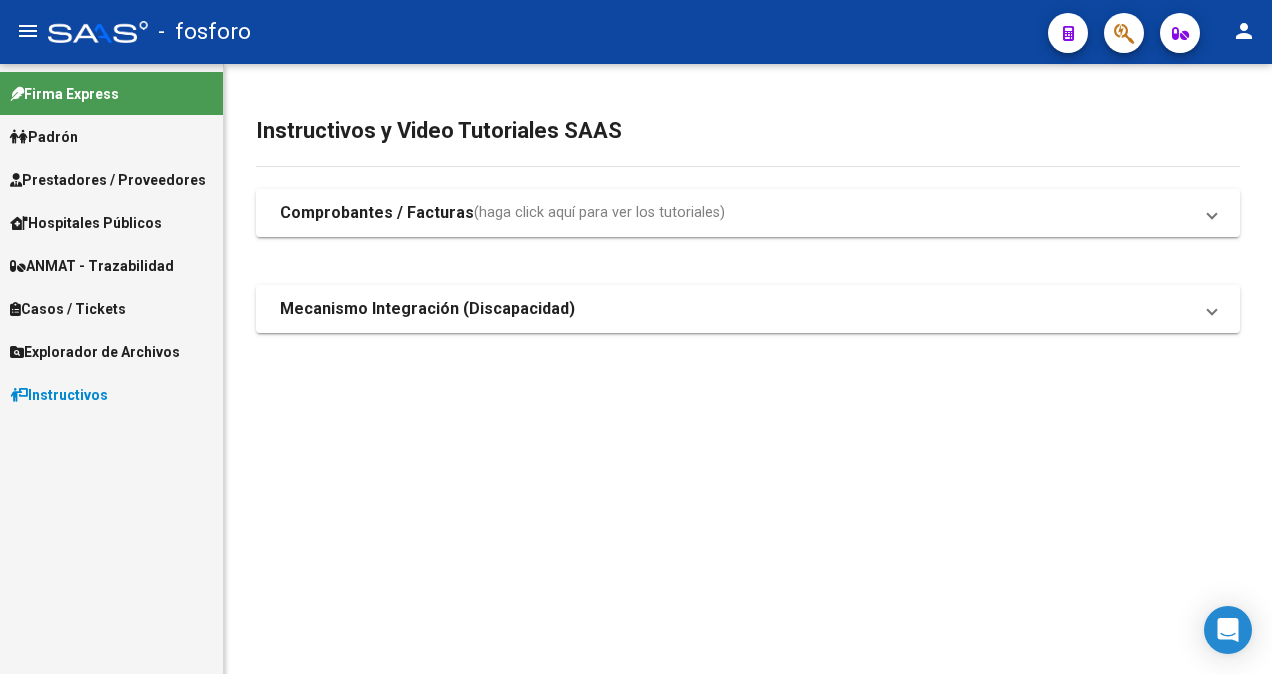 scroll, scrollTop: 0, scrollLeft: 0, axis: both 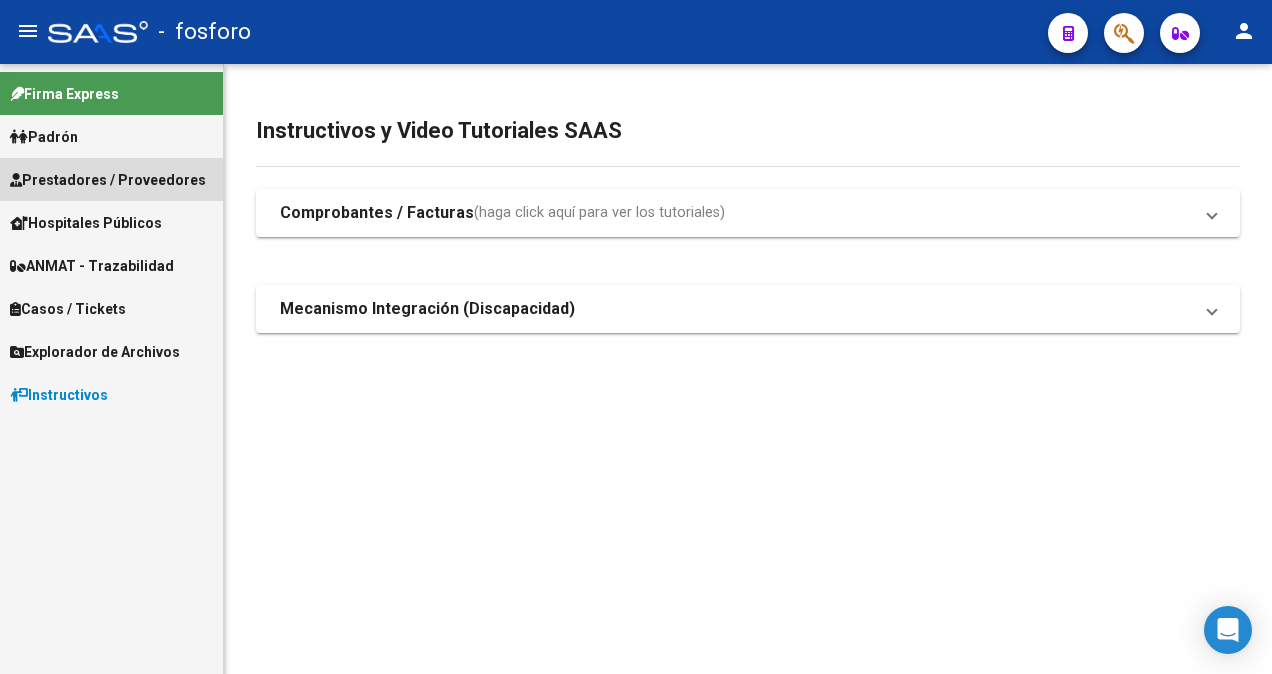 click on "Prestadores / Proveedores" at bounding box center [108, 180] 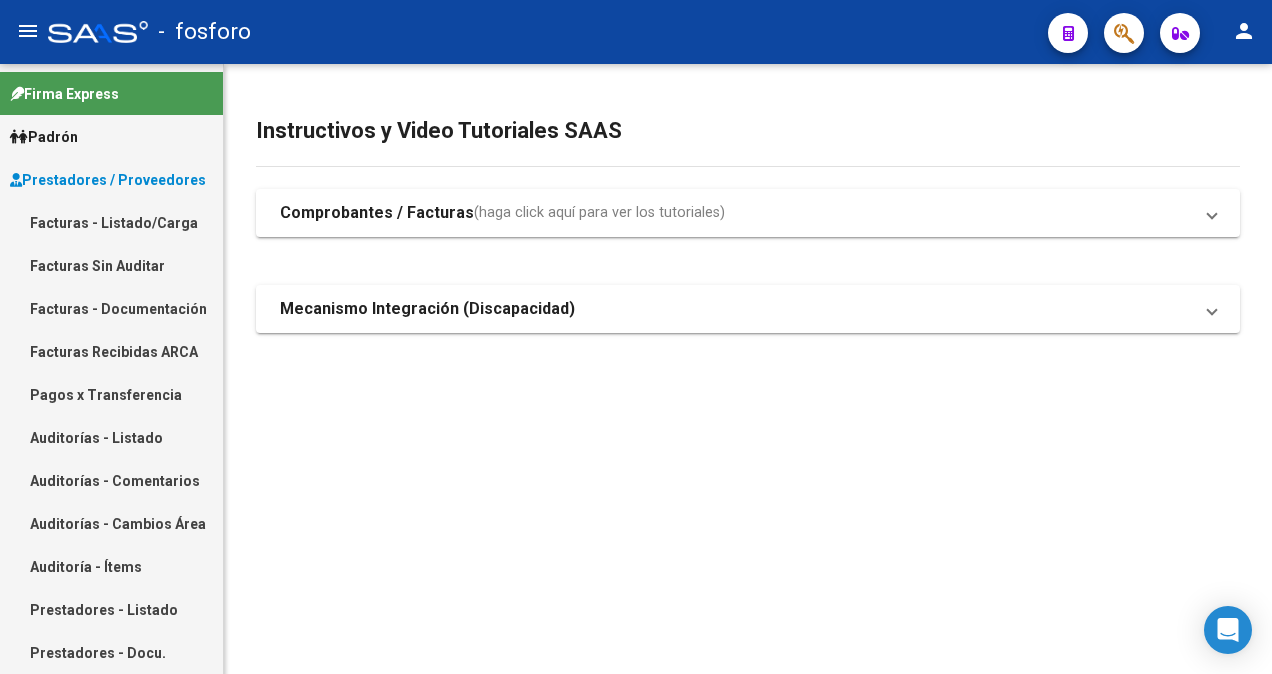 click on "Facturas - Listado/Carga" at bounding box center [111, 222] 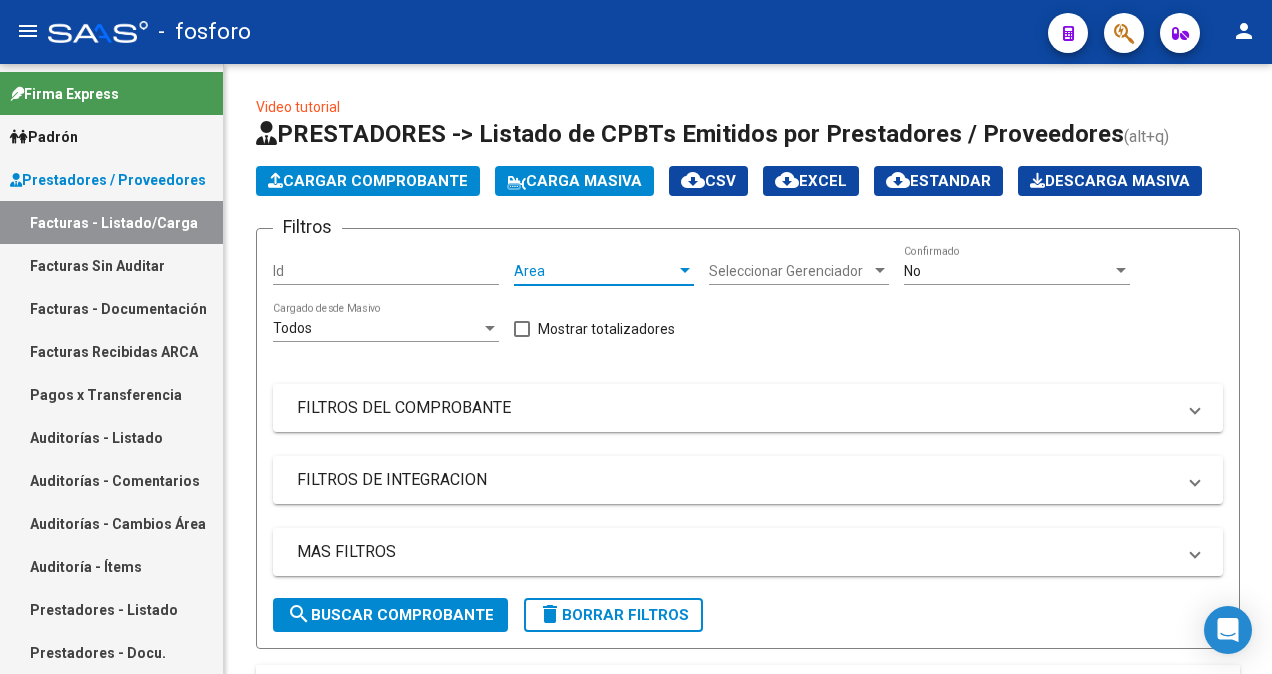 click at bounding box center (685, 270) 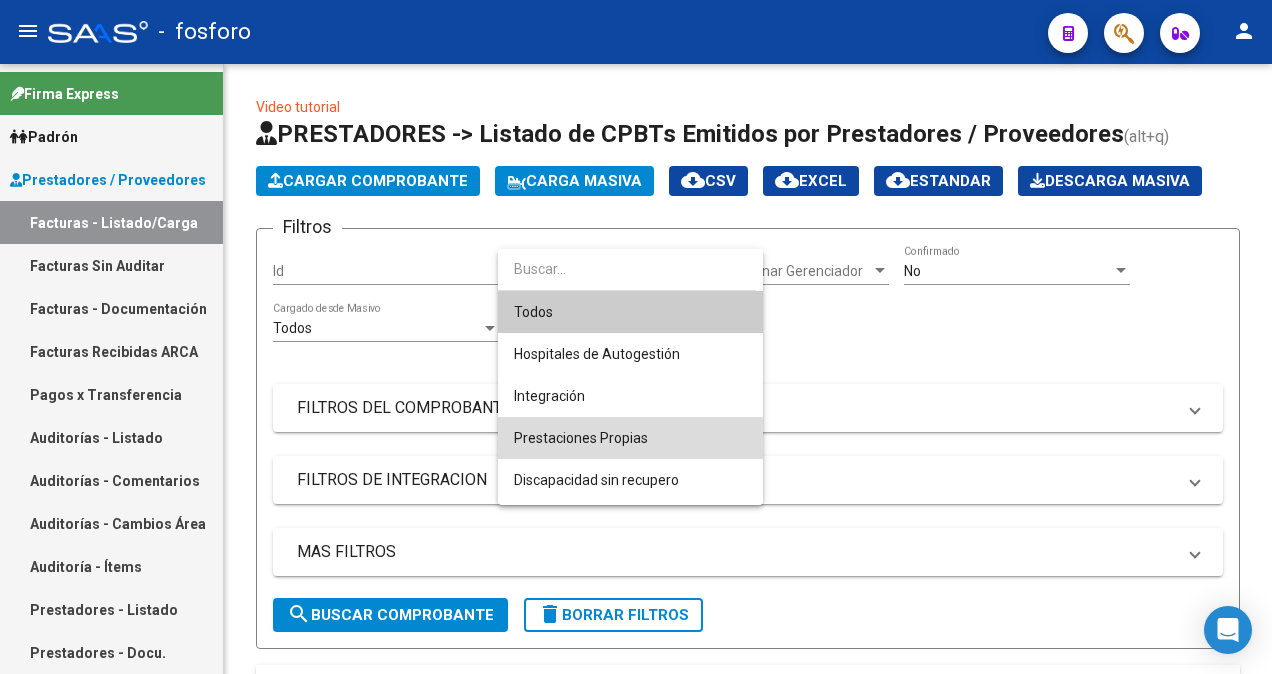 click on "Prestaciones Propias" at bounding box center [630, 438] 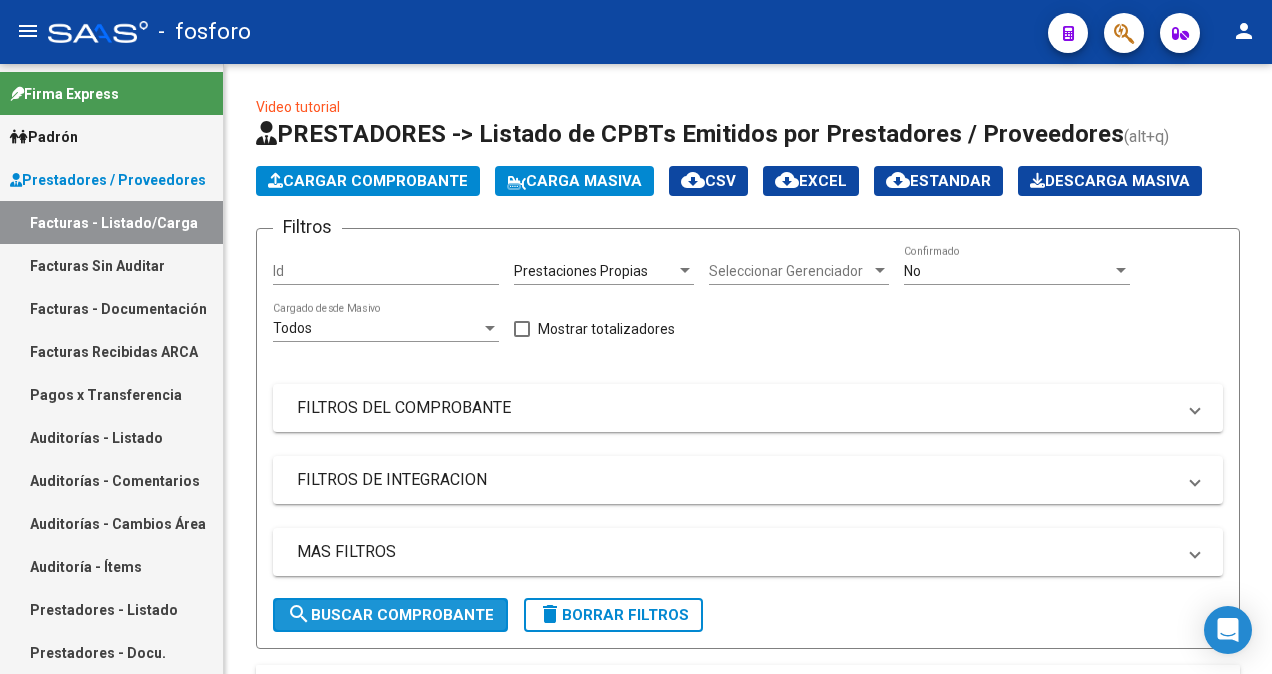 click on "search  Buscar Comprobante" 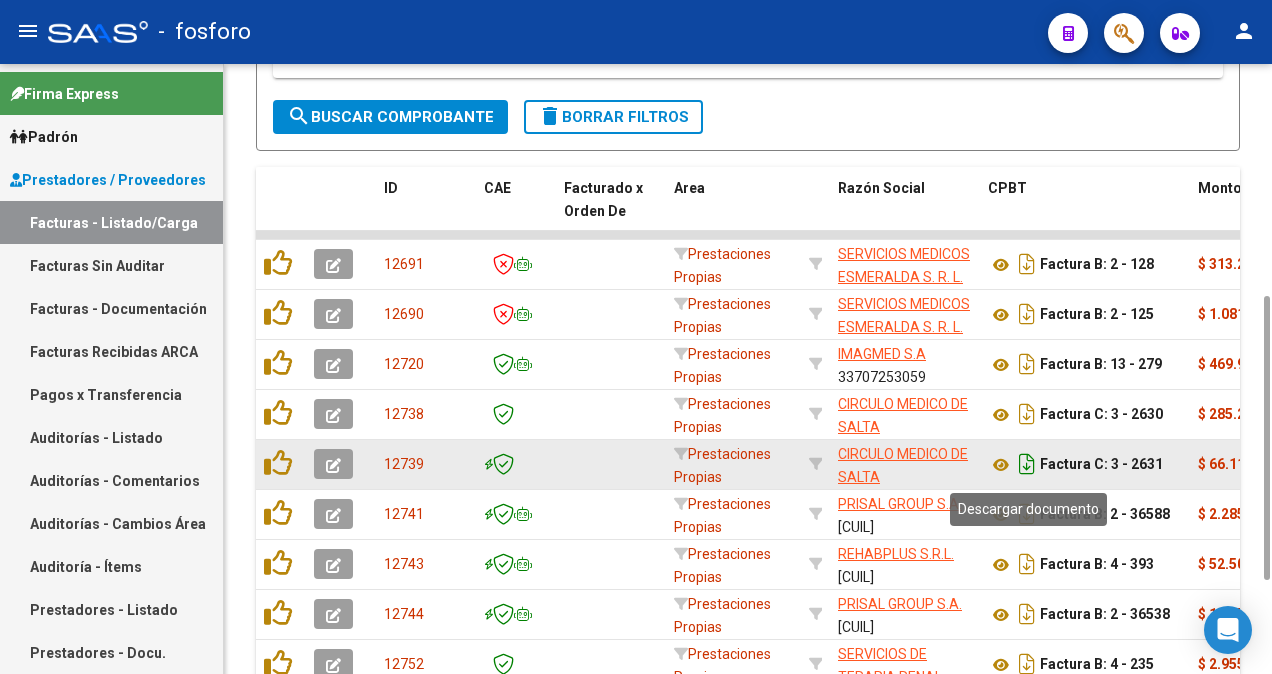 scroll, scrollTop: 698, scrollLeft: 0, axis: vertical 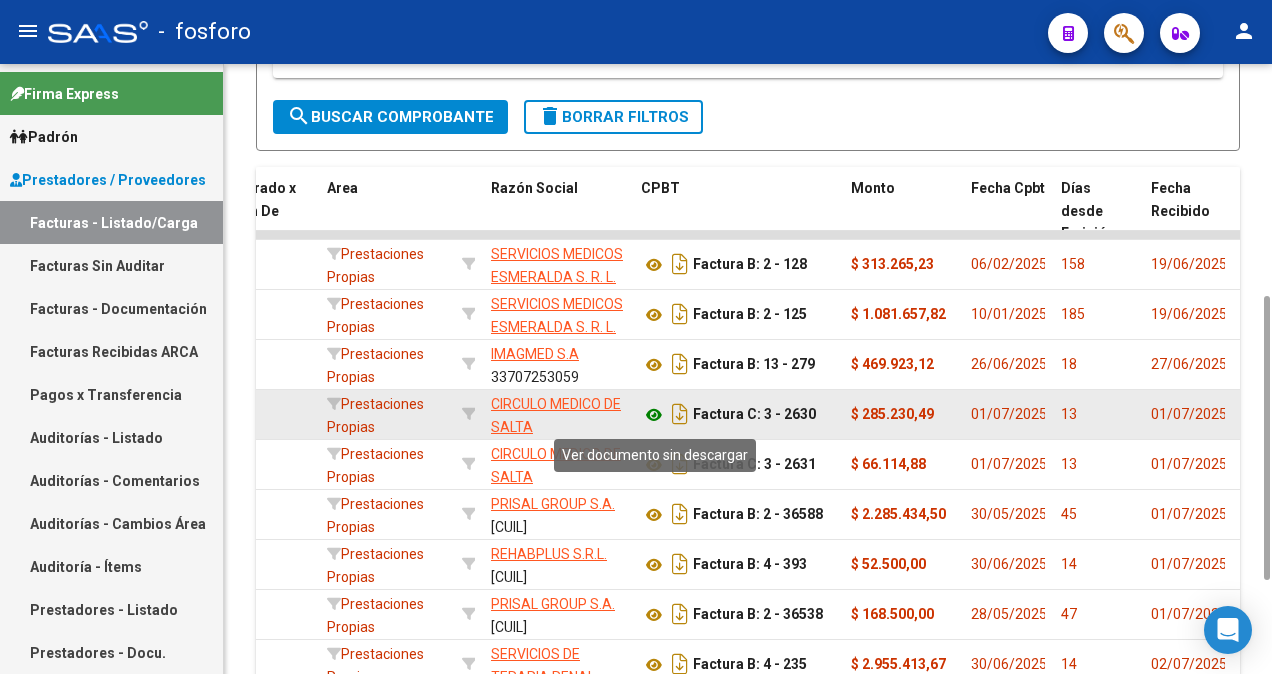 click 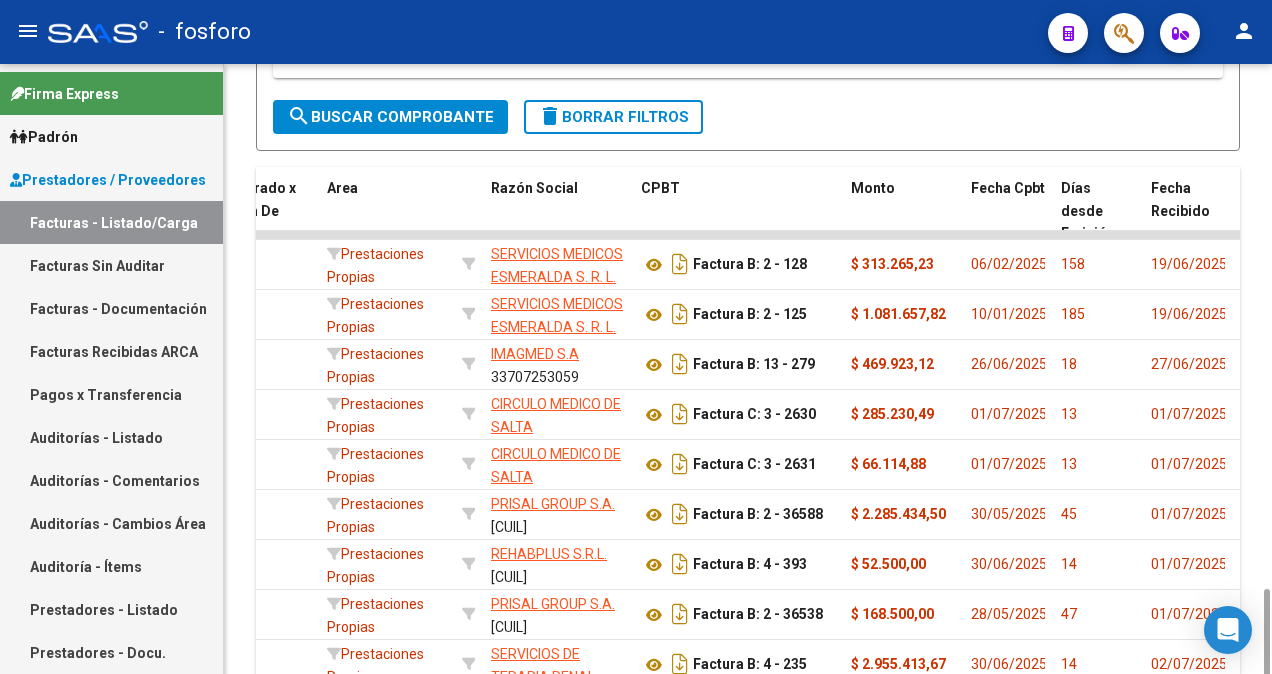 scroll, scrollTop: 698, scrollLeft: 0, axis: vertical 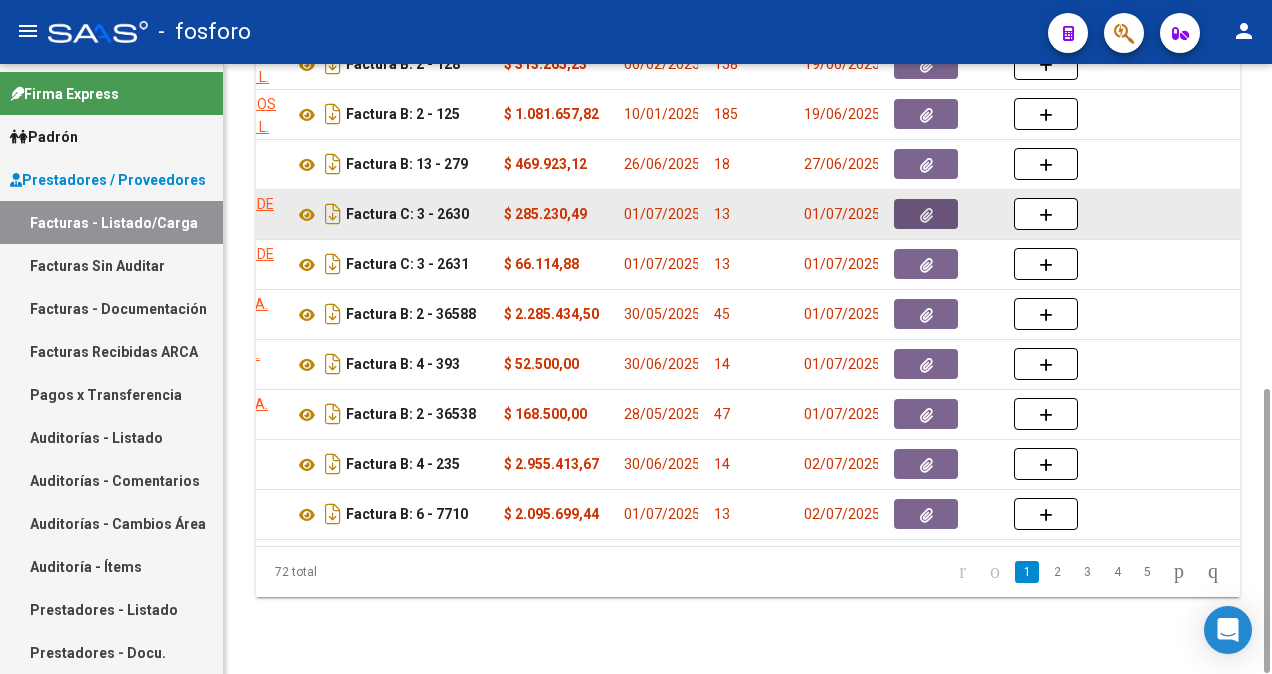 click 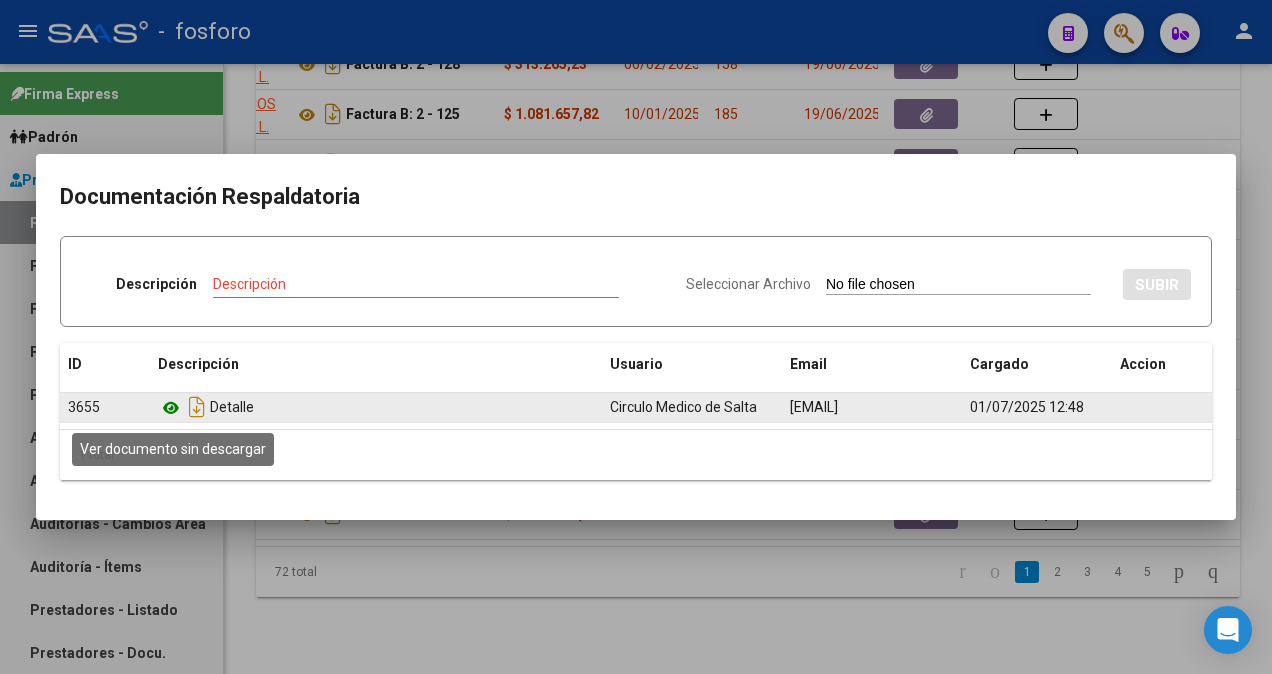 click 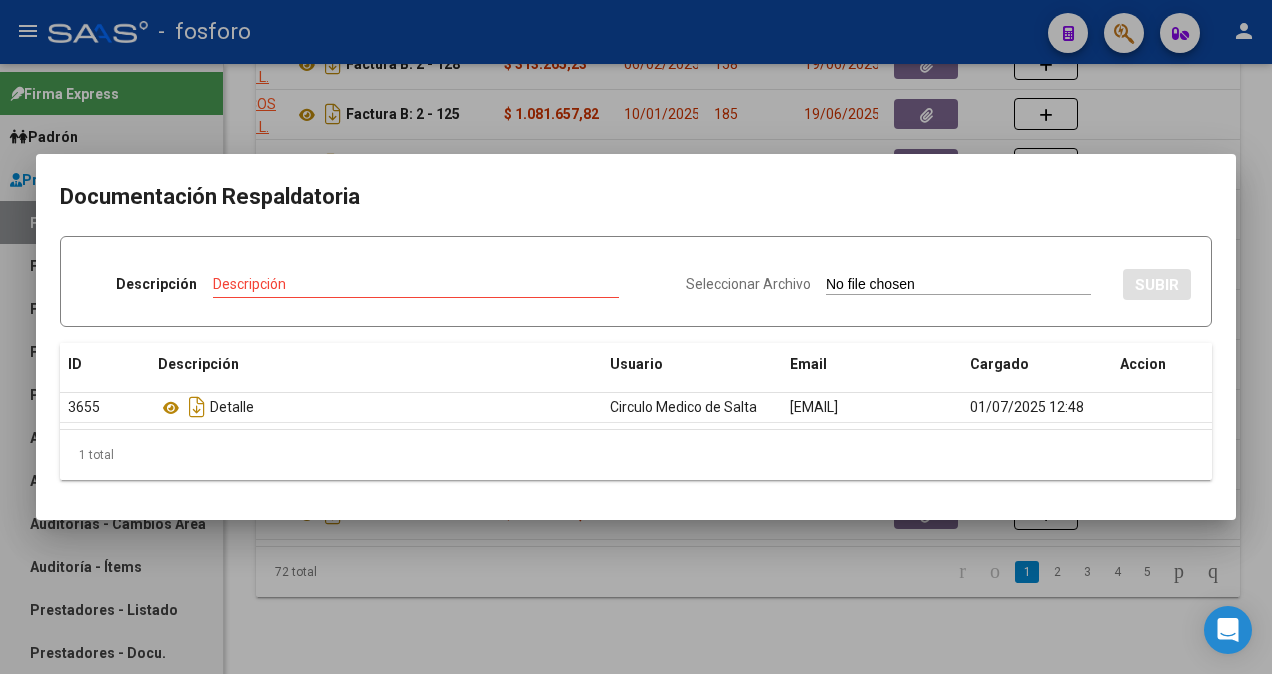 click at bounding box center (636, 337) 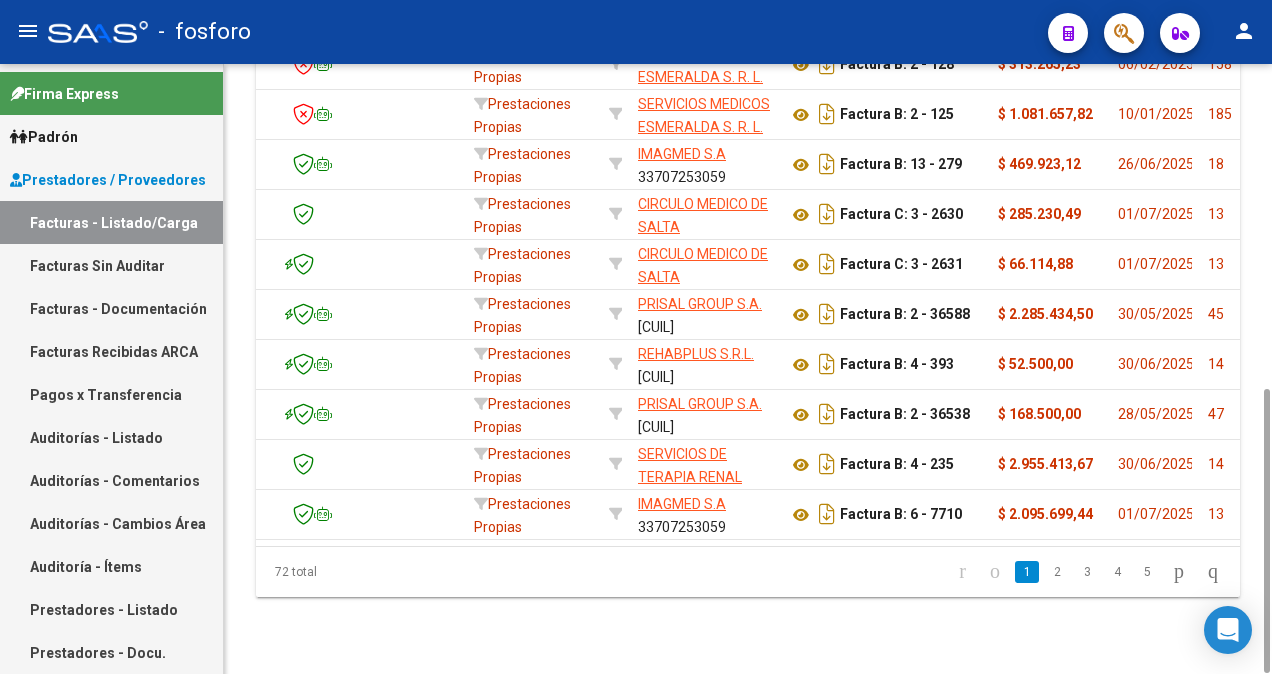 scroll, scrollTop: 0, scrollLeft: 0, axis: both 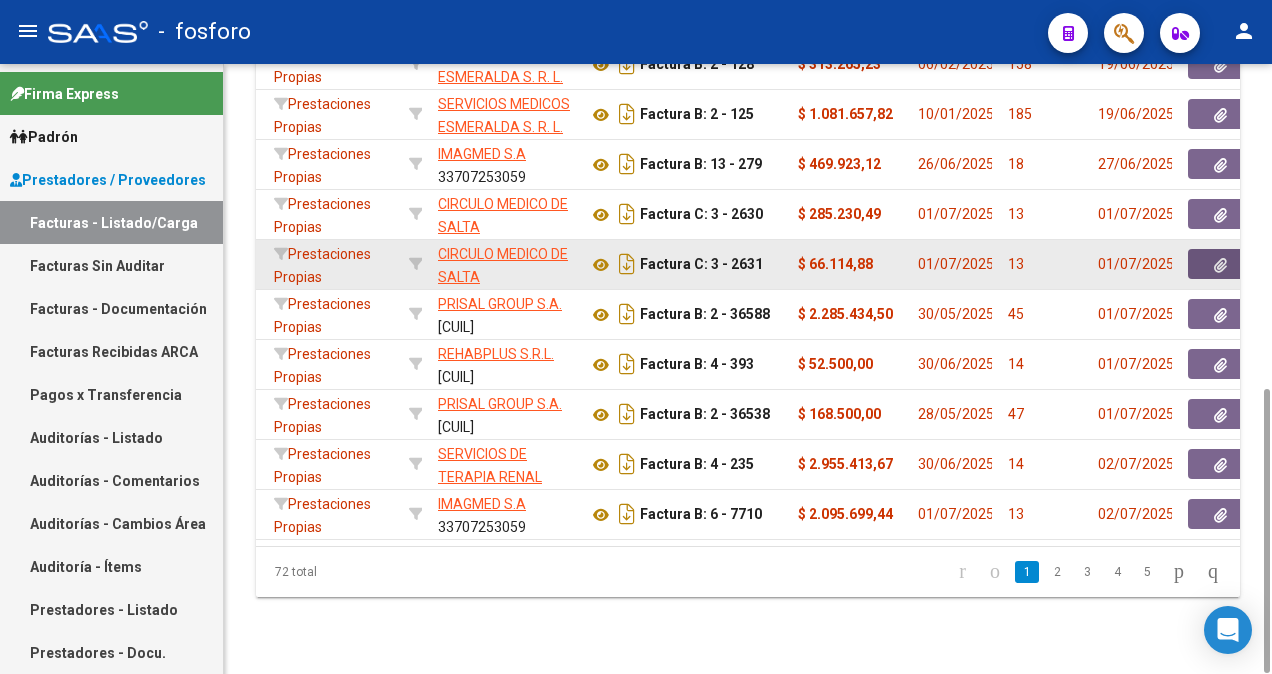 click 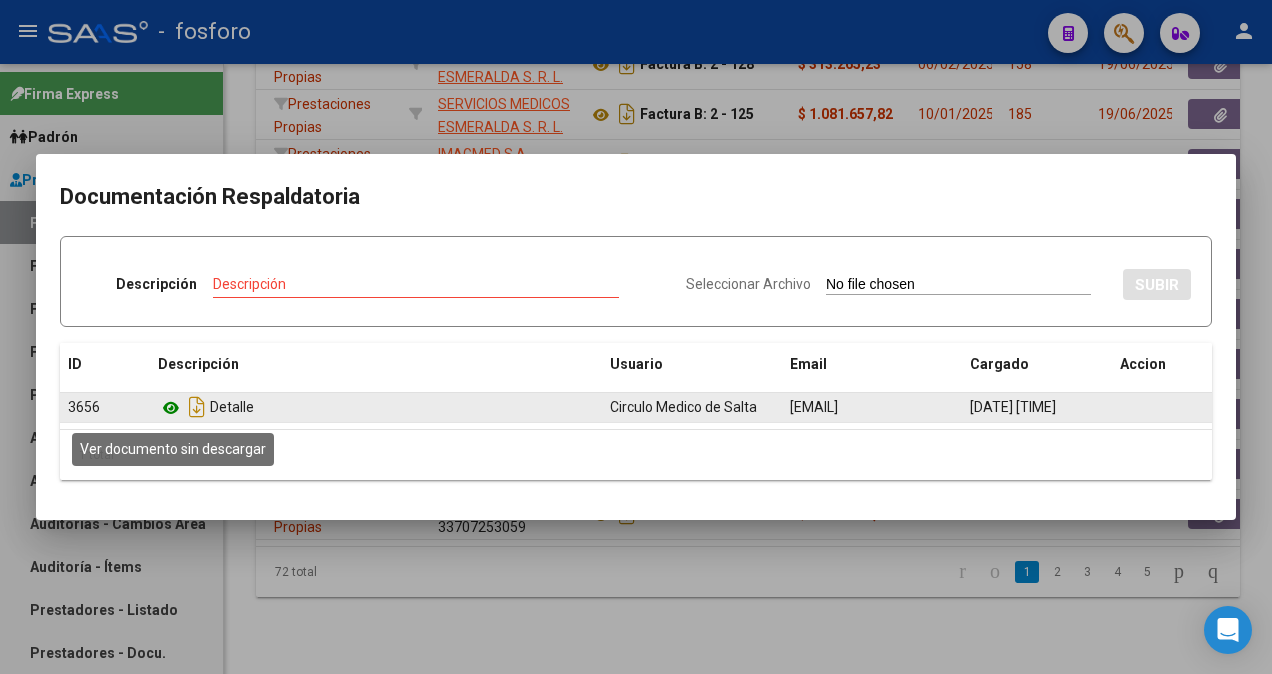 click 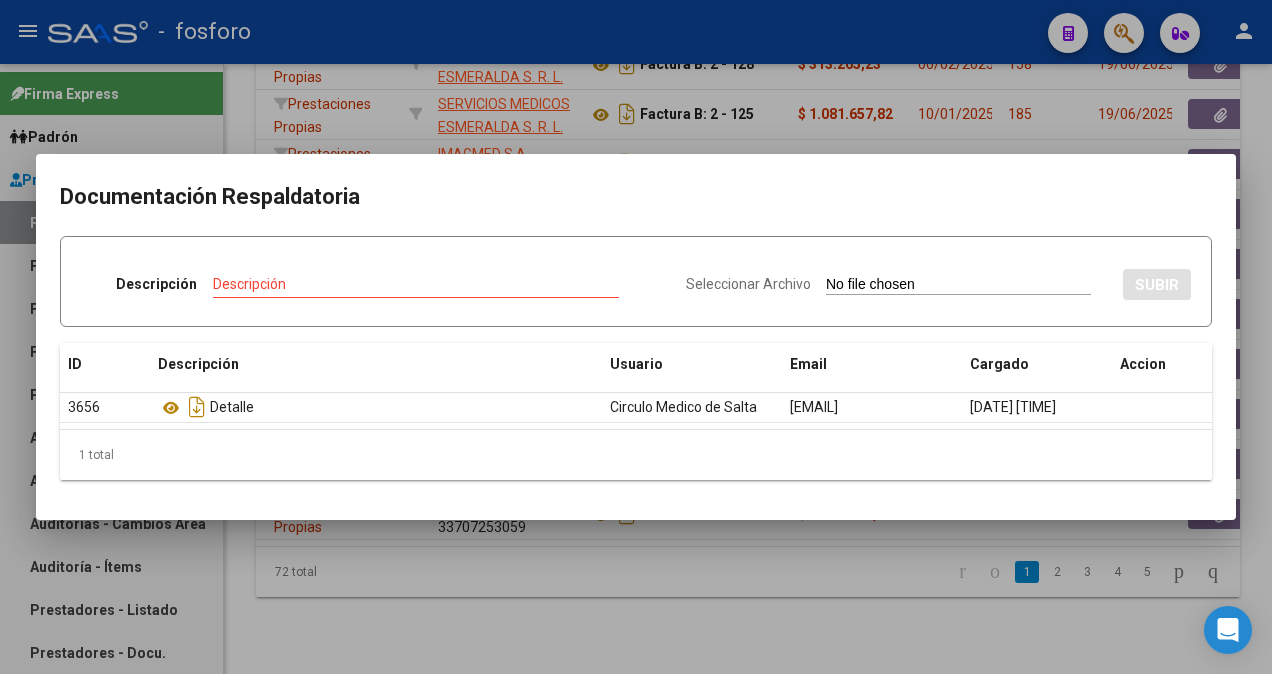 click at bounding box center (636, 337) 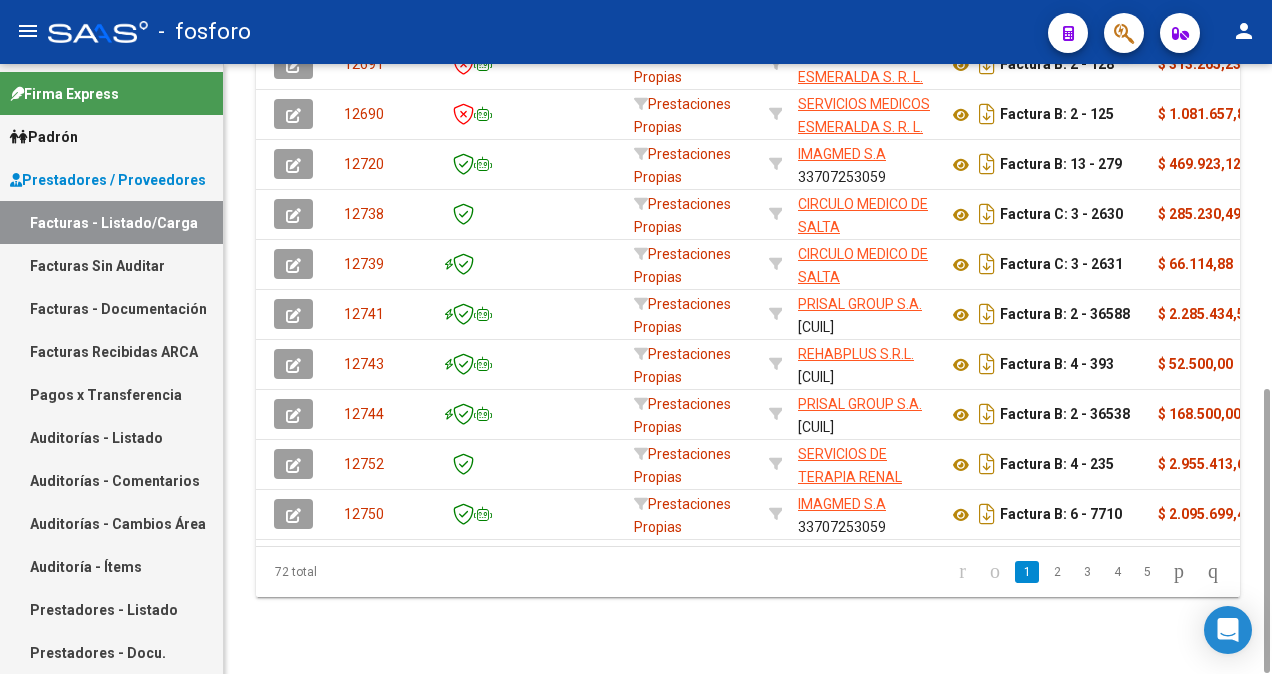 scroll, scrollTop: 0, scrollLeft: 0, axis: both 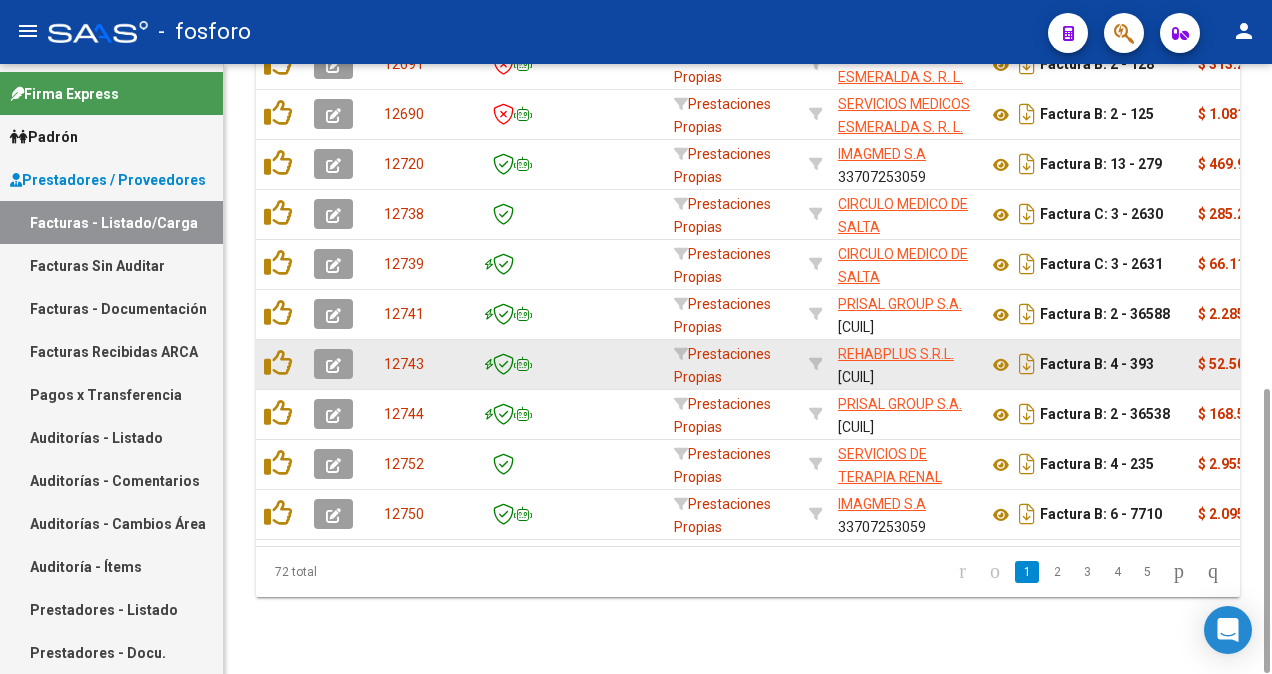 click on "Factura B: 4 - 393" 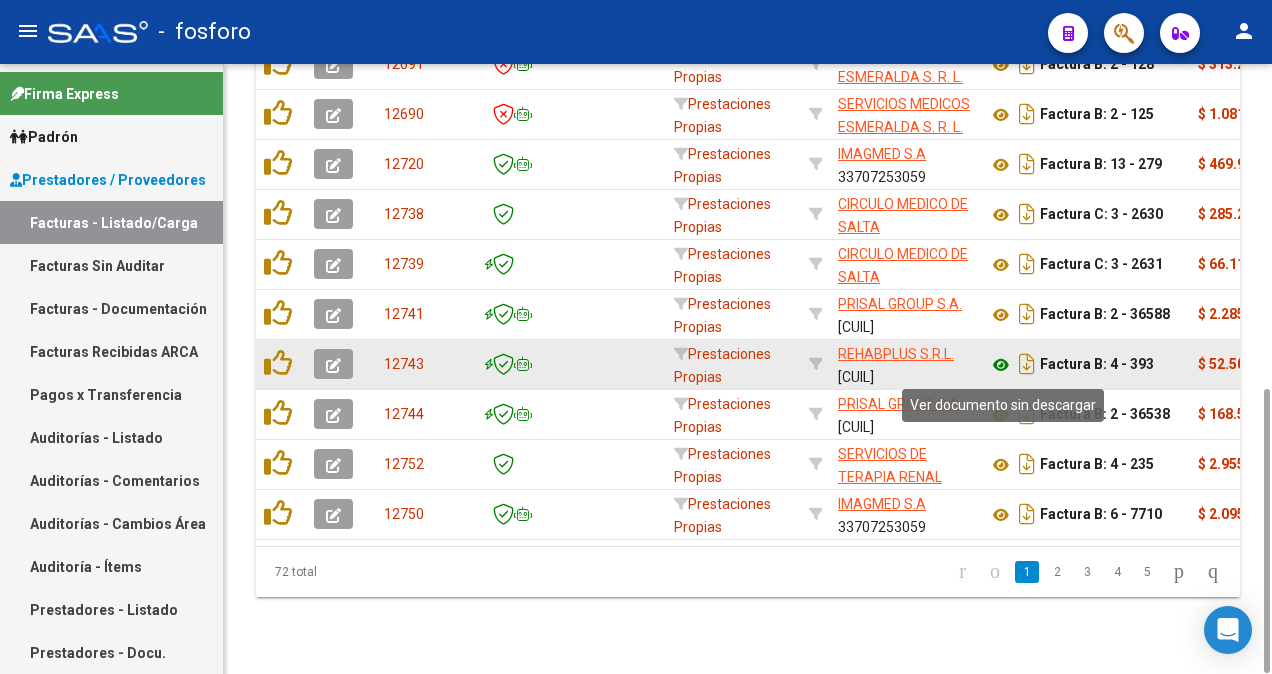 click 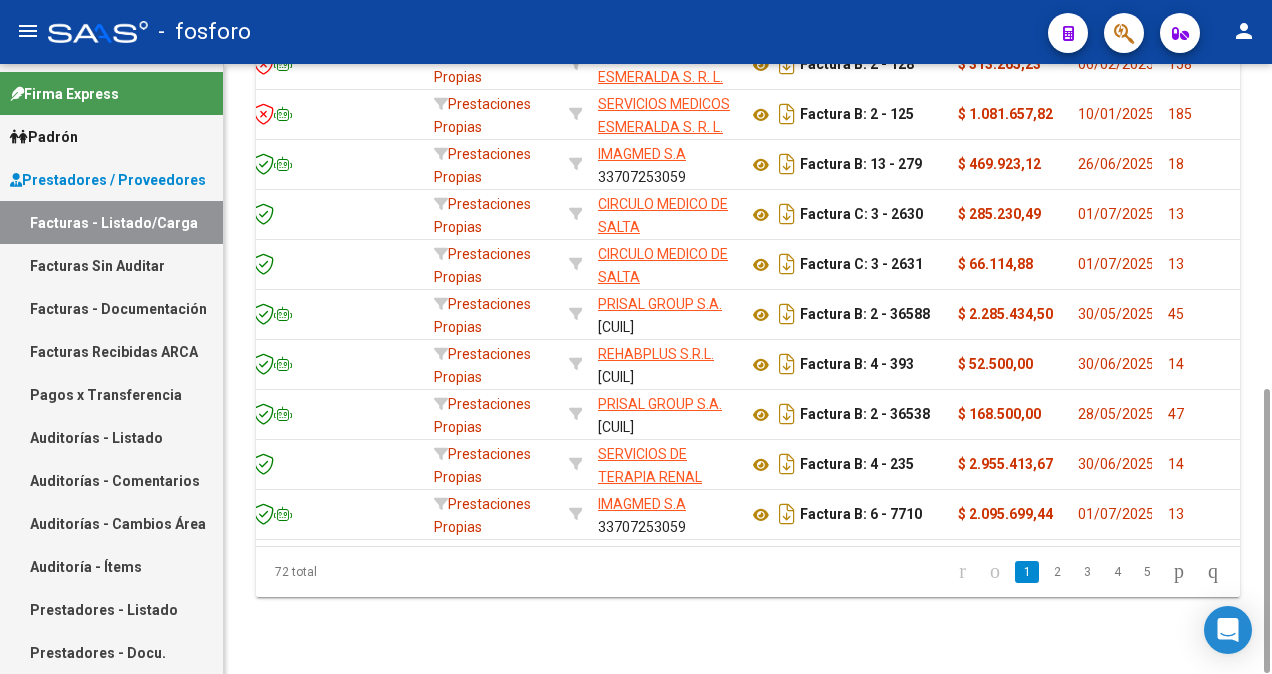 scroll, scrollTop: 0, scrollLeft: 333, axis: horizontal 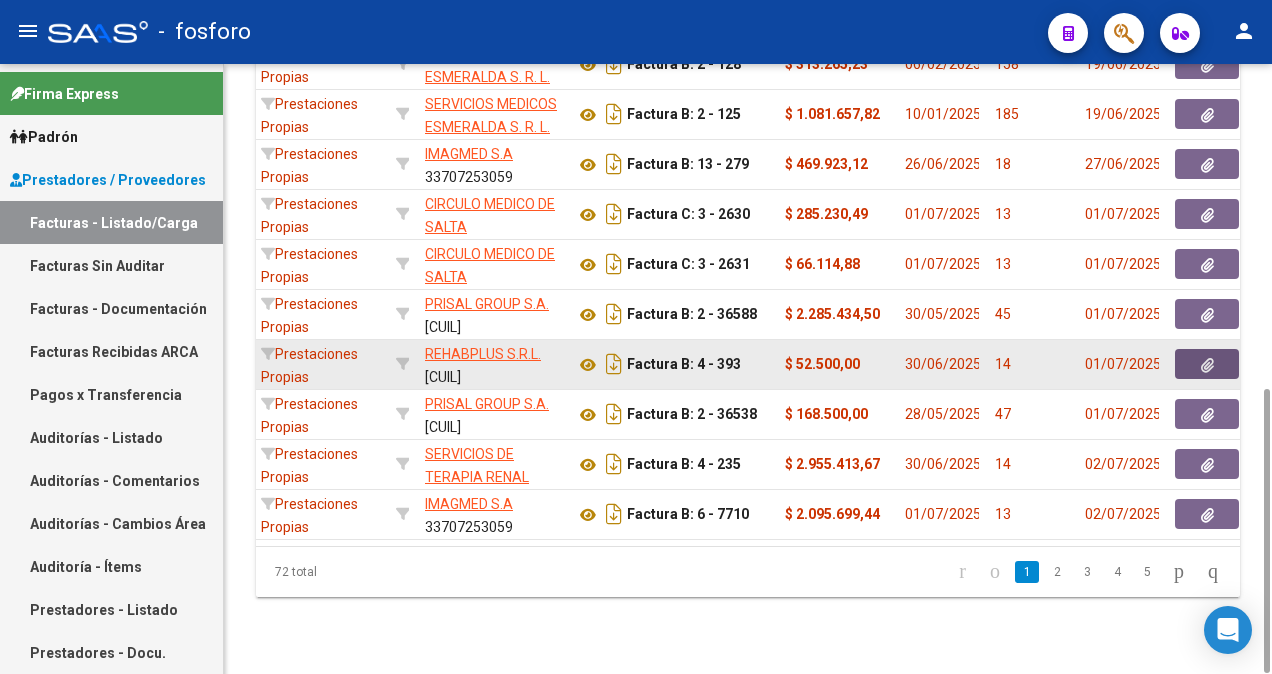 click 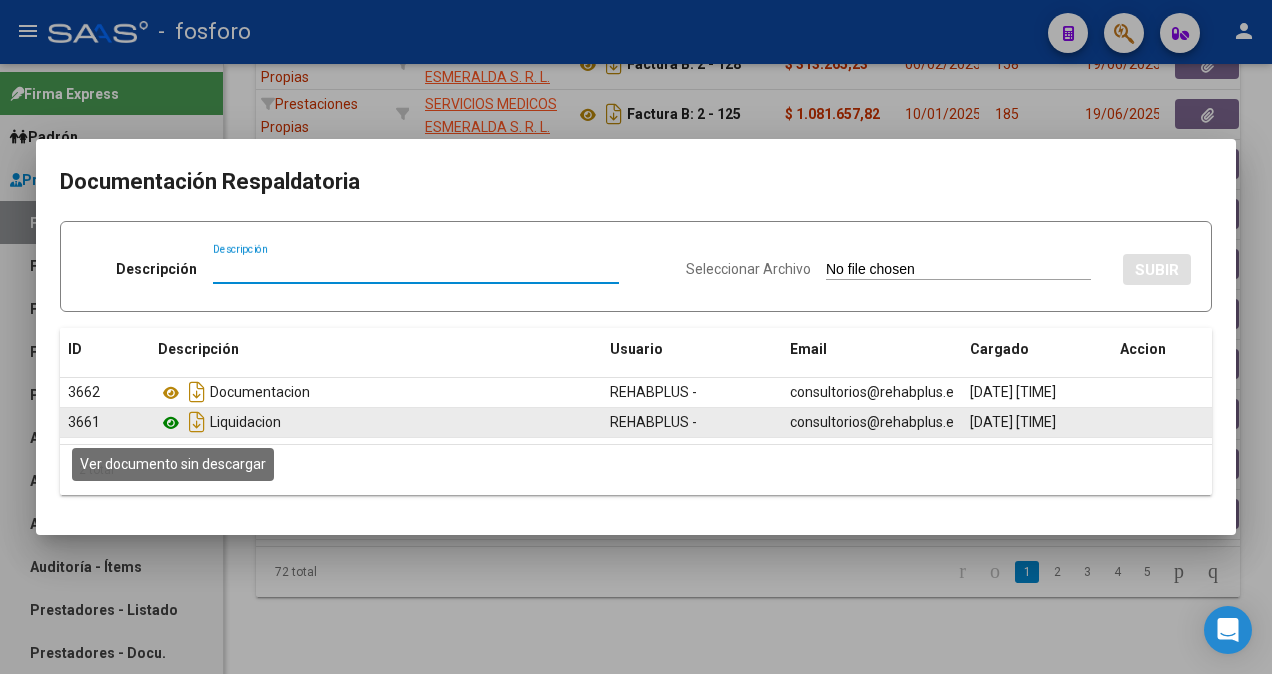 click 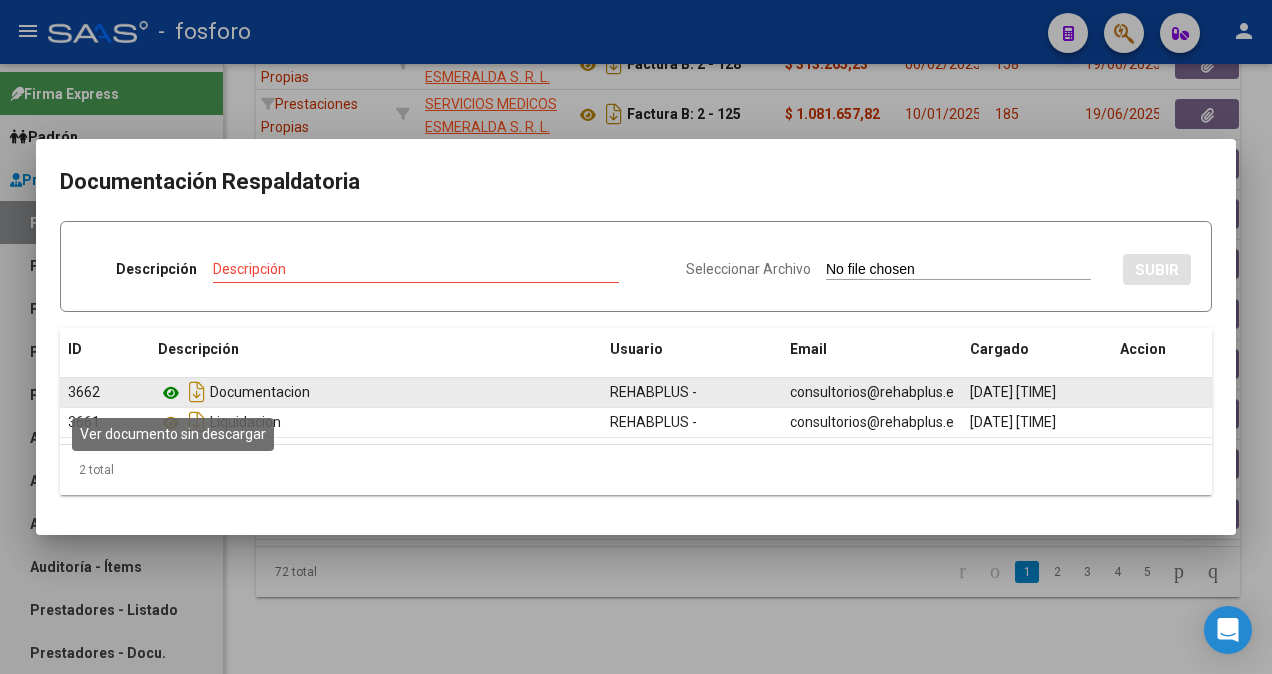 click 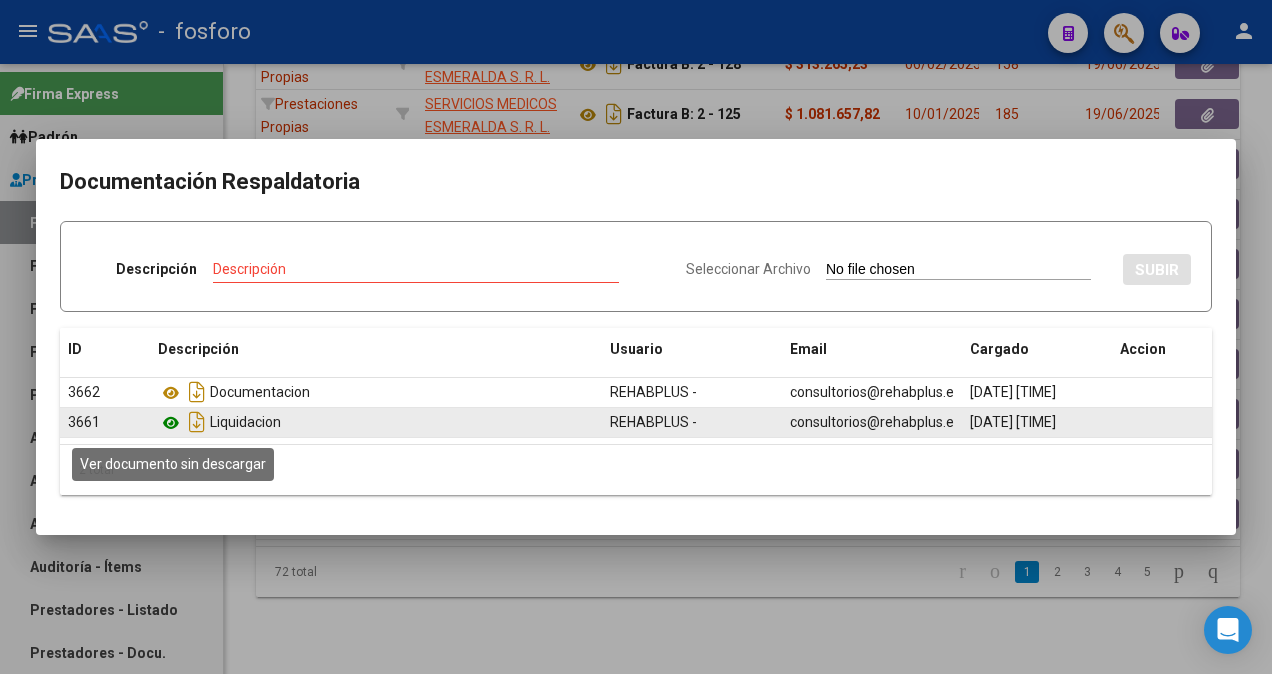 click 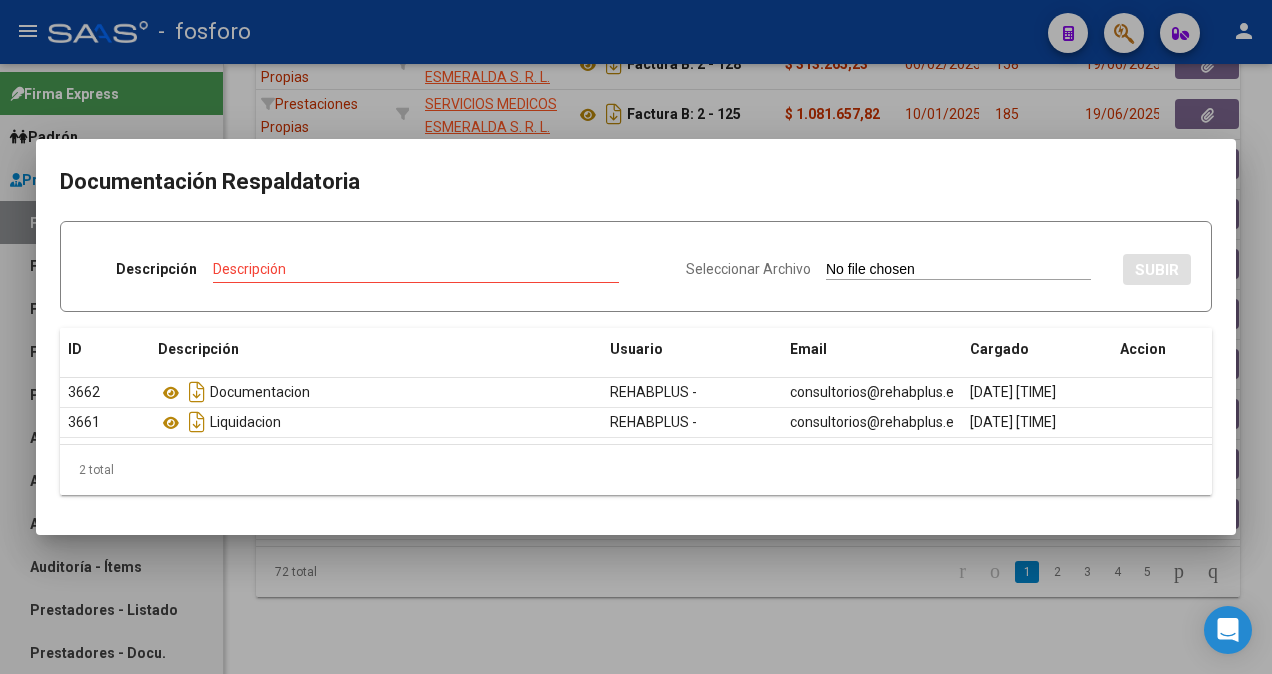 click at bounding box center [636, 337] 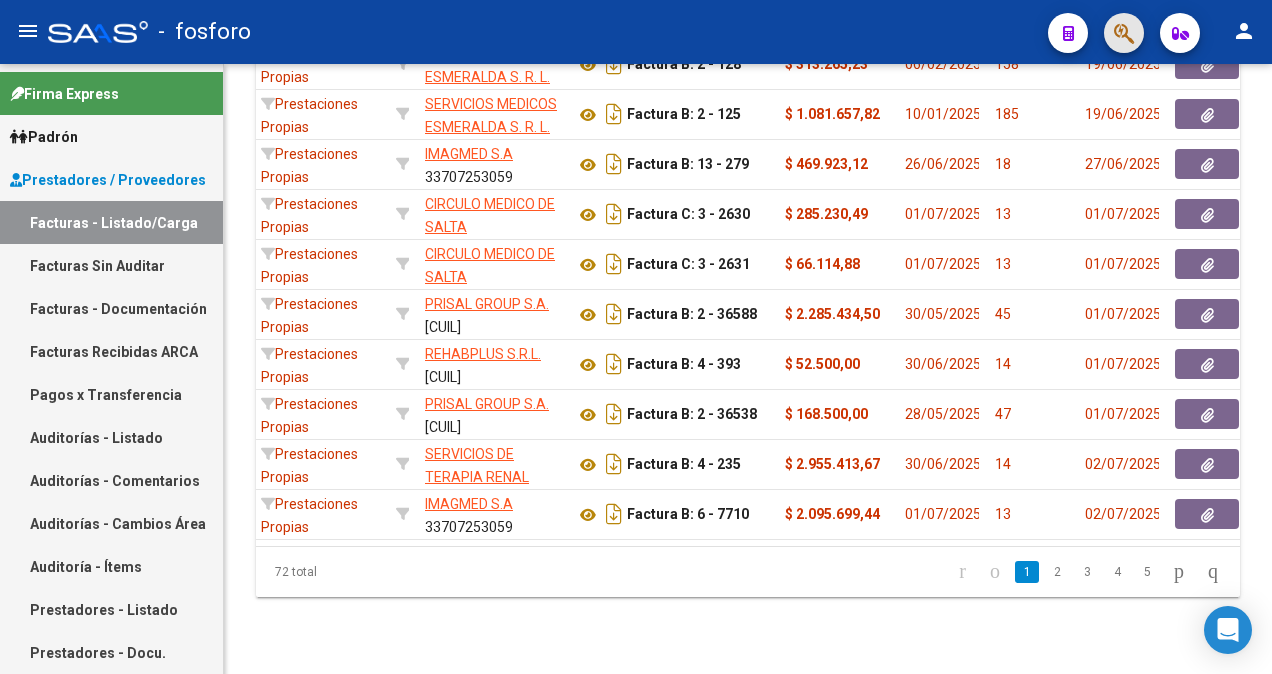 click 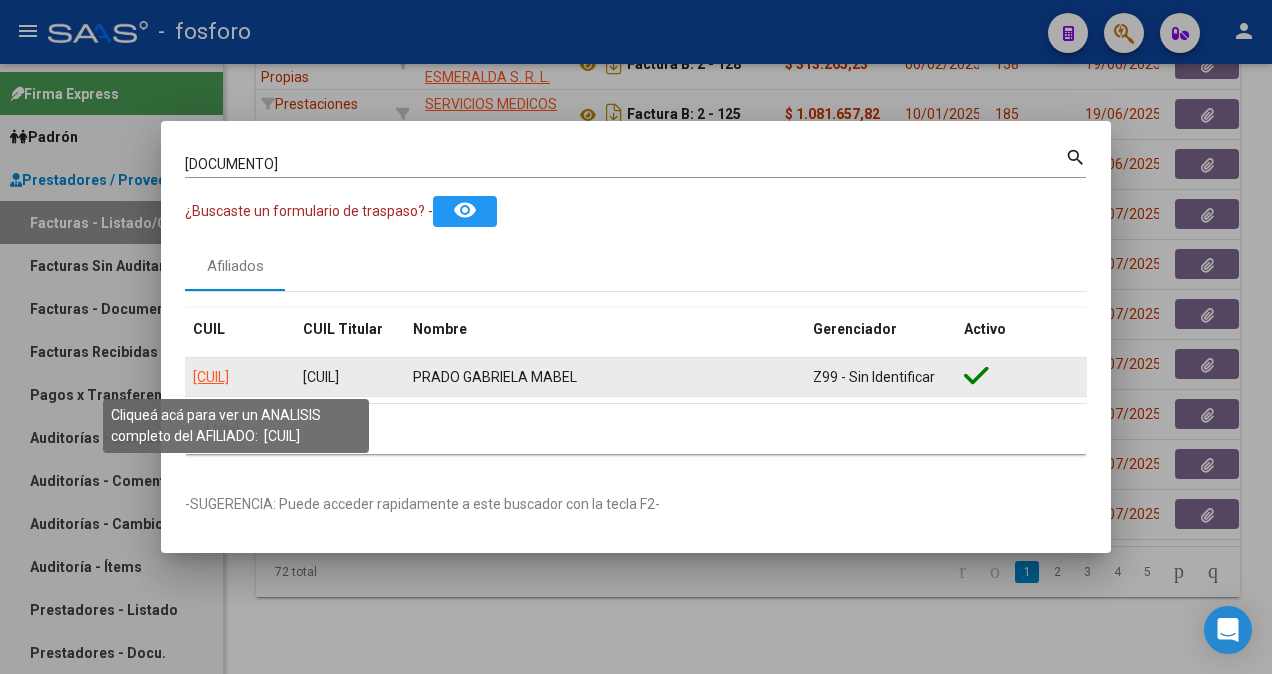click on "27218796562" 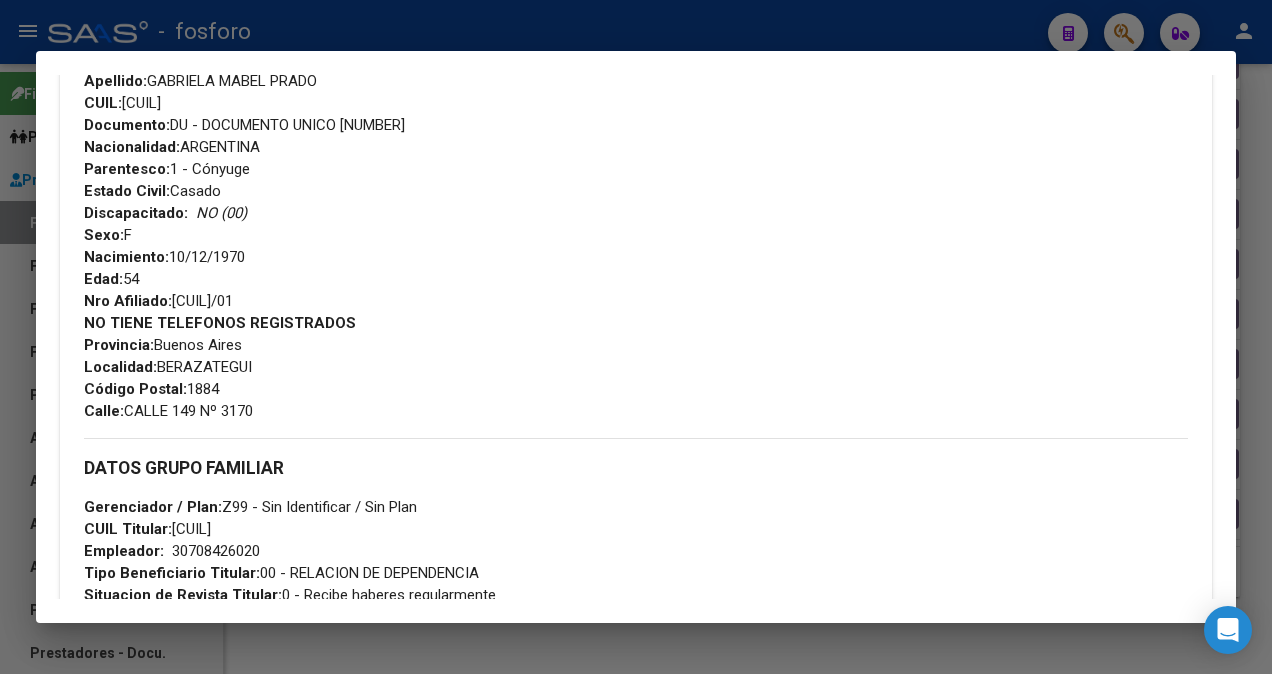 scroll, scrollTop: 822, scrollLeft: 0, axis: vertical 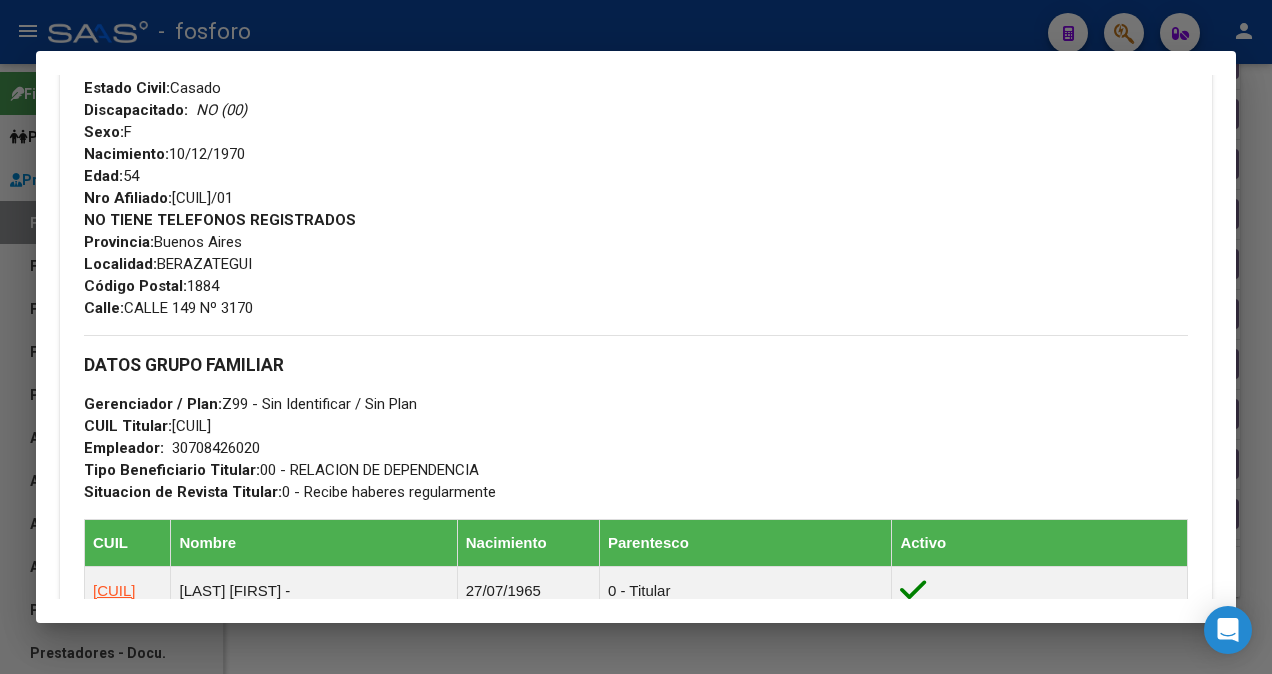 click at bounding box center (636, 337) 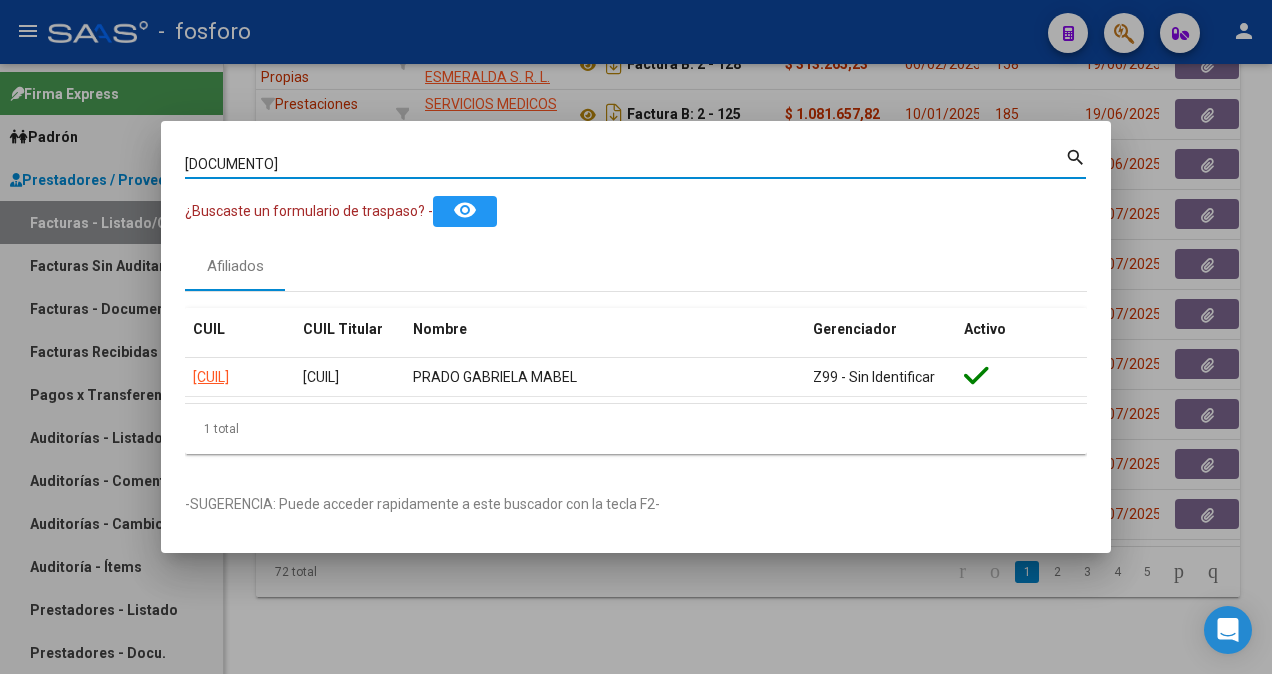 click on "21879656" at bounding box center [625, 164] 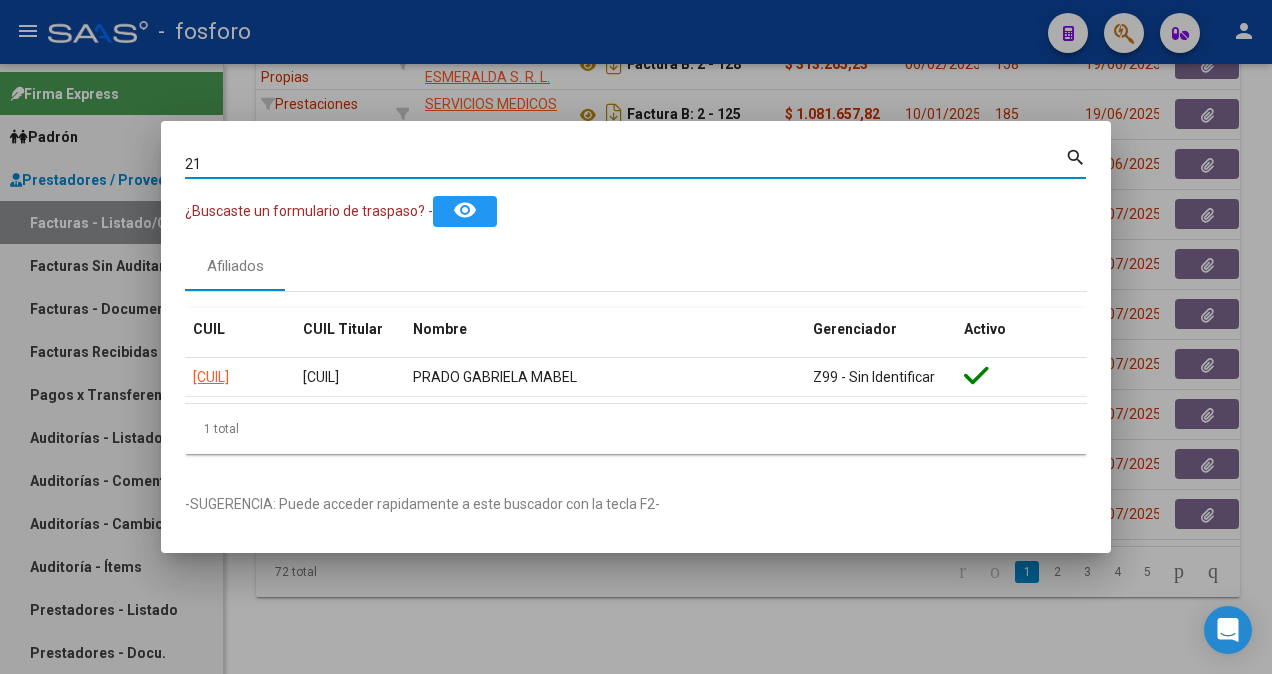 type on "2" 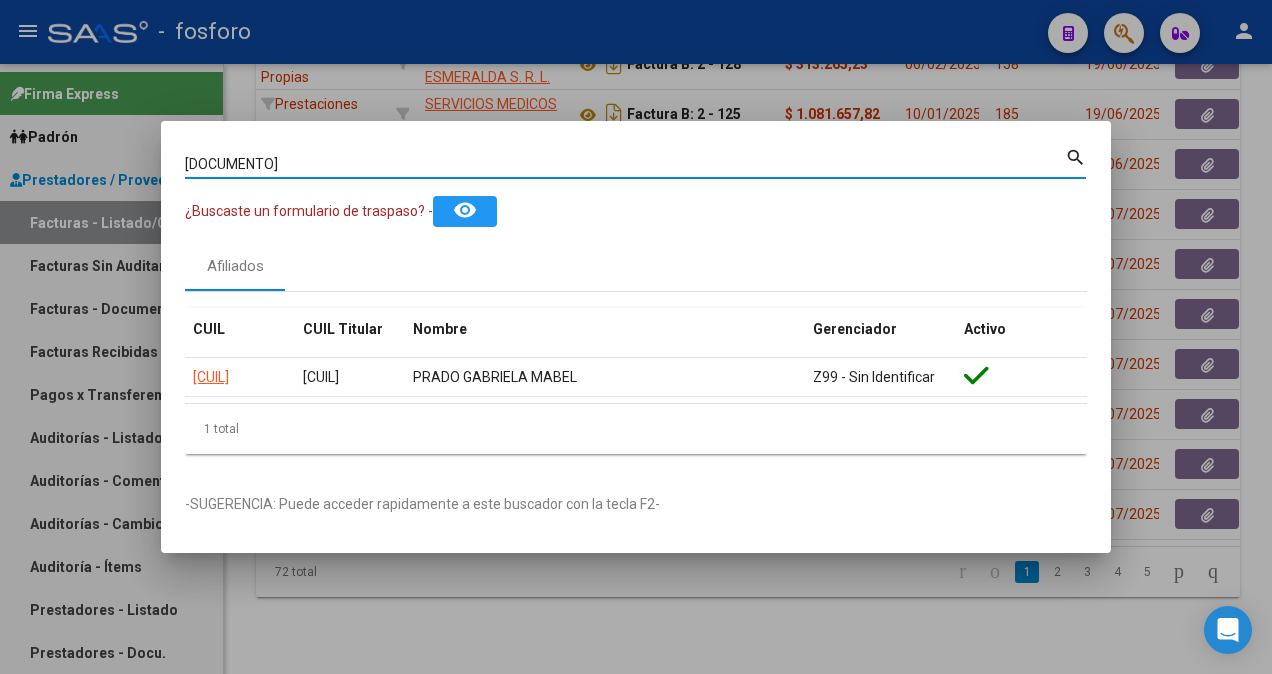 type on "94167850" 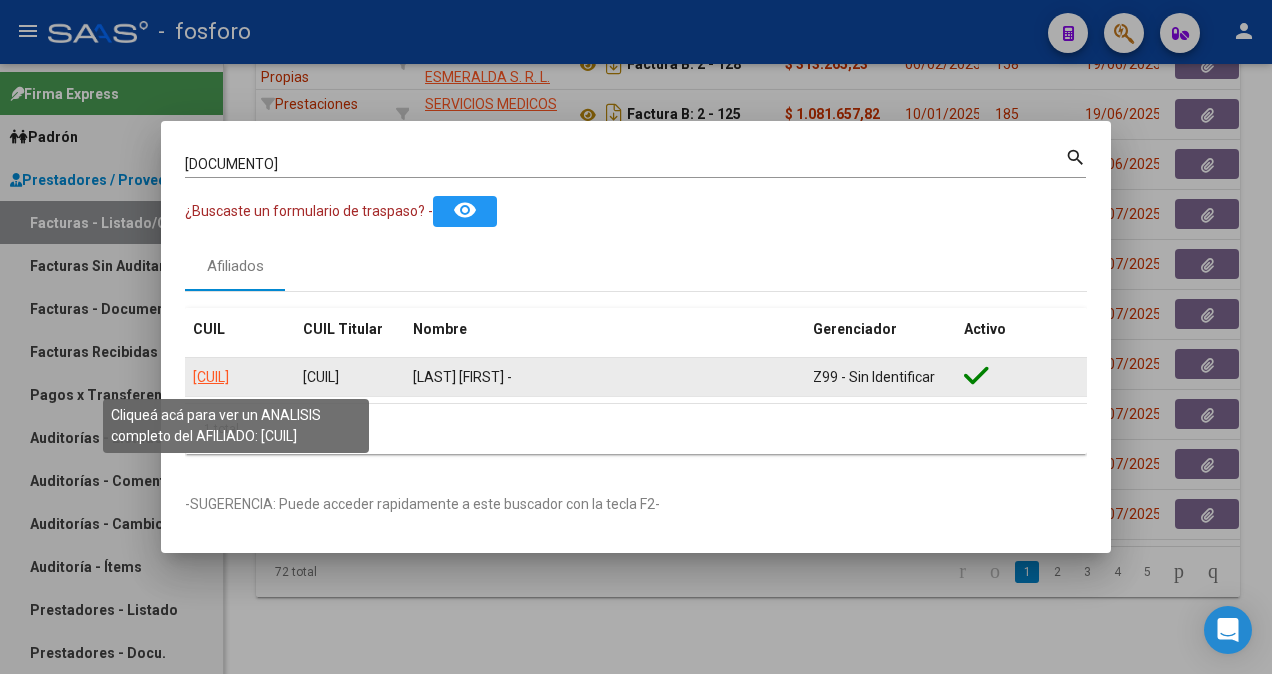 click on "20941678506" 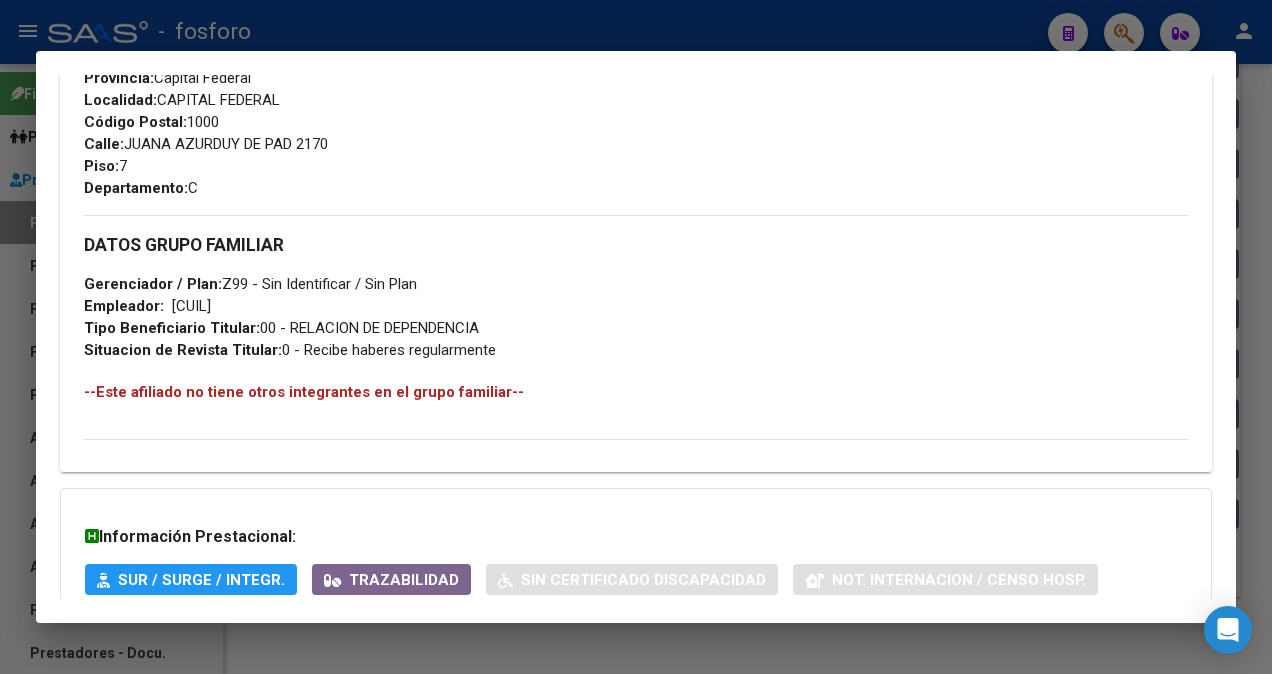 scroll, scrollTop: 974, scrollLeft: 0, axis: vertical 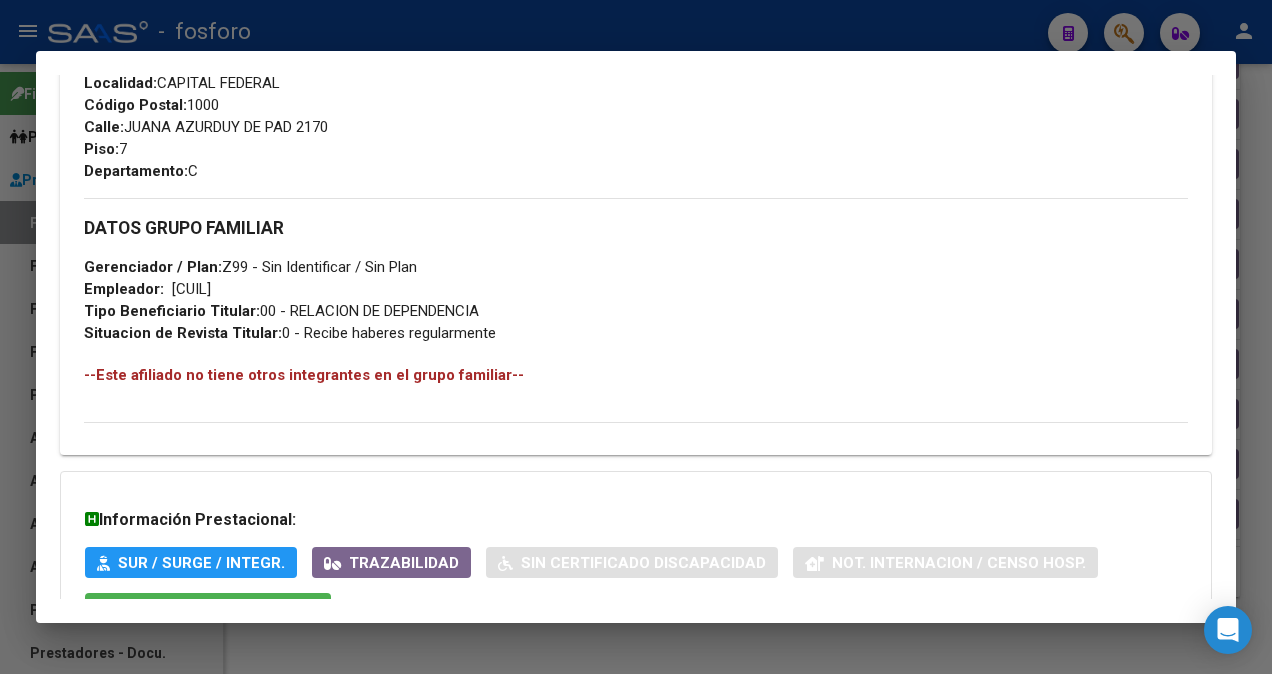 click at bounding box center [636, 337] 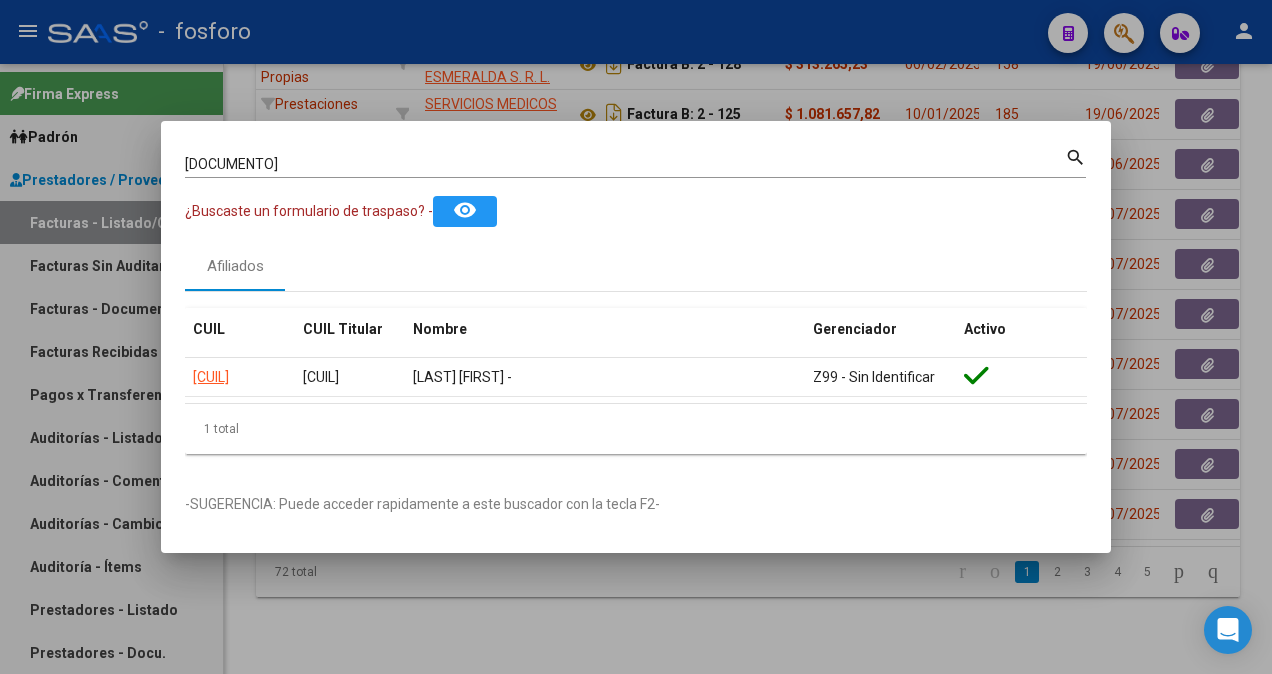 click at bounding box center [636, 337] 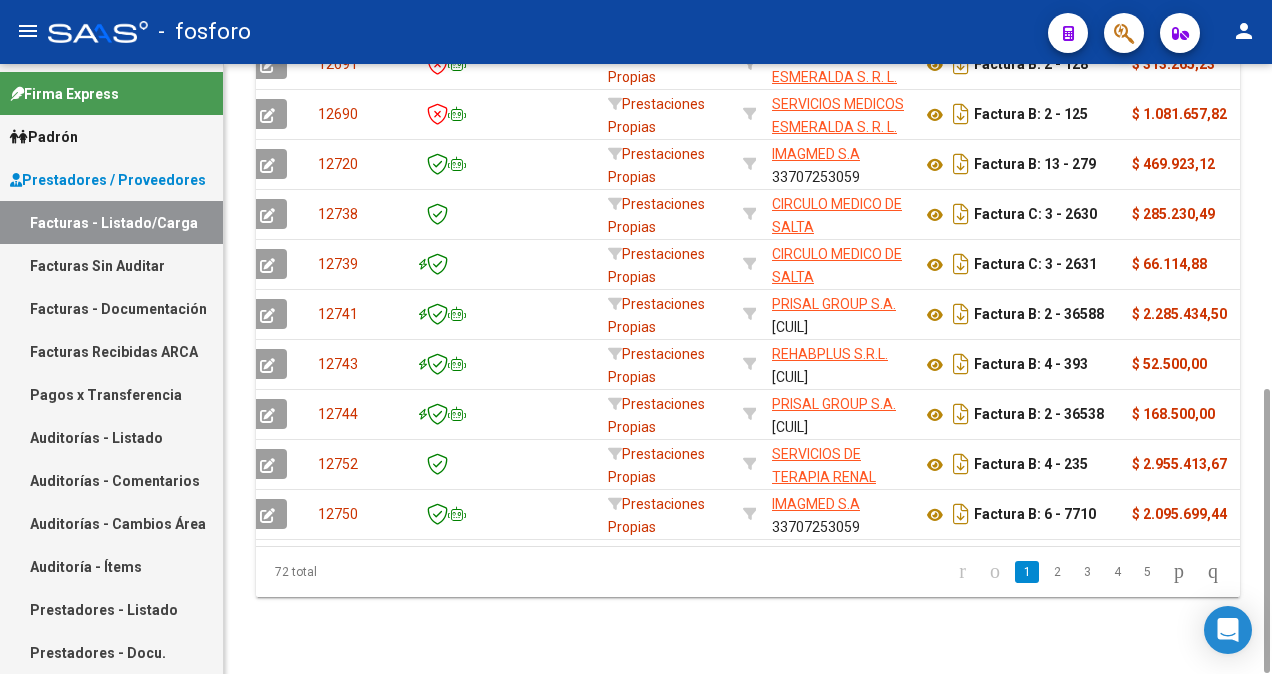 scroll, scrollTop: 0, scrollLeft: 0, axis: both 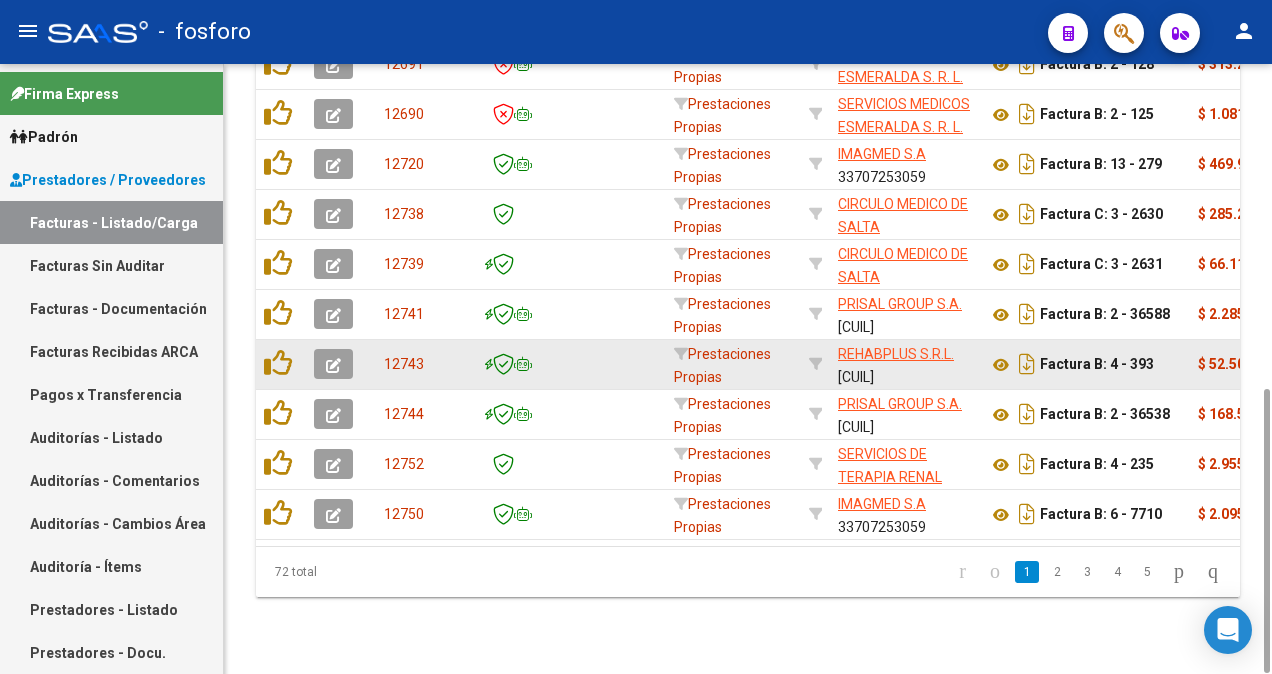 click 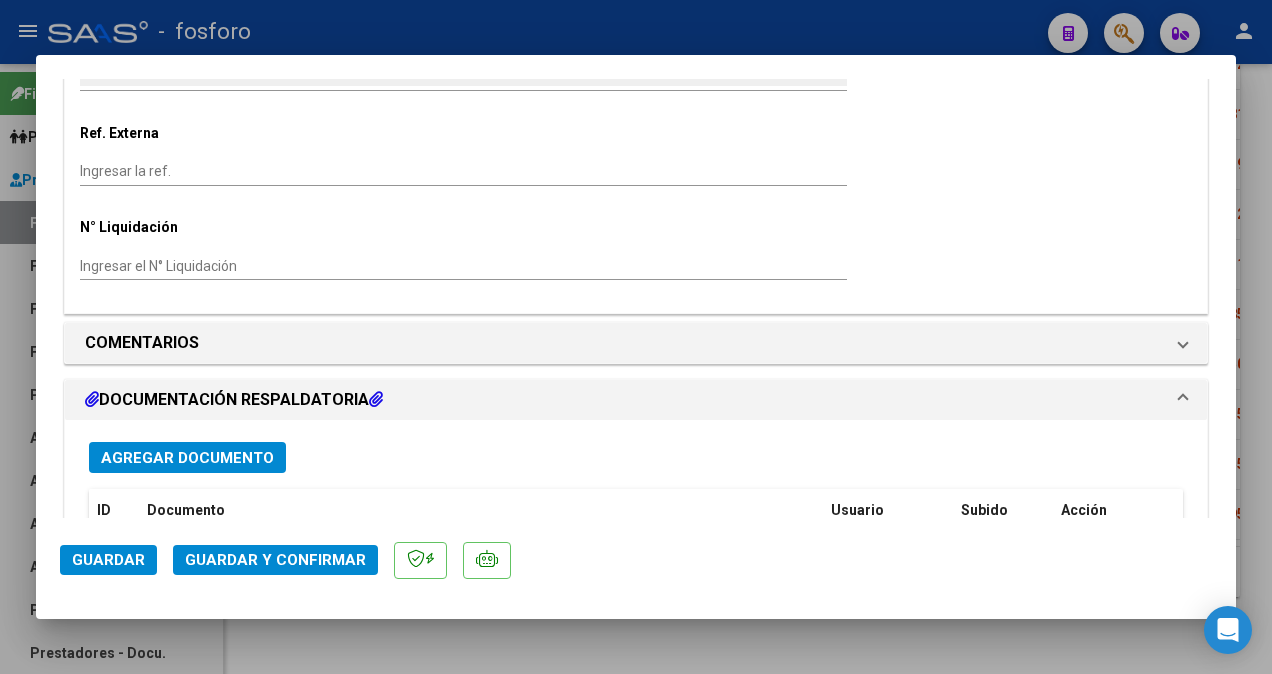 scroll, scrollTop: 1200, scrollLeft: 0, axis: vertical 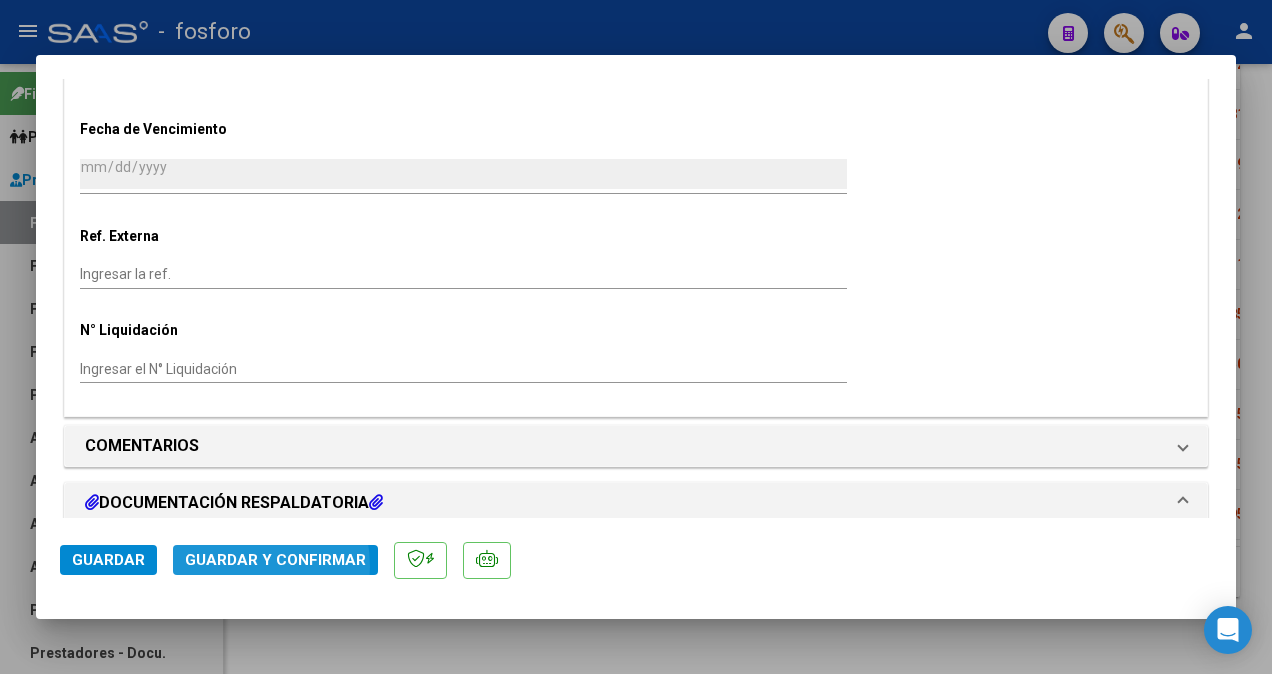 click on "Guardar y Confirmar" 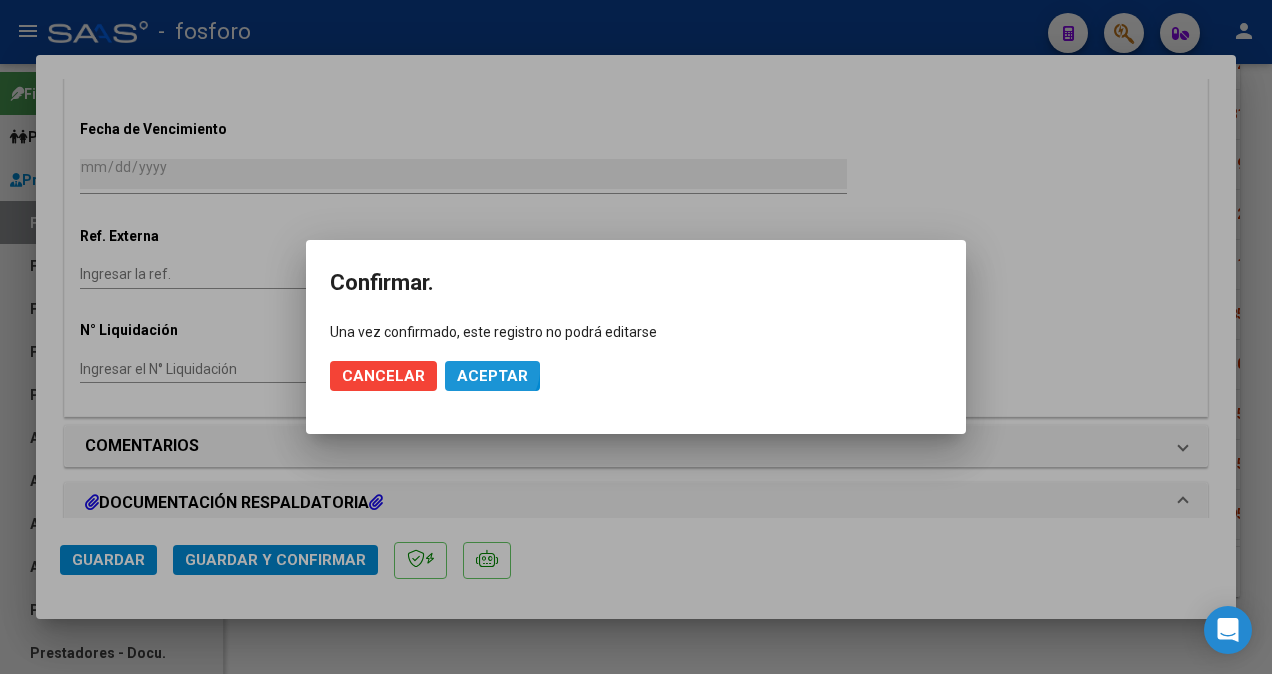 click on "Aceptar" 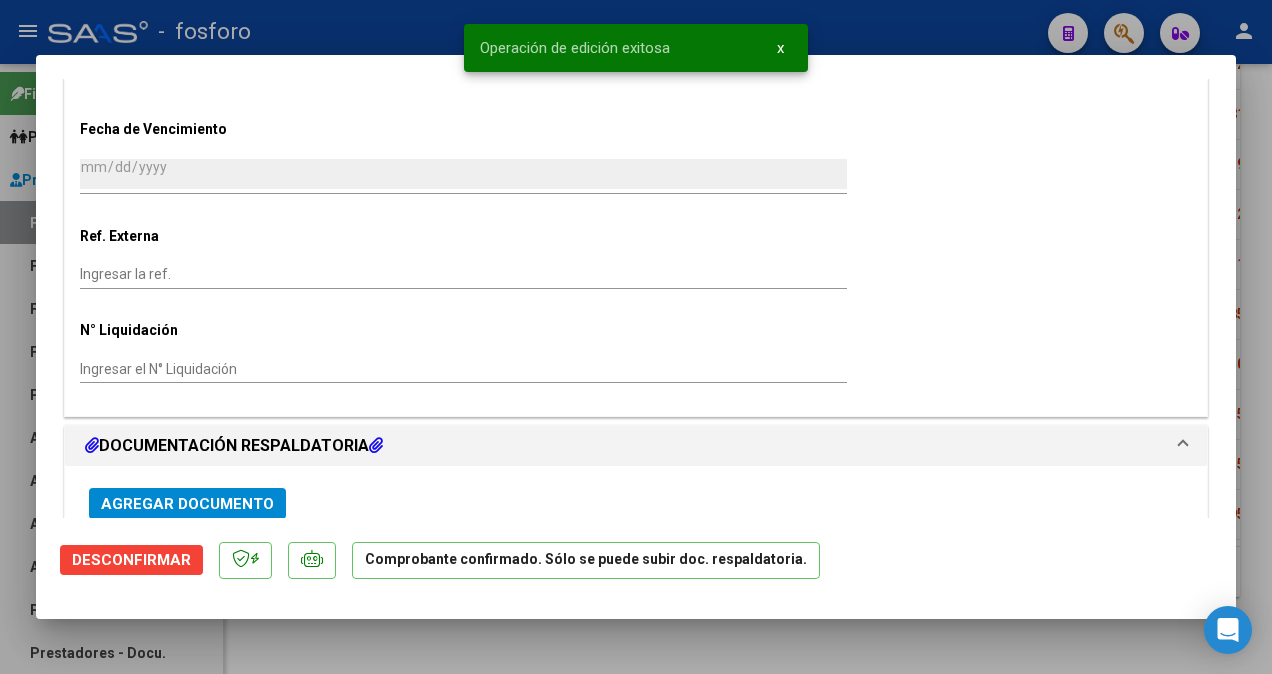 click at bounding box center (636, 337) 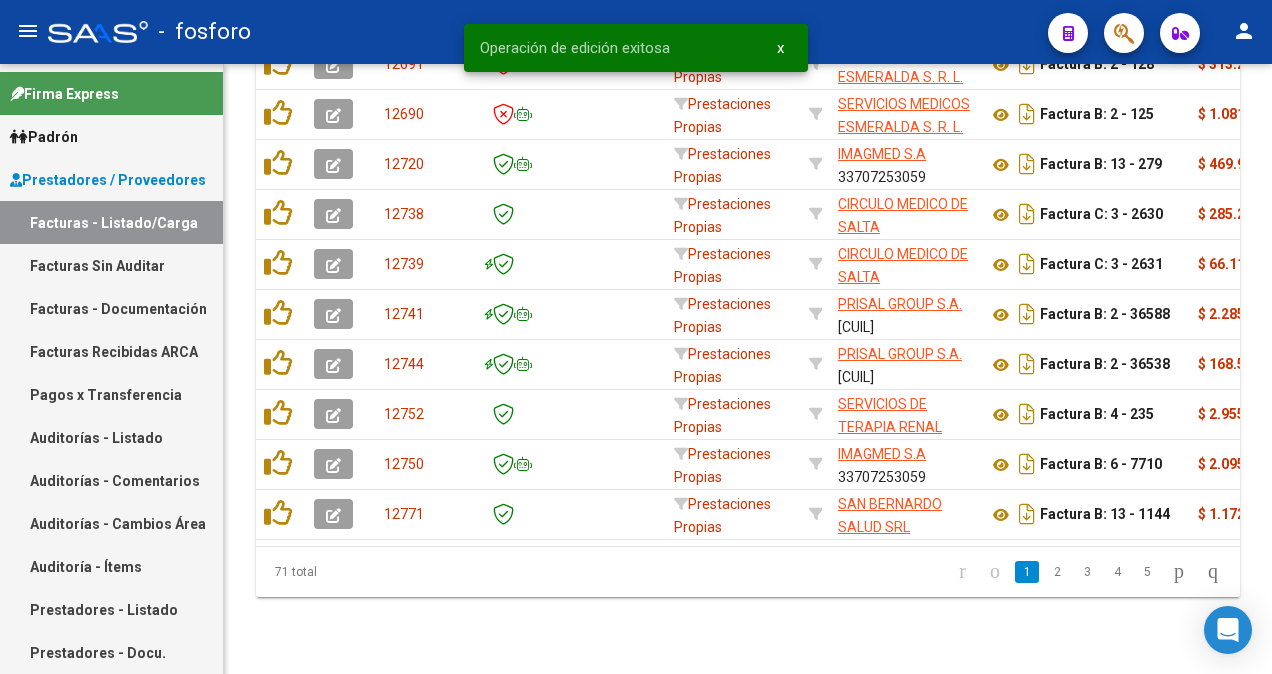 click on "Facturas Sin Auditar" at bounding box center (111, 265) 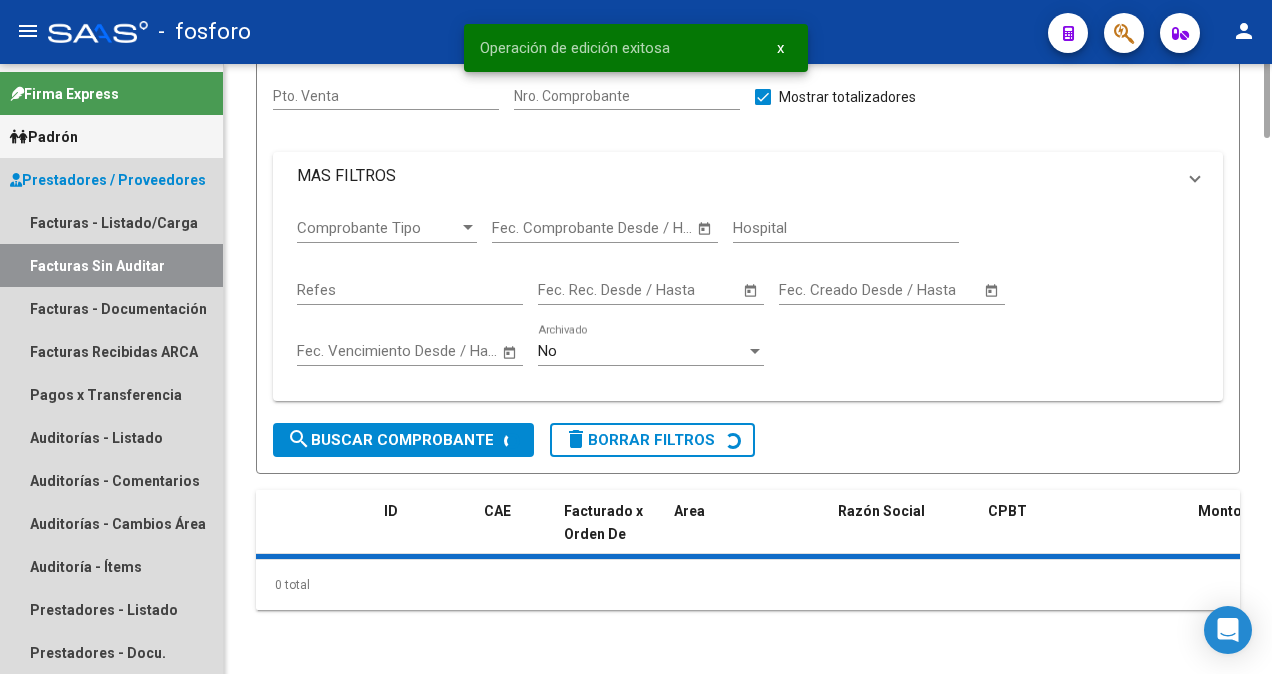 scroll, scrollTop: 0, scrollLeft: 0, axis: both 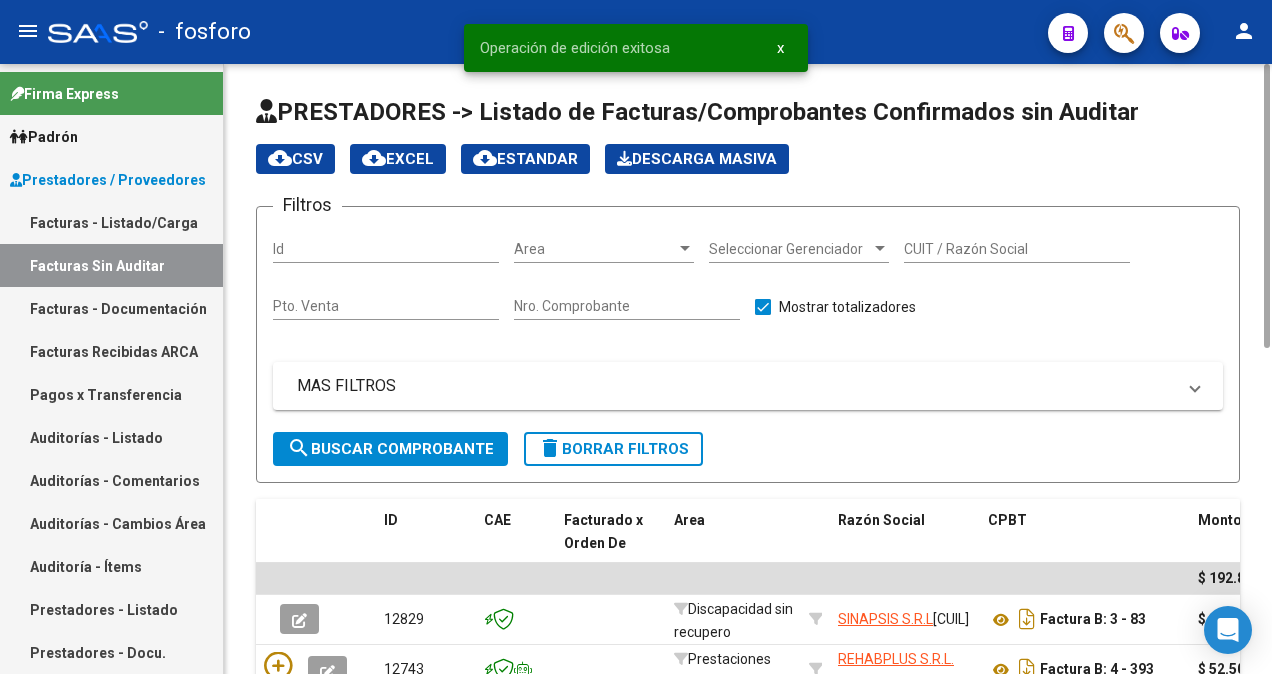 click on "Area" at bounding box center (604, 249) 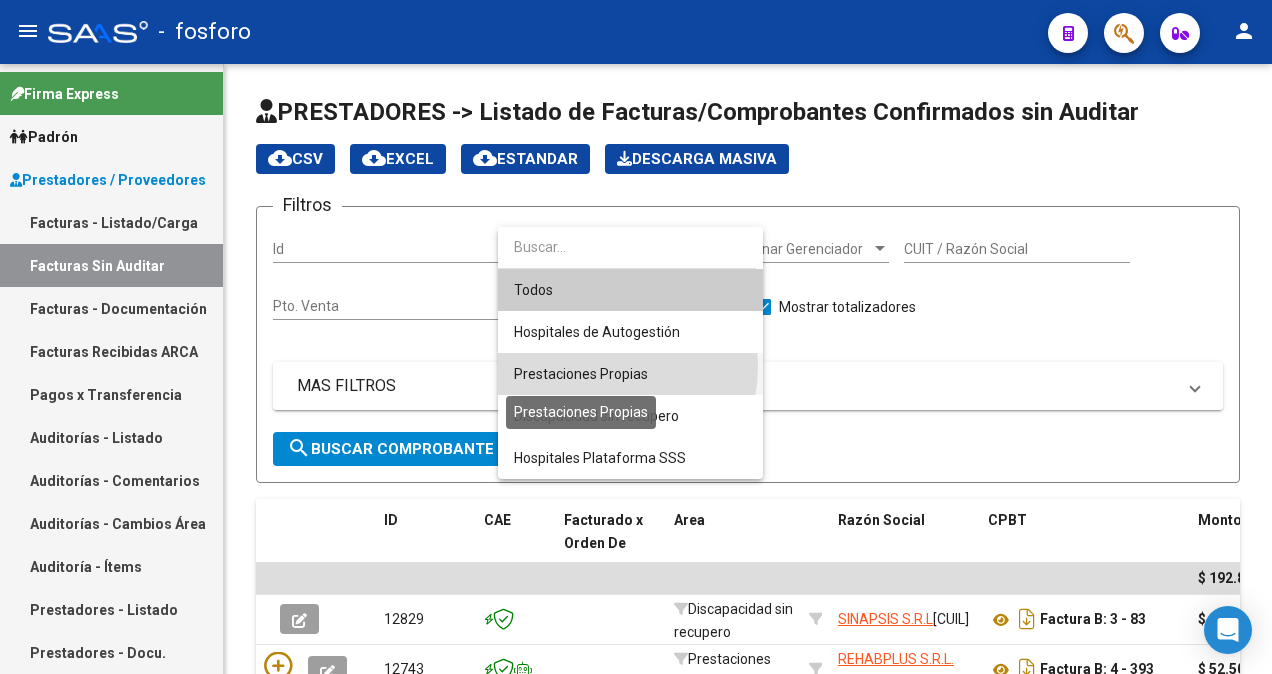 click on "Prestaciones Propias" at bounding box center (581, 374) 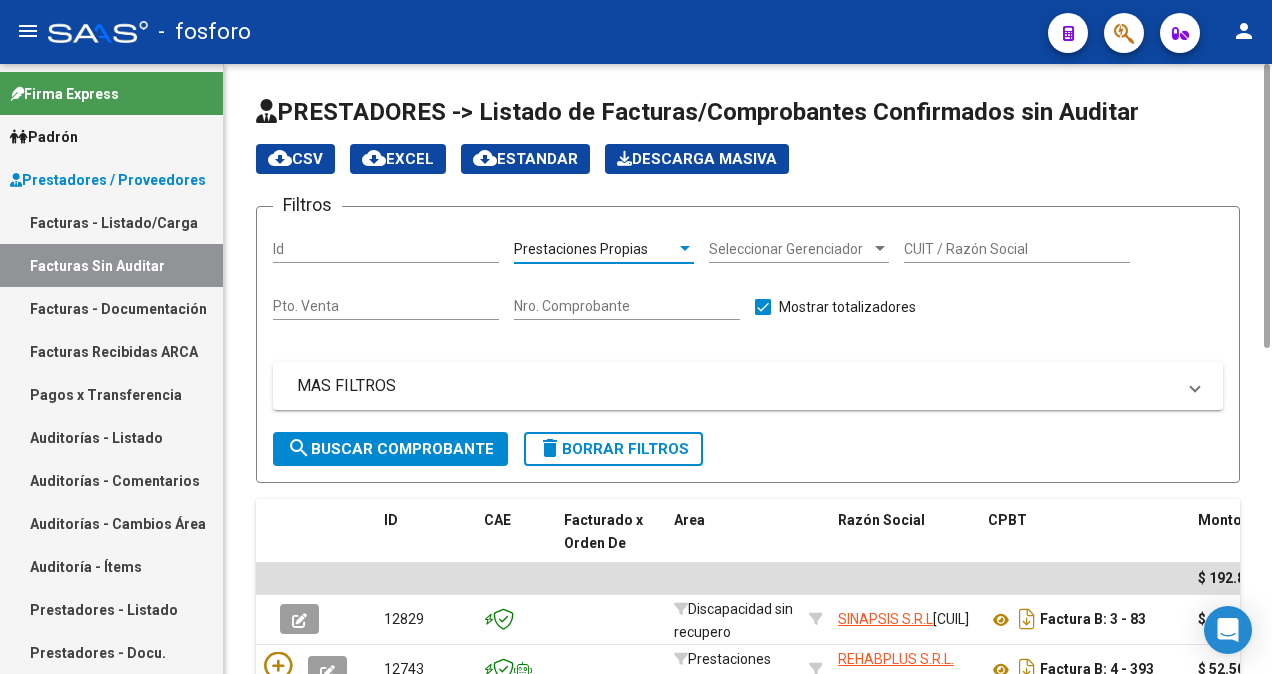 click on "search  Buscar Comprobante" 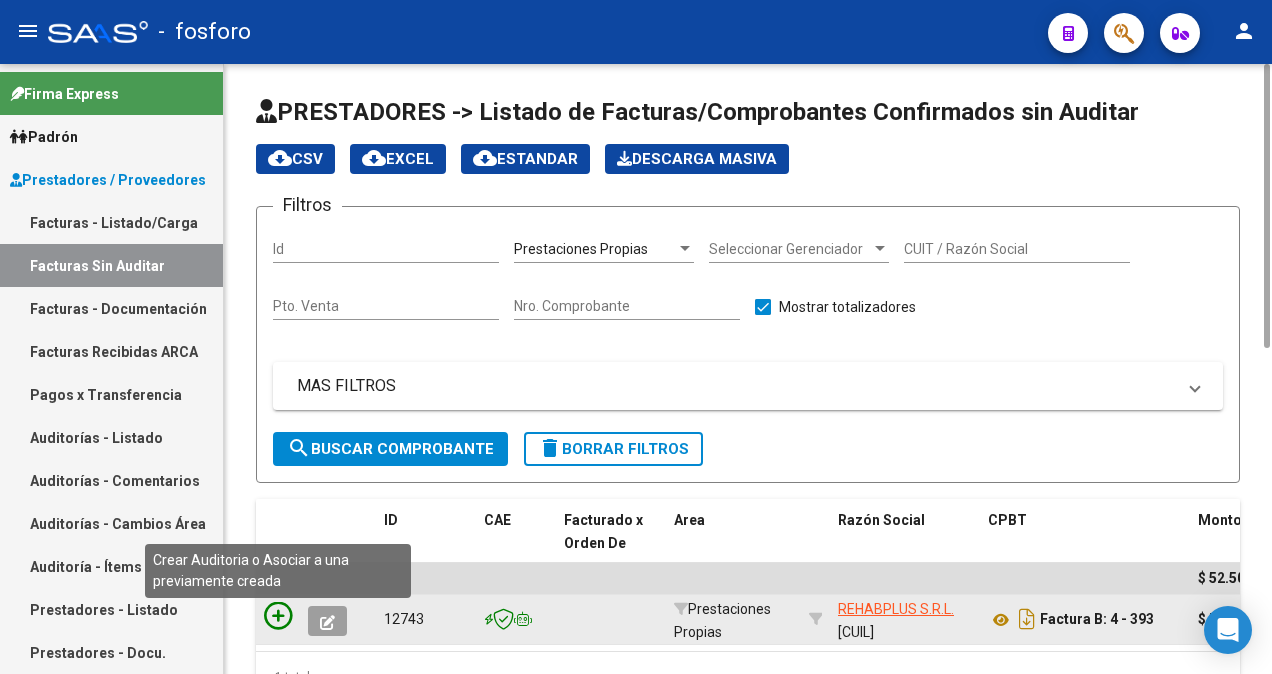 click 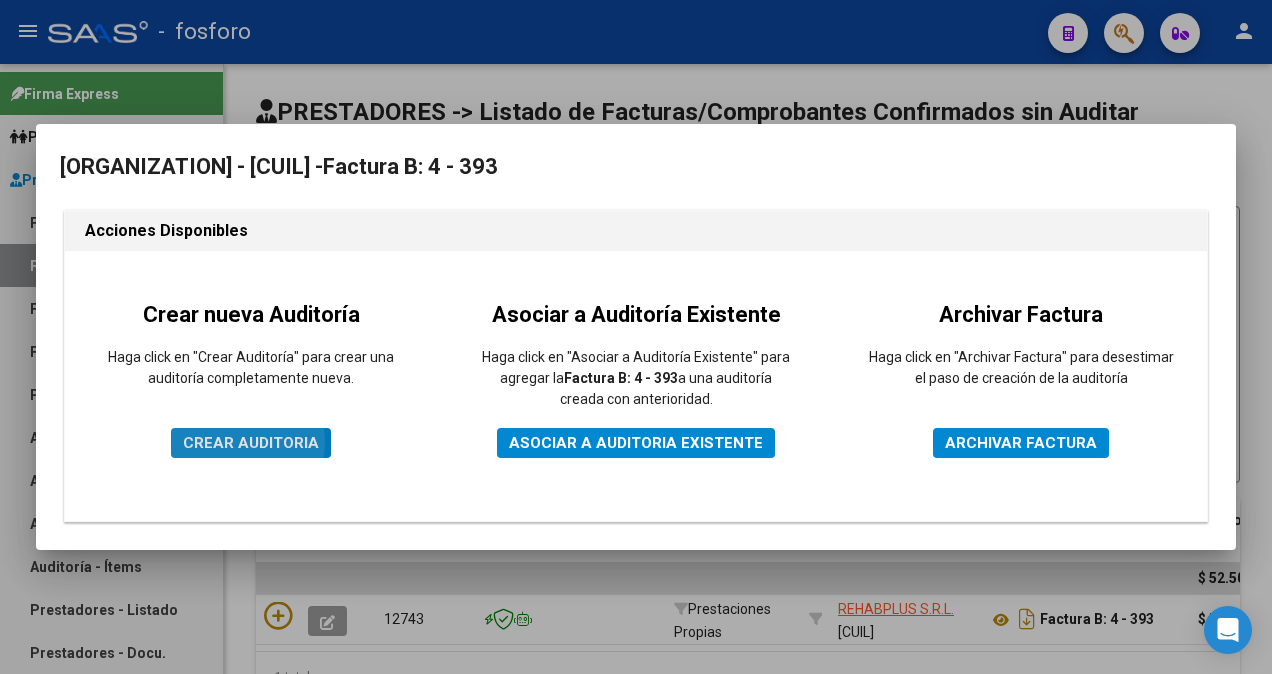 click on "CREAR AUDITORIA" at bounding box center [251, 443] 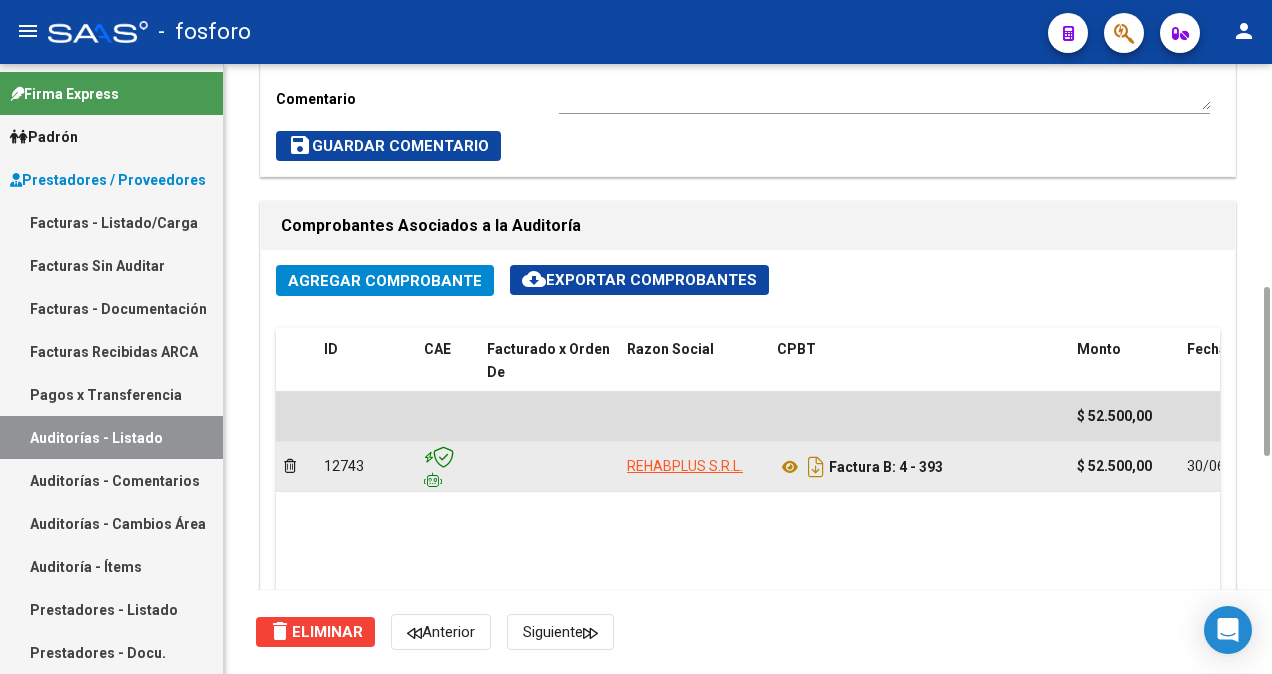 scroll, scrollTop: 600, scrollLeft: 0, axis: vertical 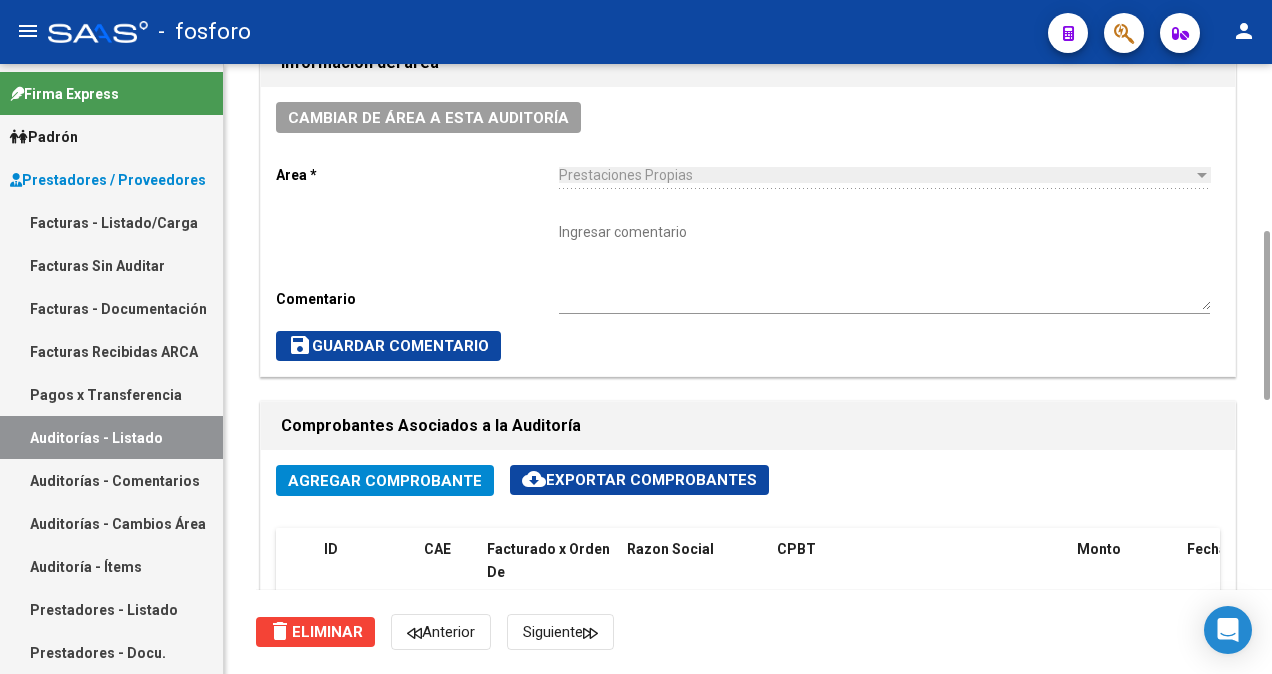 click on "Ingresar comentario" at bounding box center (884, 266) 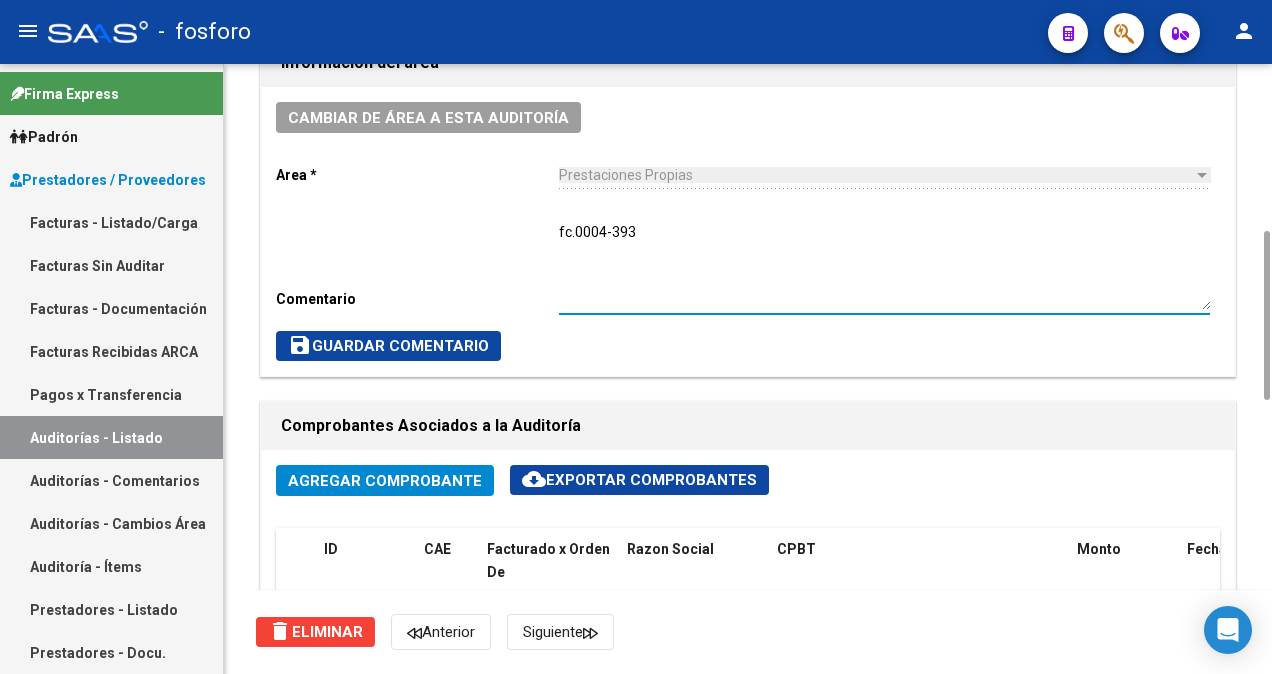 type on "fc.0004-393" 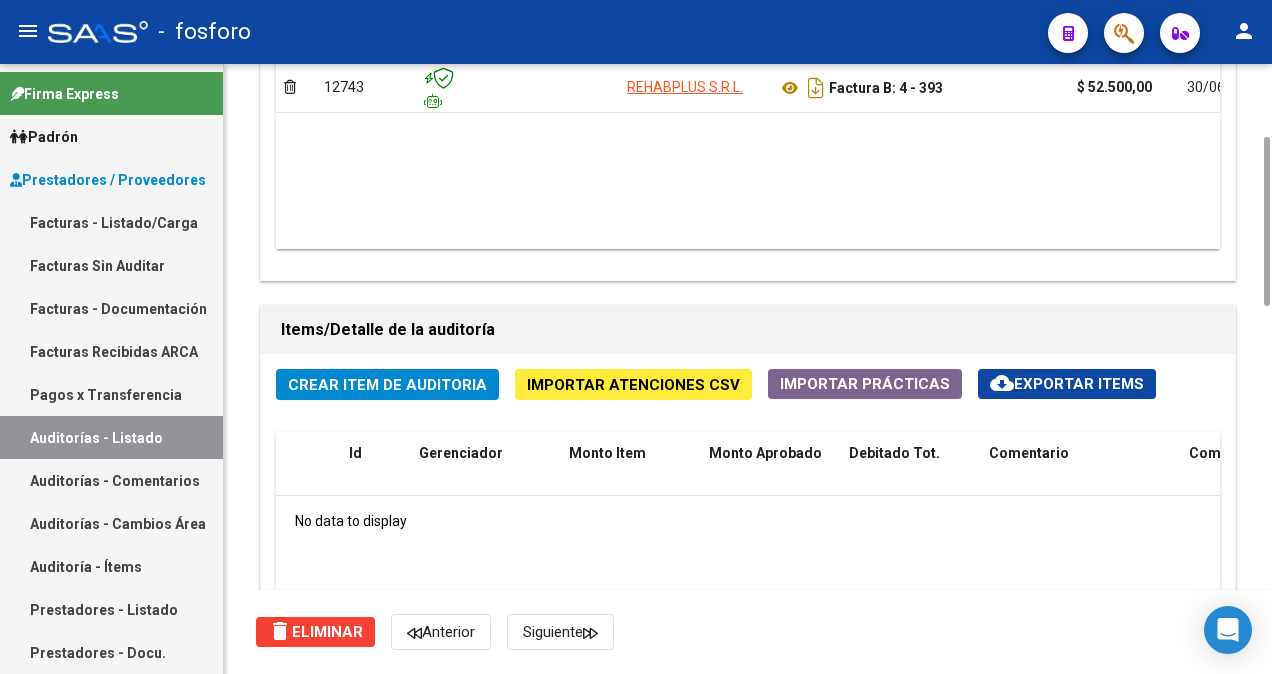 scroll, scrollTop: 979, scrollLeft: 0, axis: vertical 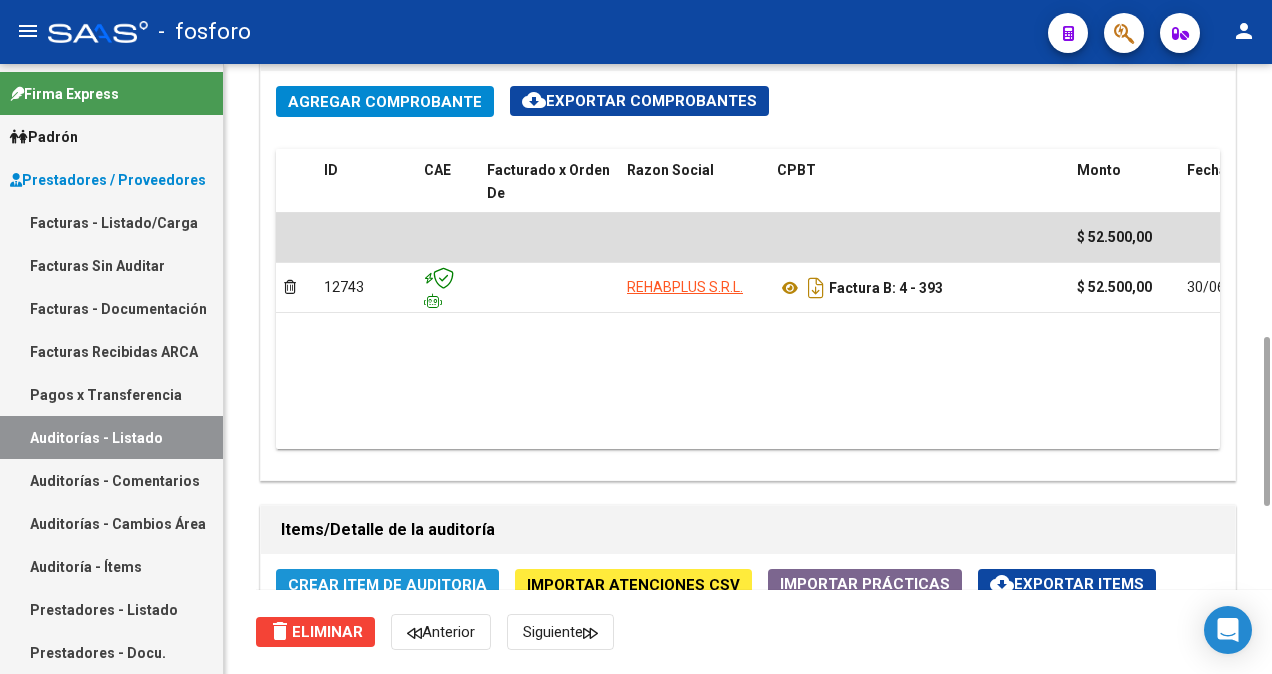click on "Crear Item de Auditoria" 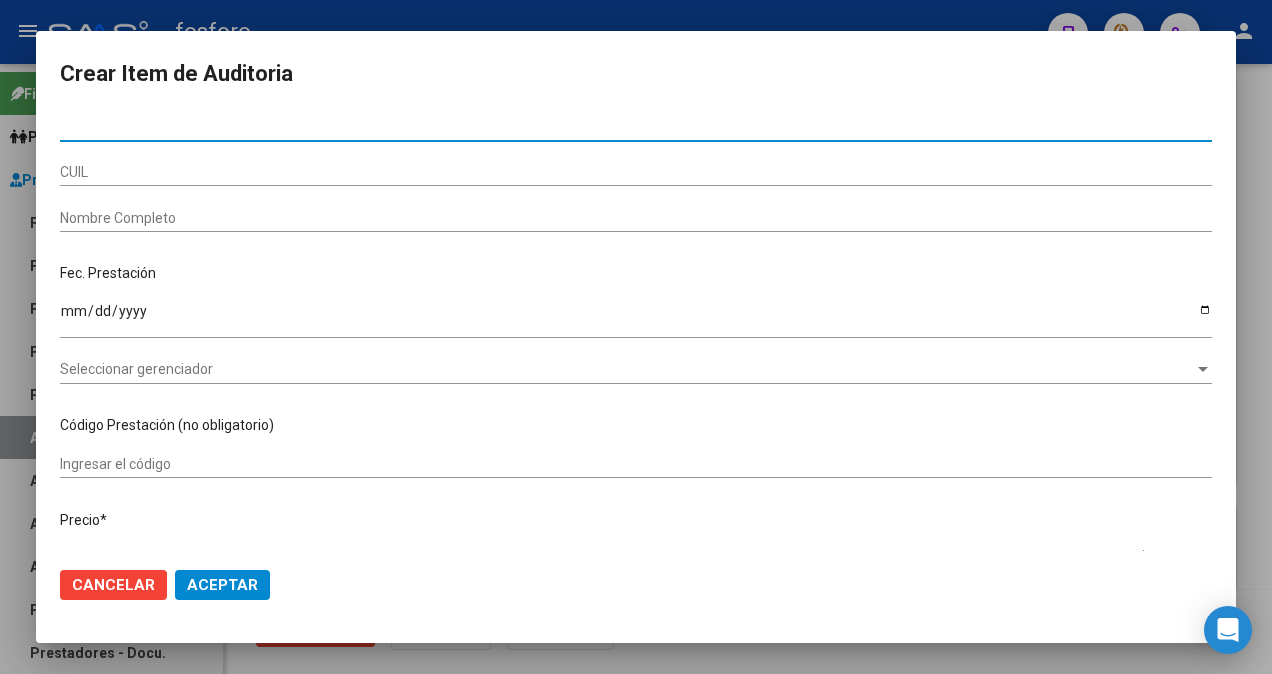 type on "21879656" 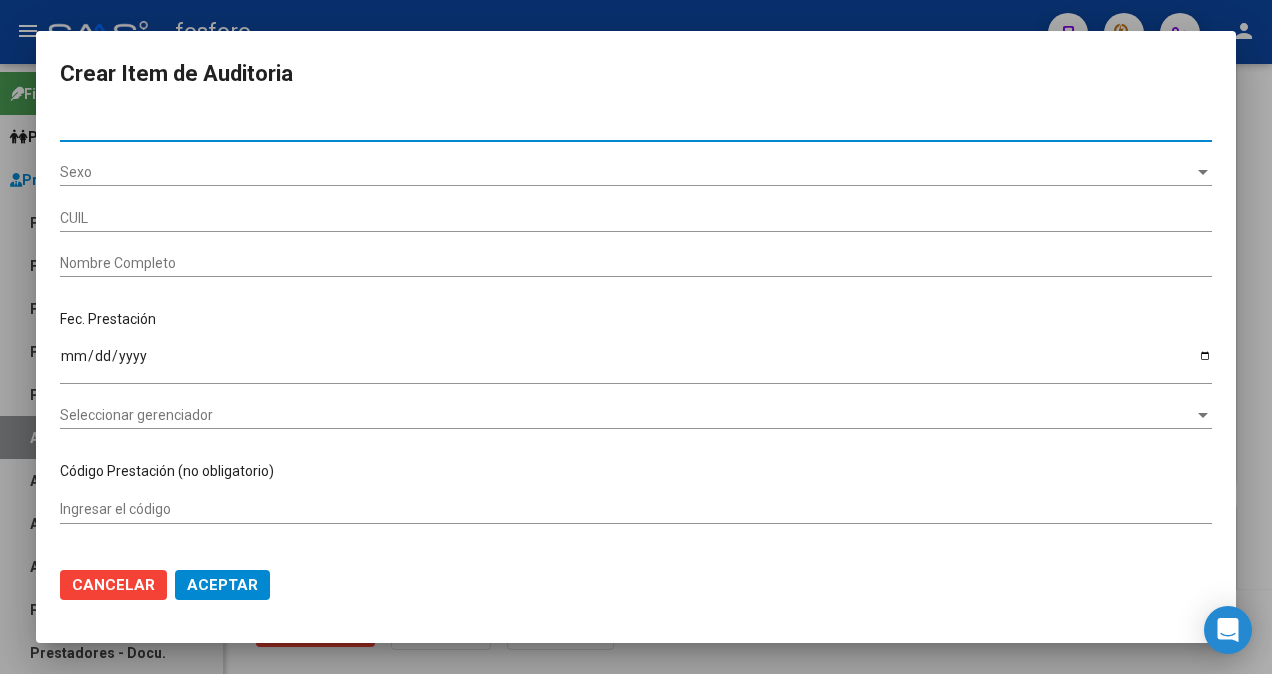 type on "27218796562" 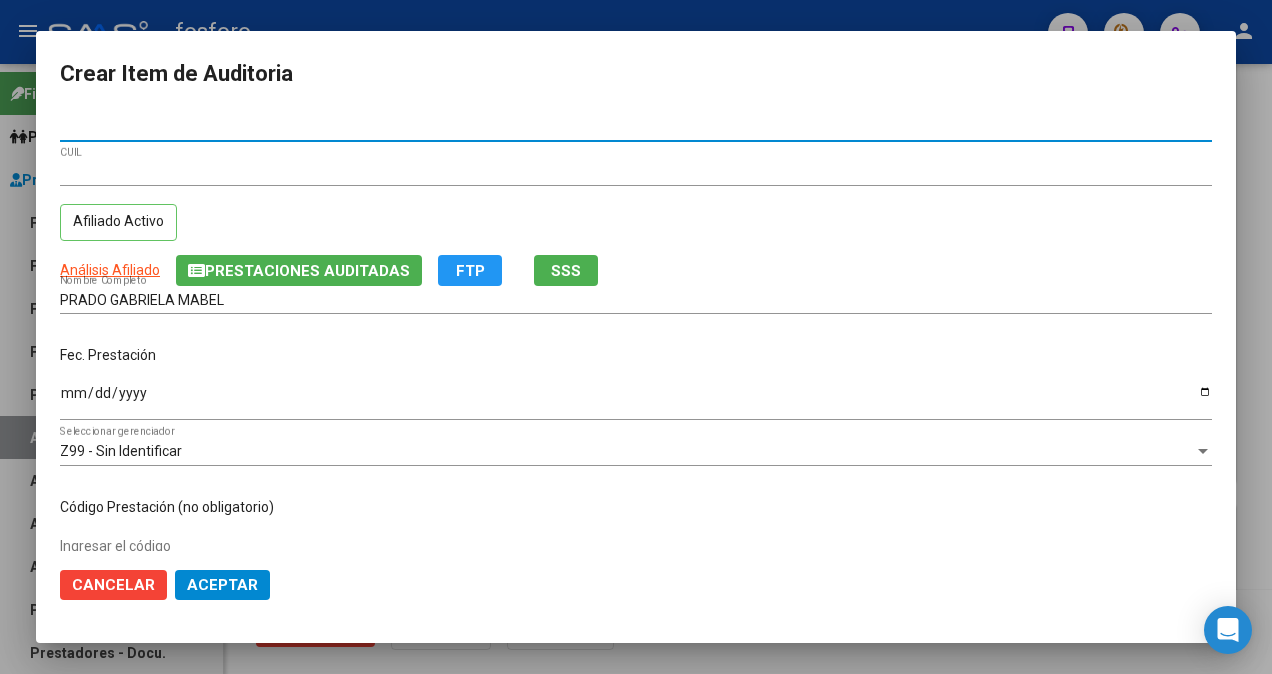 type on "21879656" 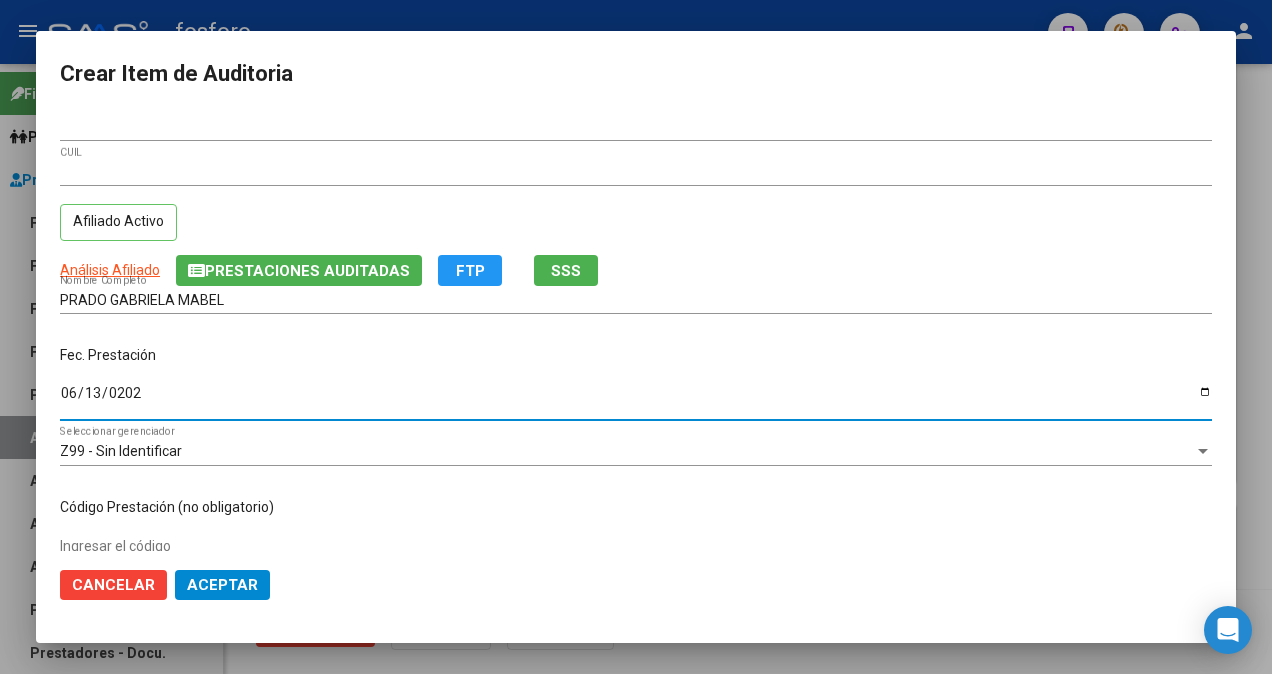 type on "2025-06-13" 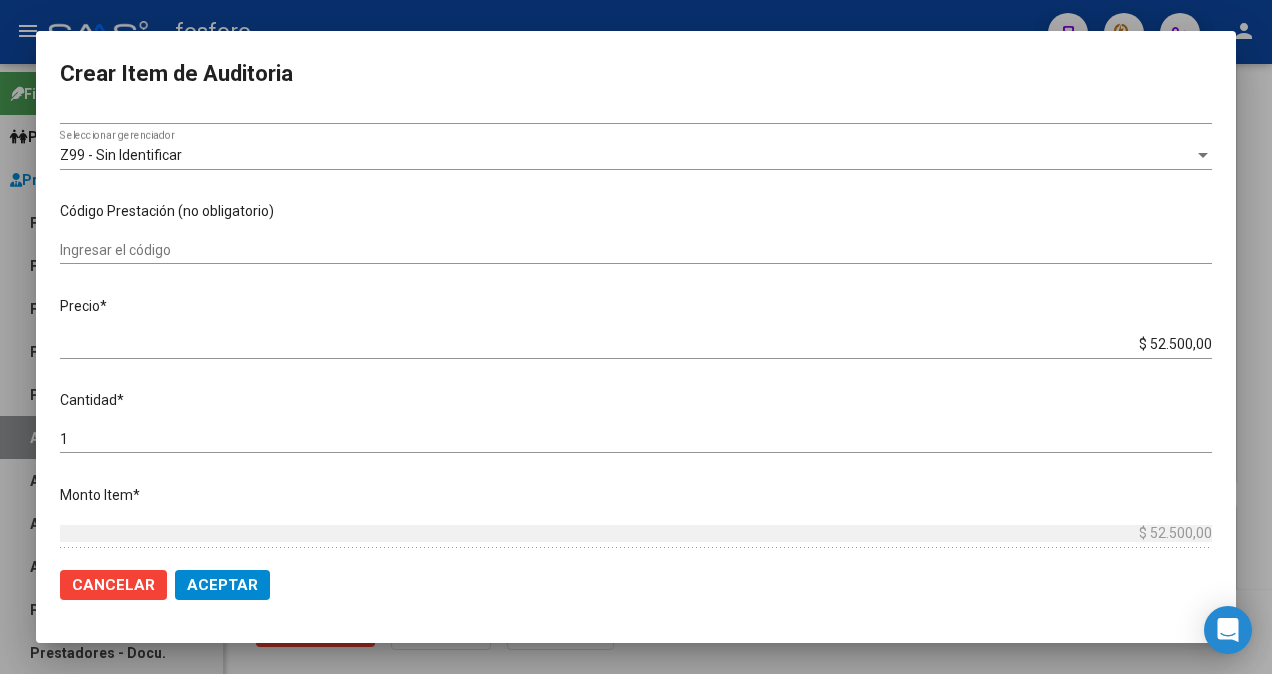 scroll, scrollTop: 300, scrollLeft: 0, axis: vertical 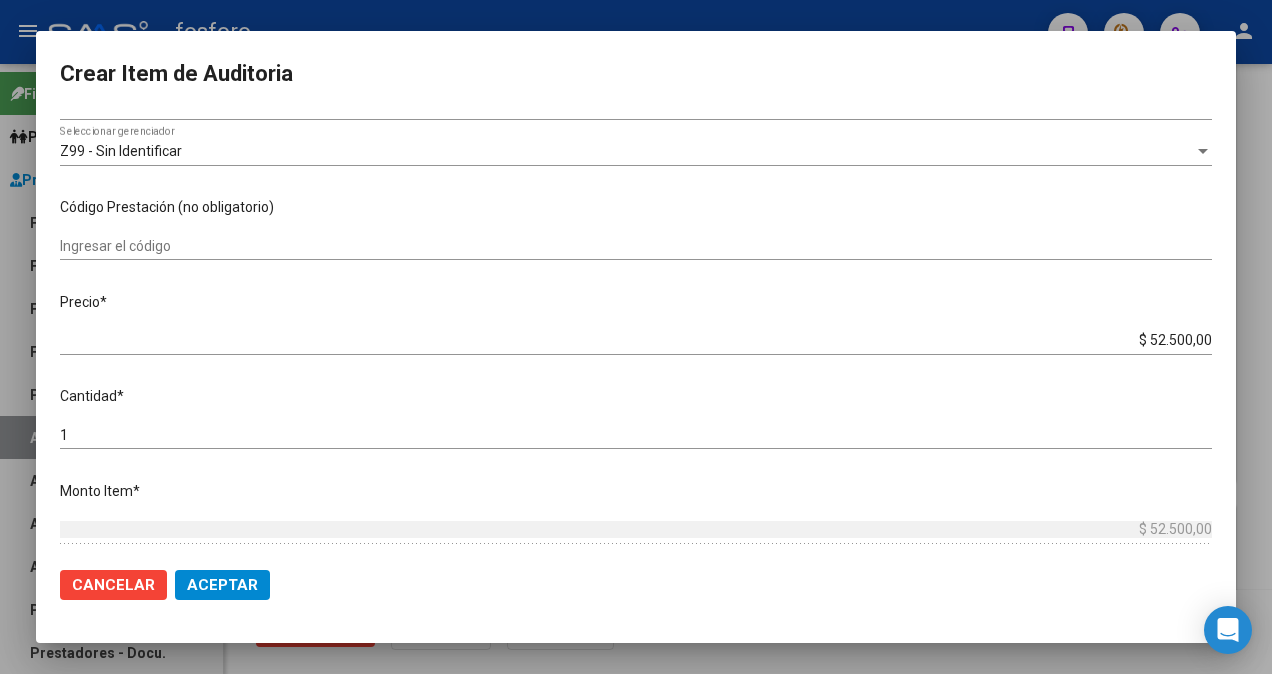 click on "Ingresar el código" at bounding box center (636, 246) 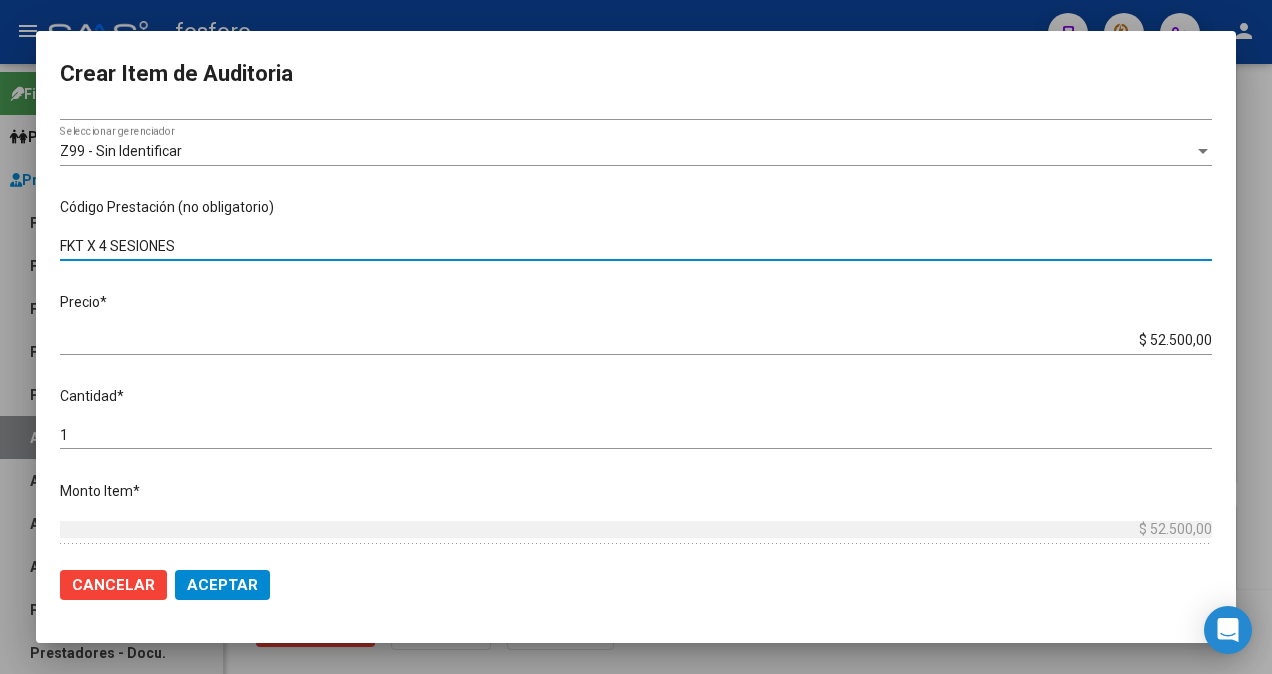 type on "FKT X 4 SESIONES" 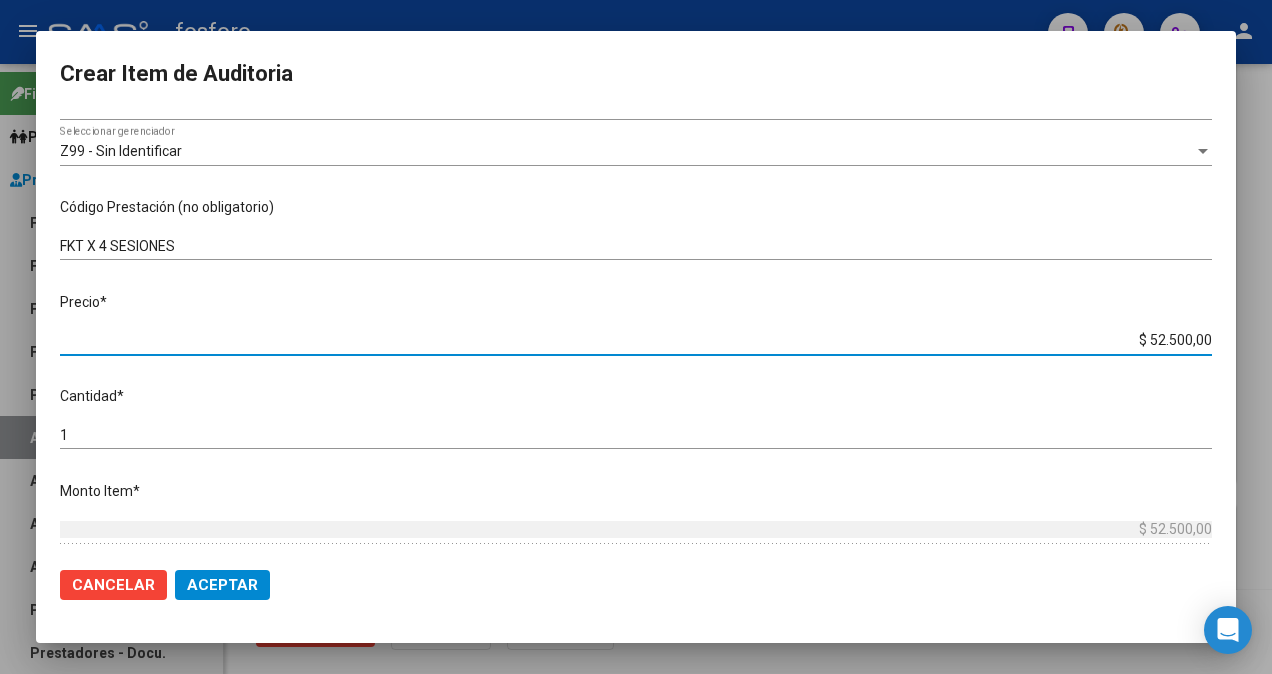 click on "$ 52.500,00" at bounding box center [636, 340] 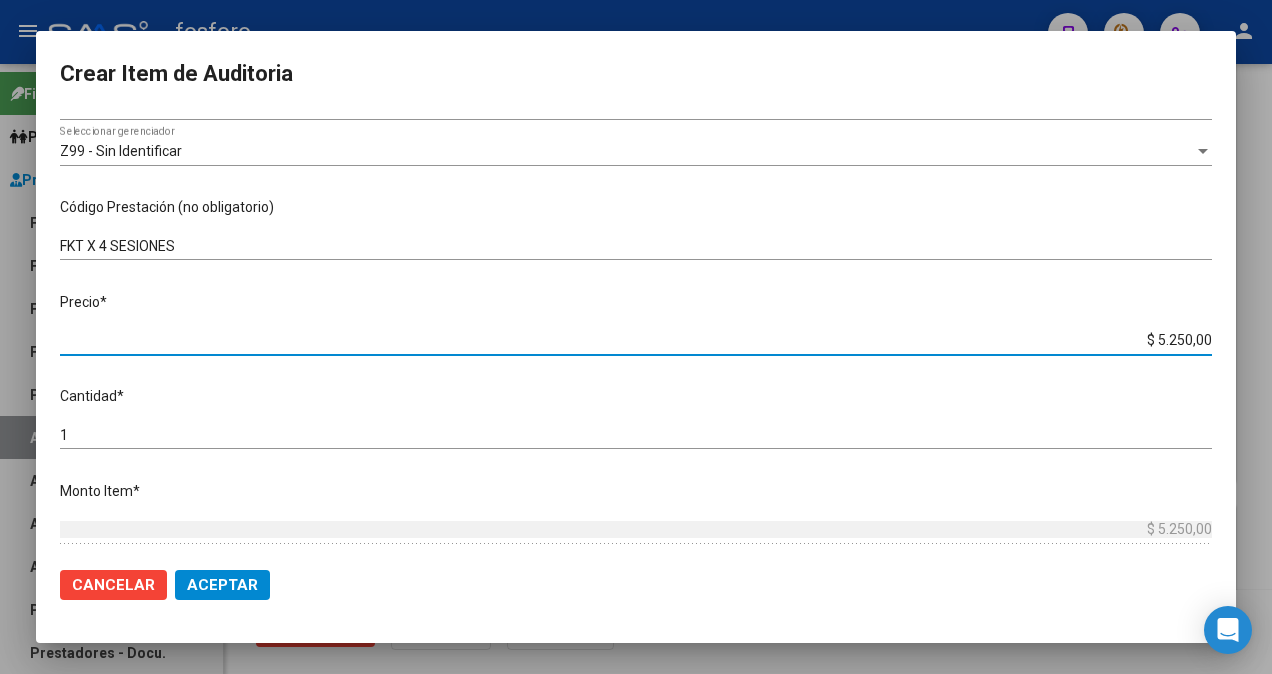 type on "$ 525,00" 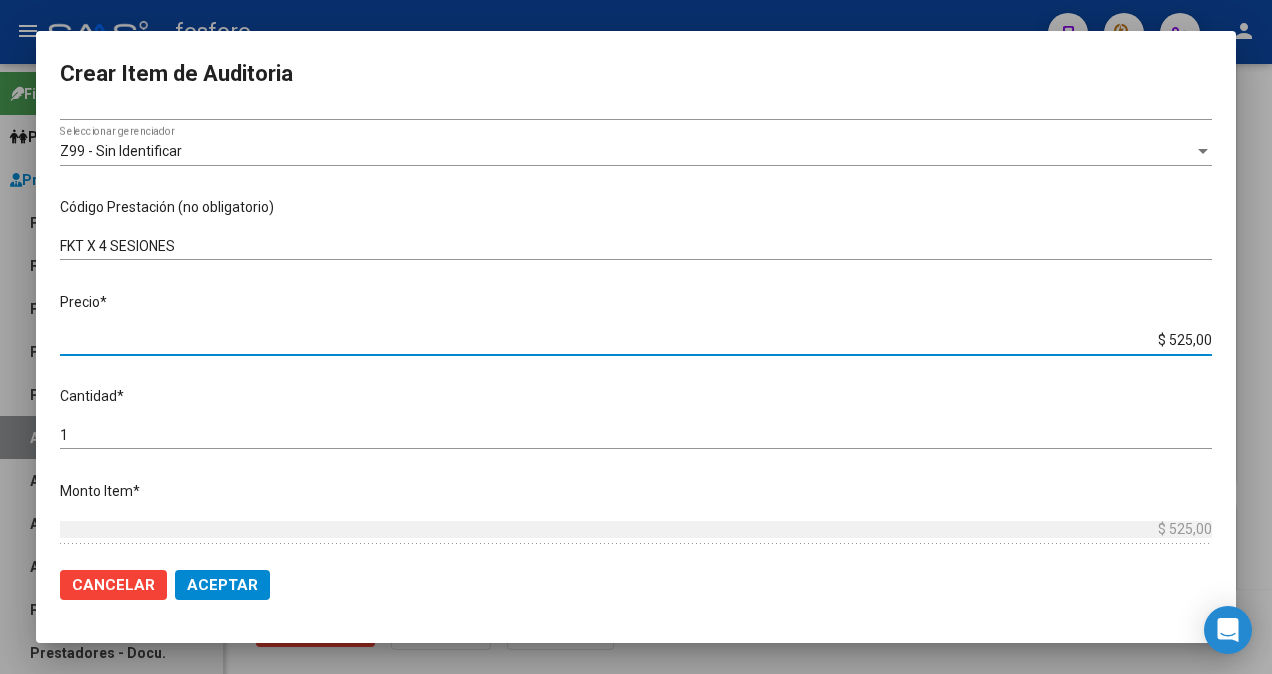 type on "$ 52,00" 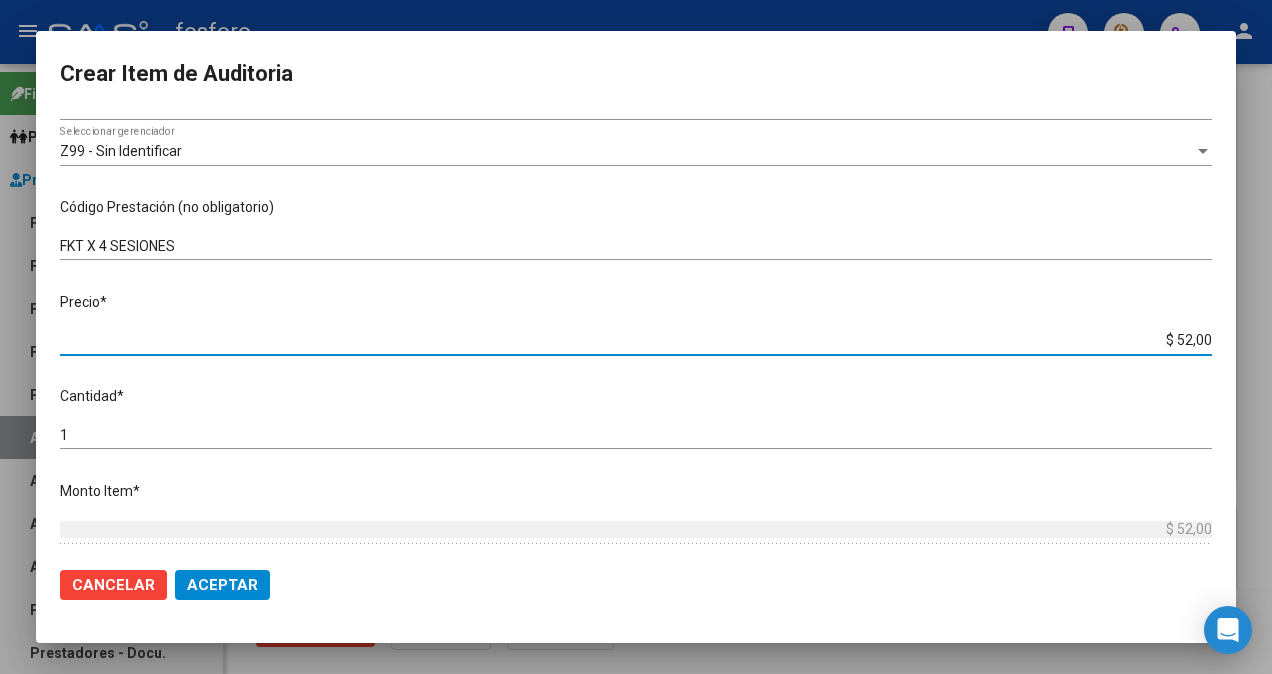 type on "$ 5,00" 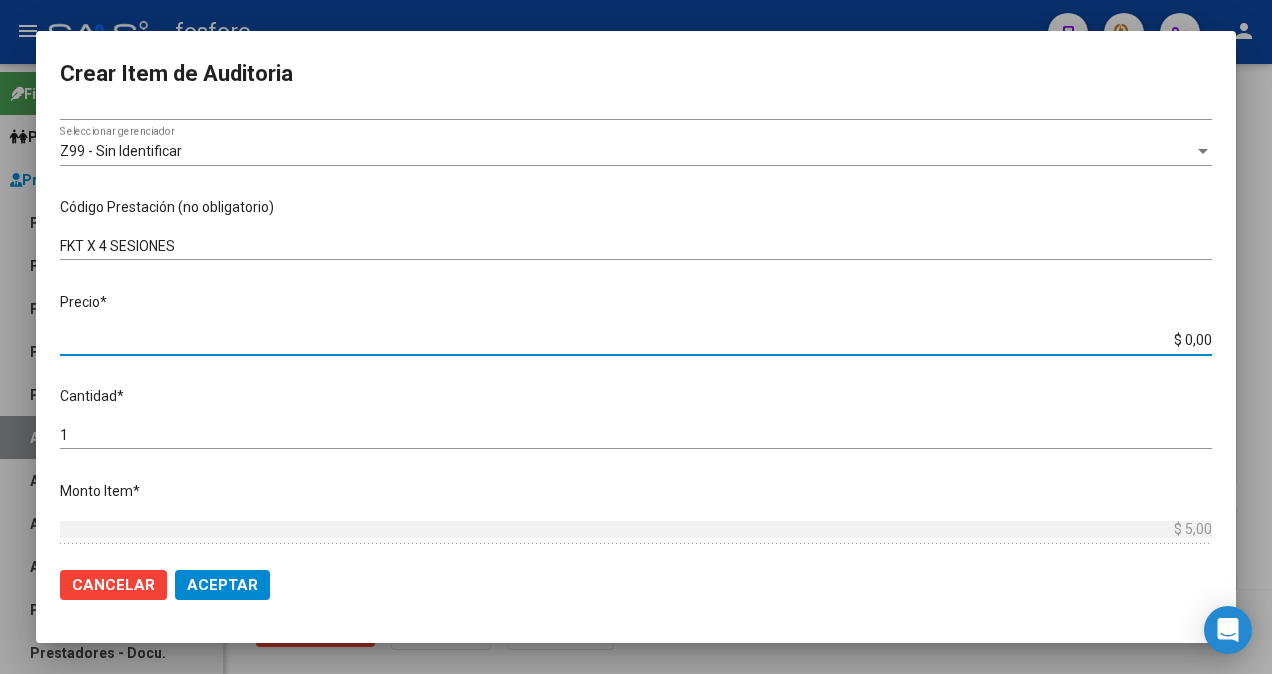 type on "$ 3,00" 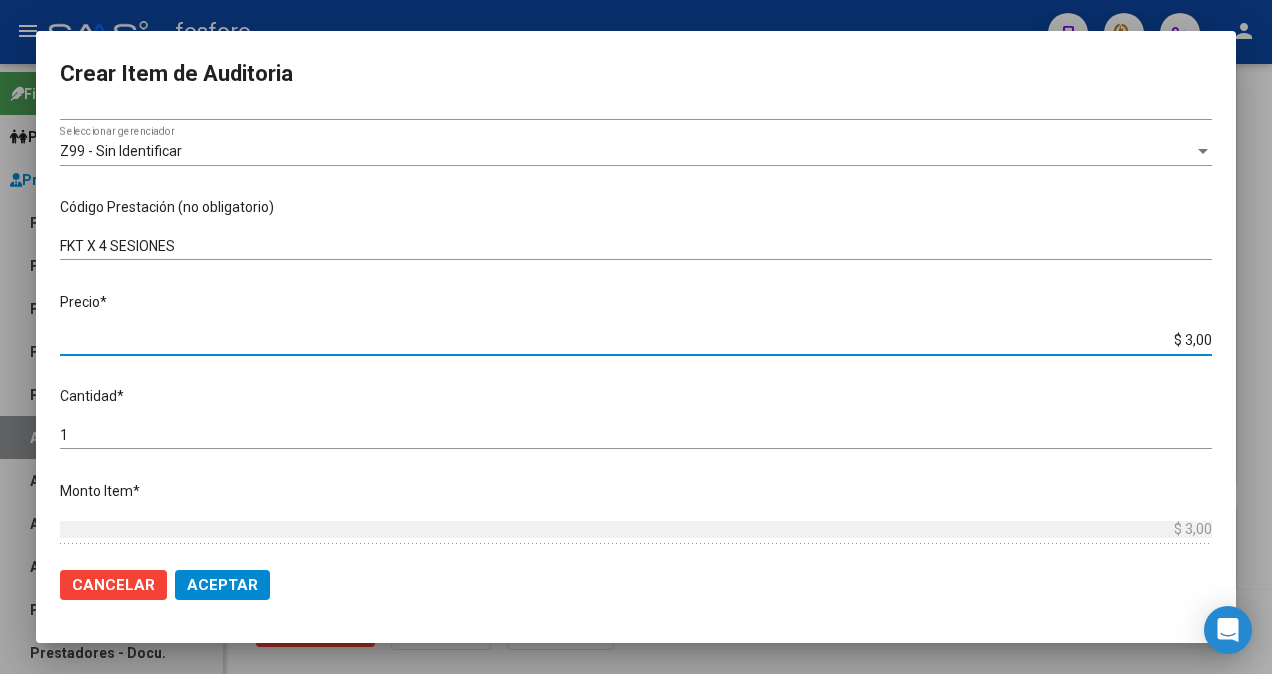 type on "$ 30,00" 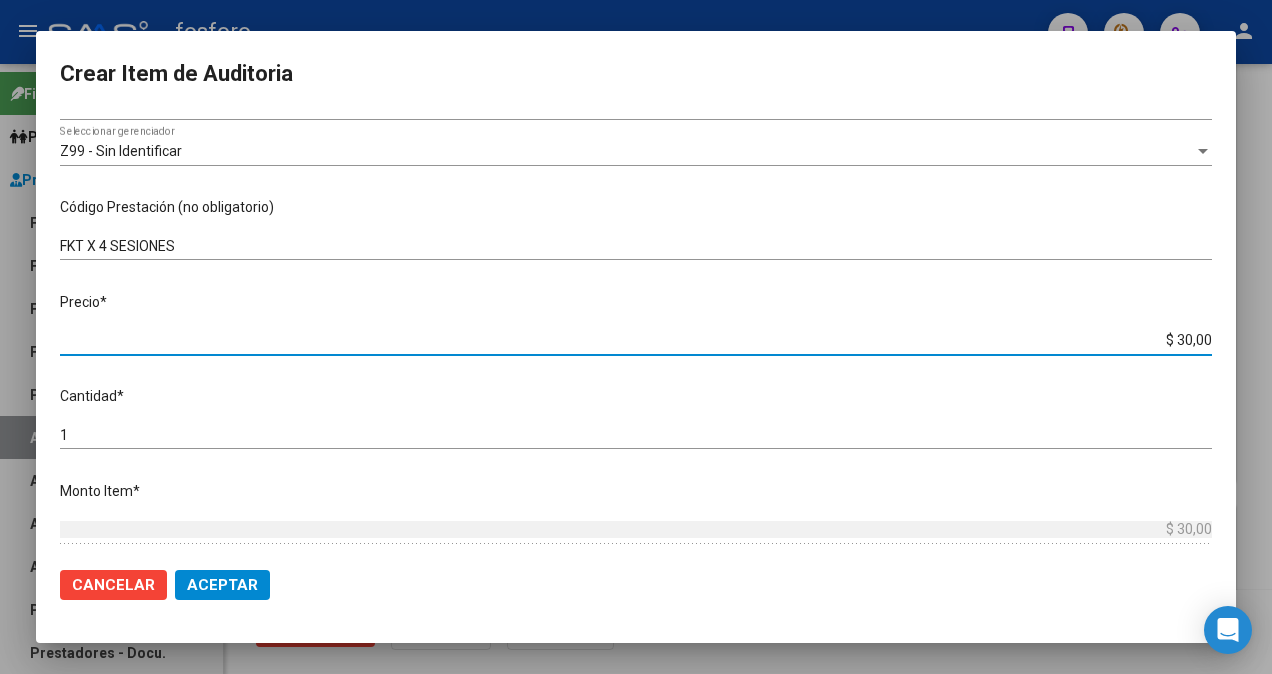 type on "$ 300,00" 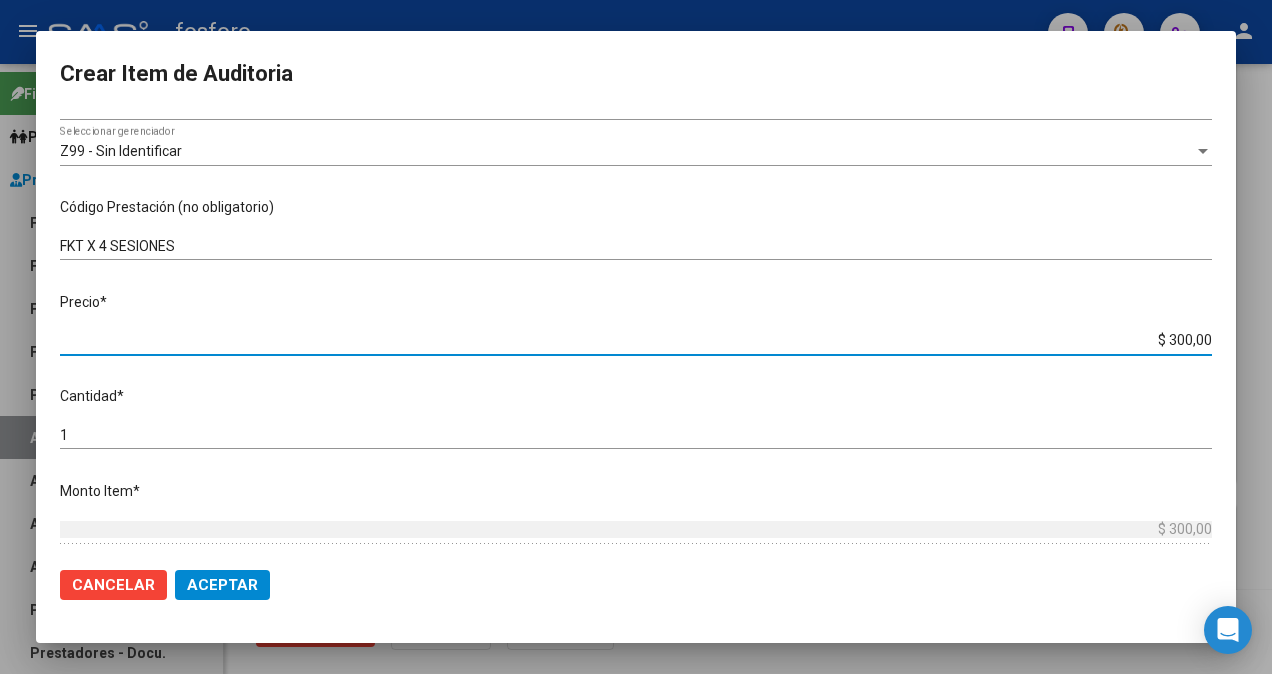 type on "$ 3.000,00" 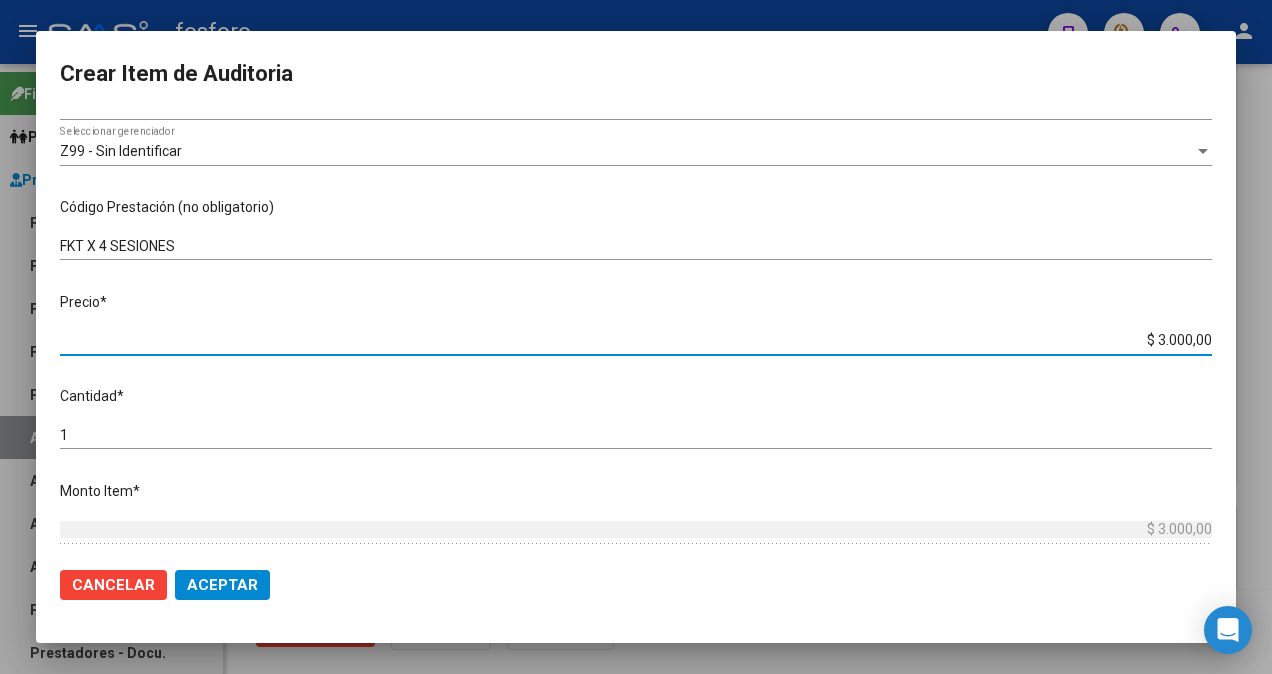 type on "$ 30.000,00" 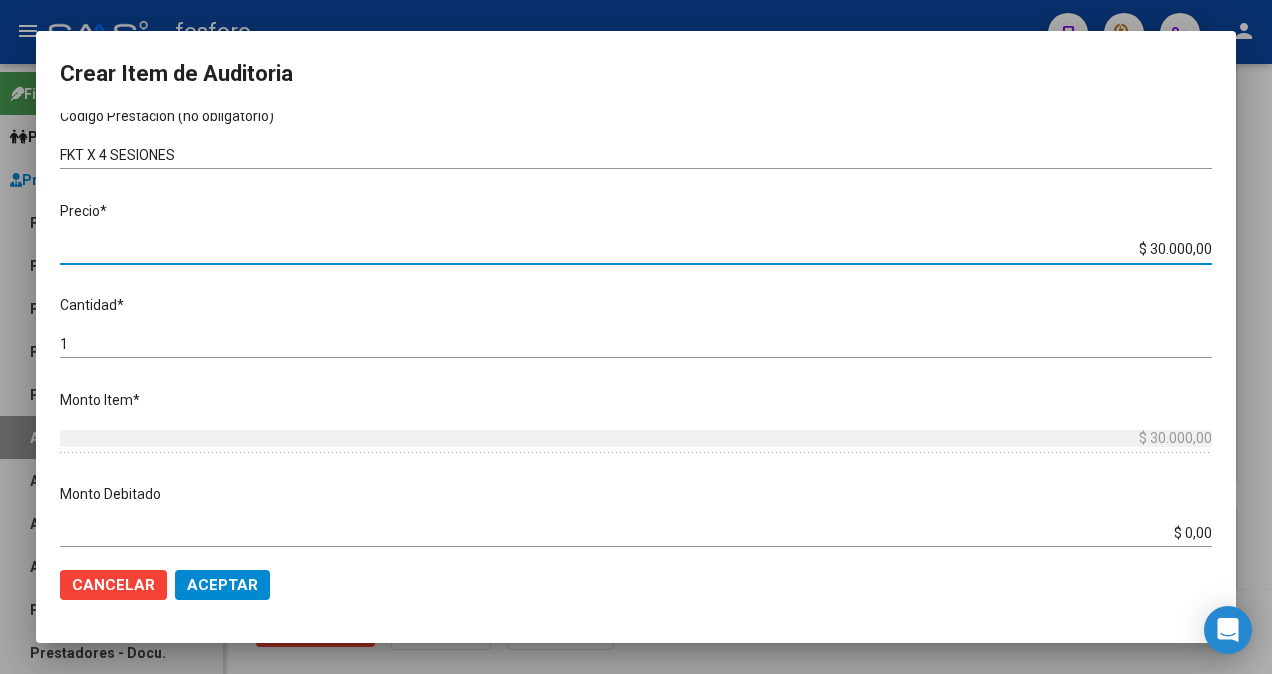 scroll, scrollTop: 500, scrollLeft: 0, axis: vertical 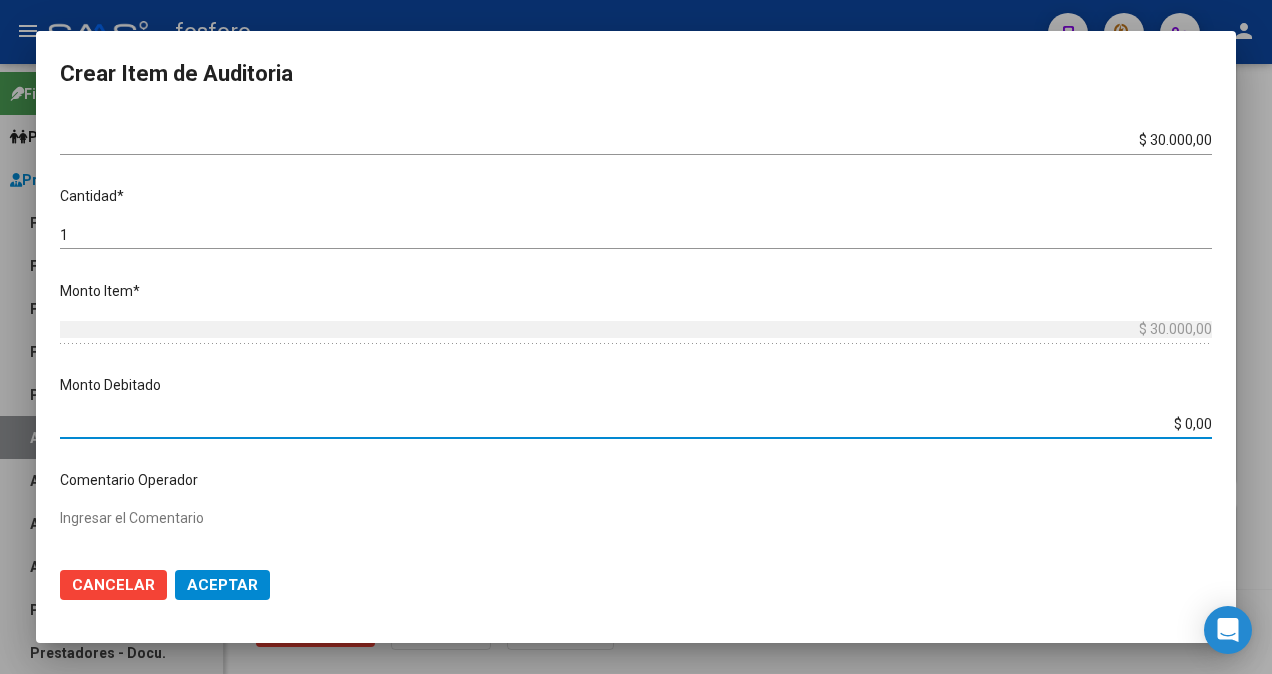 click on "$ 0,00" at bounding box center (636, 424) 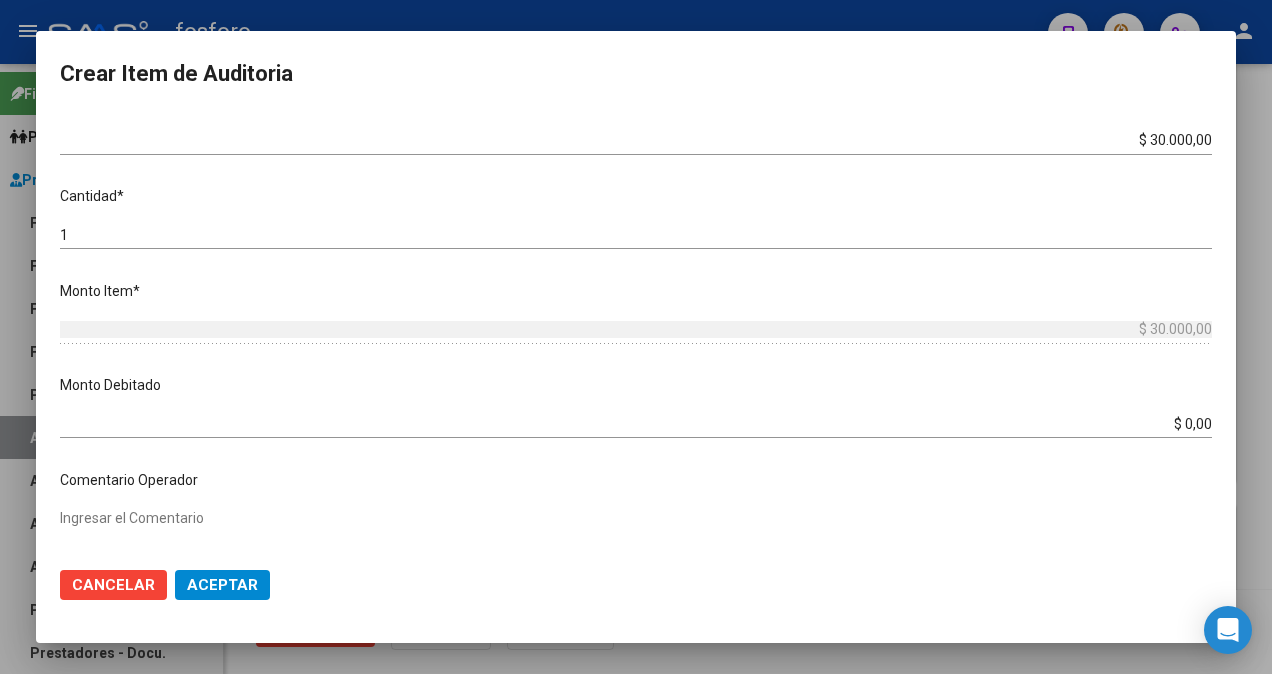 click on "Monto Debitado    $ 0,00 Ingresar el monto" at bounding box center (644, 403) 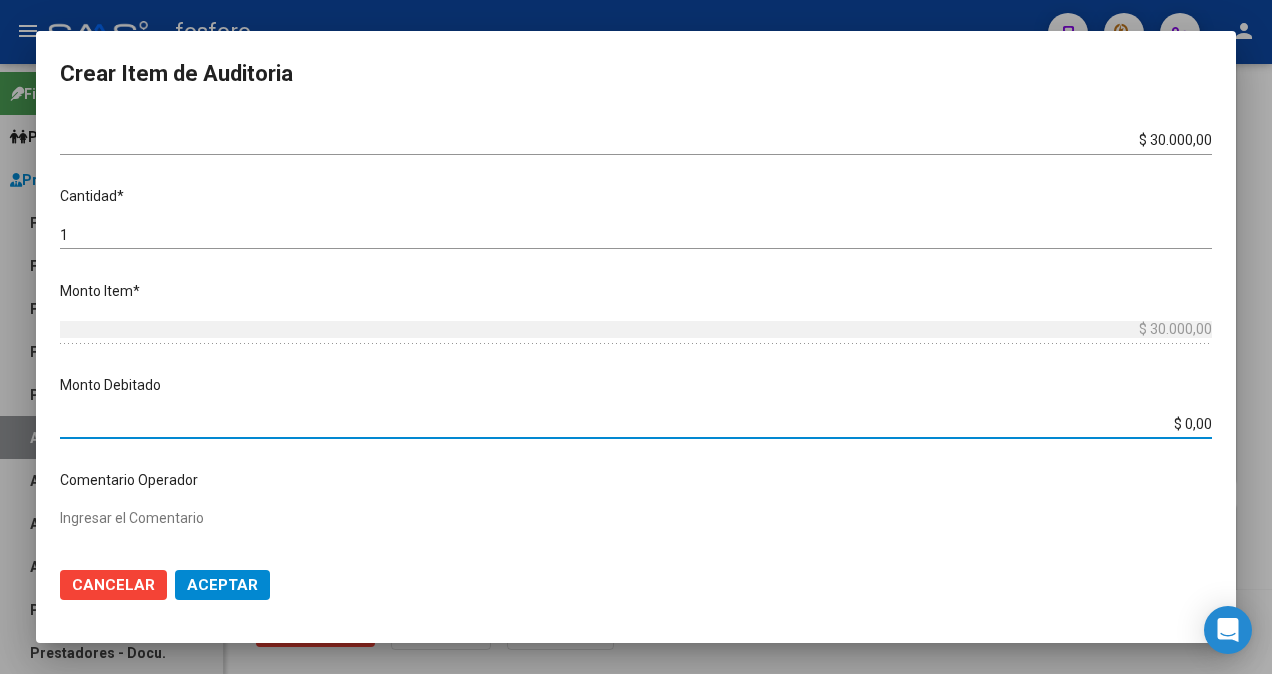 click on "$ 0,00" at bounding box center [636, 424] 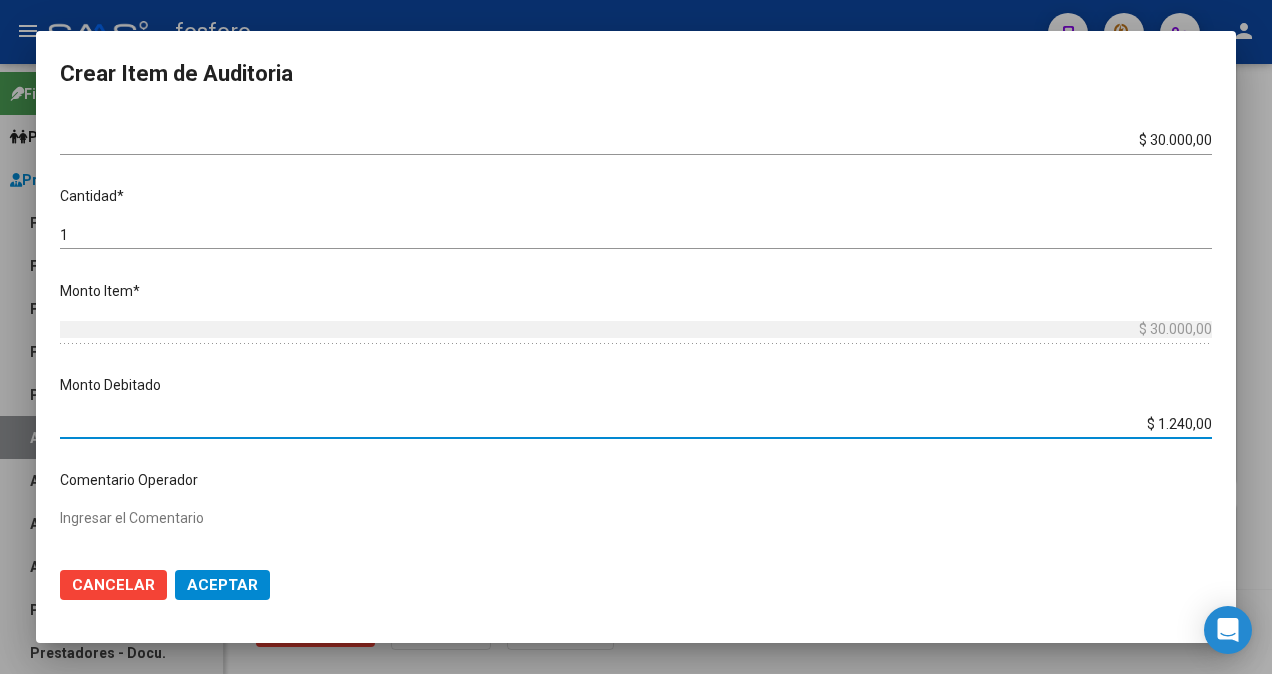 type on "$ 12.400,00" 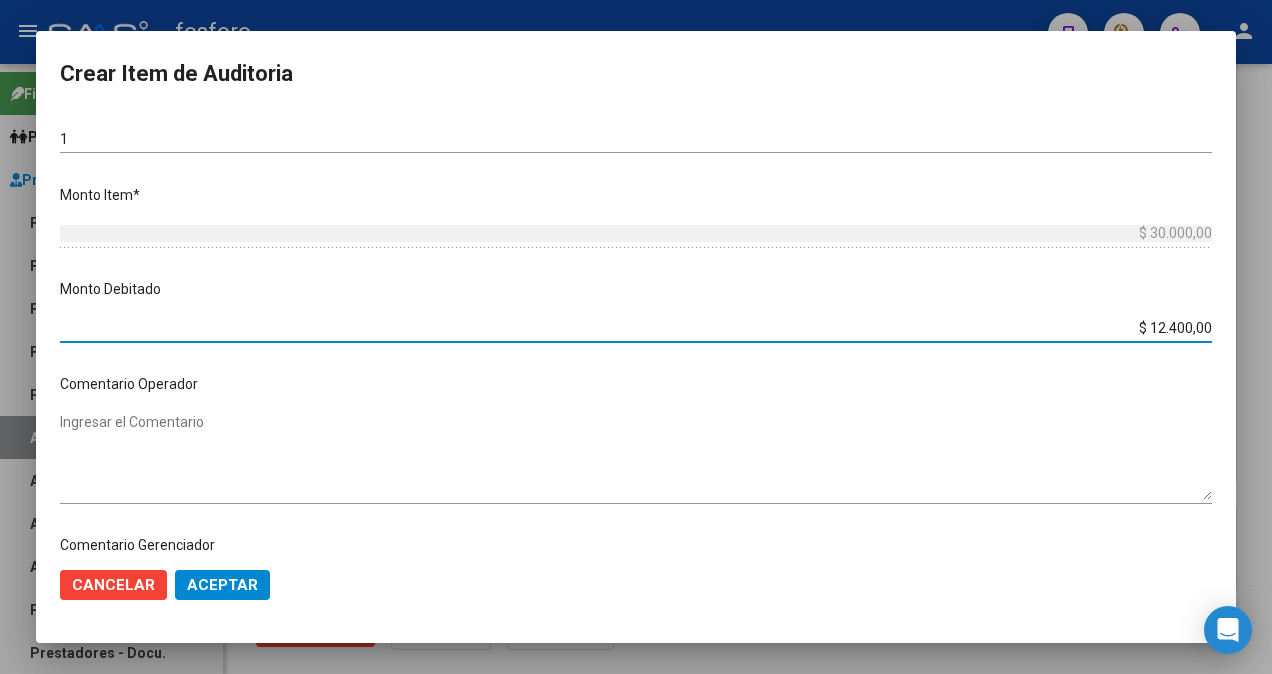 scroll, scrollTop: 700, scrollLeft: 0, axis: vertical 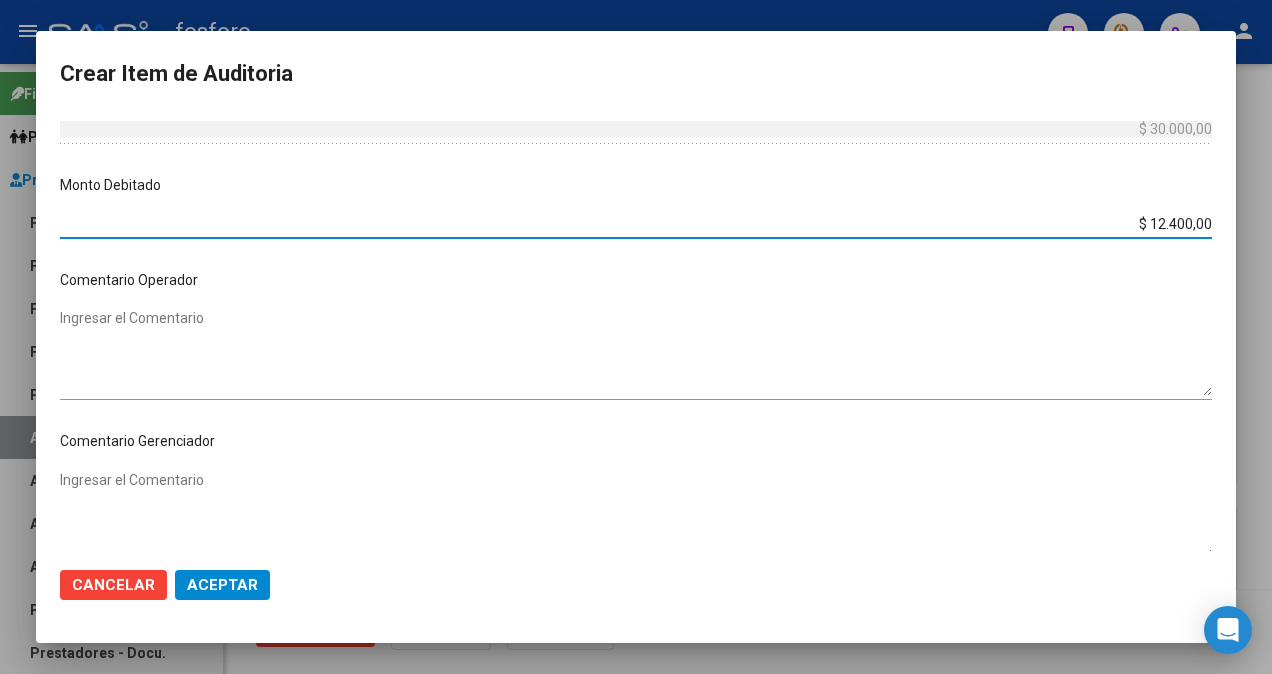 click on "Ingresar el Comentario" at bounding box center (636, 352) 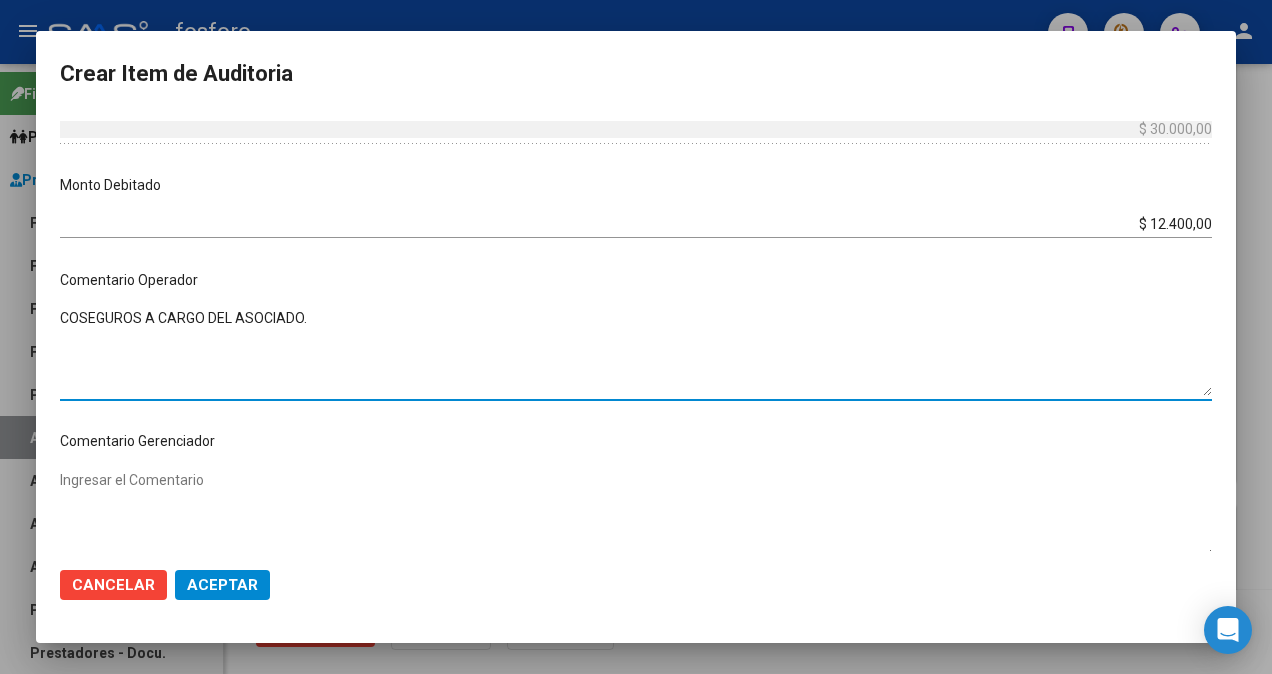 type on "COSEGUROS A CARGO DEL ASOCIADO." 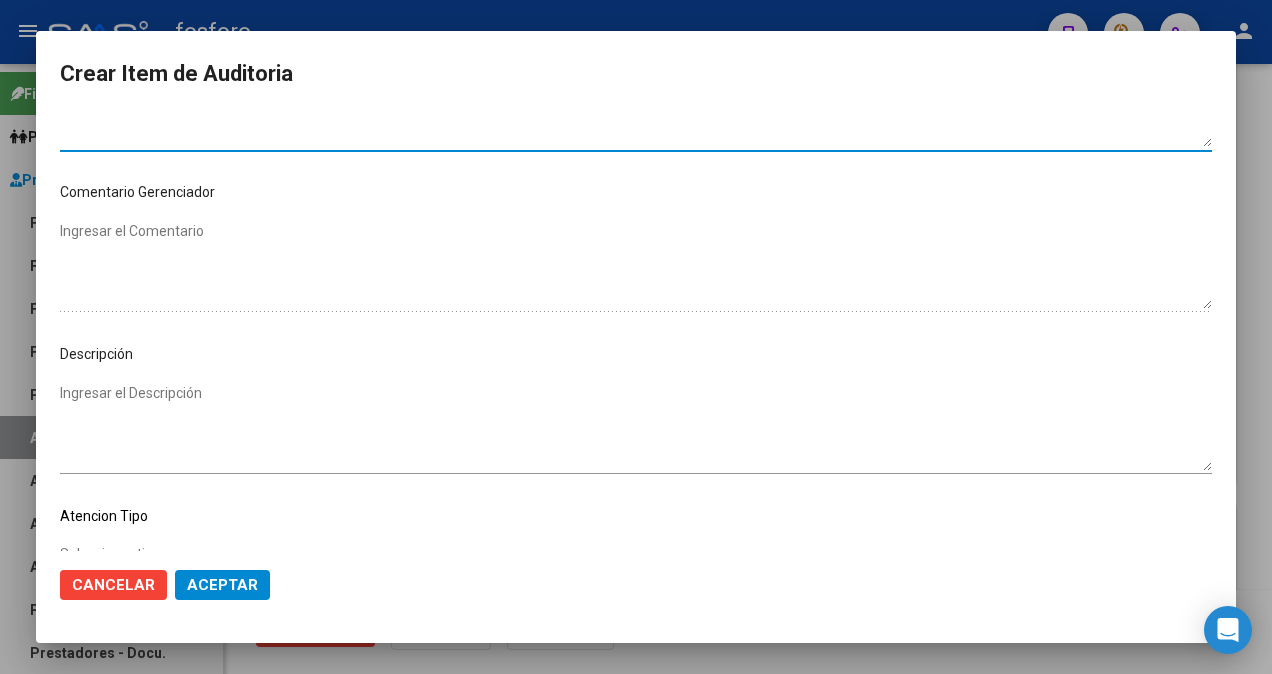 scroll, scrollTop: 1077, scrollLeft: 0, axis: vertical 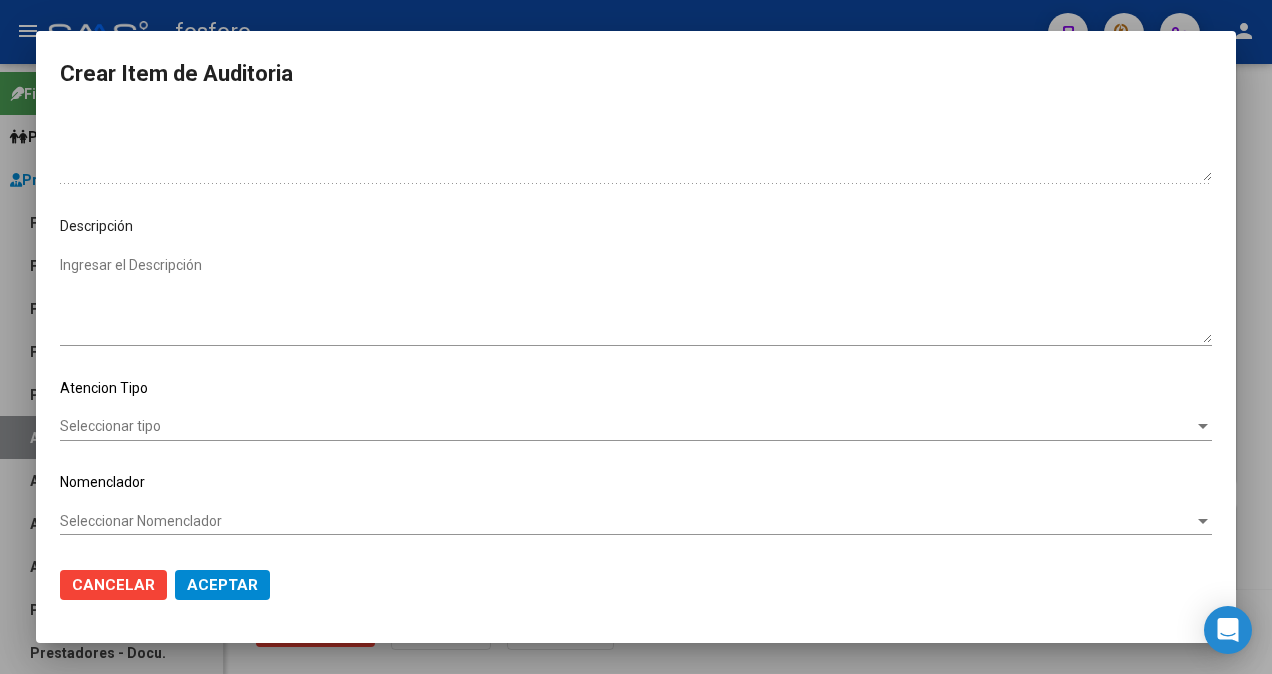 click on "Seleccionar tipo" at bounding box center (627, 426) 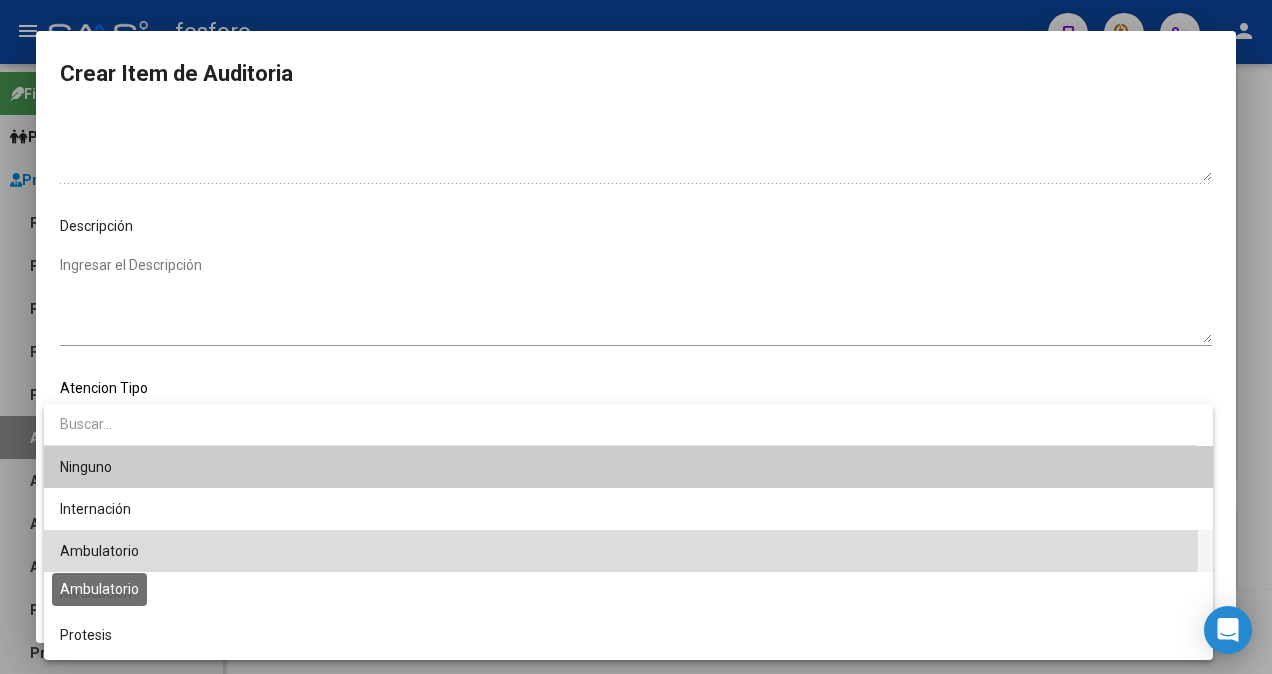 click on "Ambulatorio" at bounding box center [99, 551] 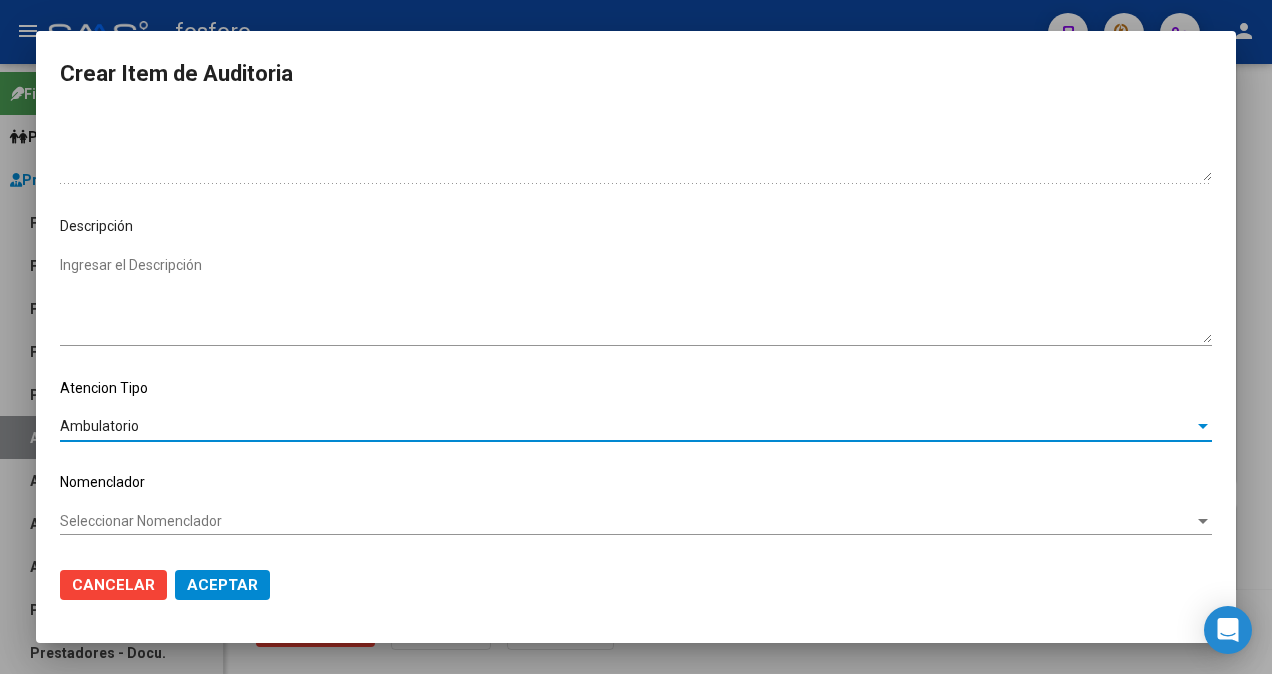 click on "Aceptar" 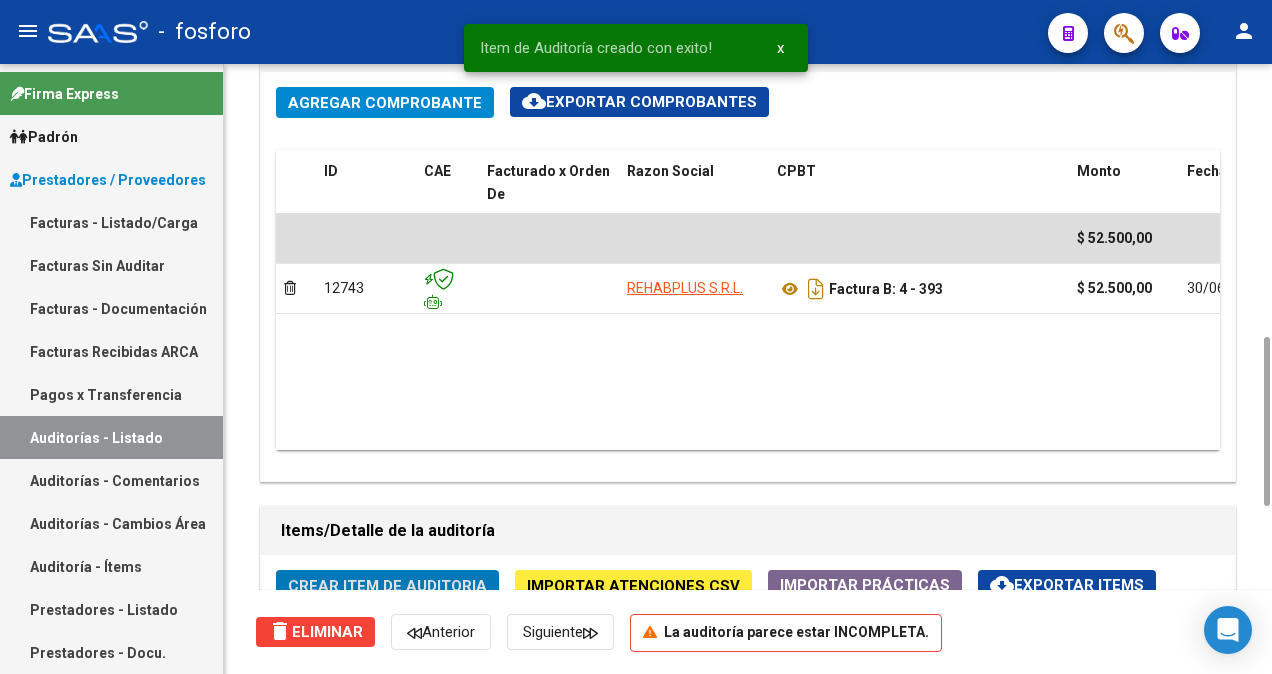 click on "Crear Item de Auditoria" 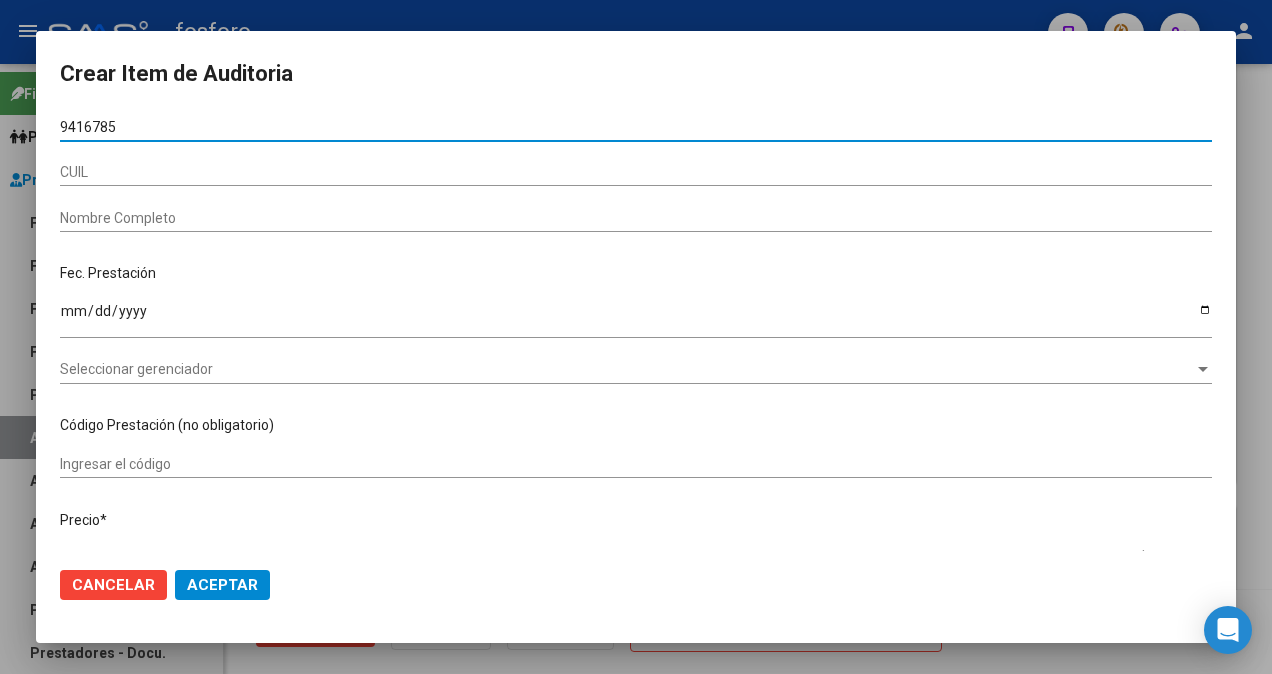 type on "94167850" 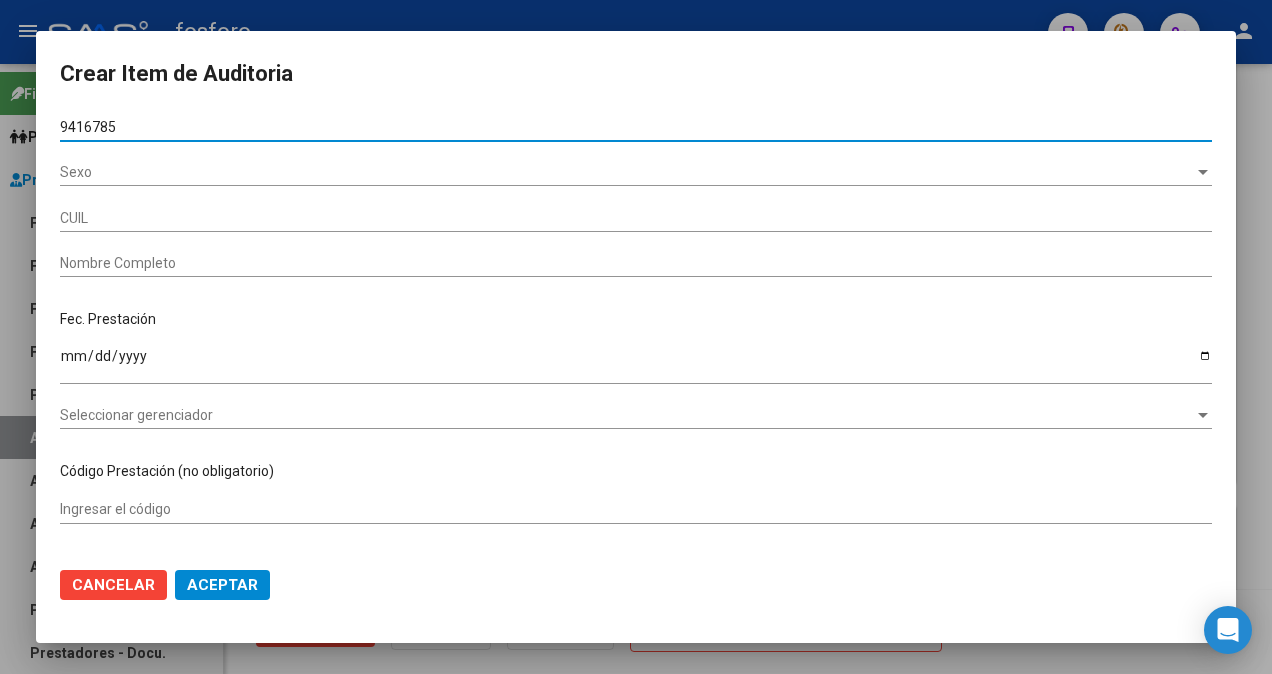 type on "20941678506" 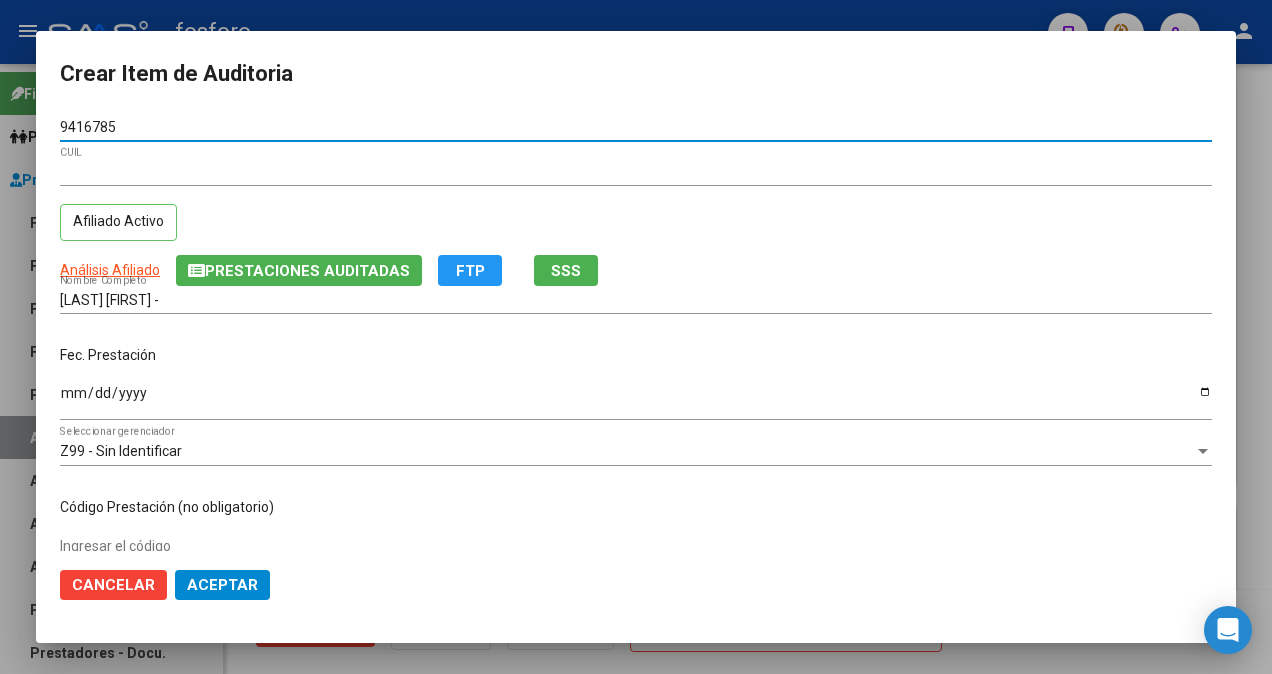 type on "94167850" 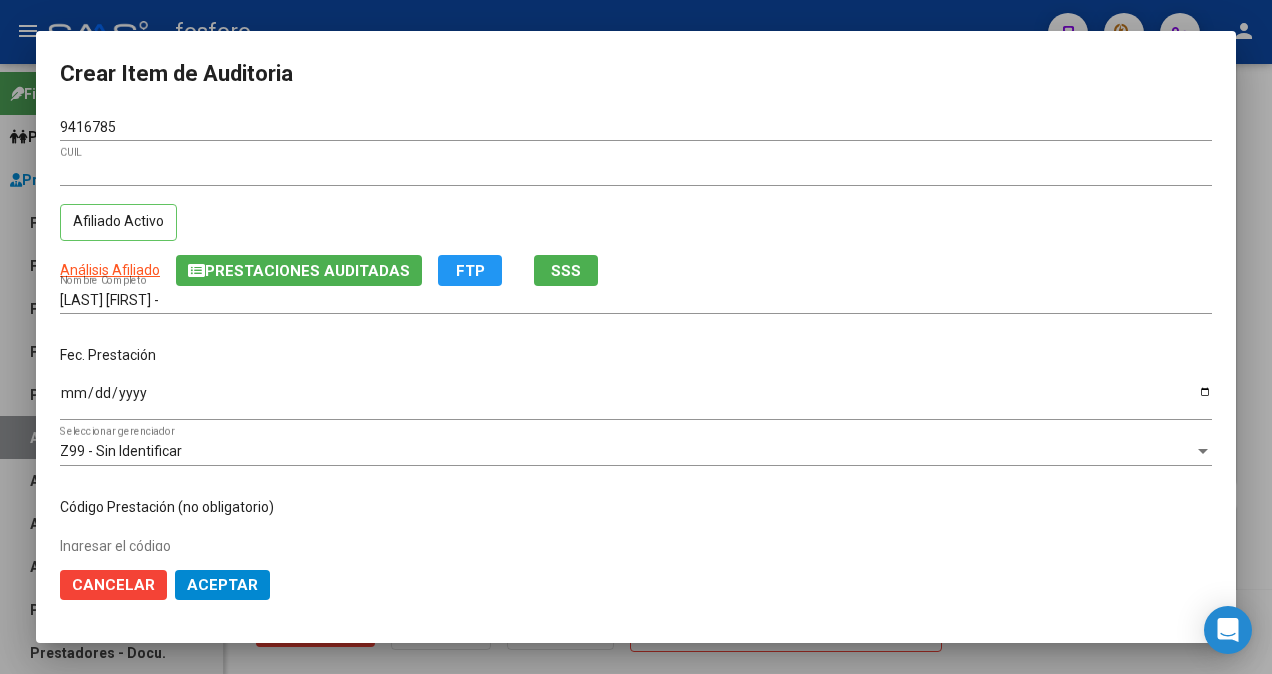 click on "94167850 Nro Documento    20941678506 CUIL   Afiliado Activo  Análisis Afiliado  Prestaciones Auditadas FTP SSS   VELASQUEZ MENDEZ VICTOR        - Nombre Completo  Fec. Prestación    Ingresar la fecha  Z99 - Sin Identificar  Seleccionar gerenciador Código Prestación (no obligatorio)    Ingresar el código  Precio  *   $ 22.500,00 Ingresar el precio  Cantidad  *   1 Ingresar la cantidad  Monto Item  *   $ 22.500,00 Ingresar el monto  Monto Debitado    $ 0,00 Ingresar el monto  Comentario Operador    Ingresar el Comentario  Comentario Gerenciador    Ingresar el Comentario  Descripción    Ingresar el Descripción   Atencion Tipo  Seleccionar tipo Seleccionar tipo  Nomenclador  Seleccionar Nomenclador Seleccionar Nomenclador" at bounding box center [636, 332] 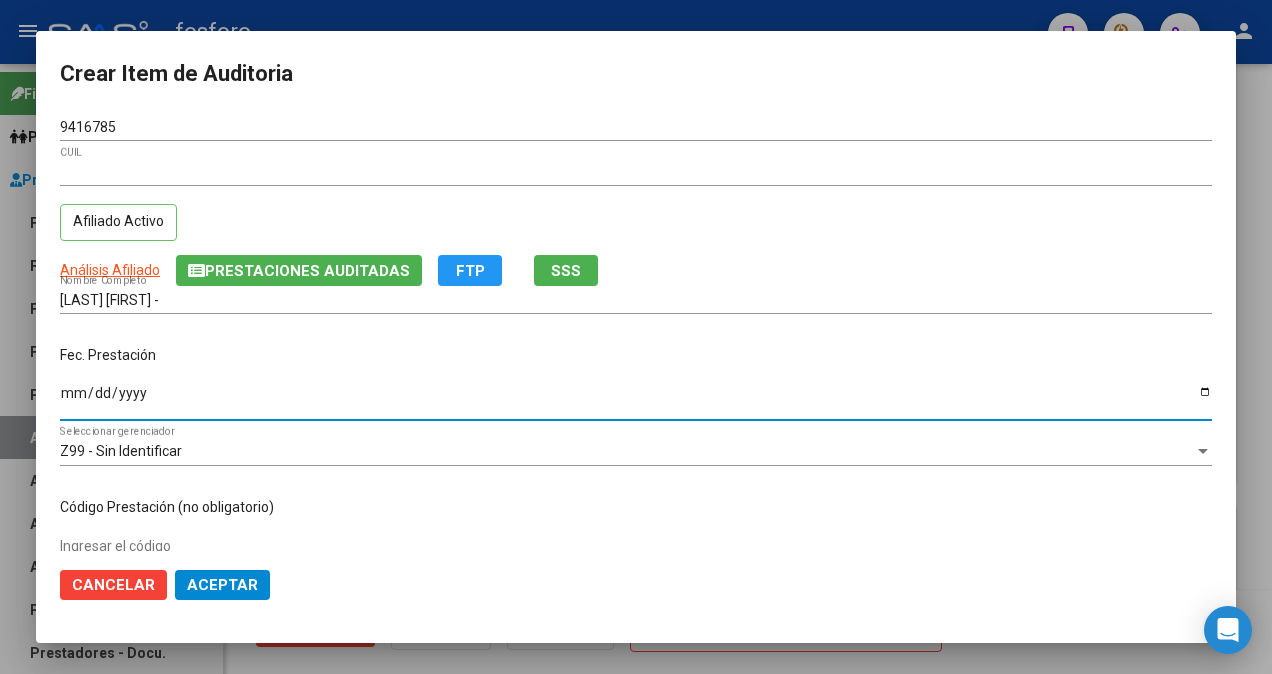 click on "Ingresar la fecha" at bounding box center [636, 400] 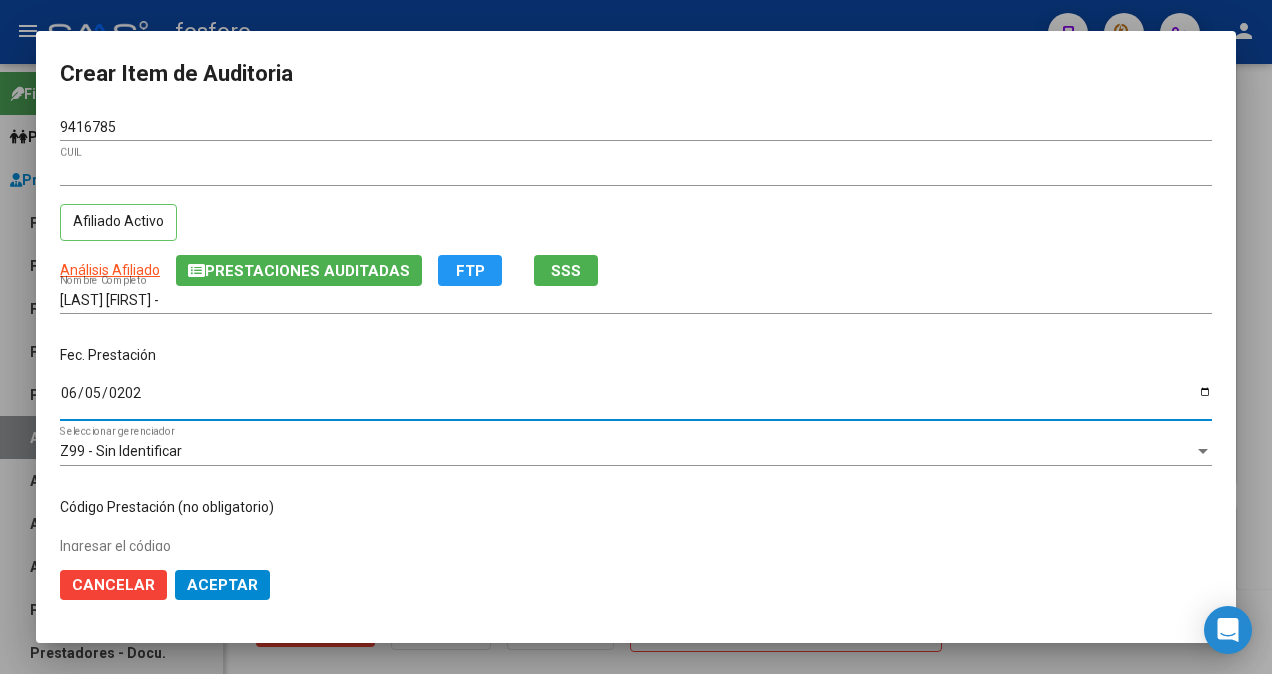 type on "2025-06-05" 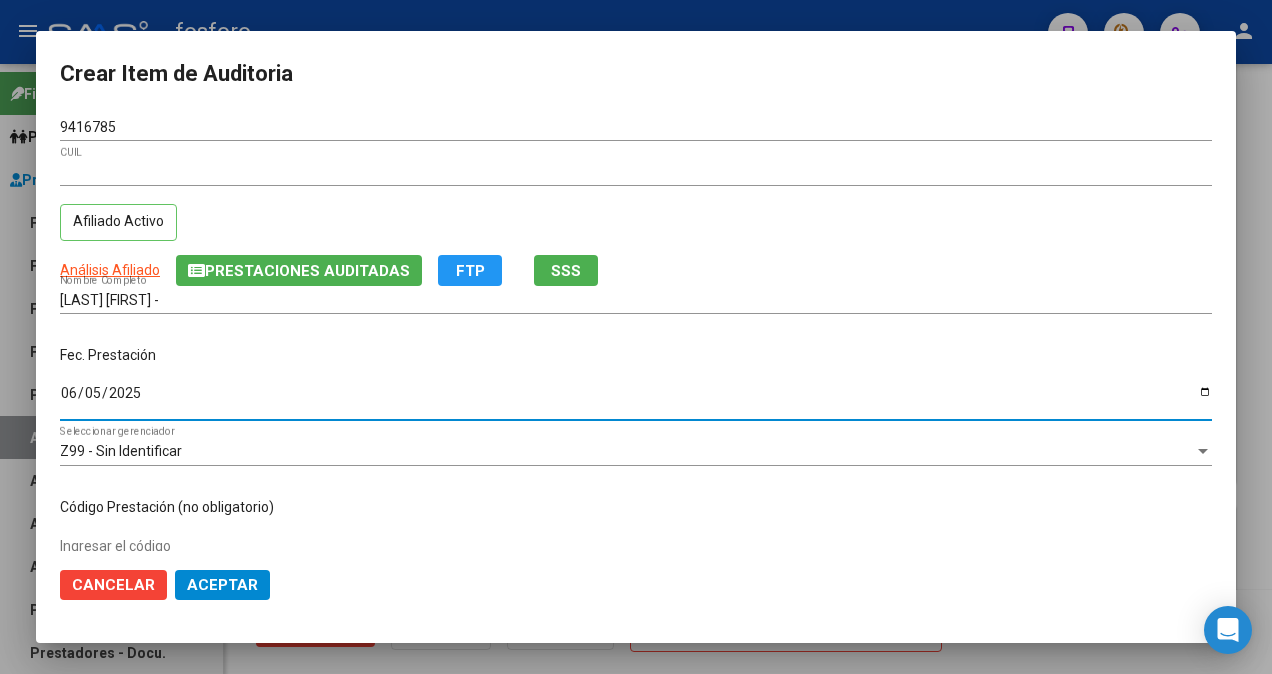 click on "2025-06-05" at bounding box center (636, 400) 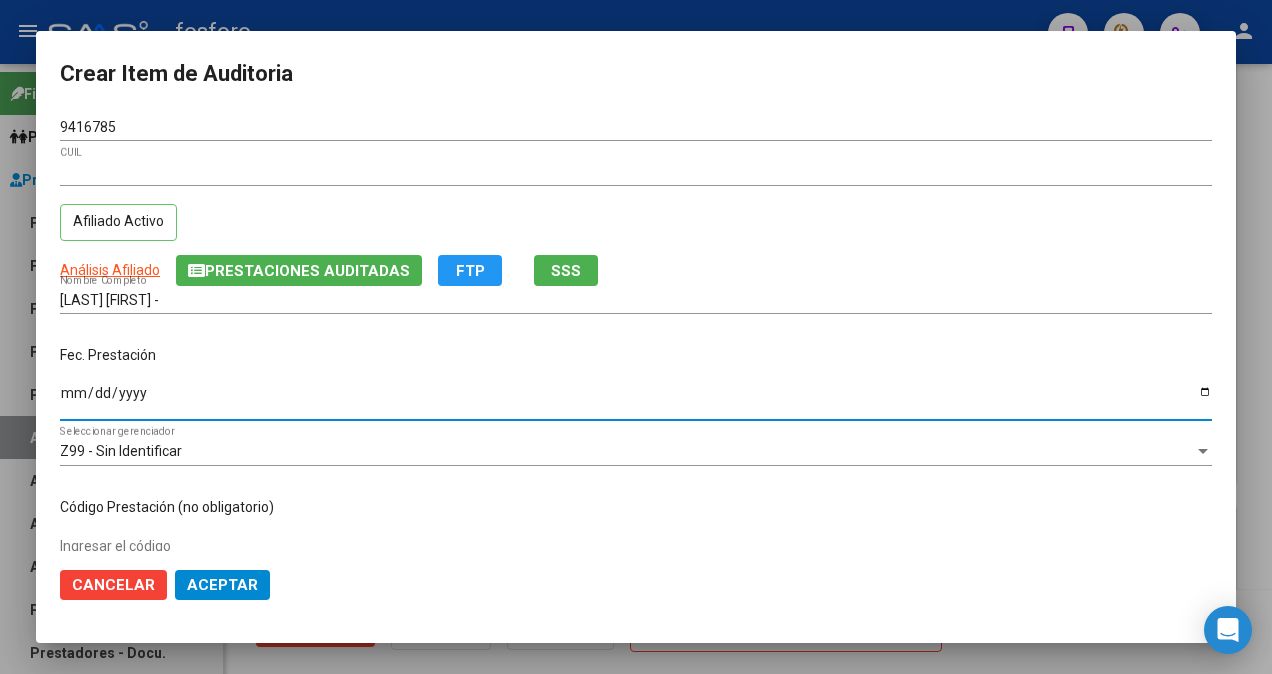 type on "2025-06-03" 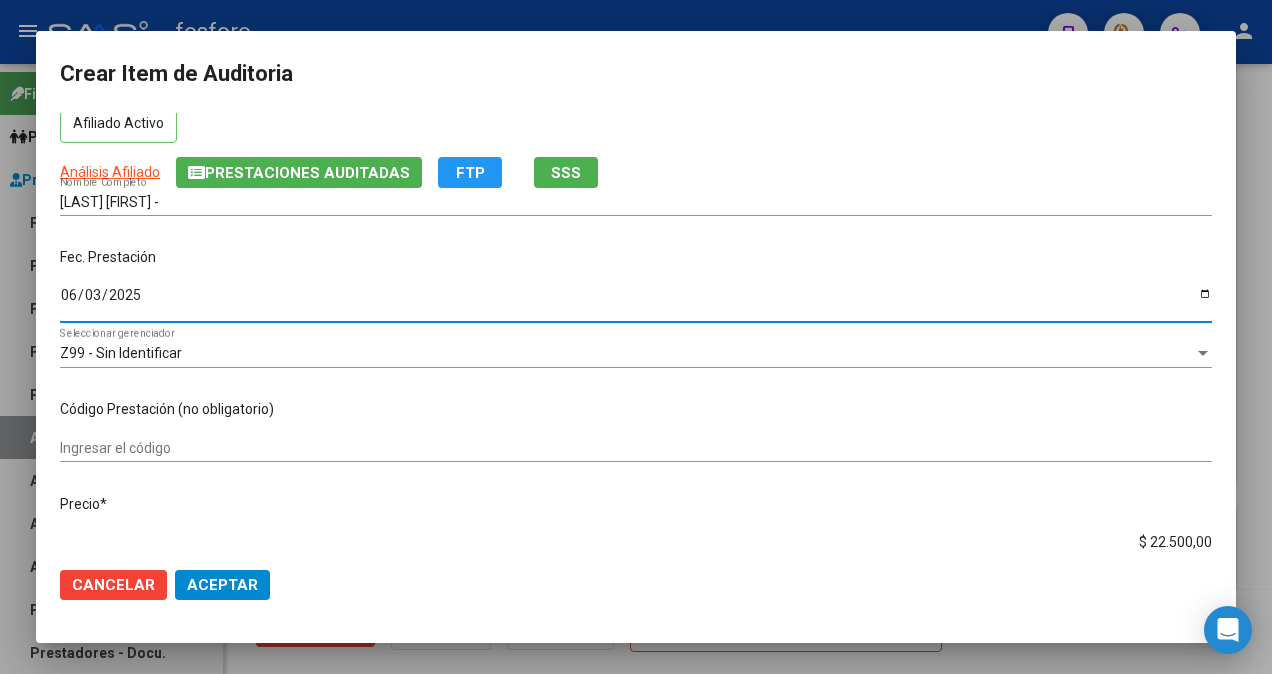 scroll, scrollTop: 200, scrollLeft: 0, axis: vertical 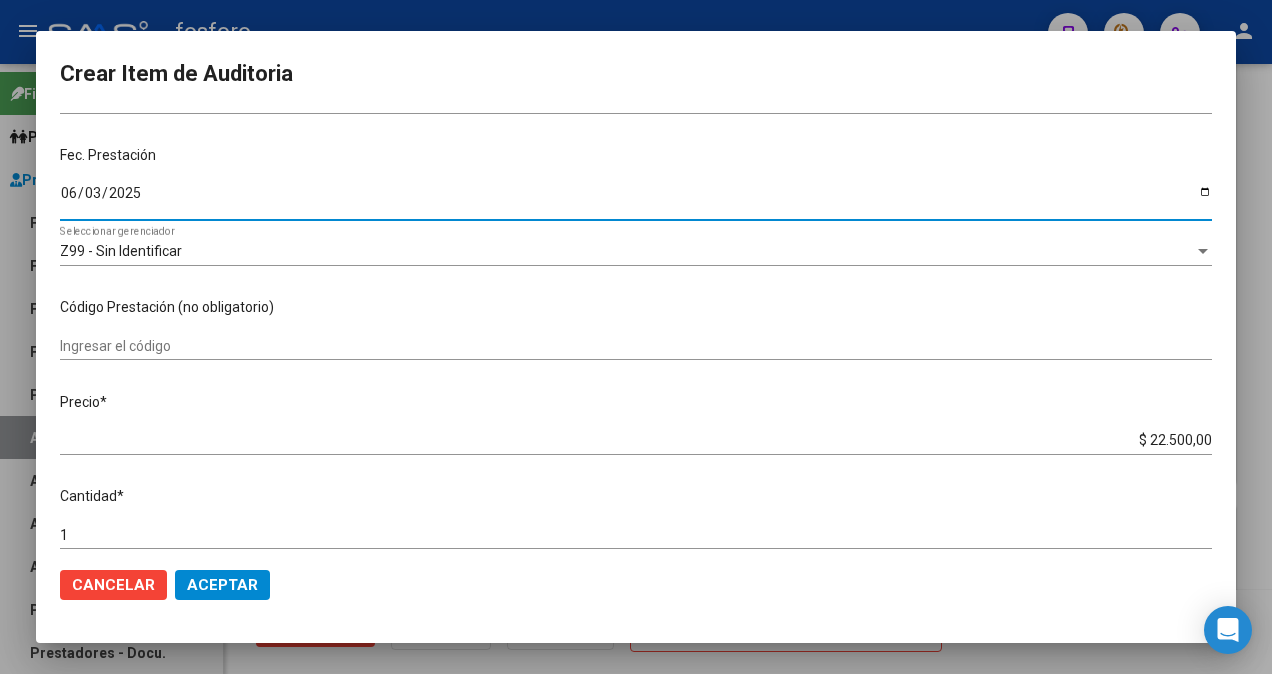 click on "Ingresar el código" at bounding box center [636, 346] 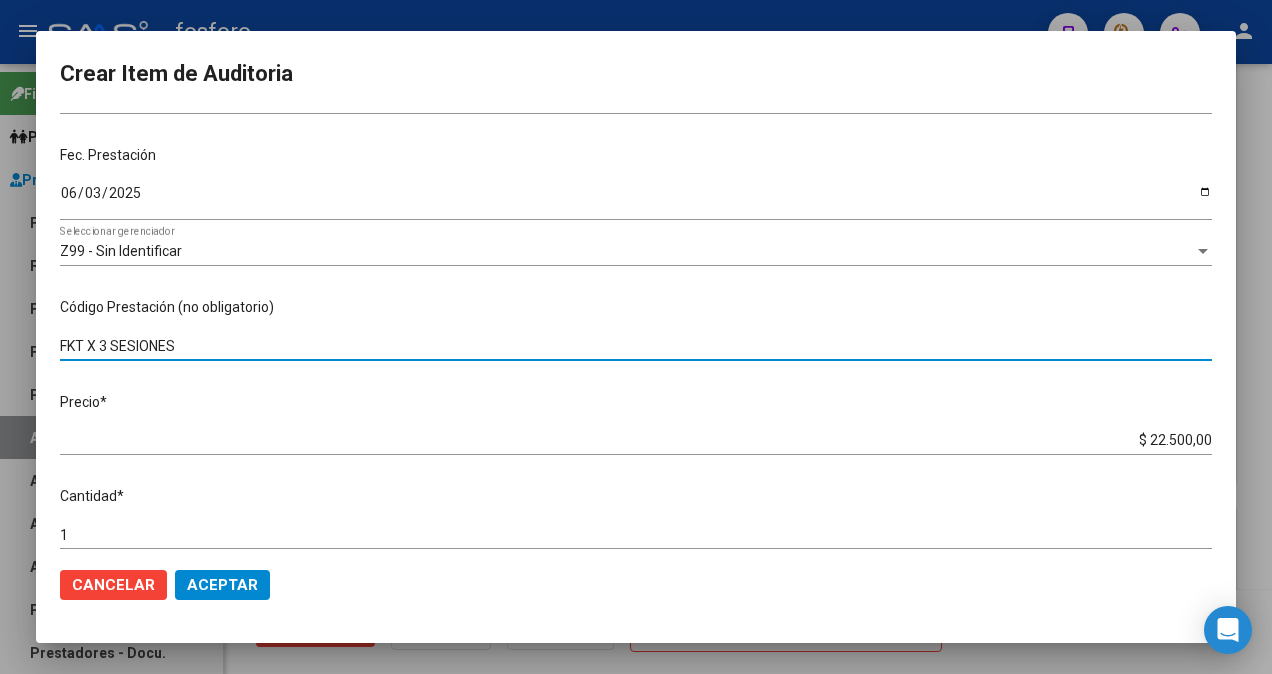 scroll, scrollTop: 400, scrollLeft: 0, axis: vertical 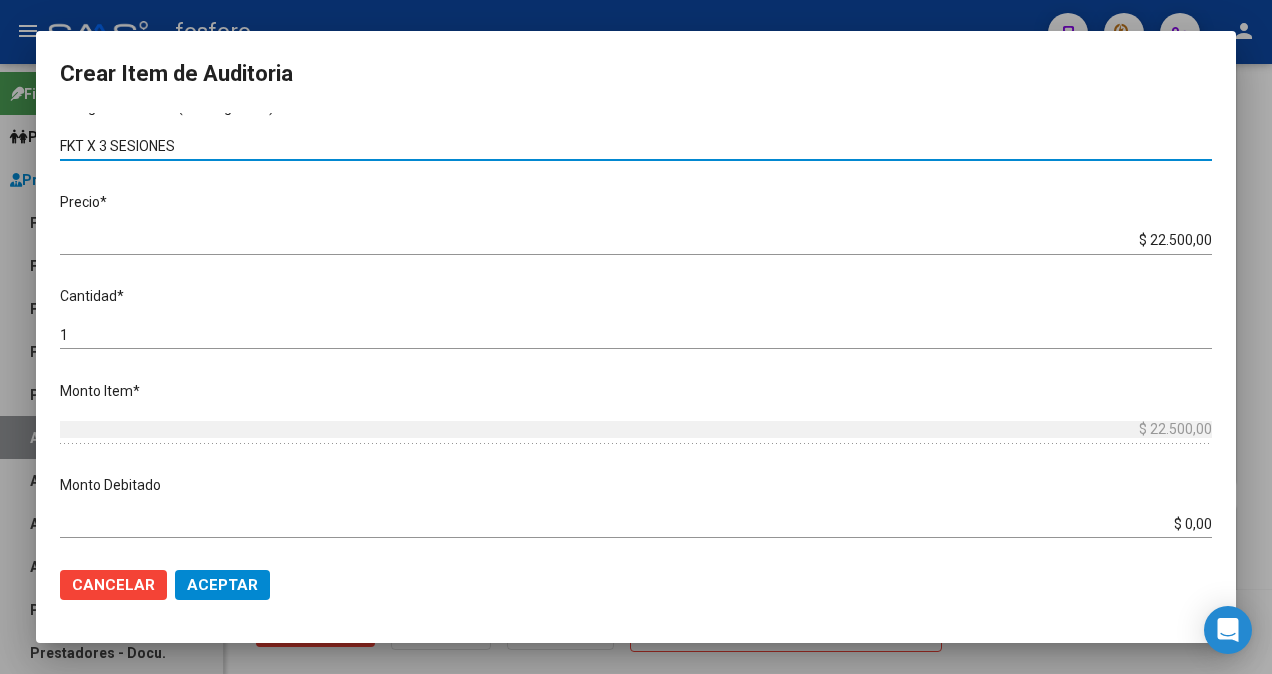 type on "FKT X 3 SESIONES" 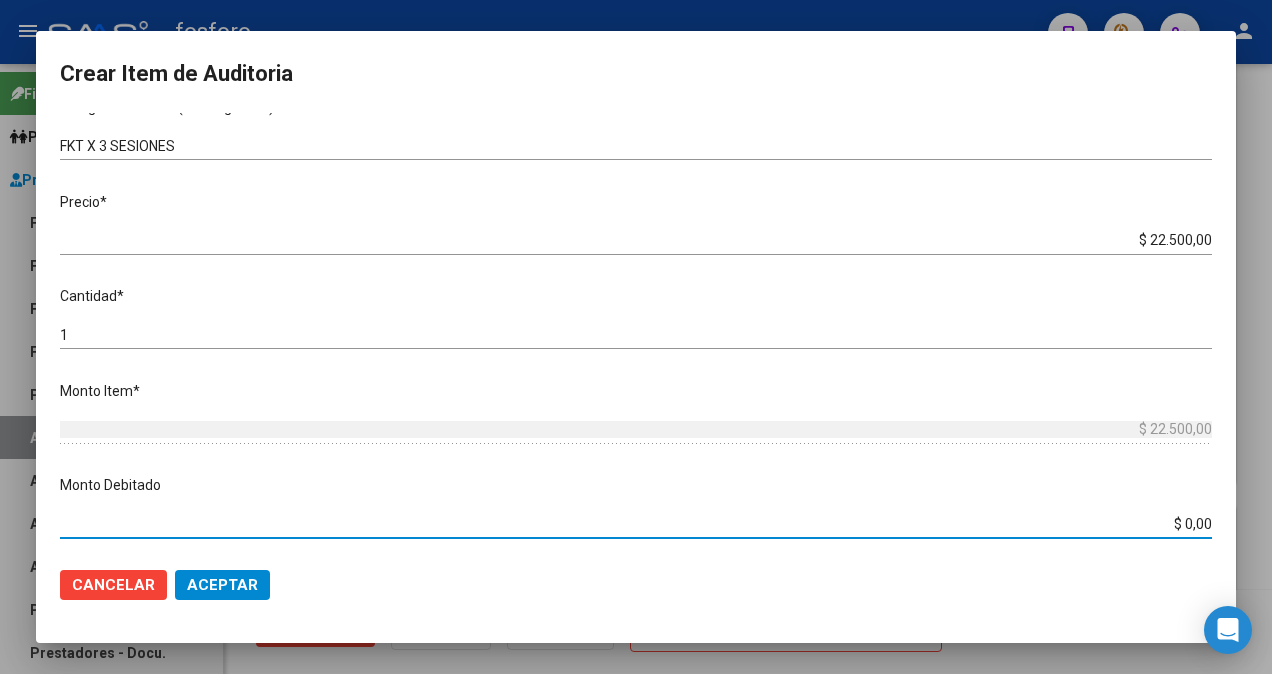 click on "$ 0,00" at bounding box center (636, 524) 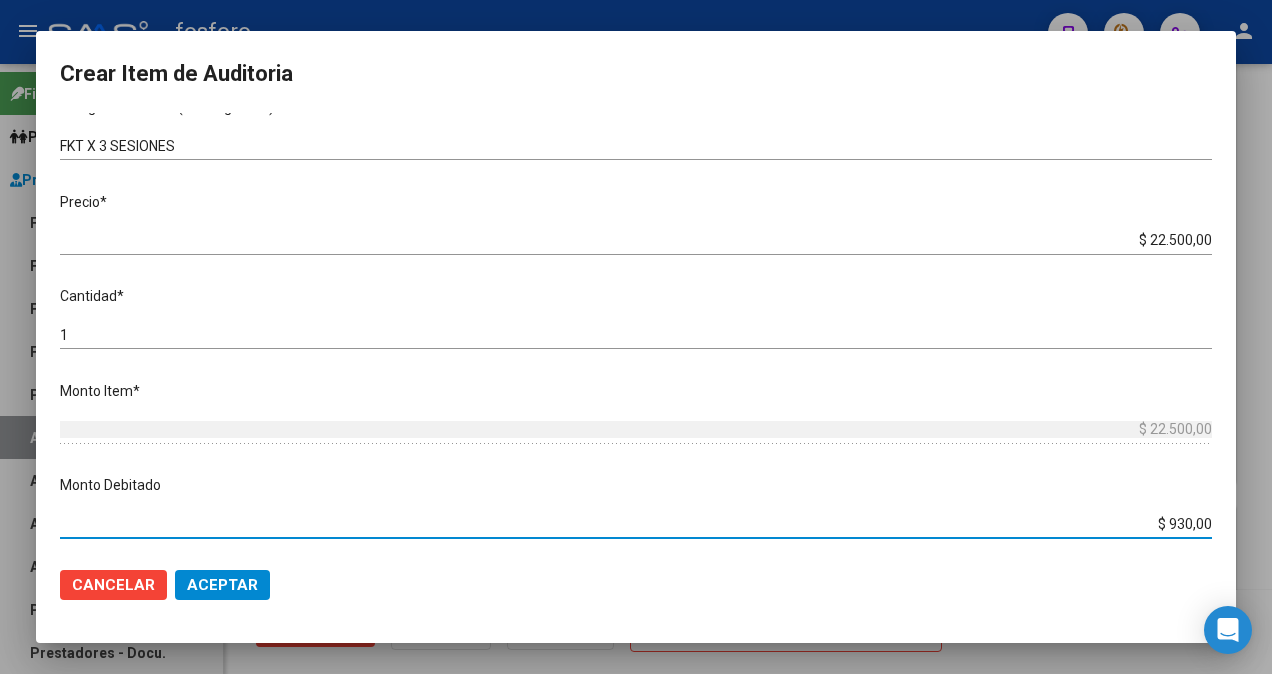 type on "$ 9.300,00" 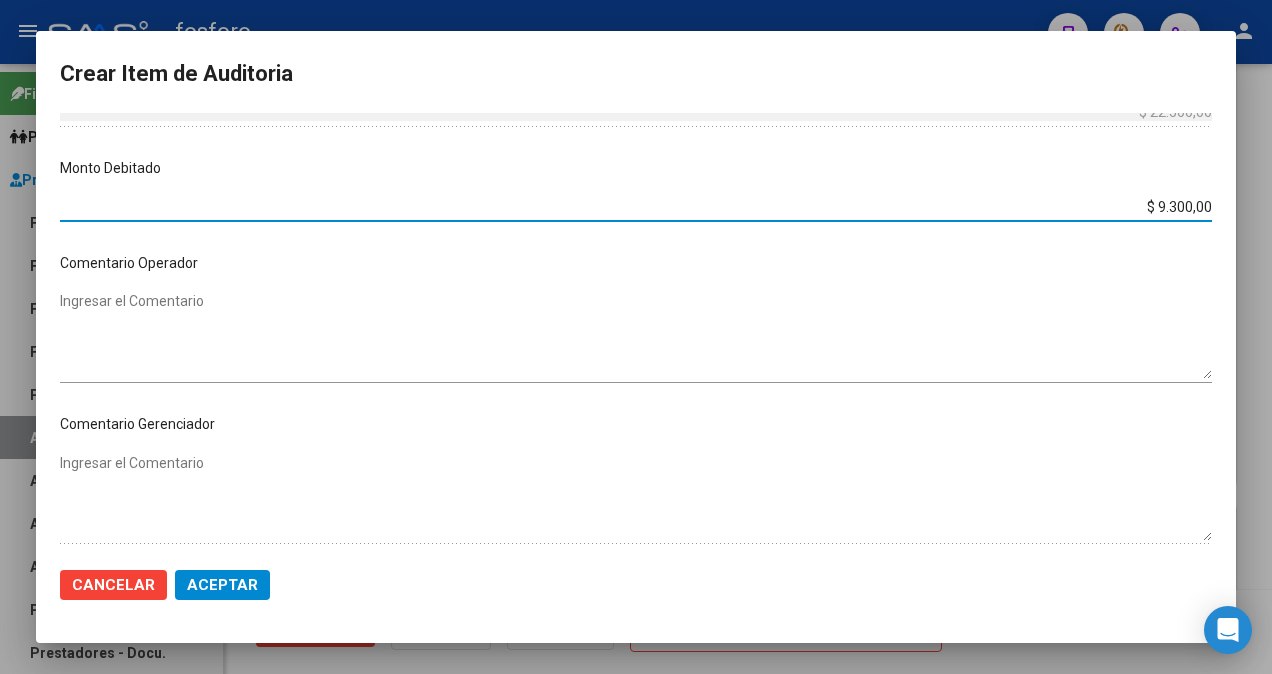 scroll, scrollTop: 800, scrollLeft: 0, axis: vertical 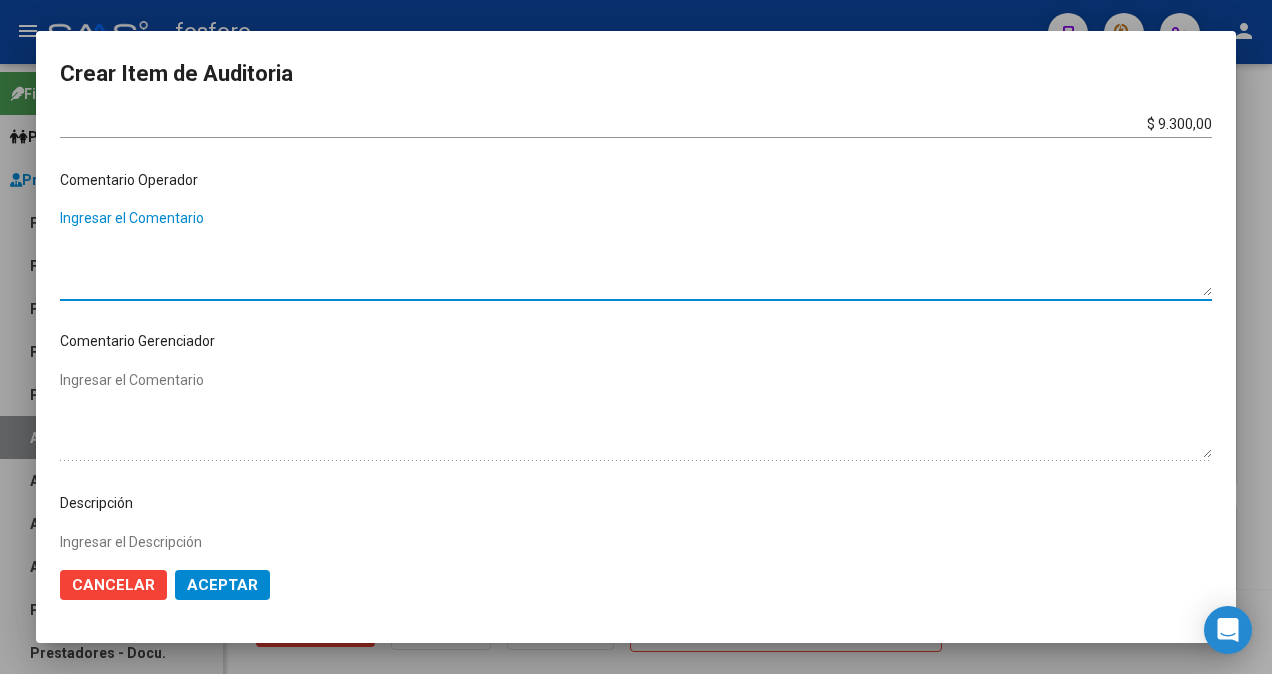 click on "Ingresar el Comentario" at bounding box center [636, 252] 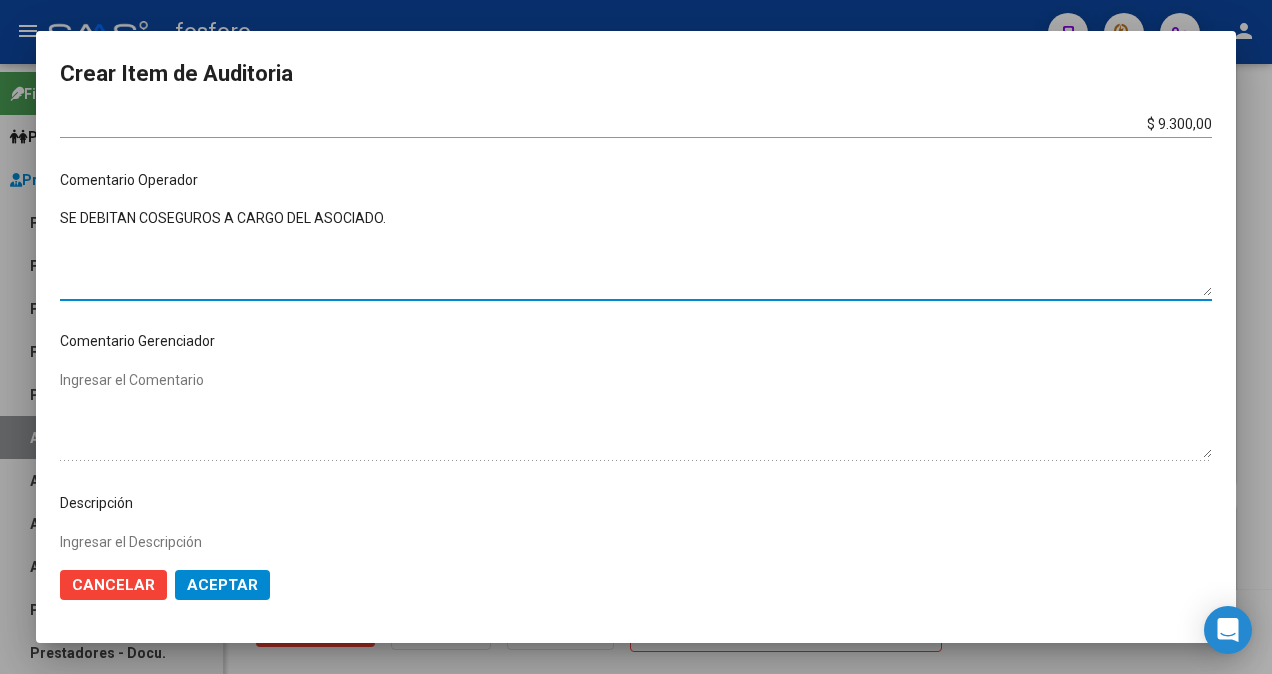 type on "SE DEBITAN COSEGUROS A CARGO DEL ASOCIADO." 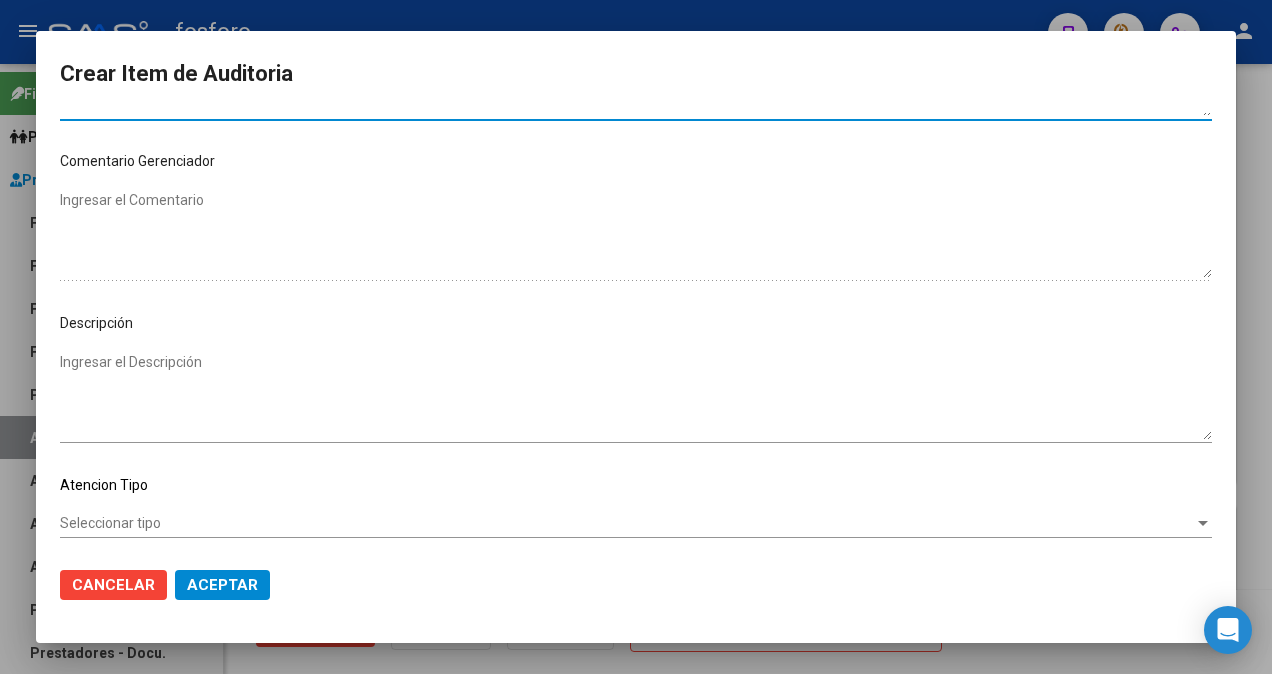 scroll, scrollTop: 1077, scrollLeft: 0, axis: vertical 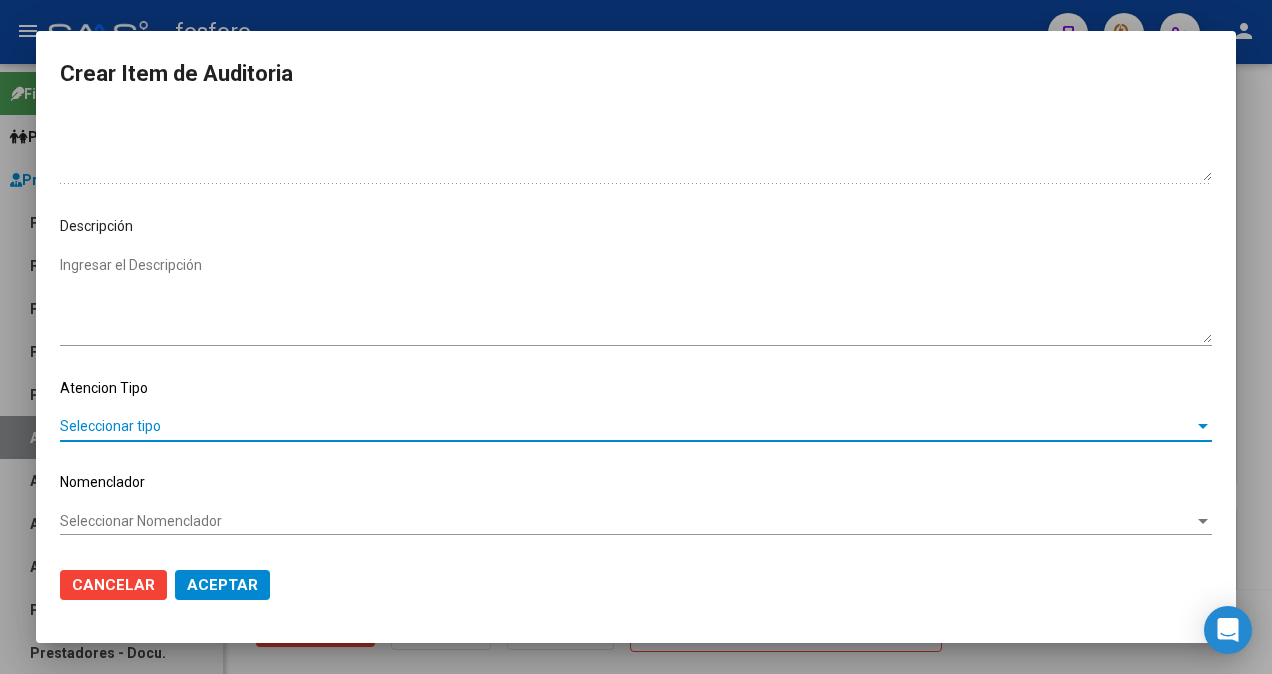 click on "Seleccionar tipo" at bounding box center [627, 426] 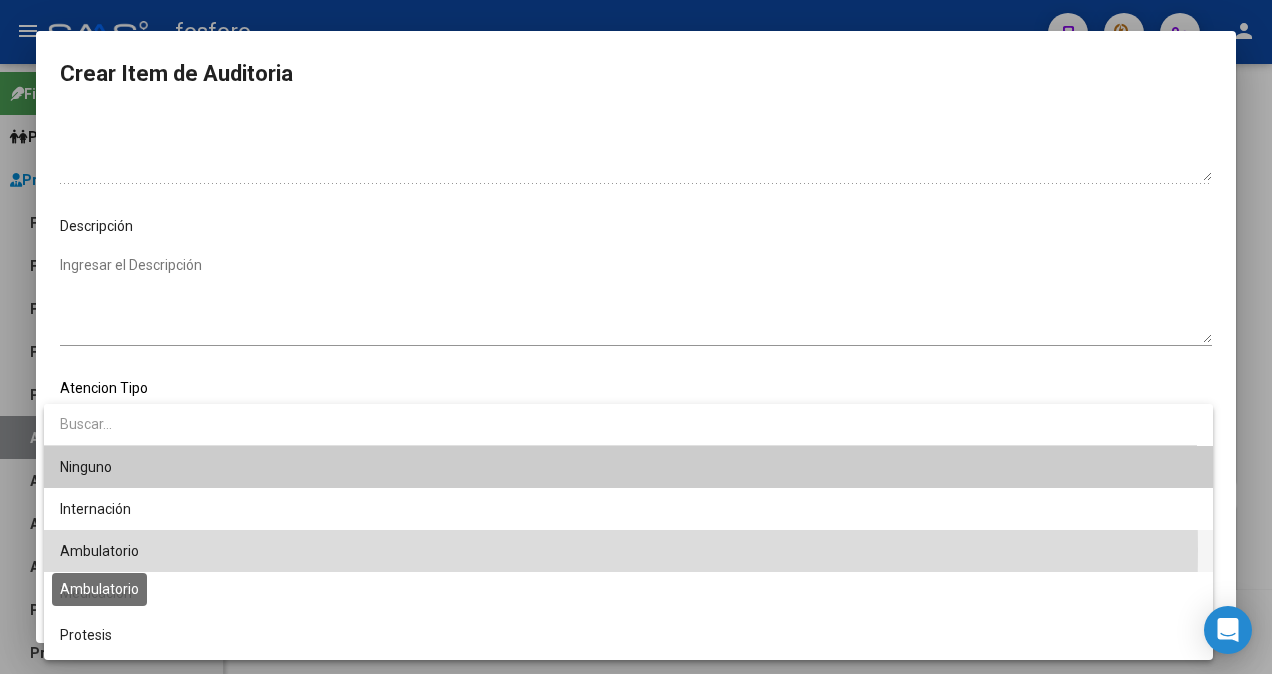 click on "Ambulatorio" at bounding box center [99, 551] 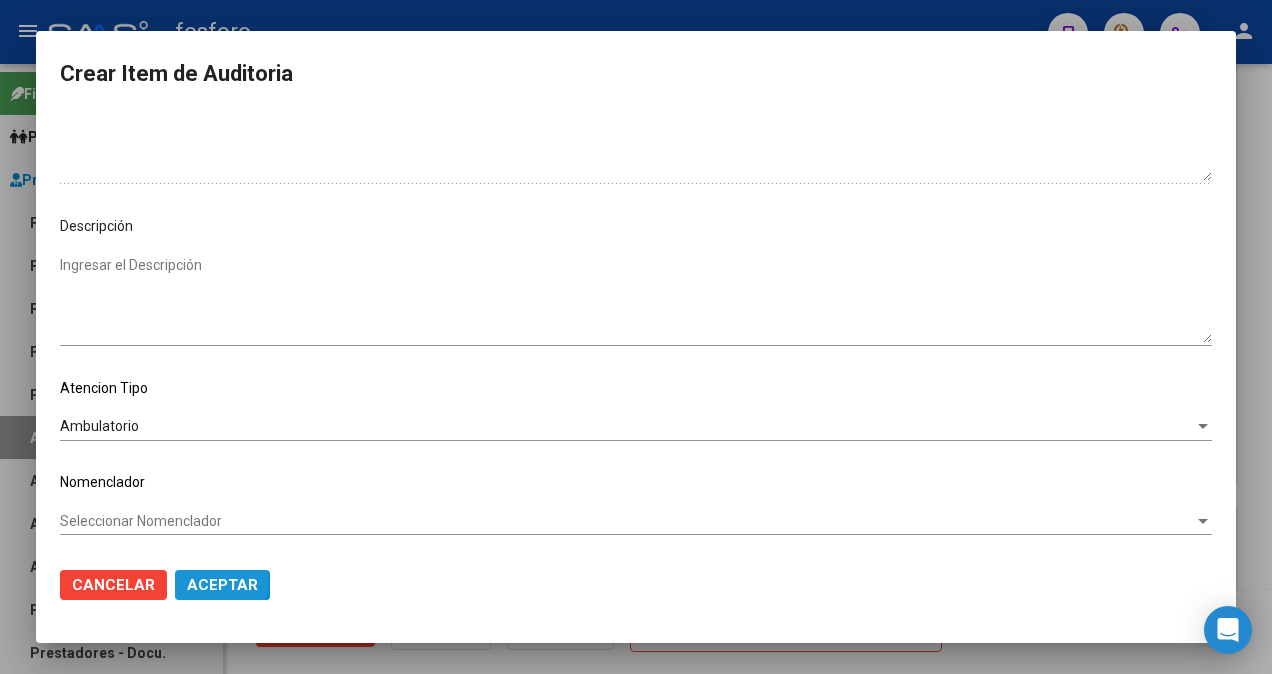 click on "Aceptar" 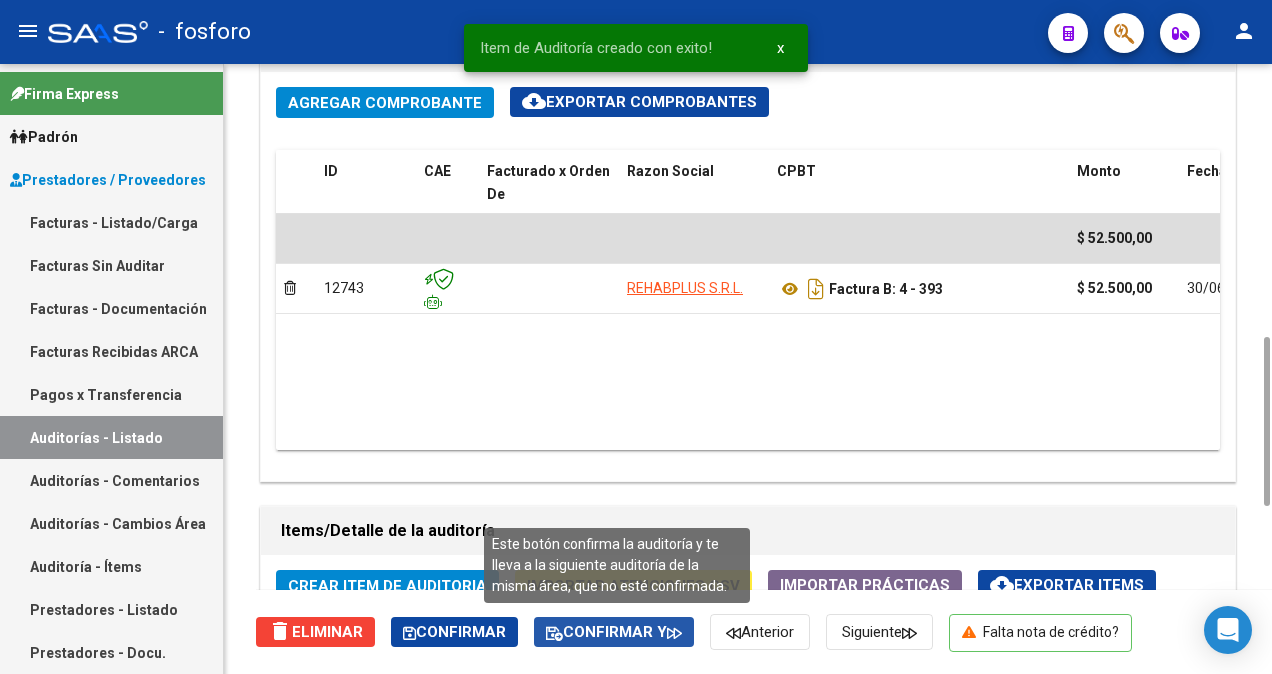 click on "Confirmar y" 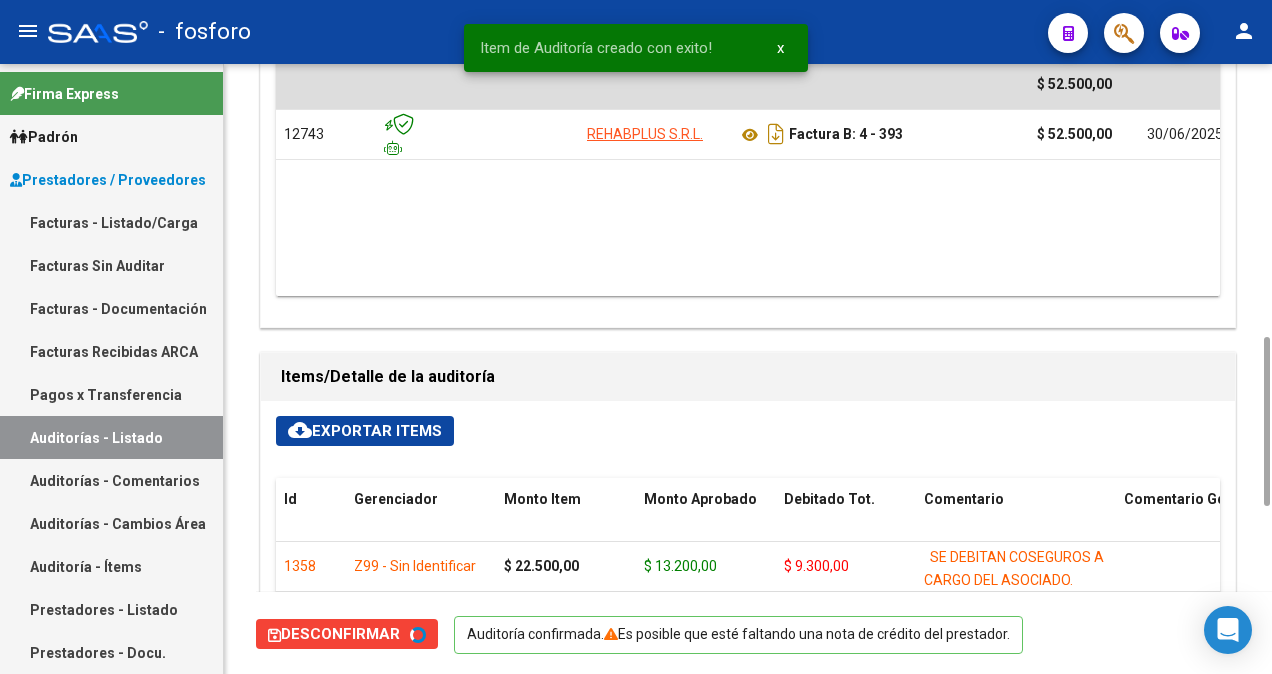 type on "202507" 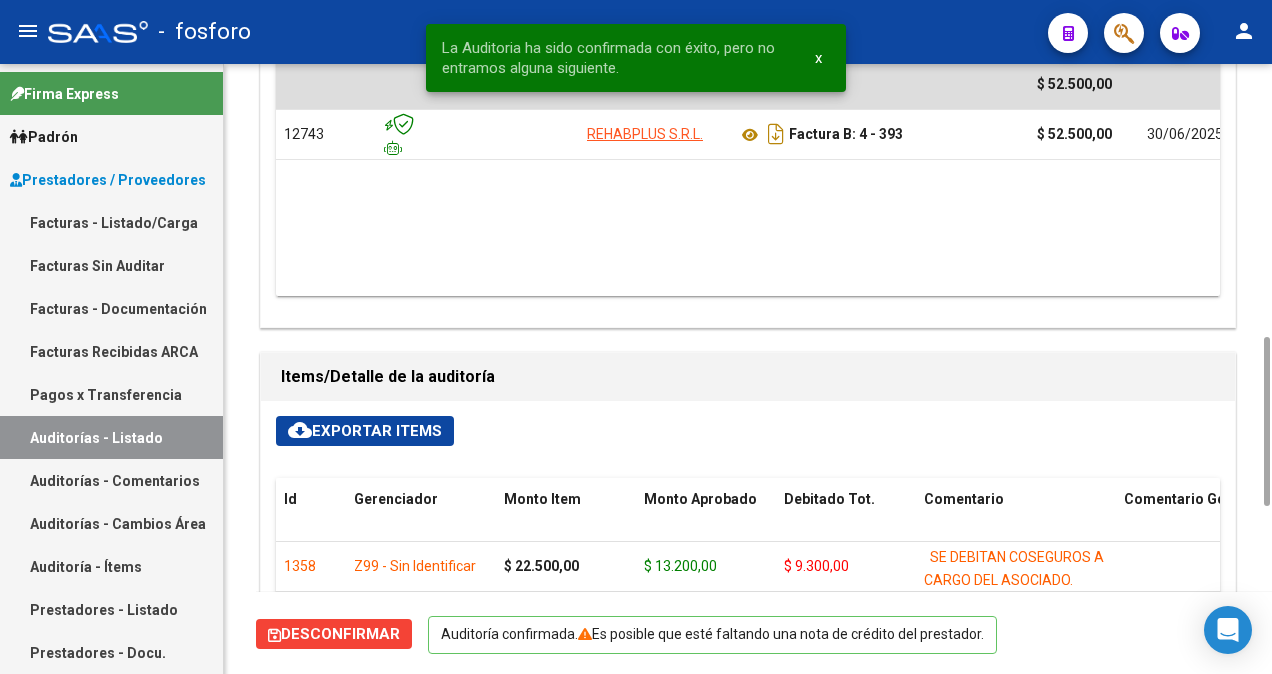 scroll, scrollTop: 0, scrollLeft: 0, axis: both 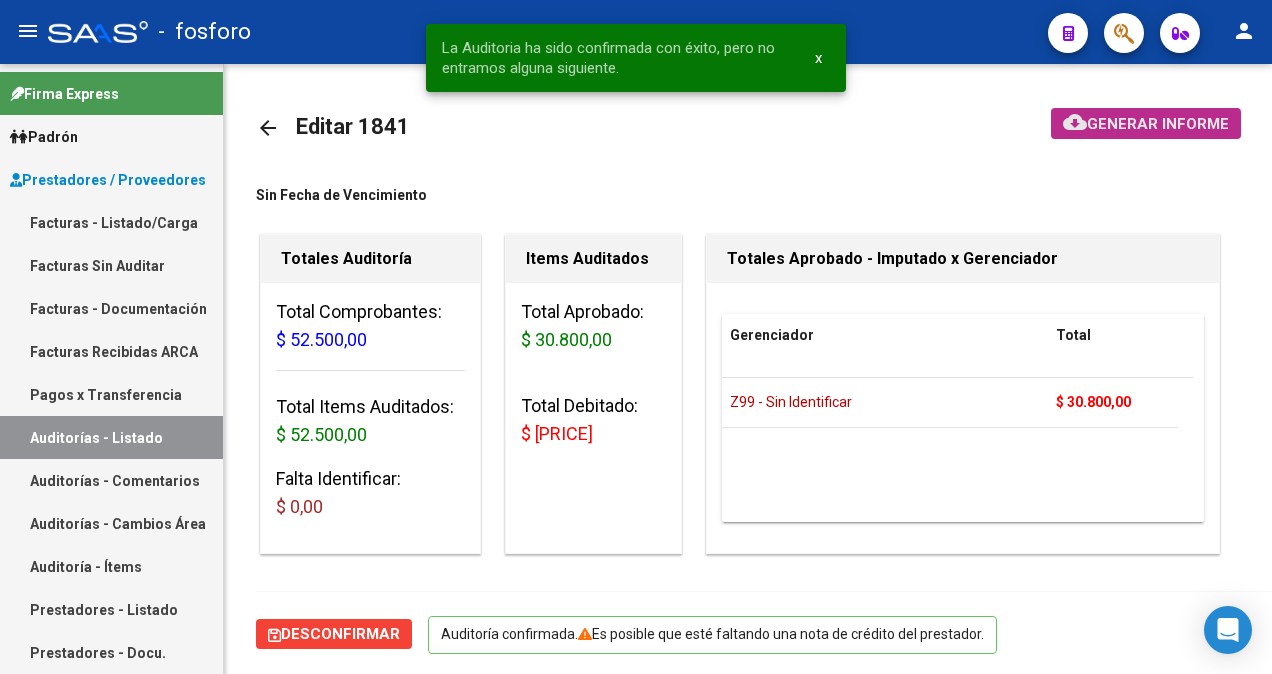 click on "Generar informe" 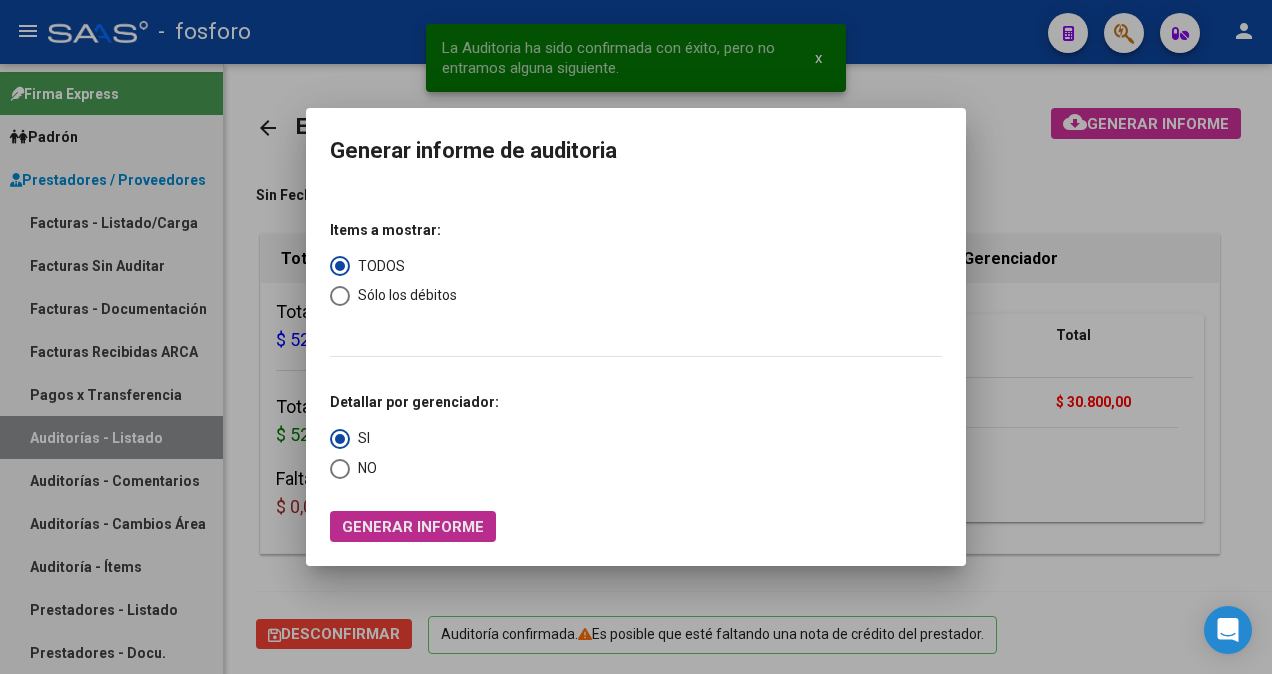 click on "Generar informe" at bounding box center (413, 527) 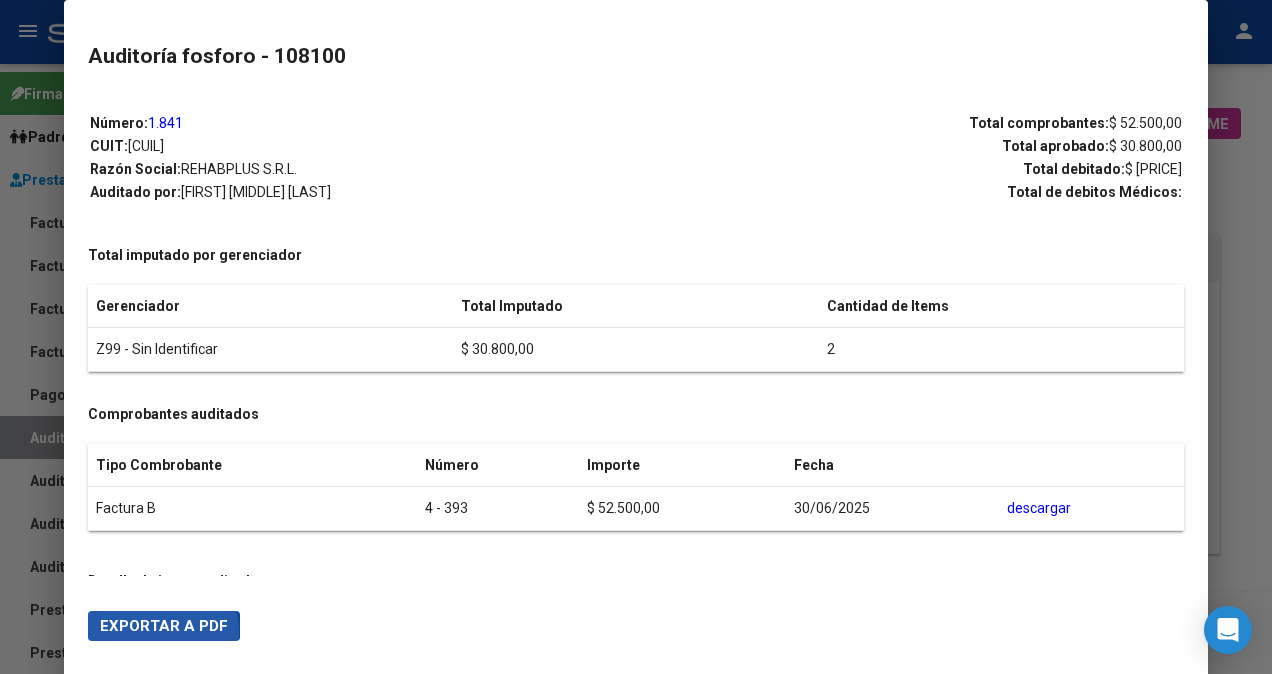 click on "Exportar a PDF" at bounding box center (164, 626) 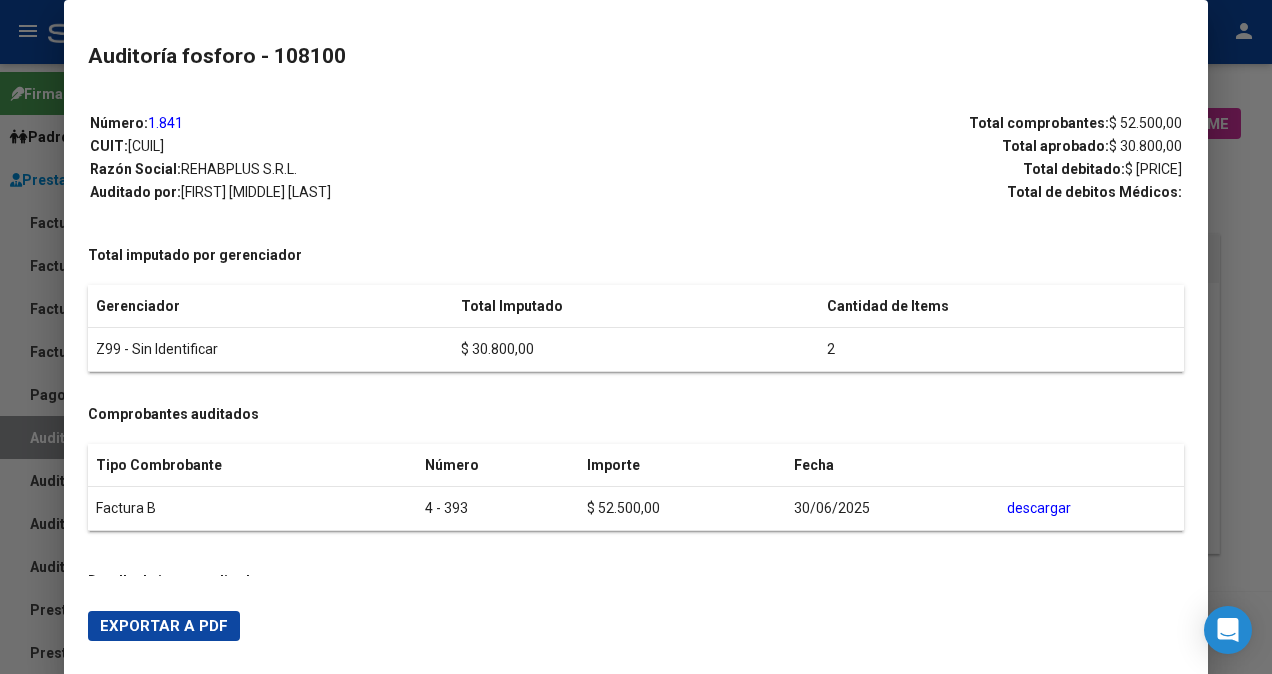 click at bounding box center [636, 337] 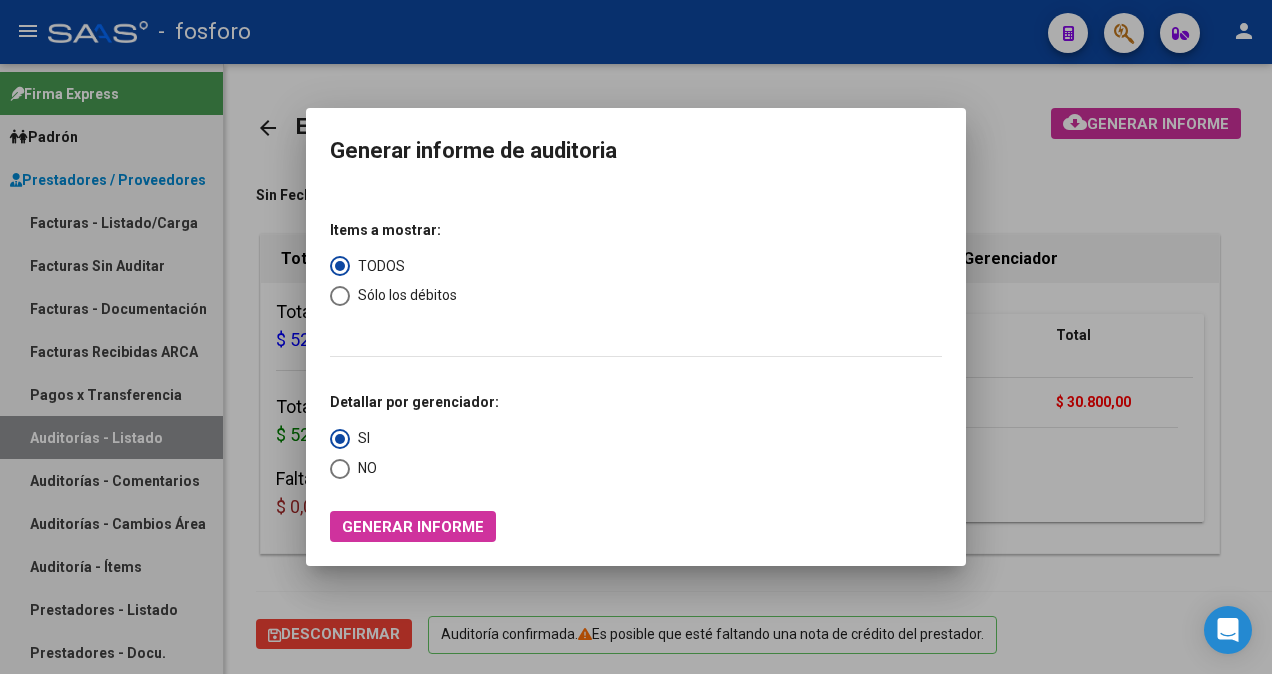 click at bounding box center (636, 337) 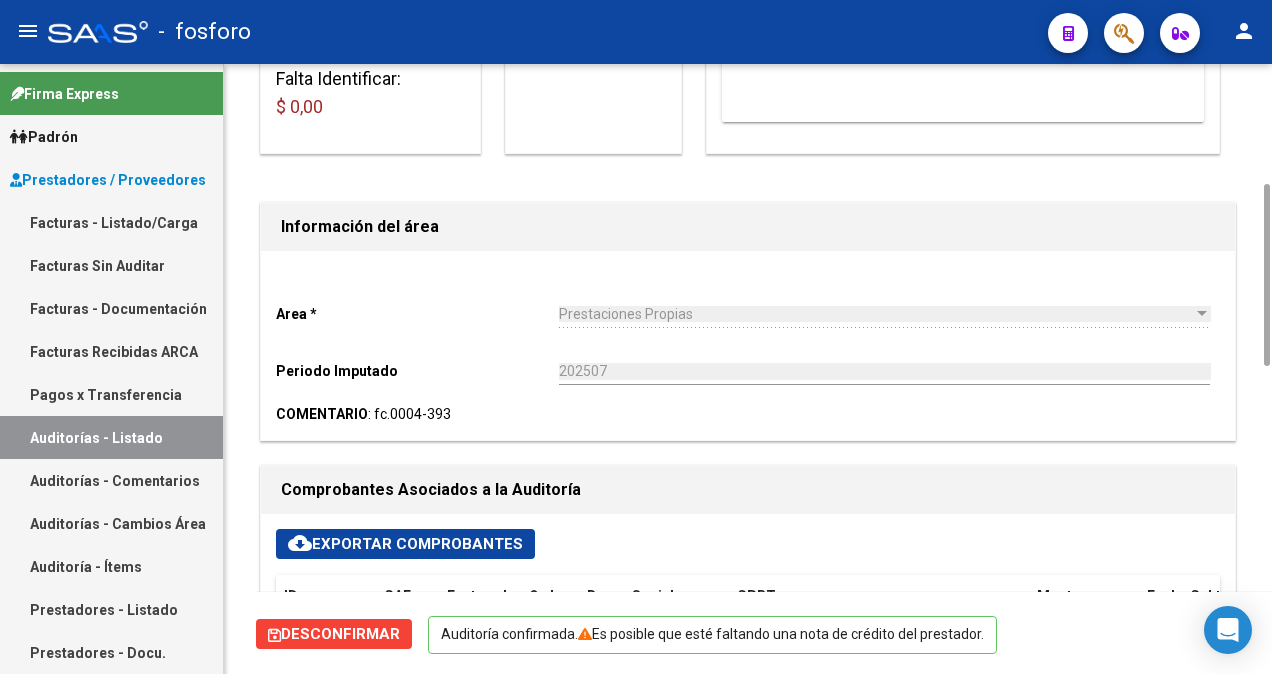 scroll, scrollTop: 800, scrollLeft: 0, axis: vertical 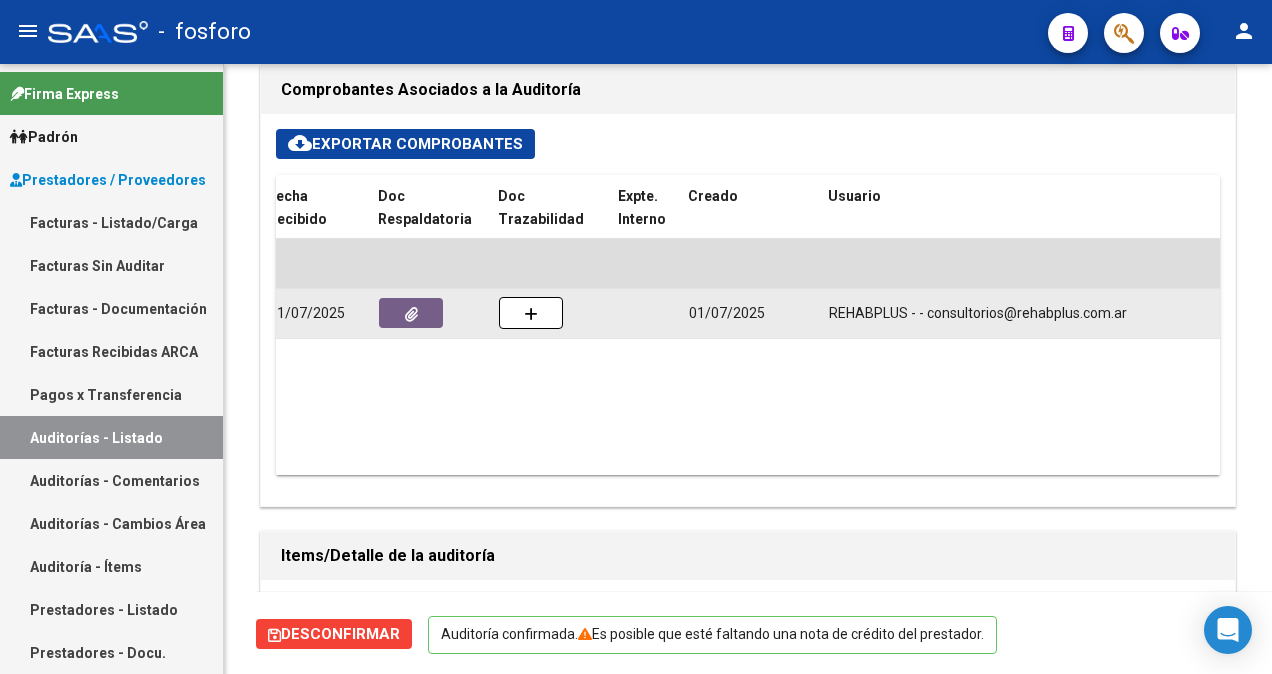 drag, startPoint x: 924, startPoint y: 312, endPoint x: 1126, endPoint y: 324, distance: 202.35612 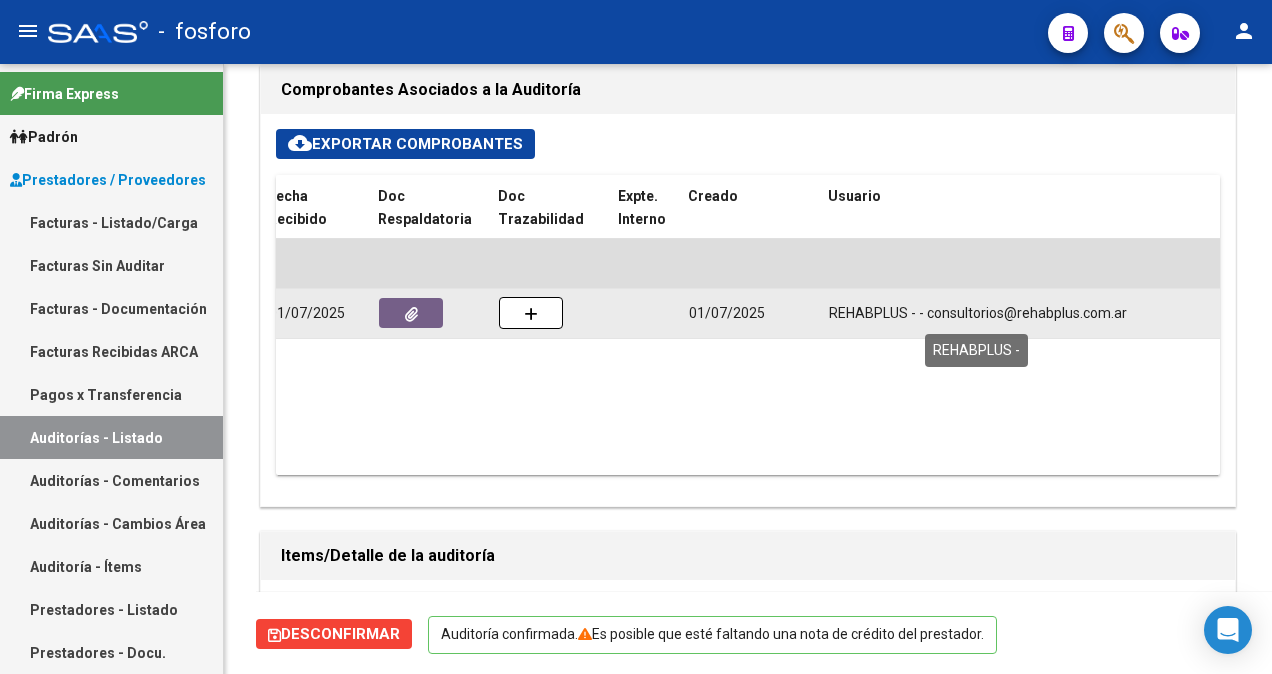 drag, startPoint x: 1126, startPoint y: 324, endPoint x: 1058, endPoint y: 303, distance: 71.168816 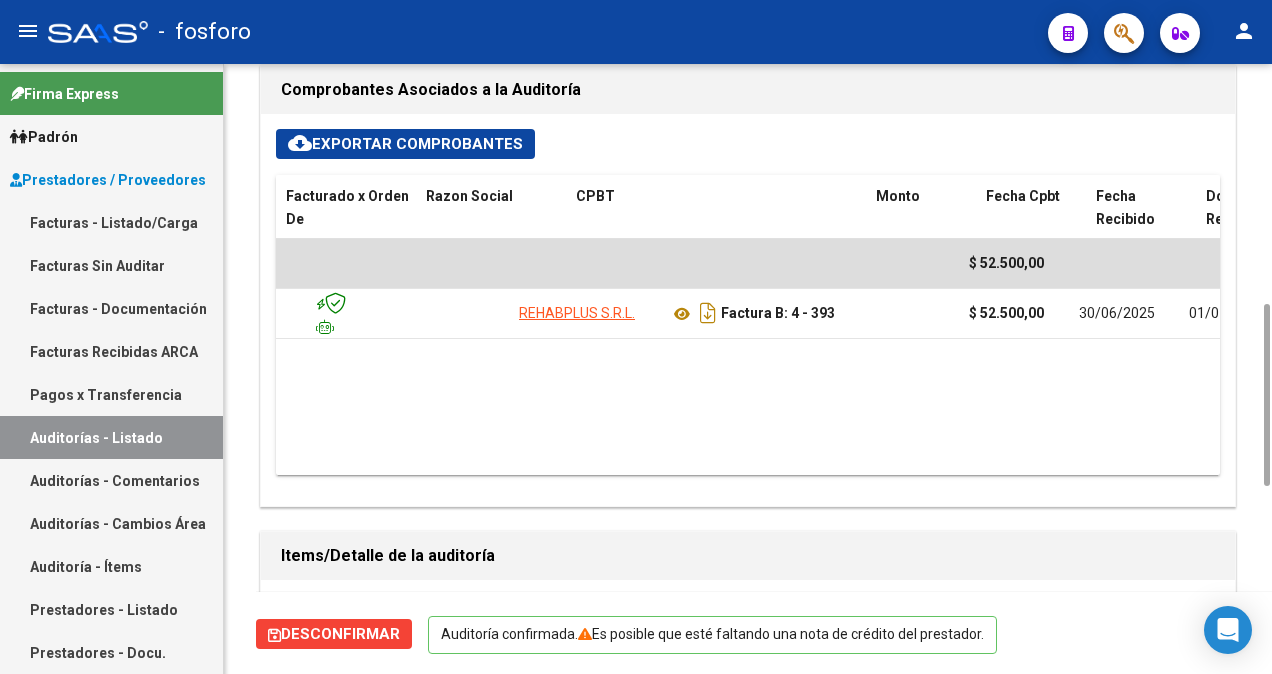 scroll, scrollTop: 0, scrollLeft: 0, axis: both 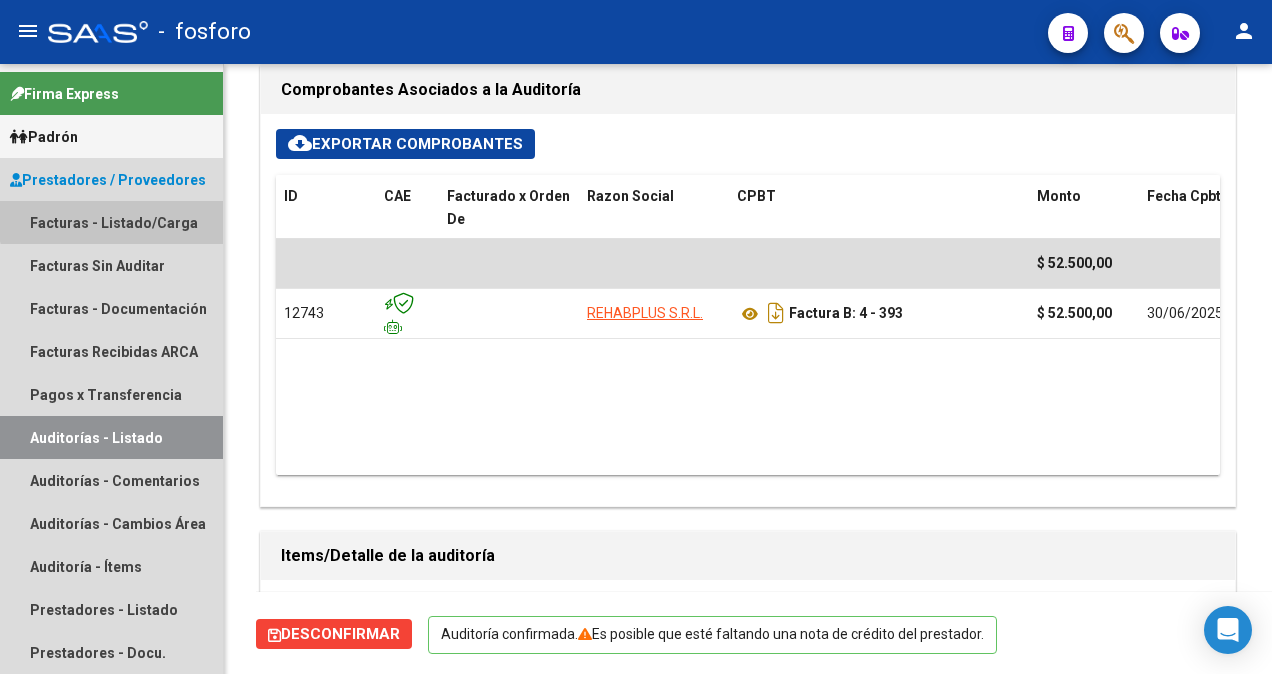 click on "Facturas - Listado/Carga" at bounding box center [111, 222] 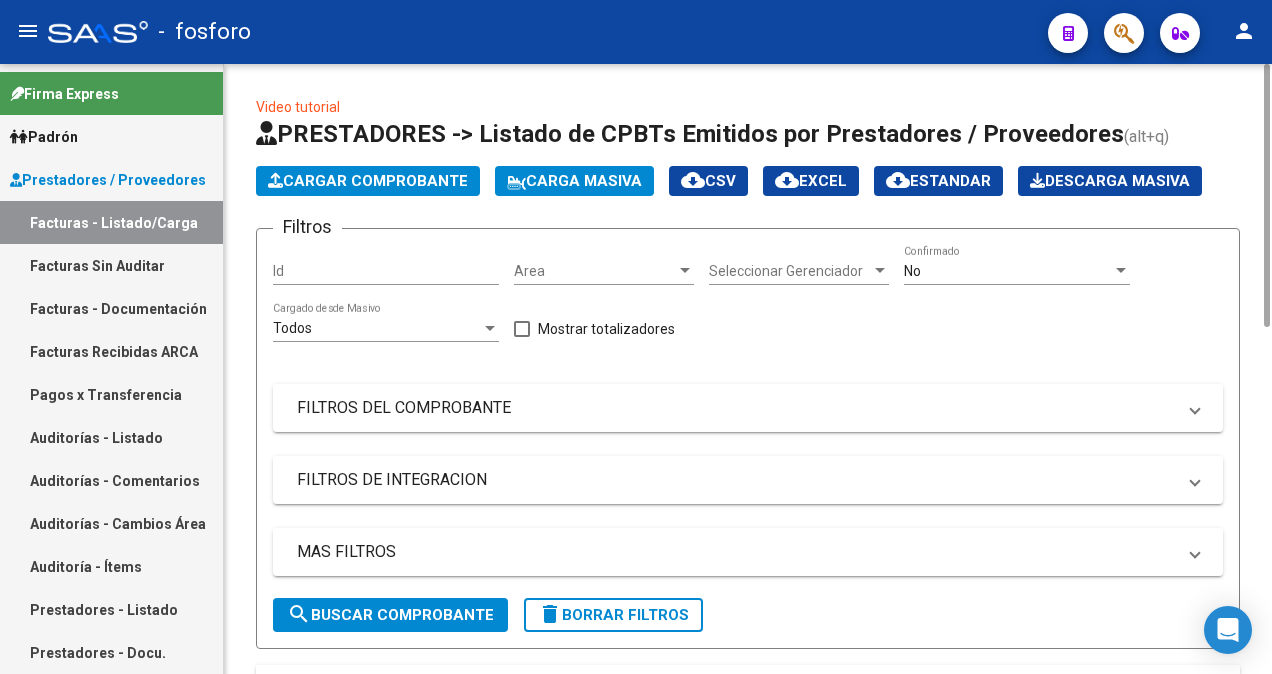 click at bounding box center [685, 271] 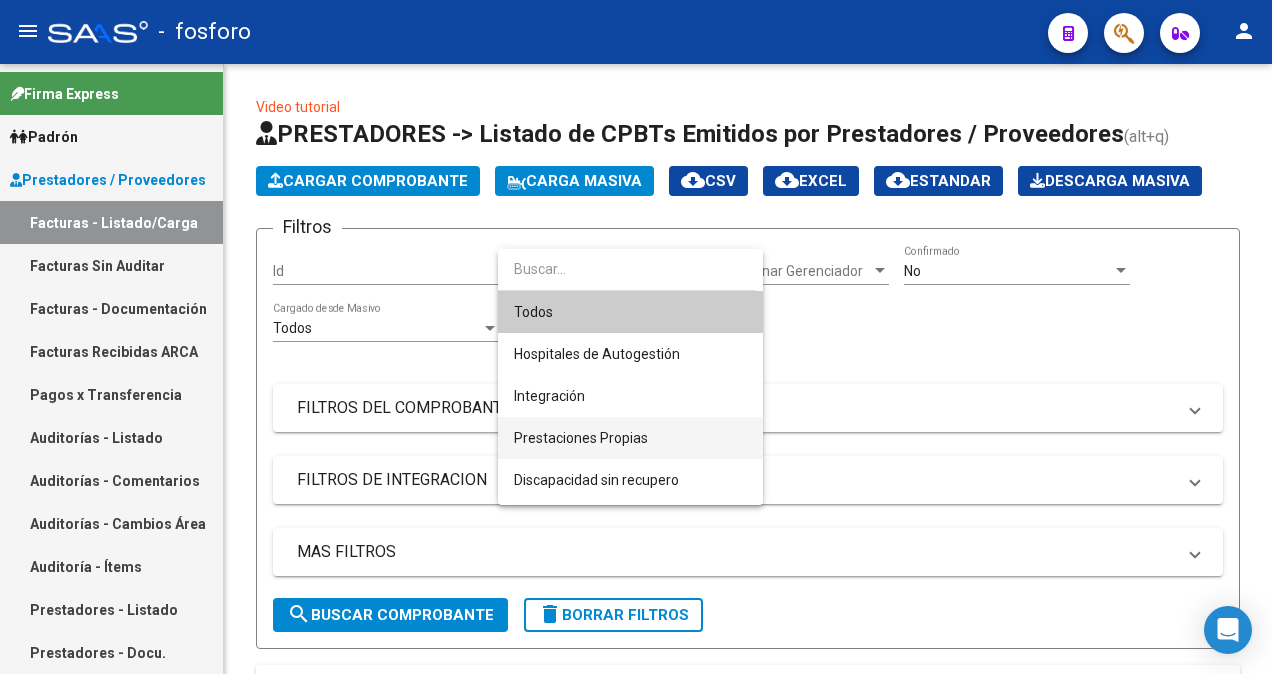click on "Prestaciones Propias" at bounding box center [630, 438] 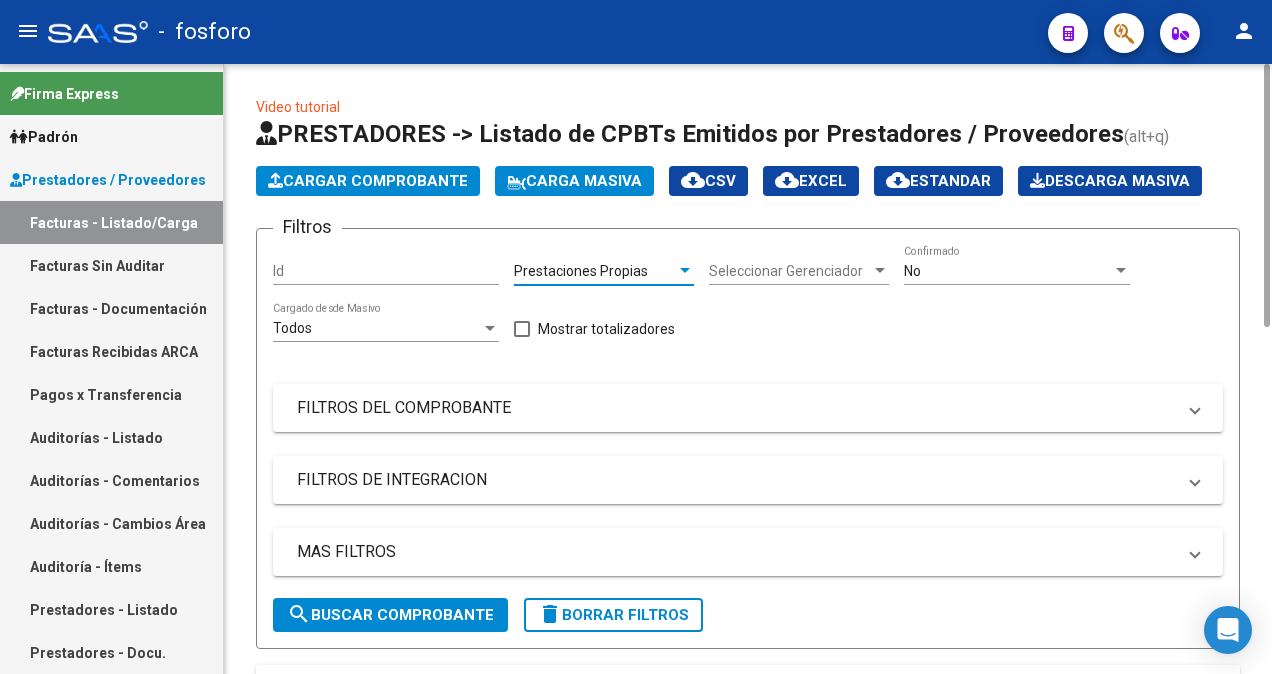click on "search  Buscar Comprobante" 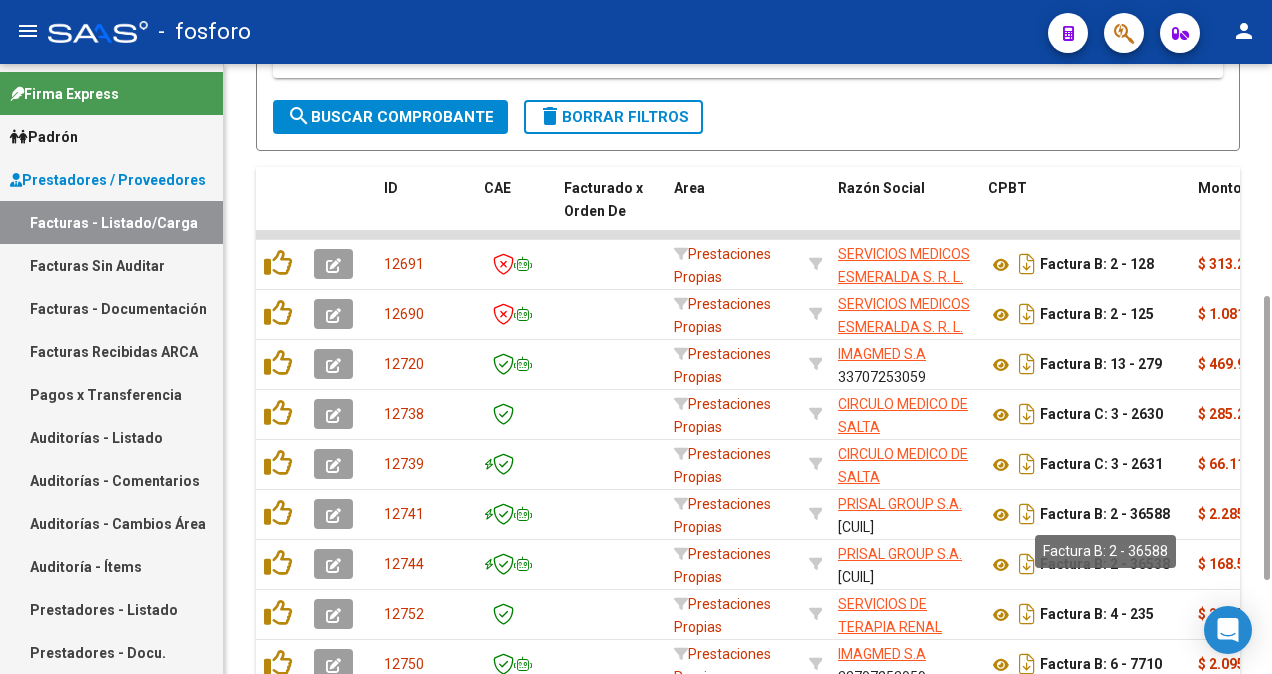 scroll, scrollTop: 698, scrollLeft: 0, axis: vertical 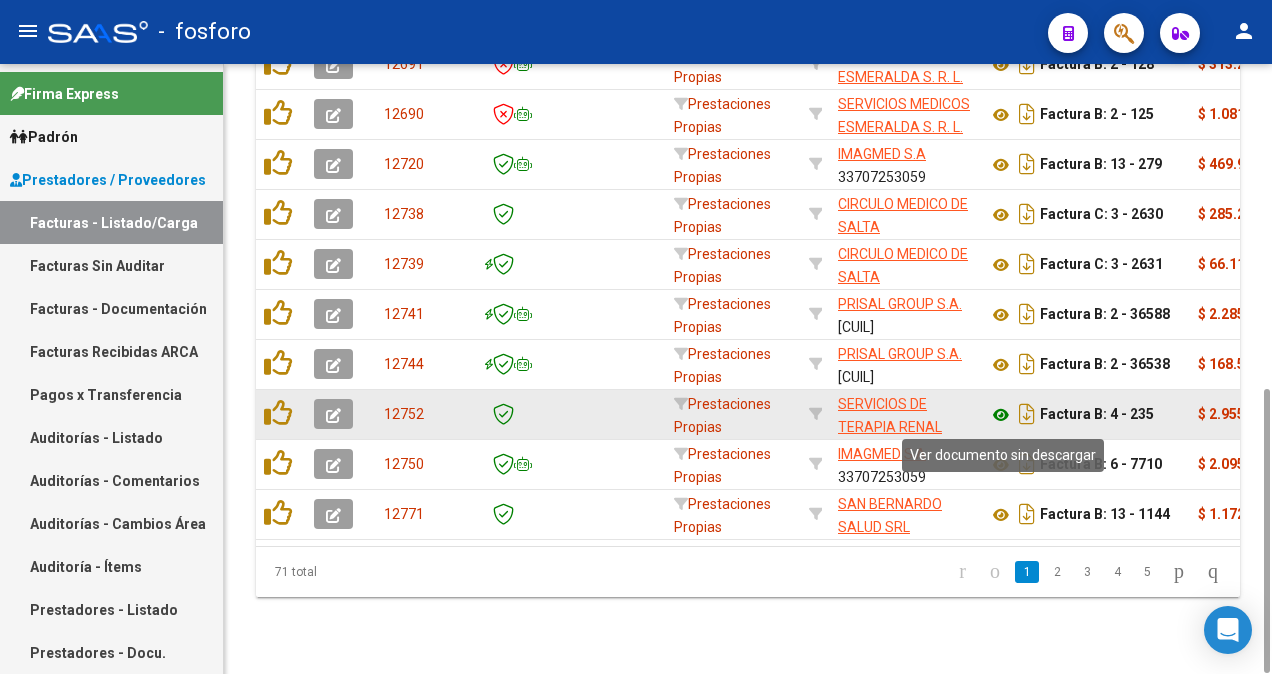 click 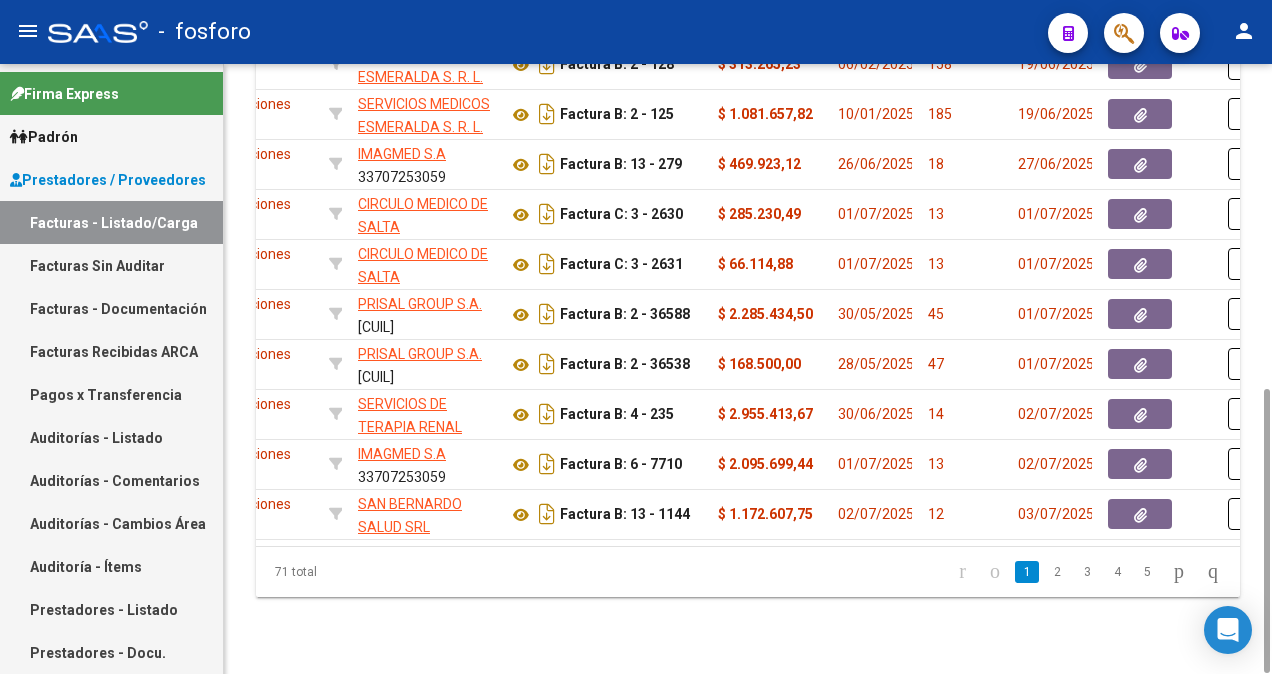 scroll, scrollTop: 0, scrollLeft: 534, axis: horizontal 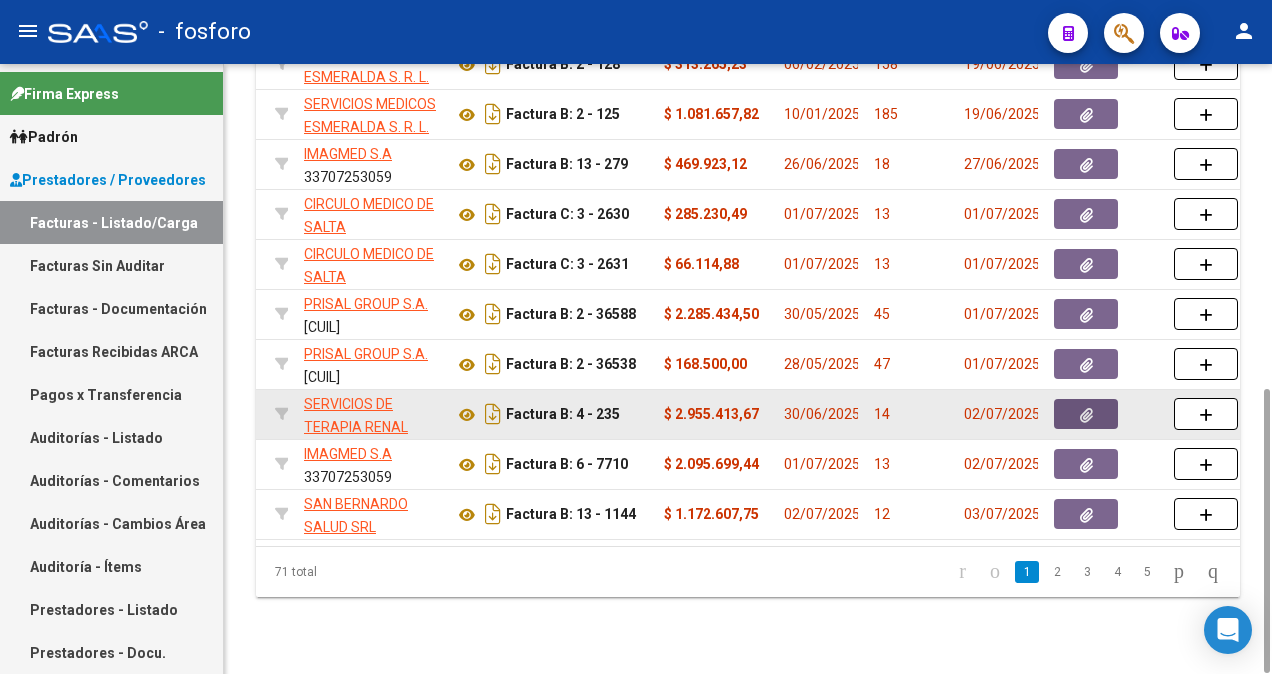 click 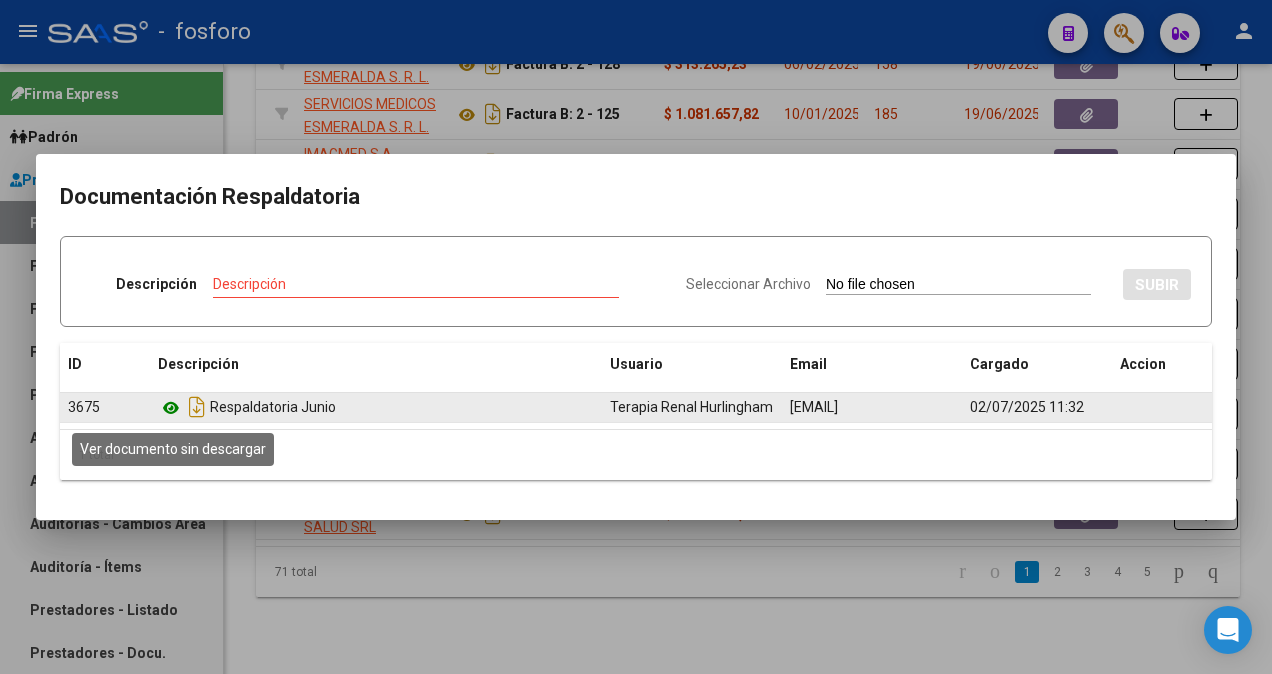 click 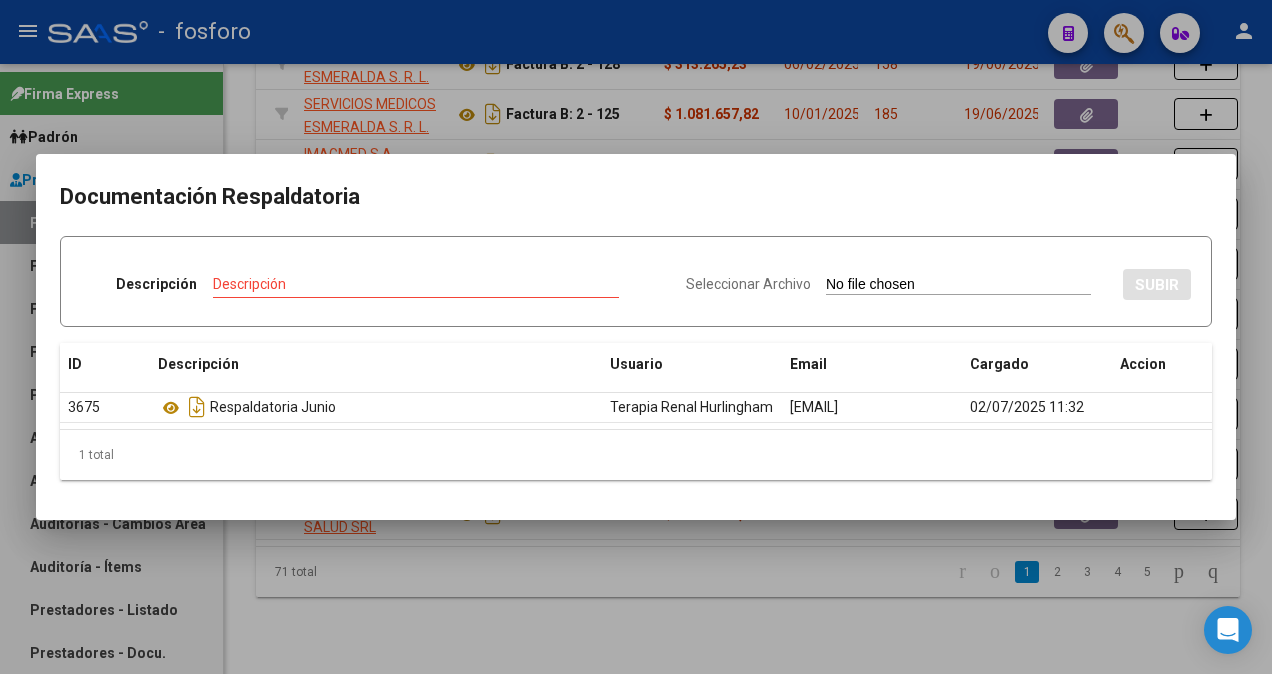 click at bounding box center [636, 337] 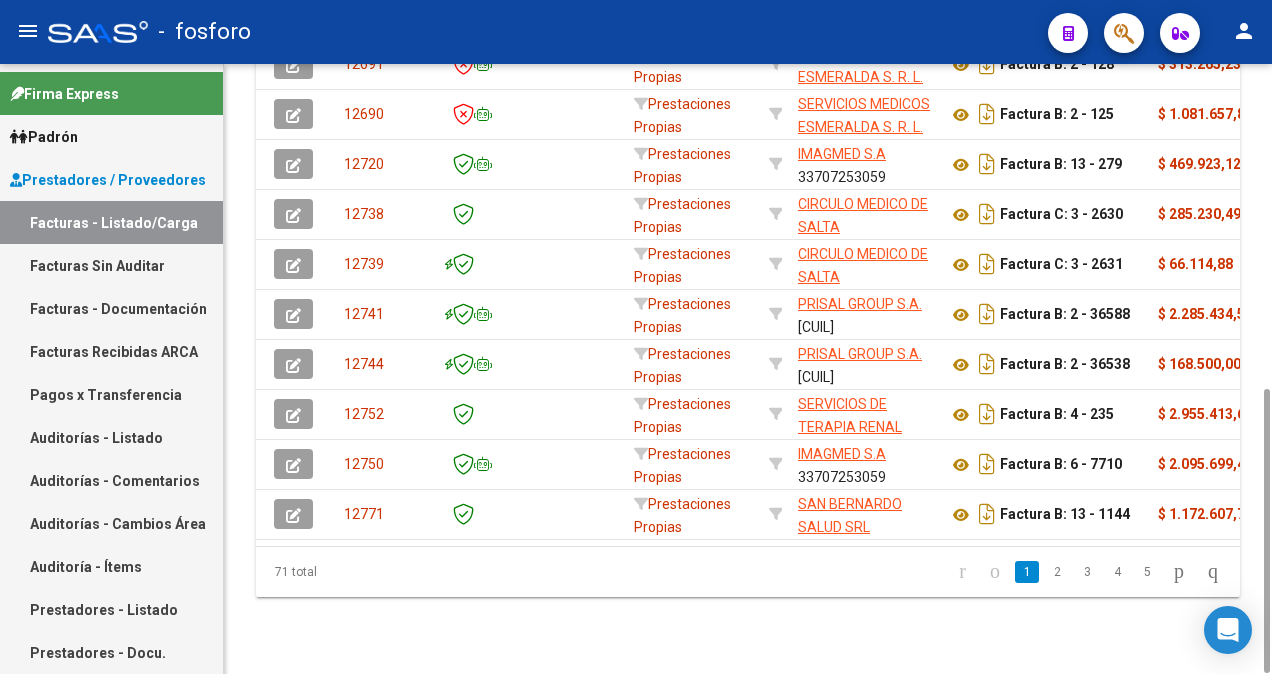 scroll, scrollTop: 0, scrollLeft: 0, axis: both 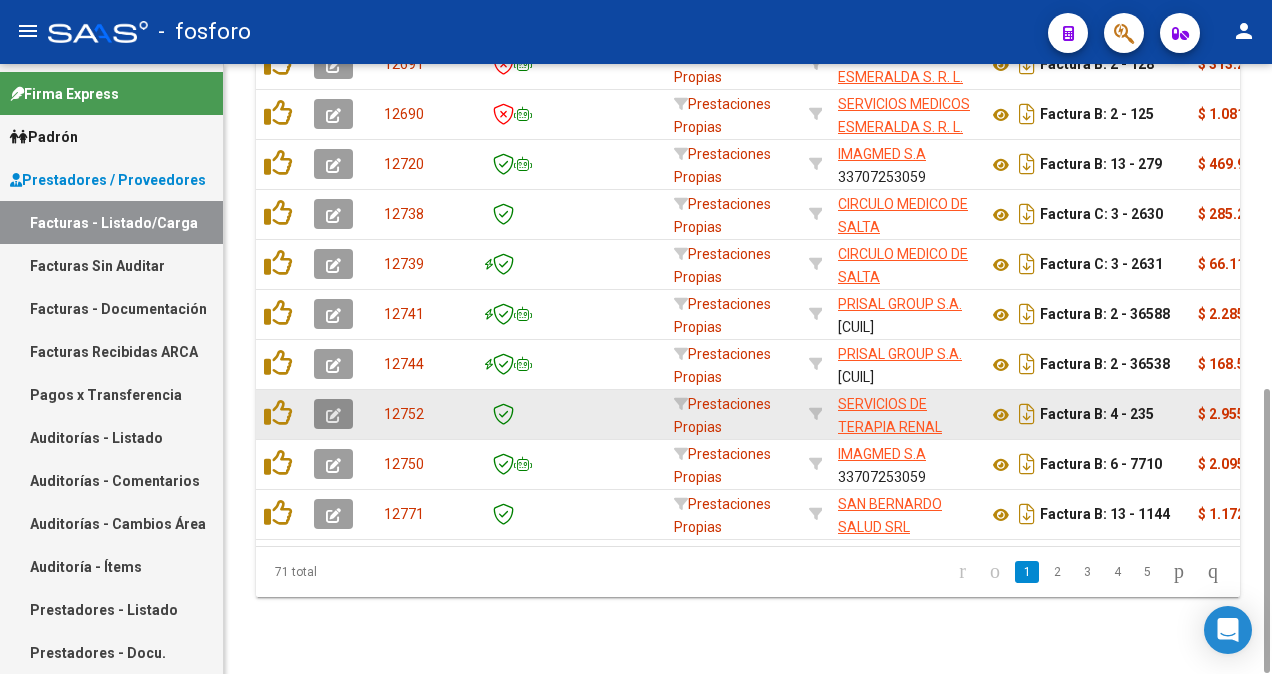 click 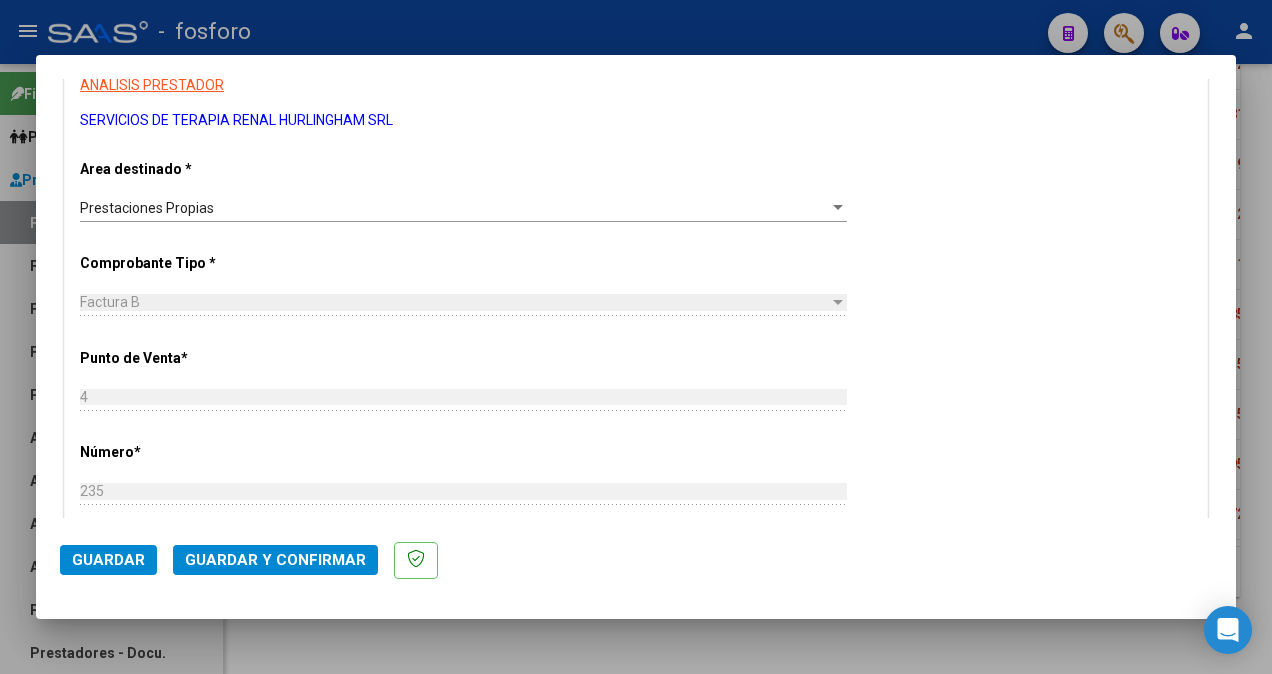 scroll, scrollTop: 300, scrollLeft: 0, axis: vertical 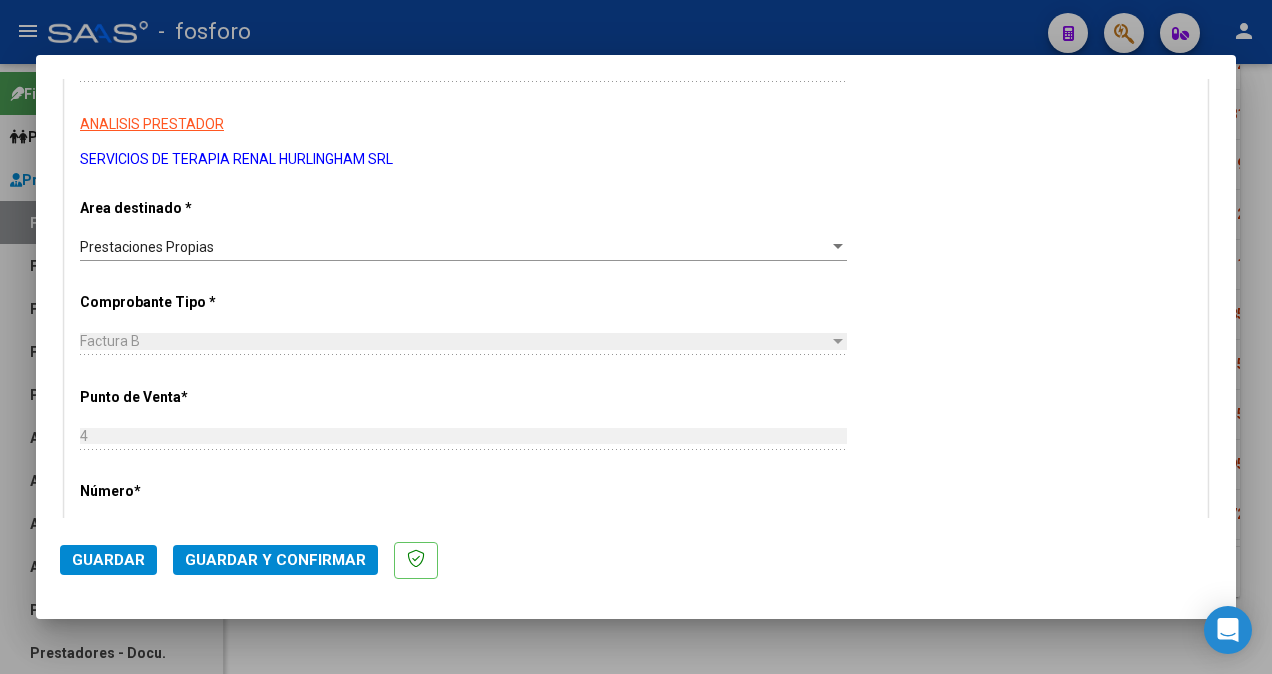 click at bounding box center (636, 337) 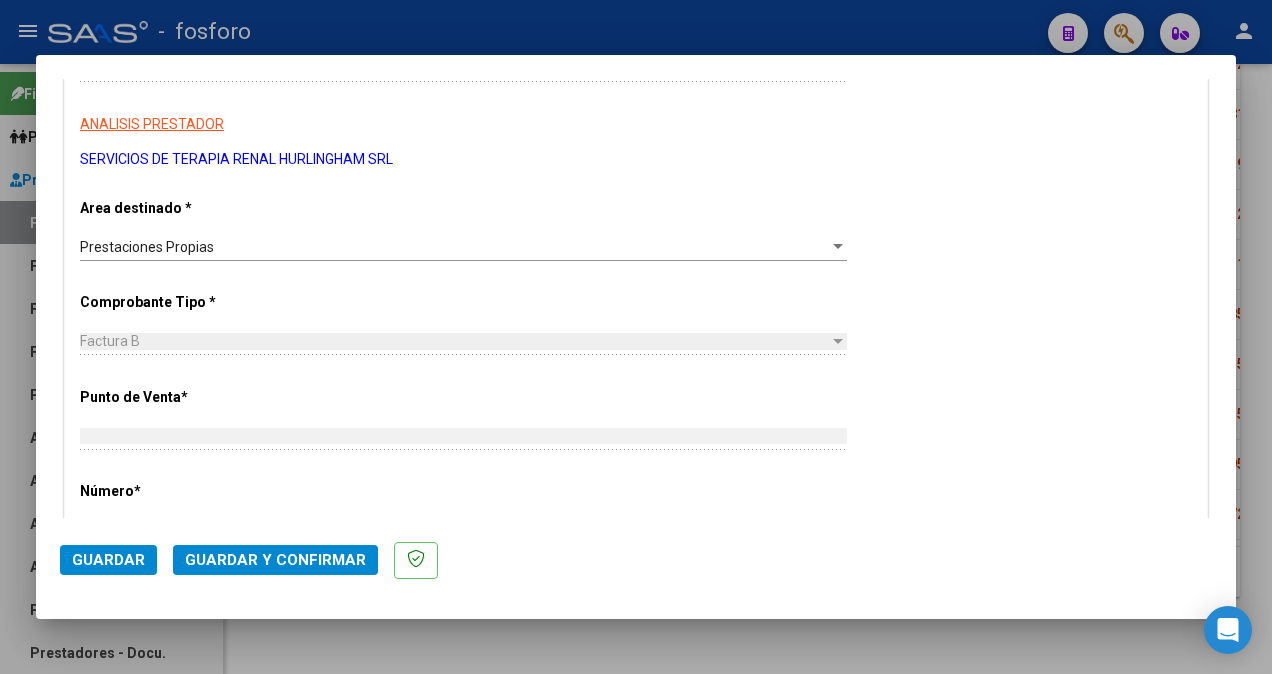 scroll, scrollTop: 0, scrollLeft: 0, axis: both 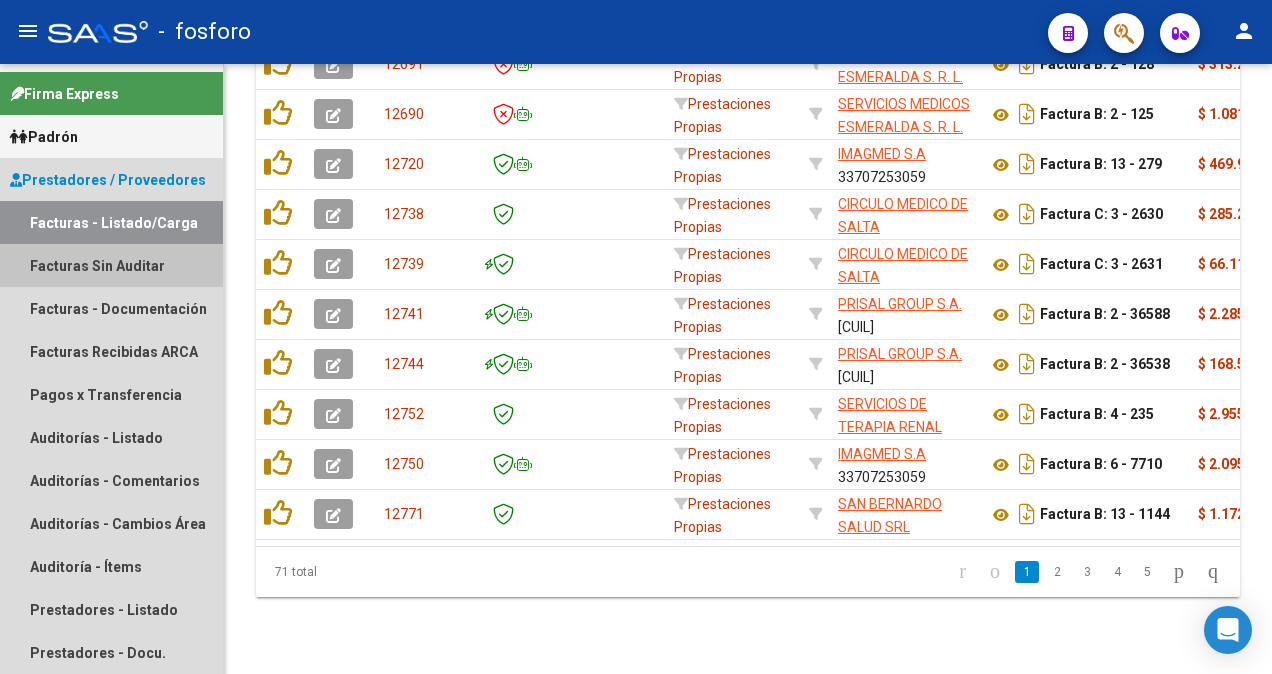 click on "Facturas Sin Auditar" at bounding box center [111, 265] 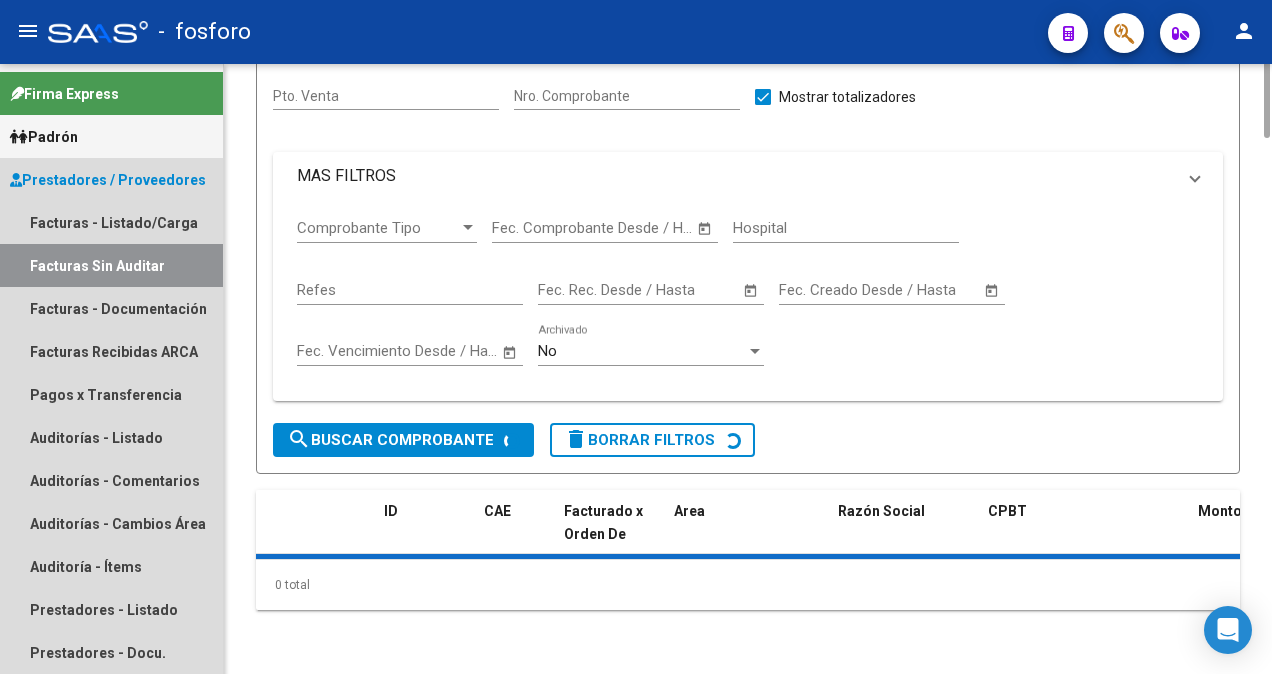 scroll, scrollTop: 0, scrollLeft: 0, axis: both 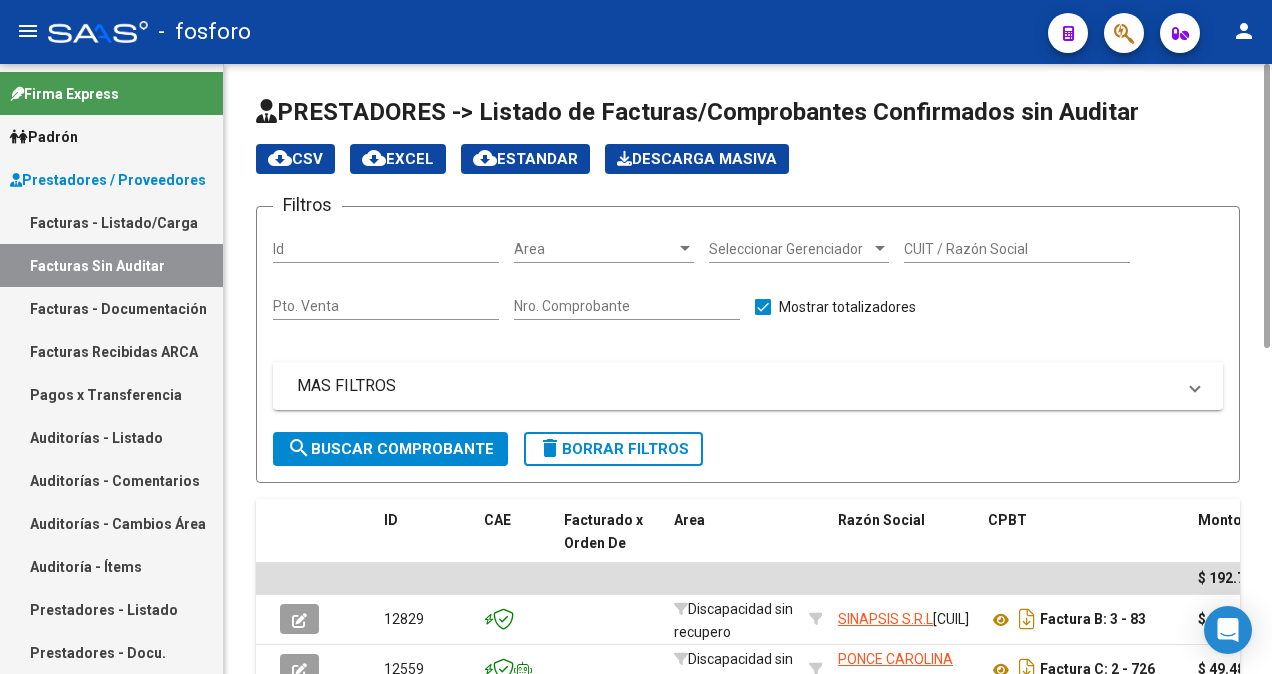 click at bounding box center [685, 248] 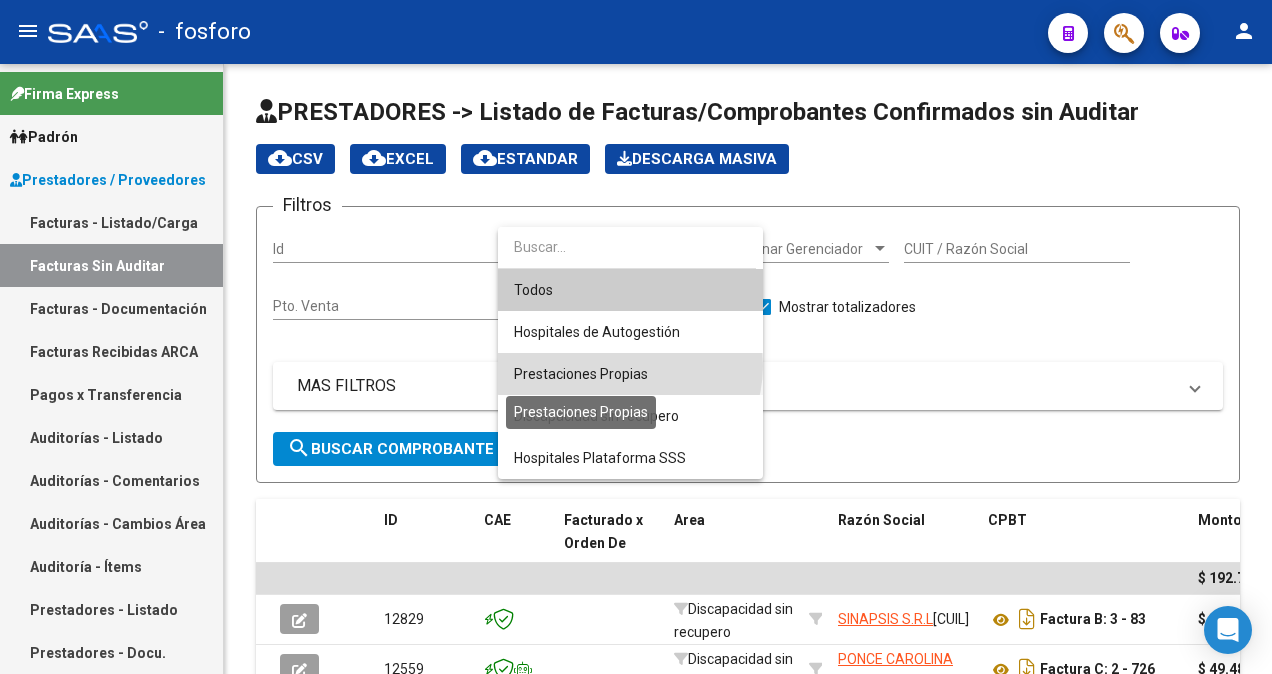 click on "Prestaciones Propias" at bounding box center [581, 374] 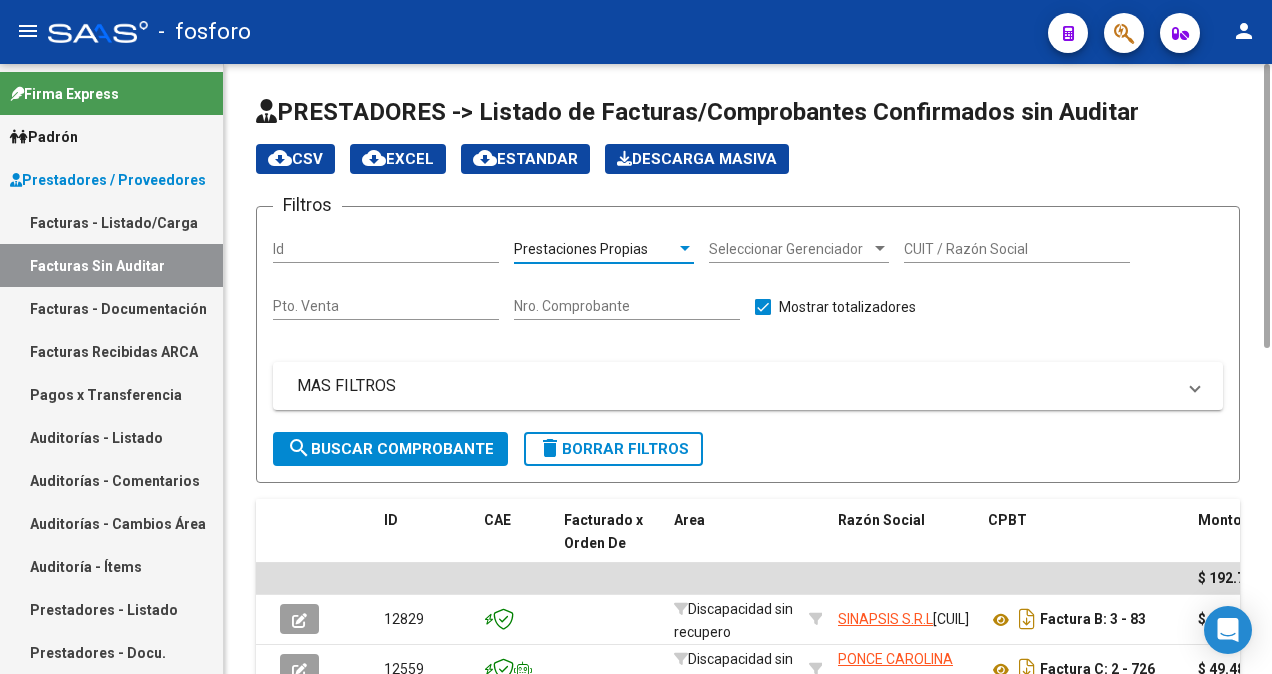 click on "search  Buscar Comprobante" 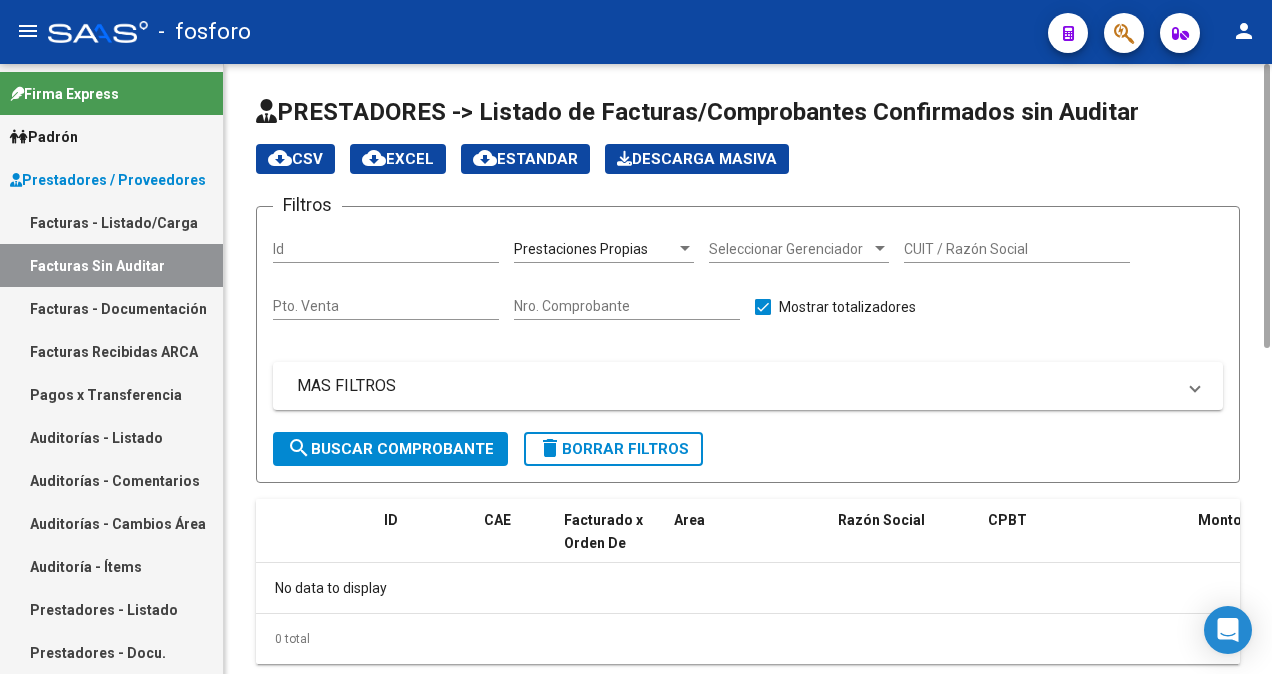 scroll, scrollTop: 52, scrollLeft: 0, axis: vertical 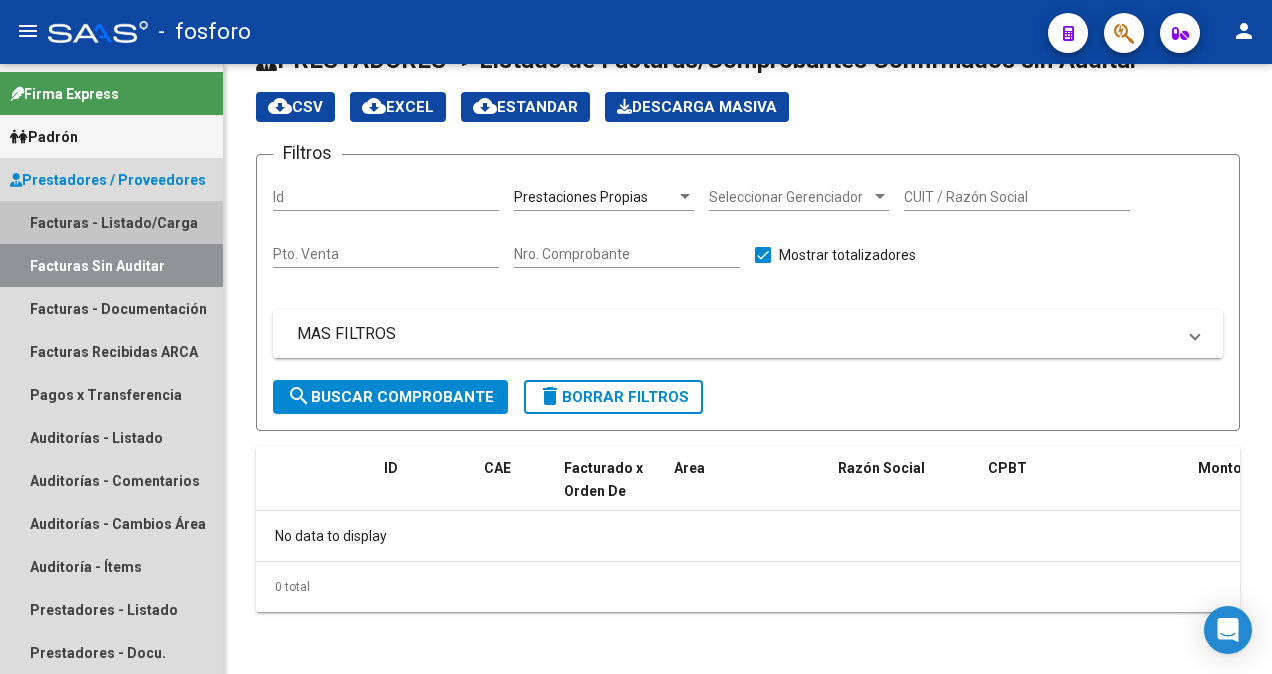 click on "Facturas - Listado/Carga" at bounding box center (111, 222) 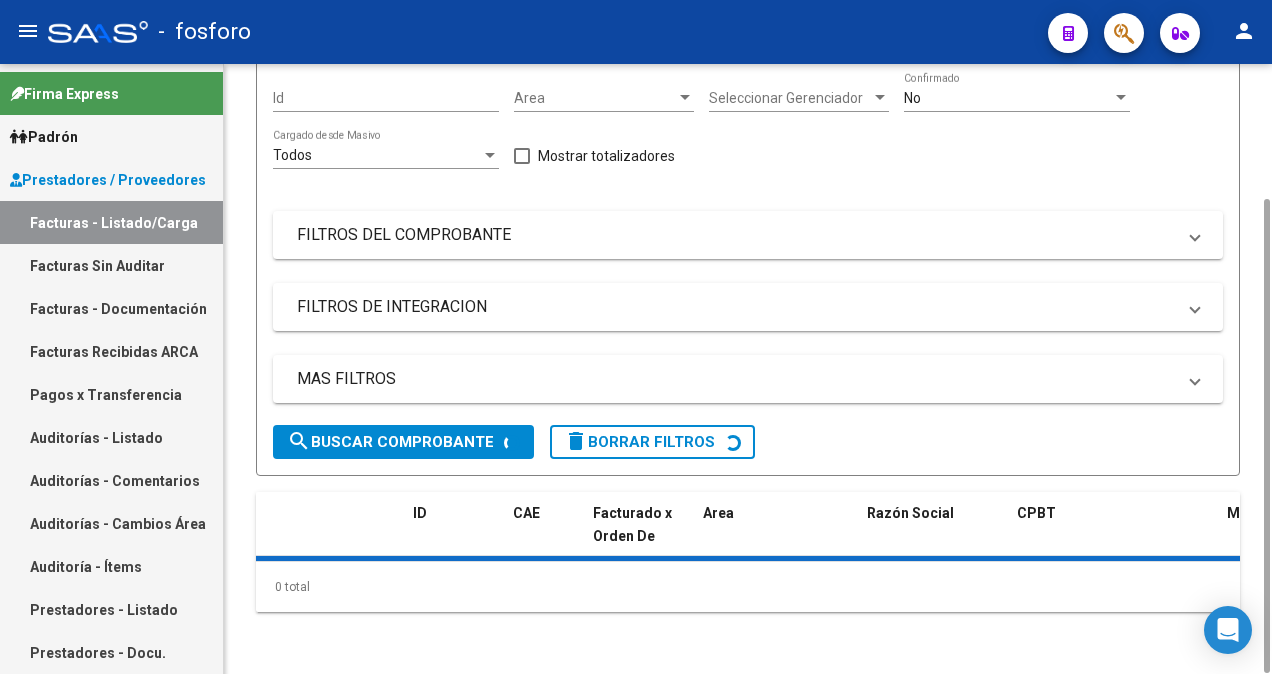 scroll, scrollTop: 0, scrollLeft: 0, axis: both 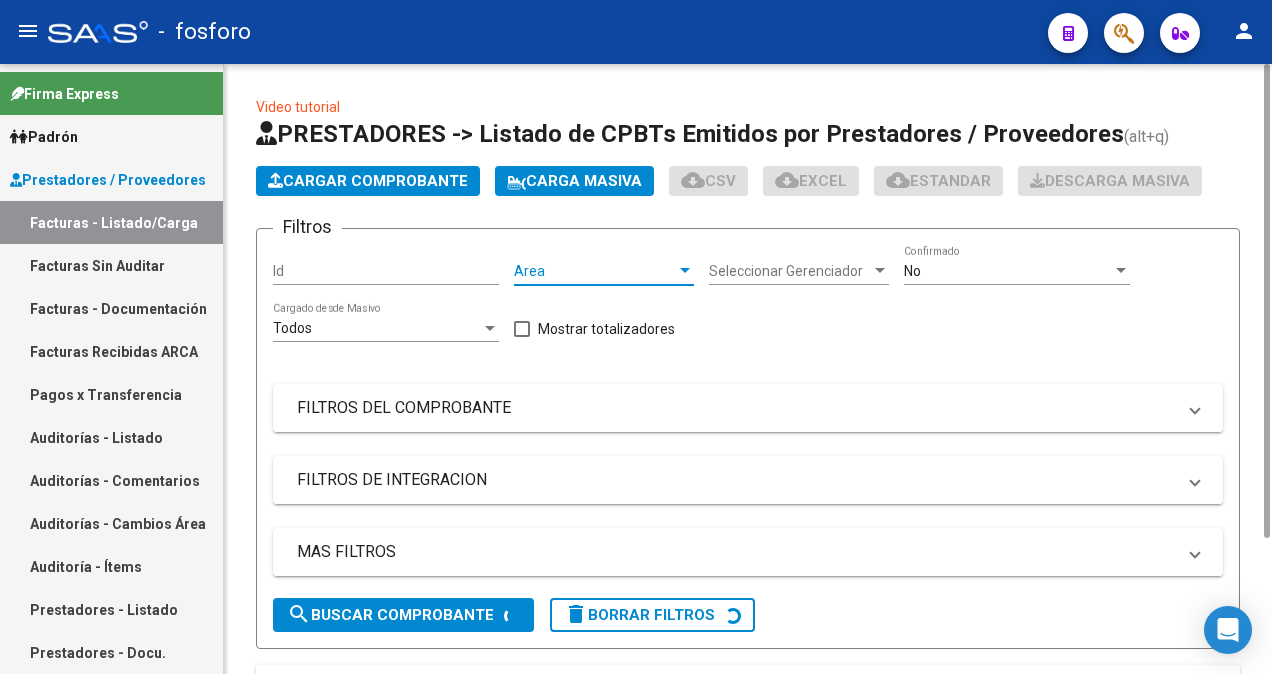 click at bounding box center (685, 271) 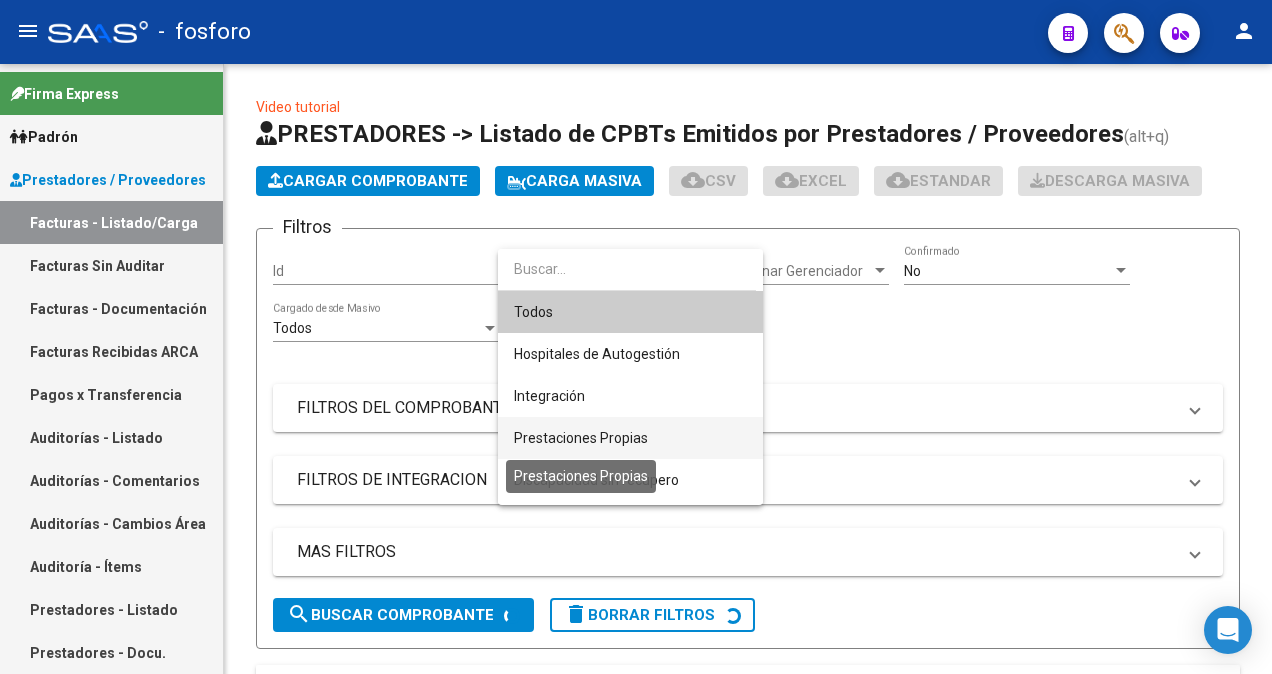 click on "Prestaciones Propias" at bounding box center (581, 438) 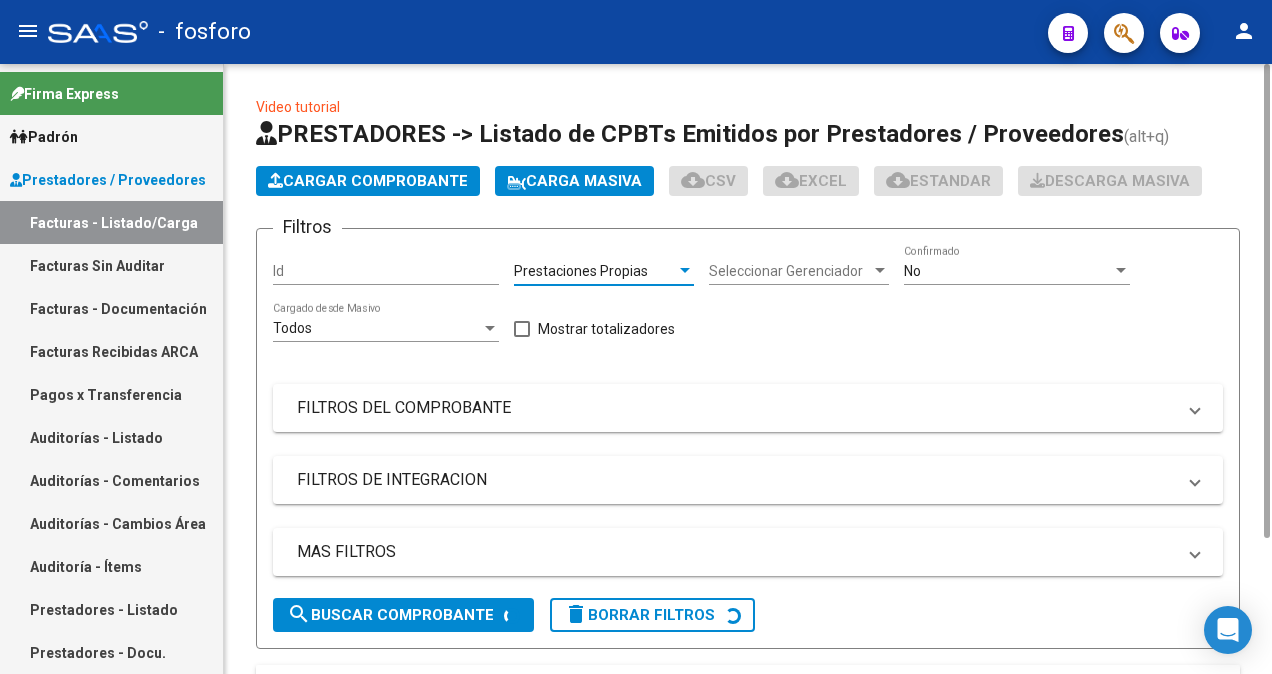 click on "Filtros Id Prestaciones Propias Area Seleccionar Gerenciador Seleccionar Gerenciador No  Confirmado Todos  Cargado desde Masivo   Mostrar totalizadores   FILTROS DEL COMPROBANTE  Comprobante Tipo Comprobante Tipo Start date – Fec. Comprobante Desde / Hasta Días Emisión Desde(cant. días) Días Emisión Hasta(cant. días) CUIT / Razón Social Pto. Venta Nro. Comprobante Código SSS CAE Válido CAE Válido Todos  Cargado Módulo Hosp. Todos  Tiene facturacion Apócrifa Hospital Refes  FILTROS DE INTEGRACION  Período De Prestación Campos del Archivo de Rendición Devuelto x SSS (dr_envio) Todos  Rendido x SSS (dr_envio) Tipo de Registro Tipo de Registro Campos del Legajo Asociado (preaprobación) Afiliado Legajo (cuil/nombre) Todos  Solo facturas preaprobadas  MAS FILTROS  Todos  Con Doc. Respaldatoria Todos  Con Trazabilidad Todos  Asociado a Expediente Sur Auditoría Auditoría Auditoría Id Start date – Auditoría Confirmada Desde / Hasta Start date – Fec. Rec. Desde / Hasta Start date – – Op" 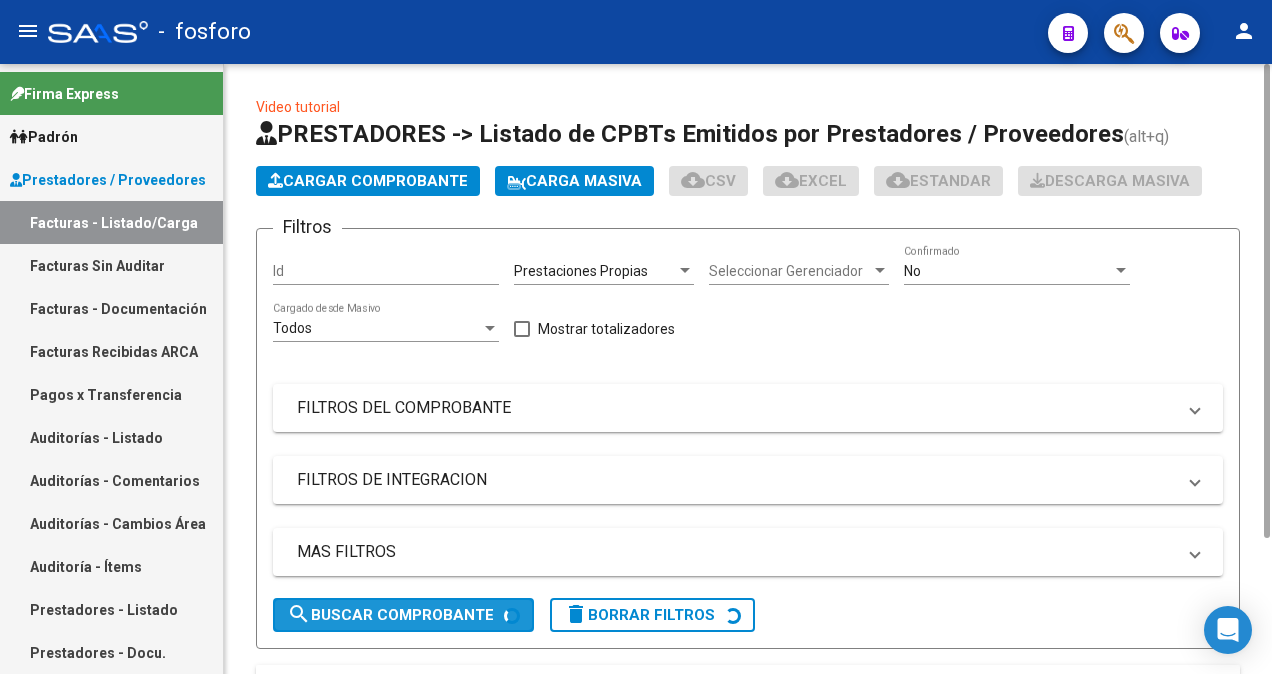 click on "search  Buscar Comprobante" 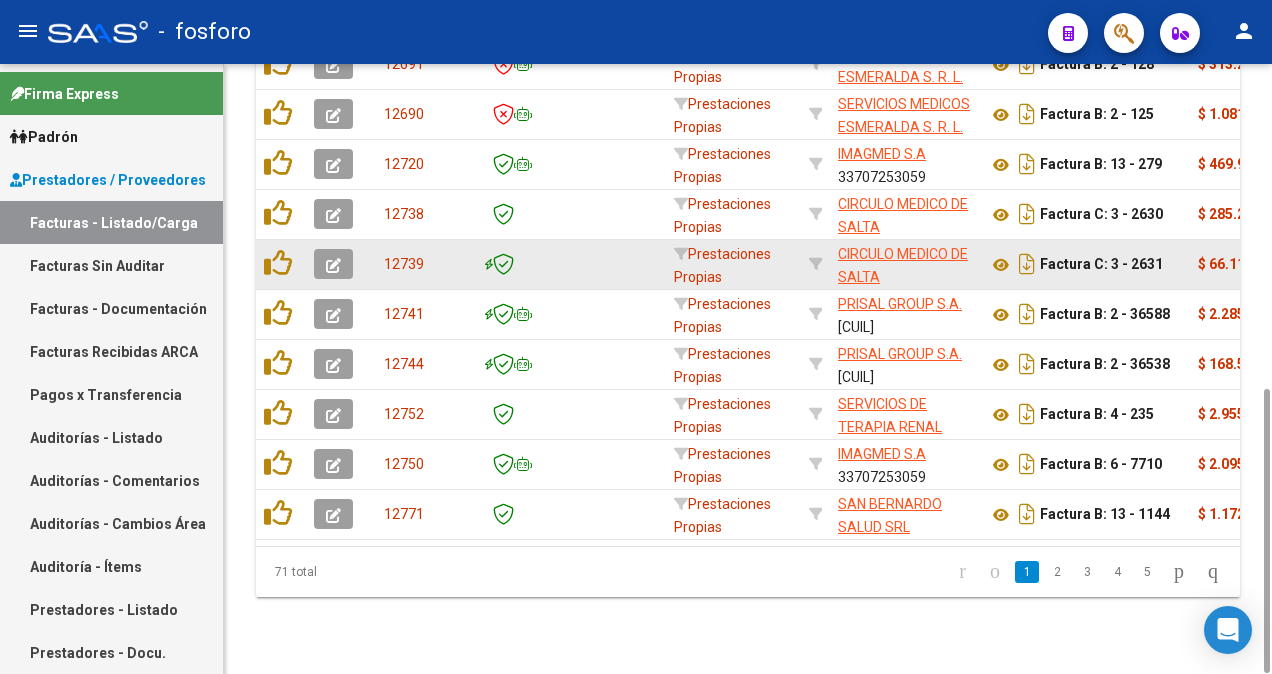 scroll, scrollTop: 498, scrollLeft: 0, axis: vertical 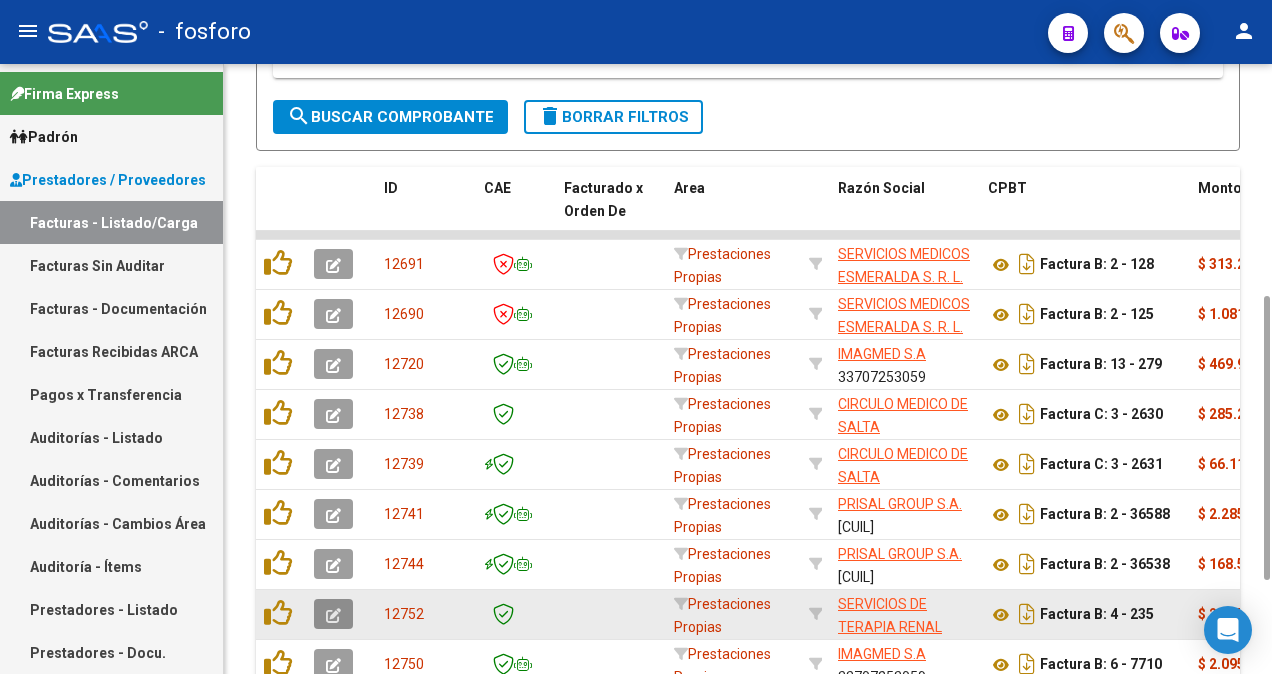click 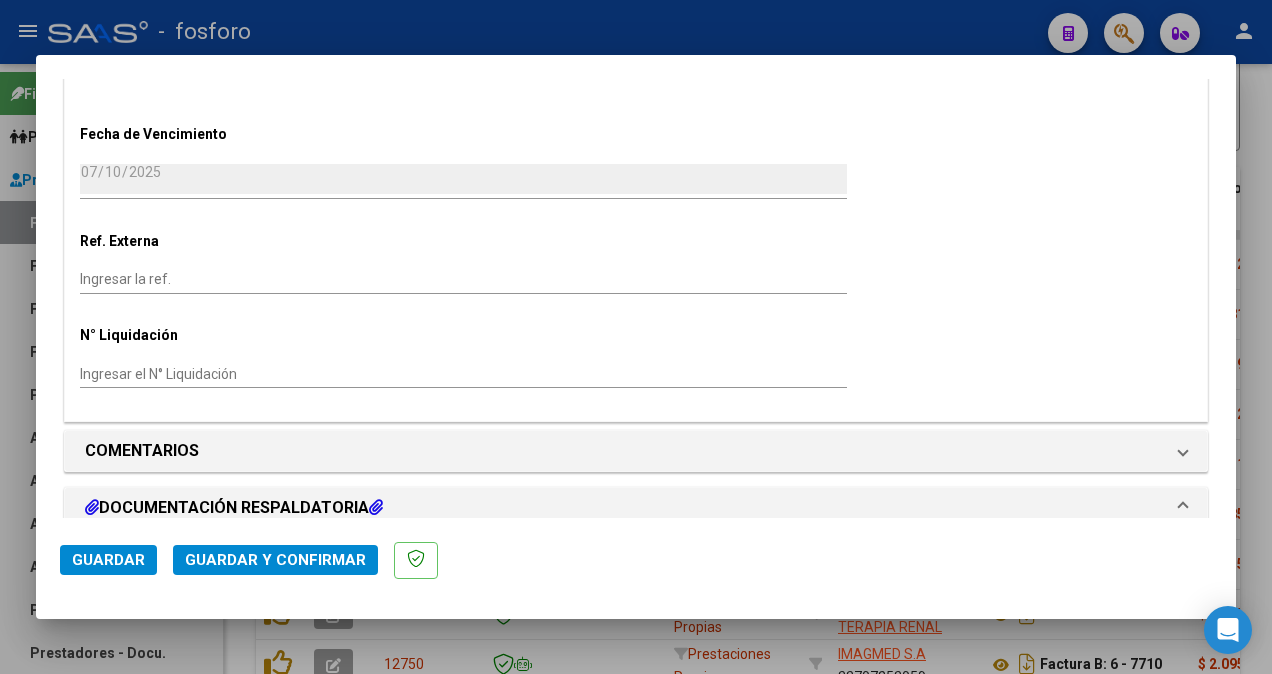 scroll, scrollTop: 1200, scrollLeft: 0, axis: vertical 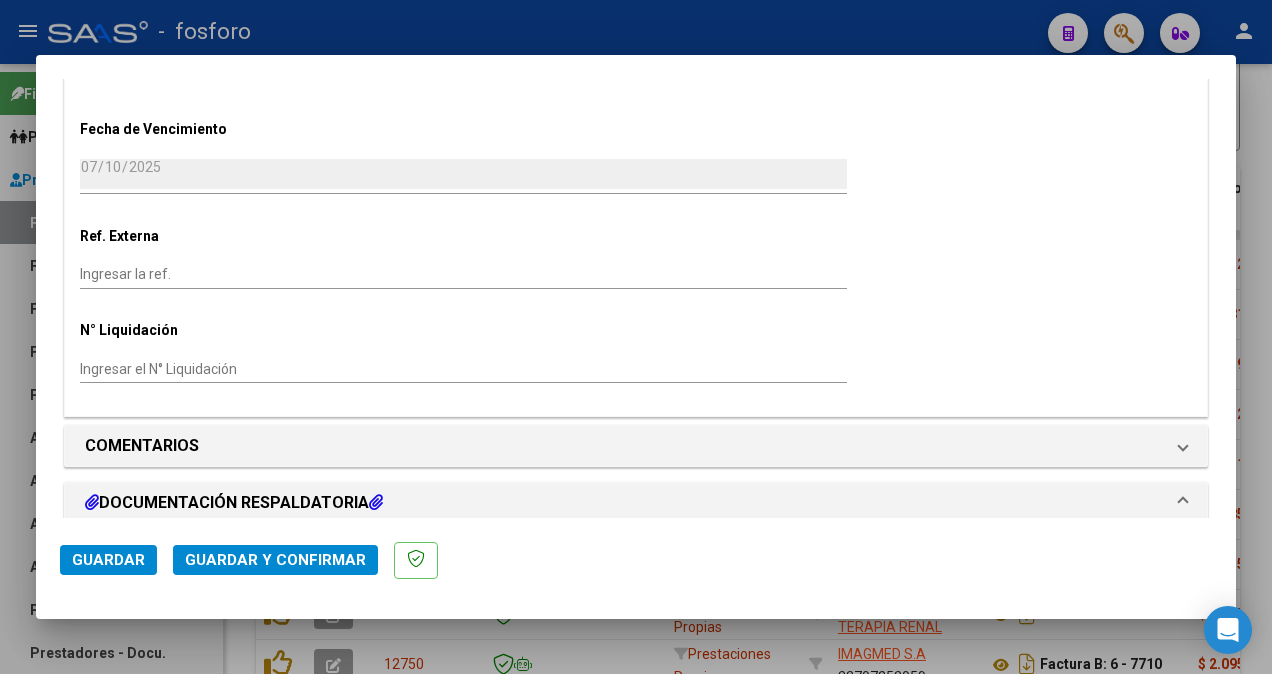 click on "Guardar y Confirmar" 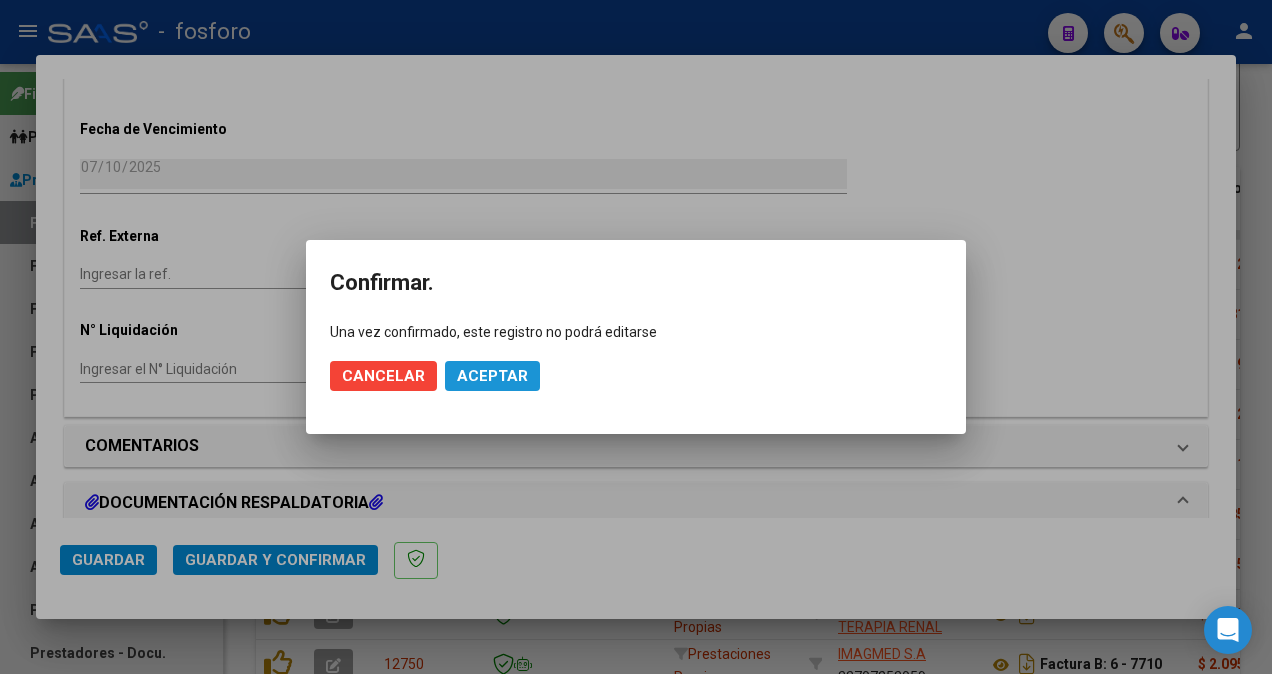 click on "Aceptar" 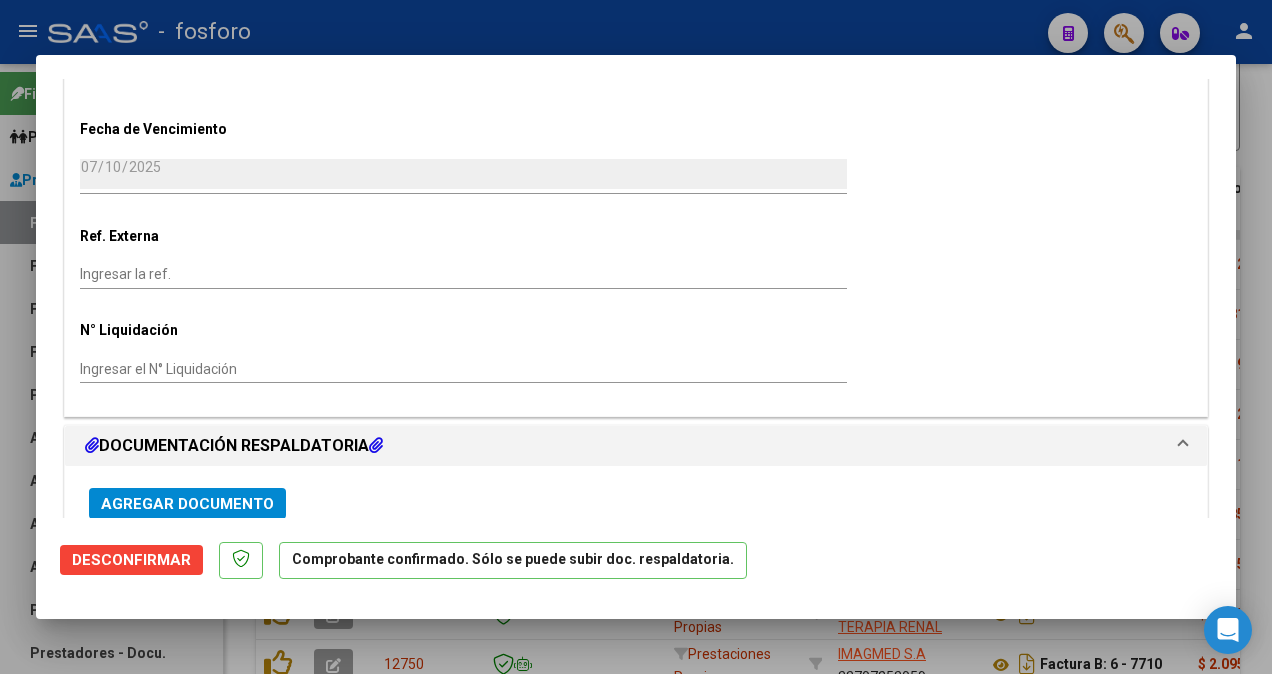 click at bounding box center [636, 337] 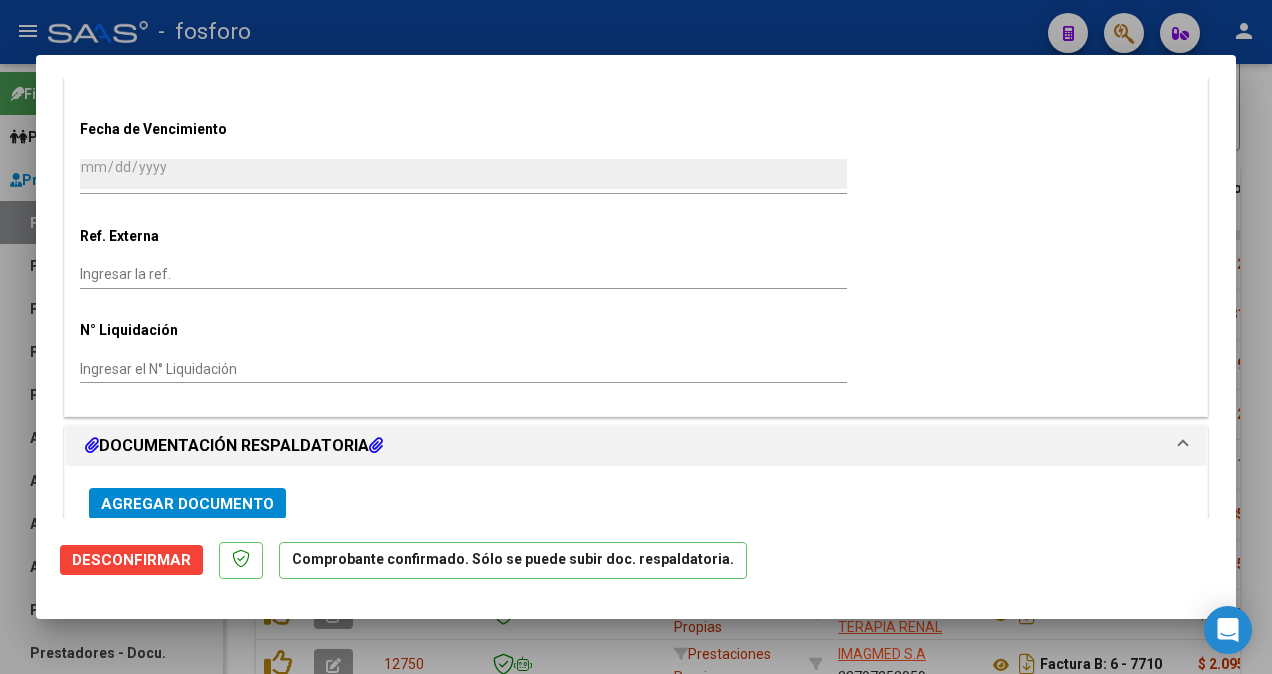 scroll, scrollTop: 0, scrollLeft: 0, axis: both 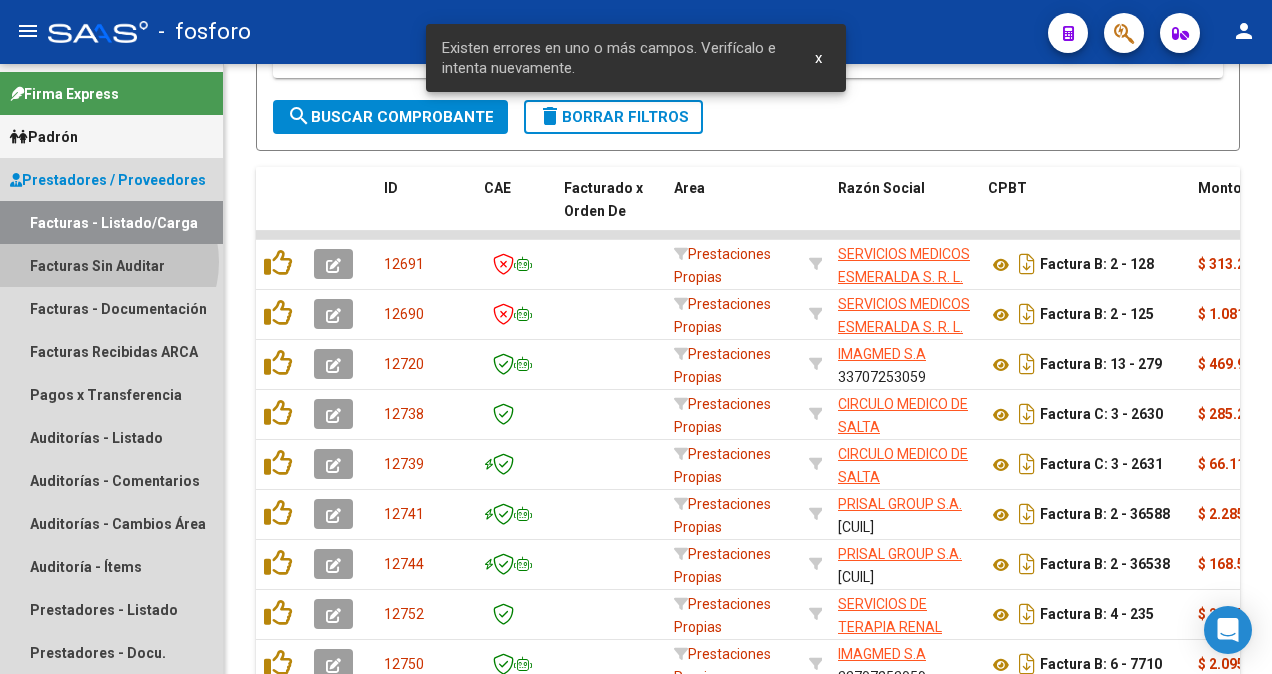 click on "Facturas Sin Auditar" at bounding box center [111, 265] 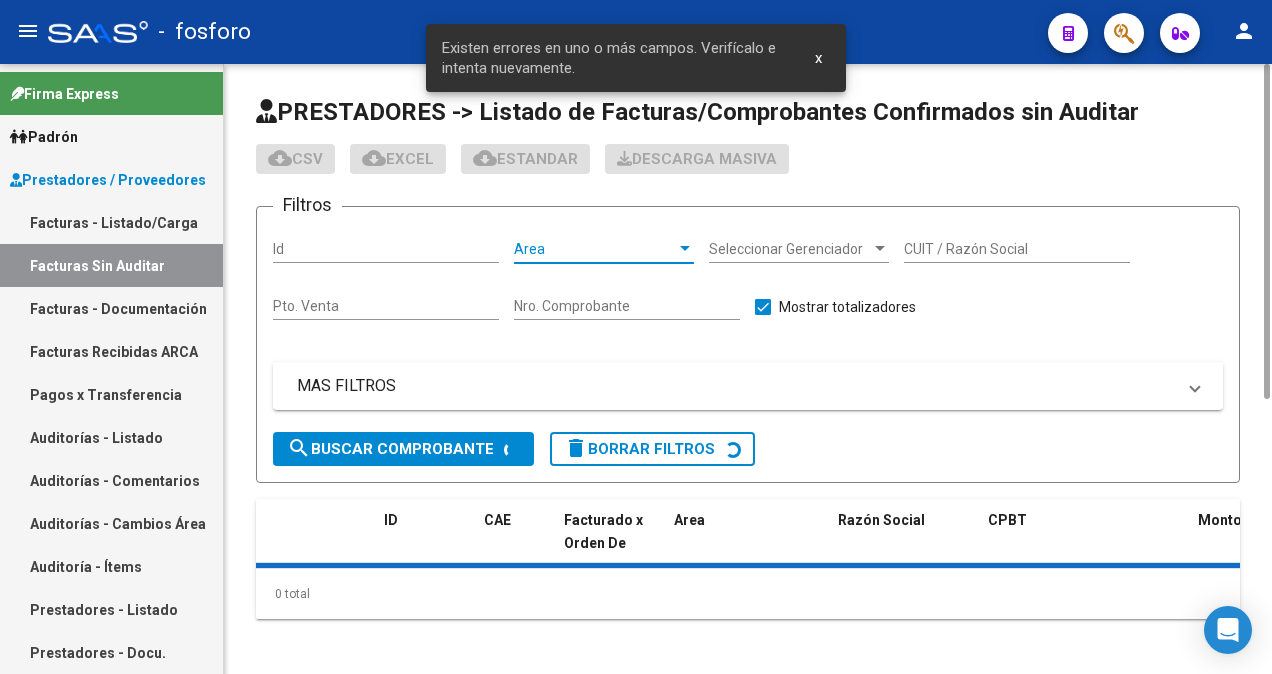 click at bounding box center [685, 248] 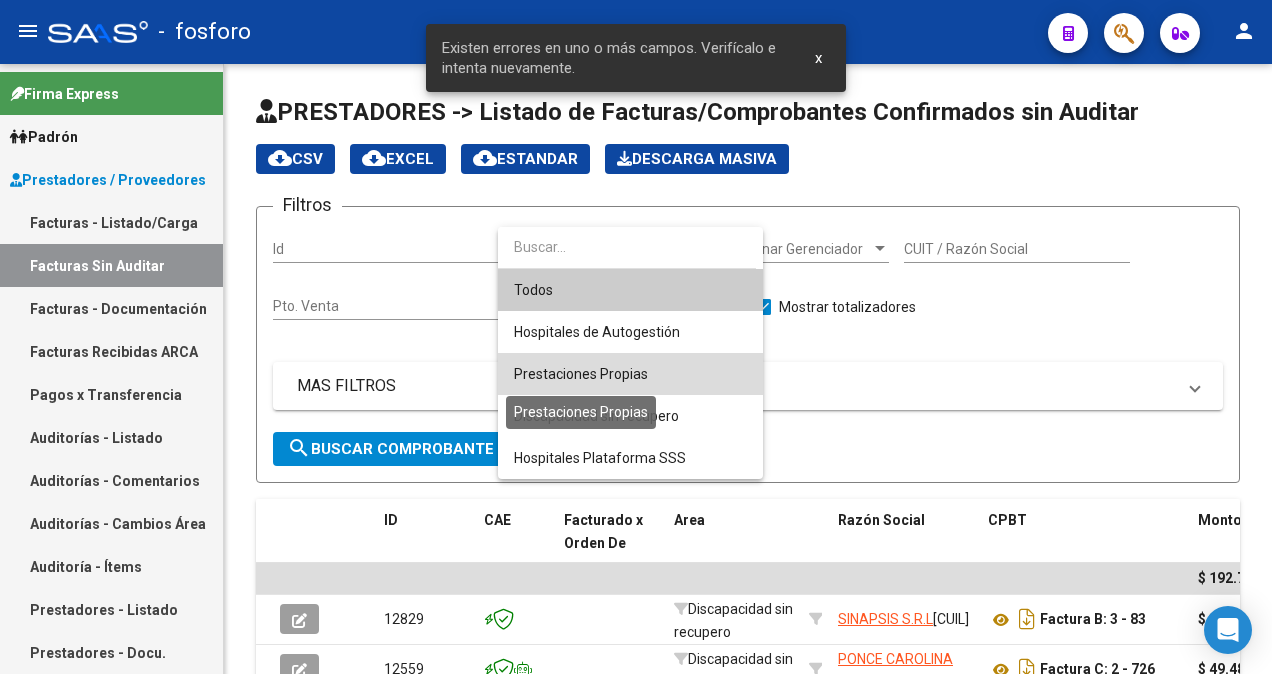 click on "Prestaciones Propias" at bounding box center [581, 374] 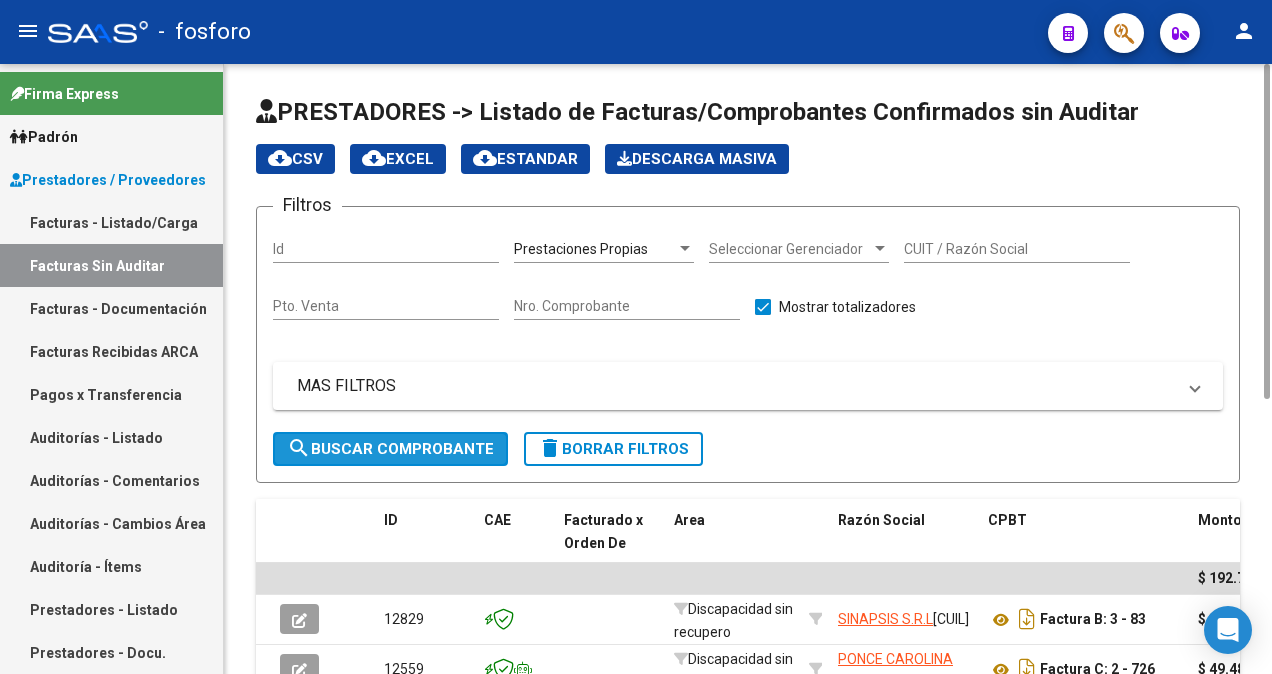 click on "search  Buscar Comprobante" 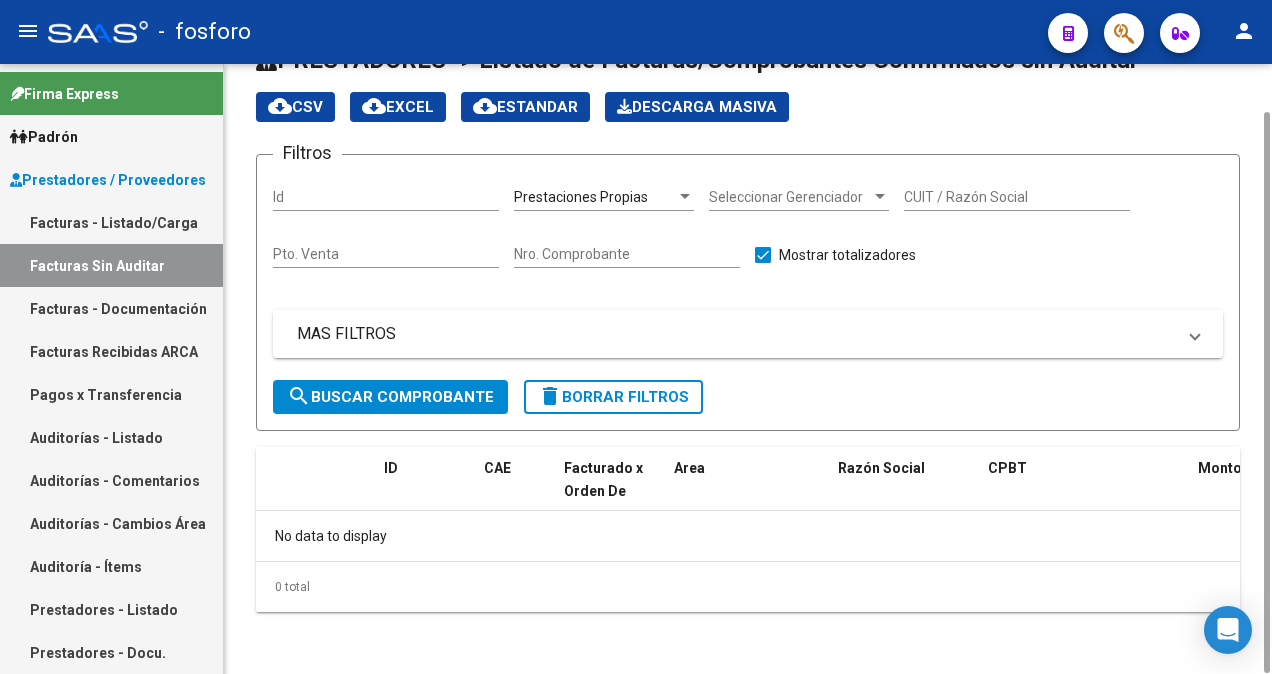 scroll, scrollTop: 0, scrollLeft: 0, axis: both 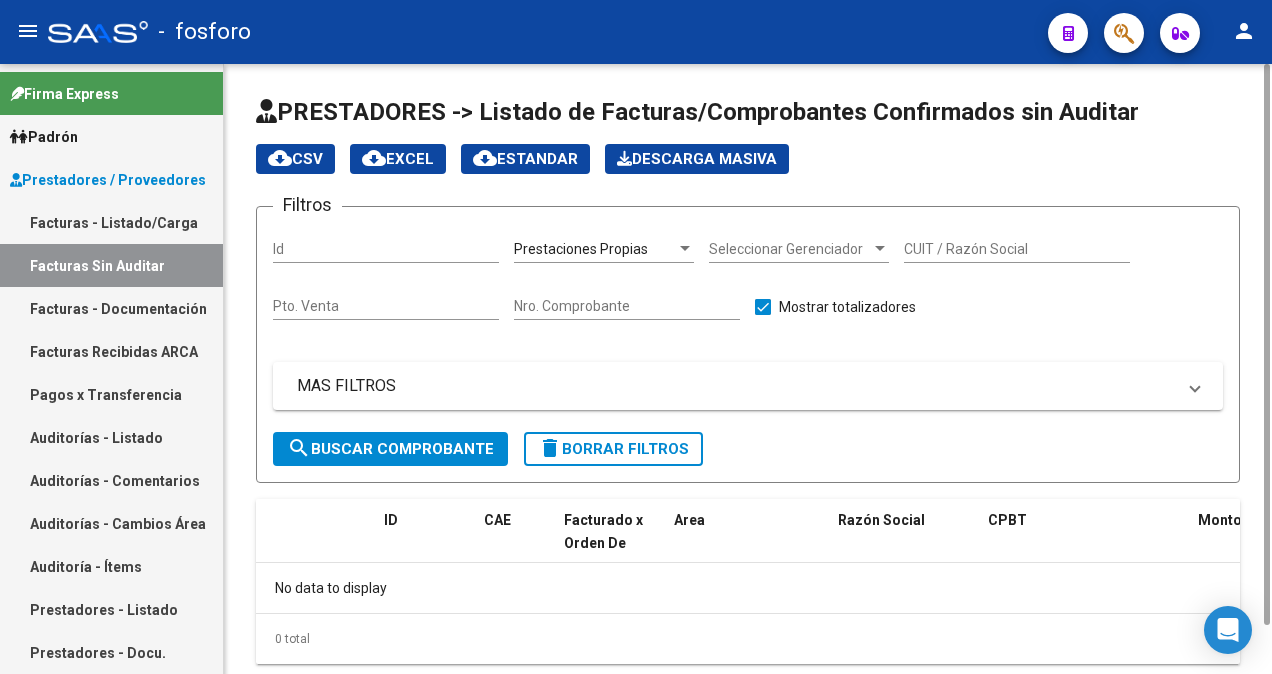 click on "search  Buscar Comprobante" 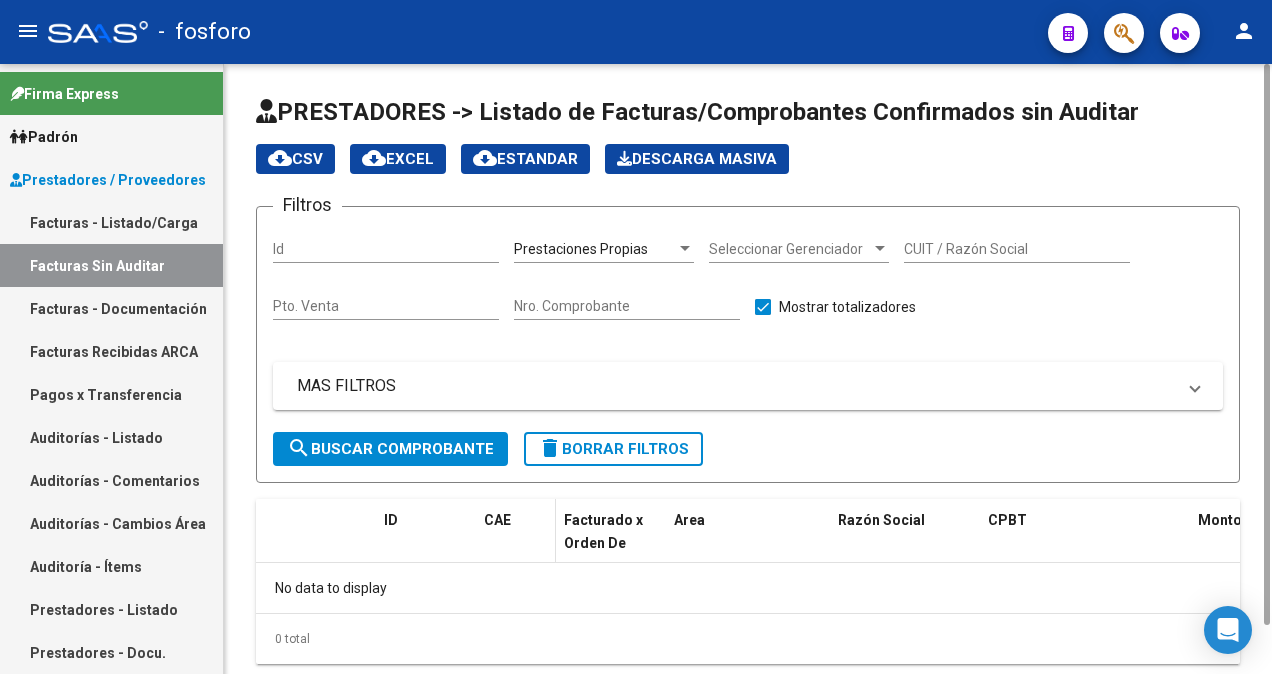 scroll, scrollTop: 52, scrollLeft: 0, axis: vertical 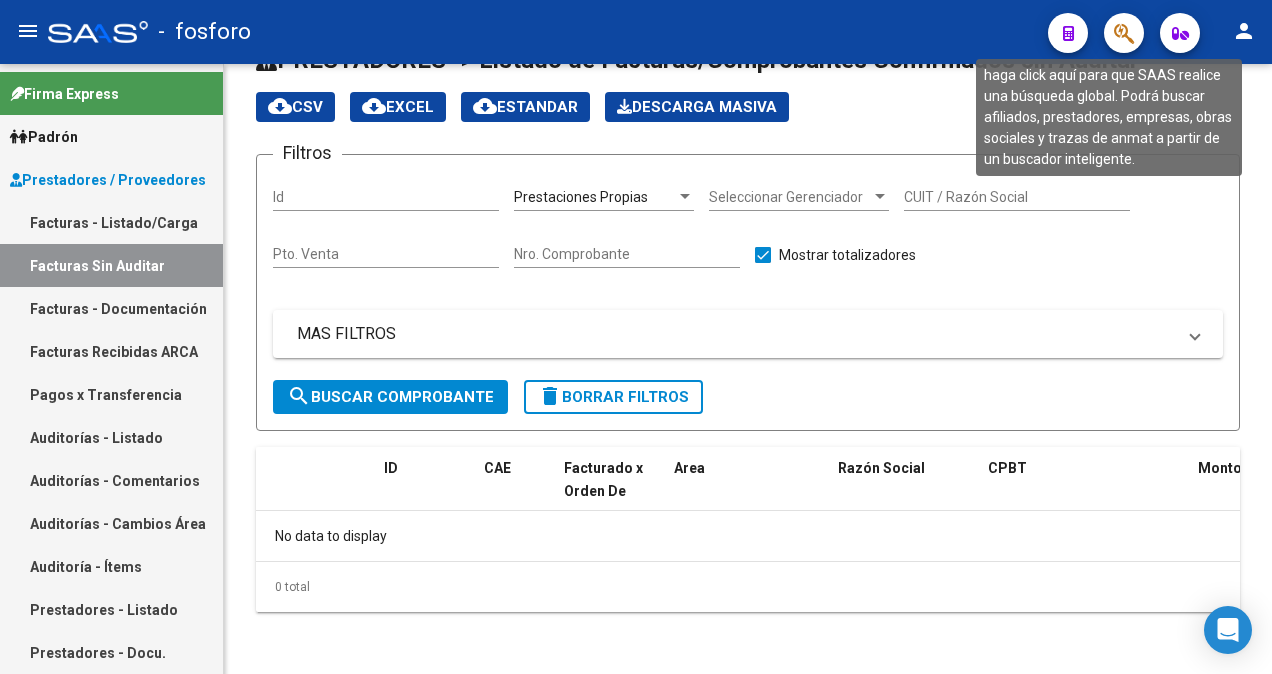 click 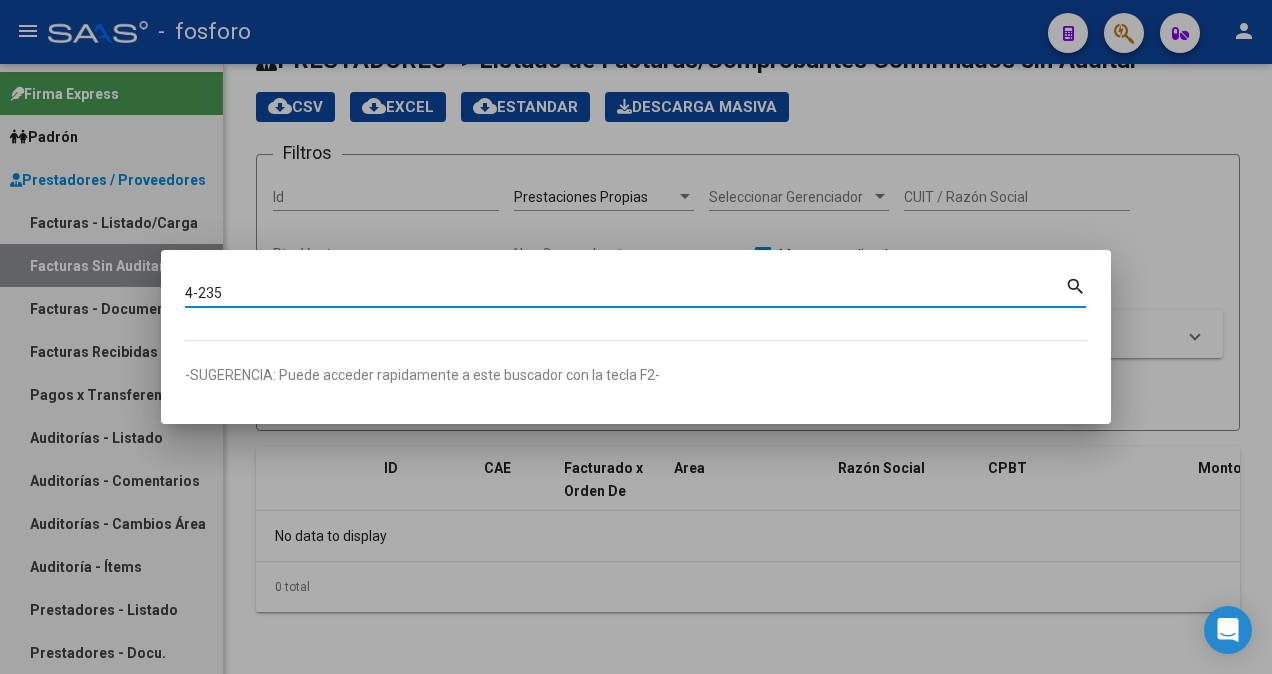 type on "4-235" 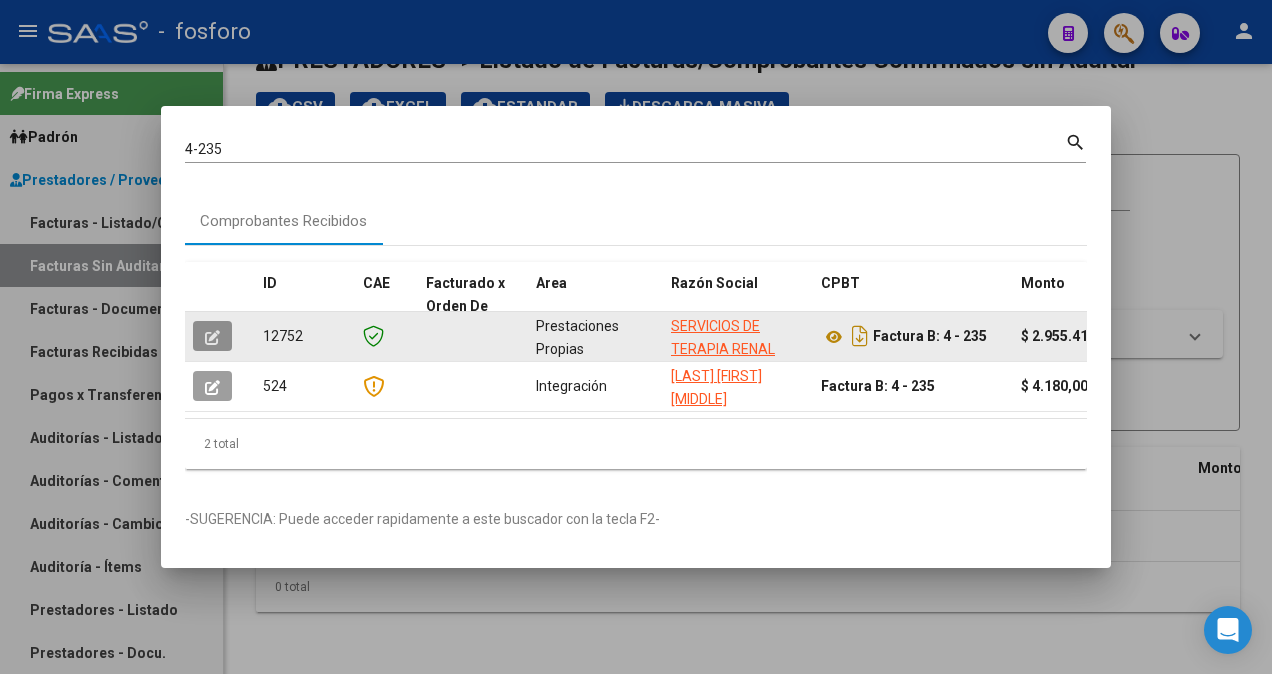 click 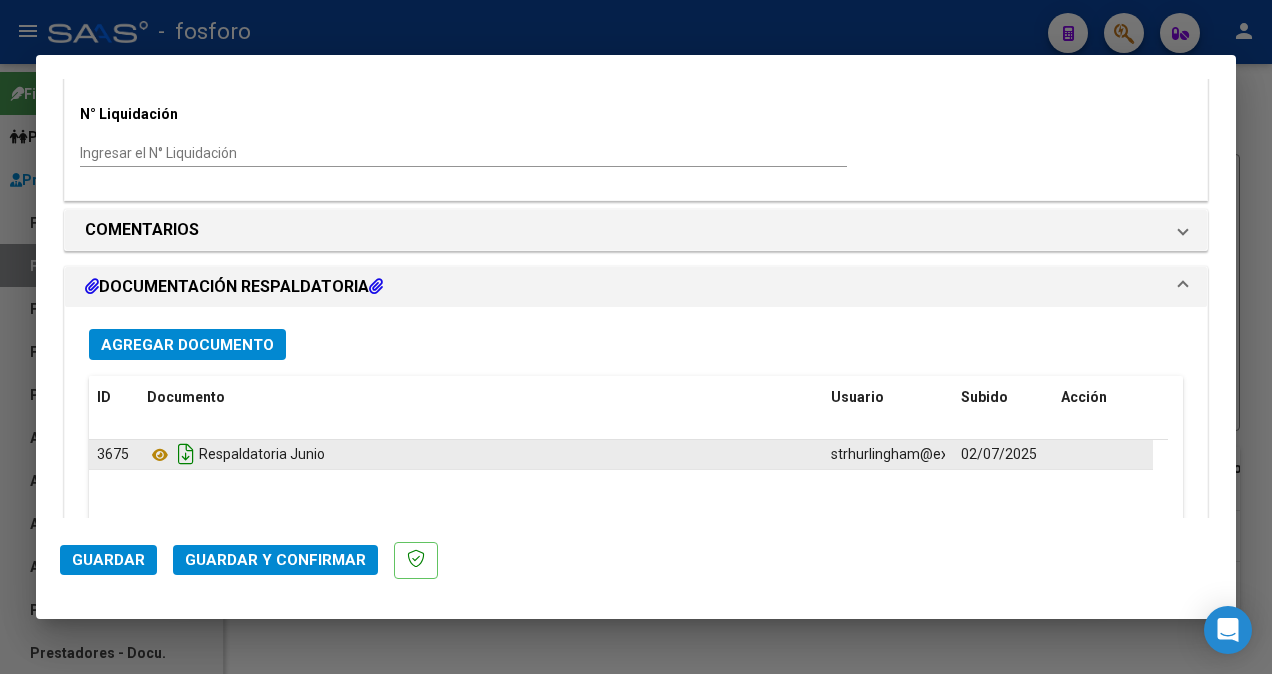 scroll, scrollTop: 1200, scrollLeft: 0, axis: vertical 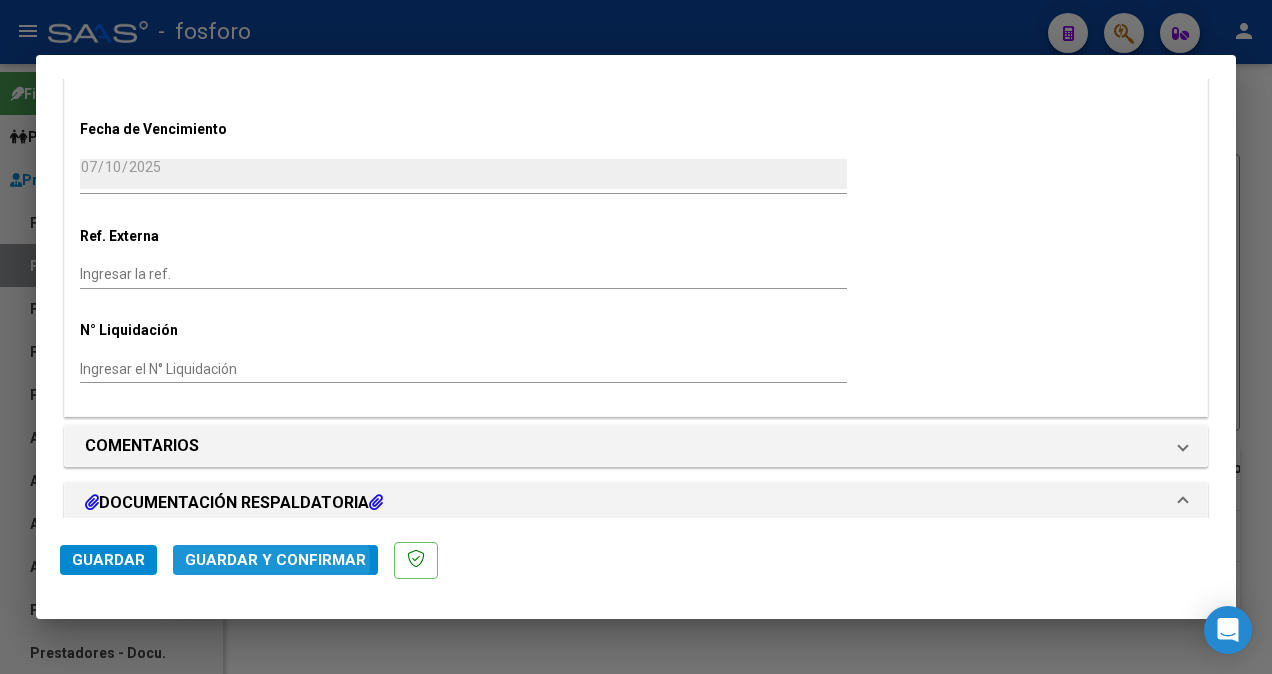 click on "Guardar y Confirmar" 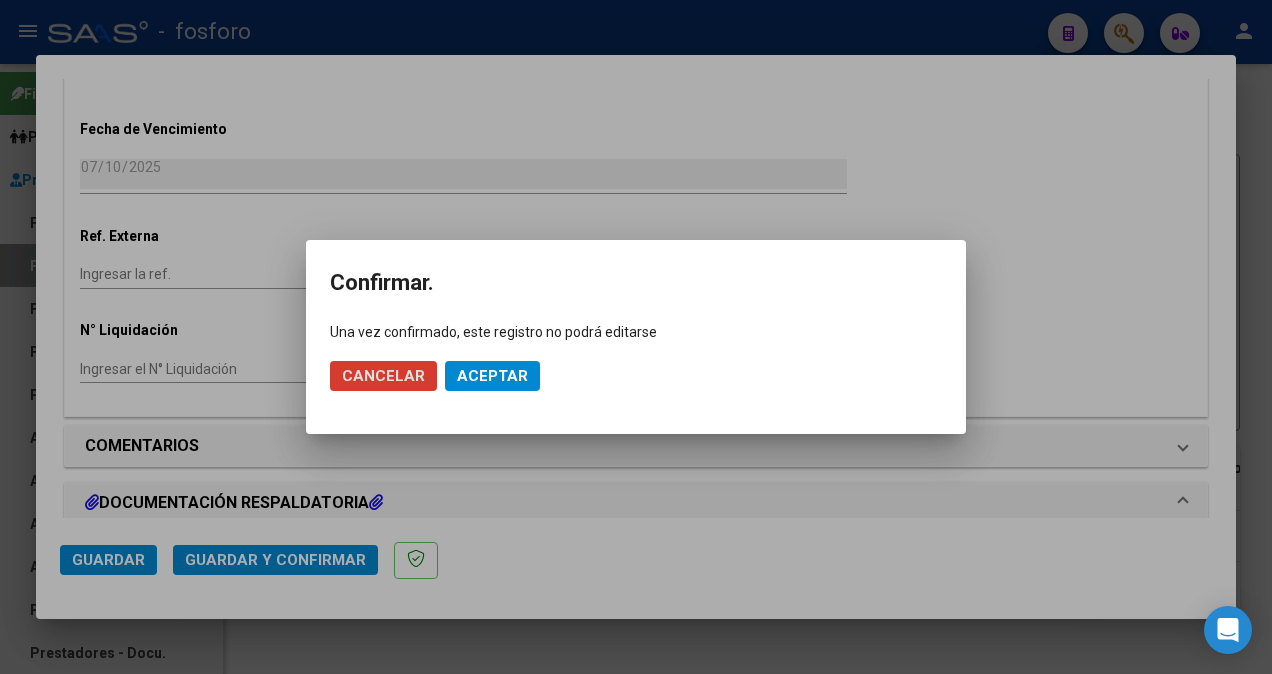 click on "Aceptar" 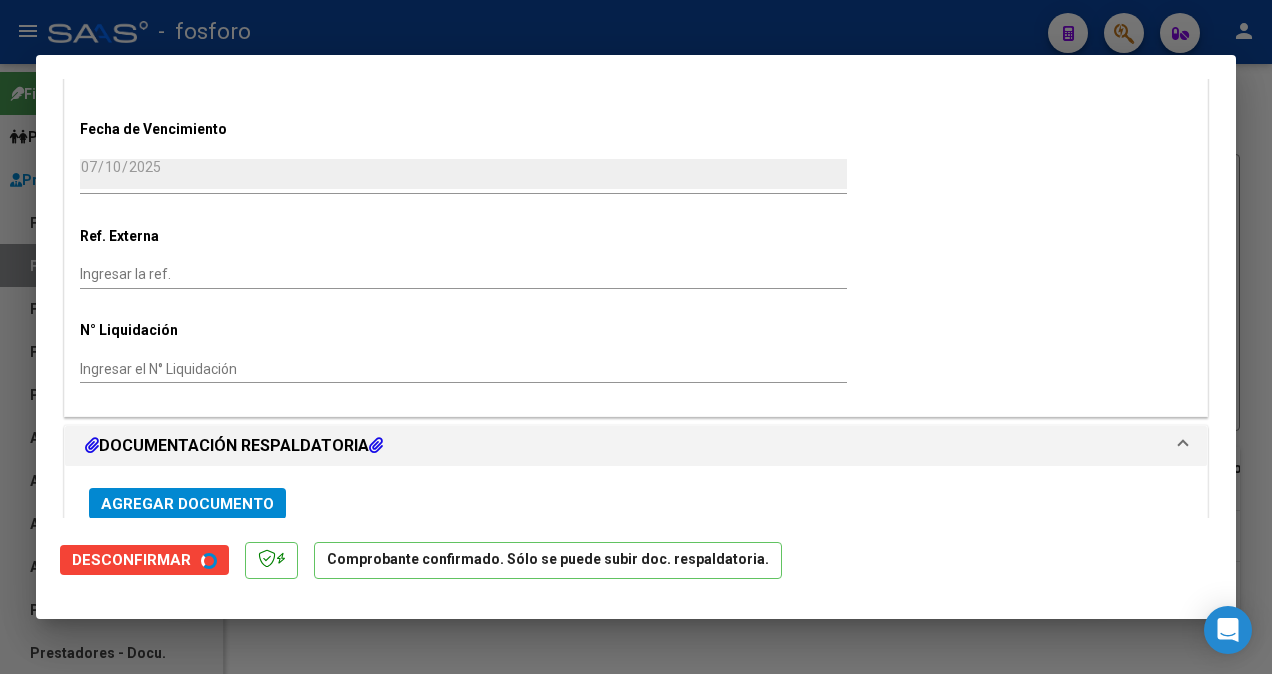 click at bounding box center (636, 337) 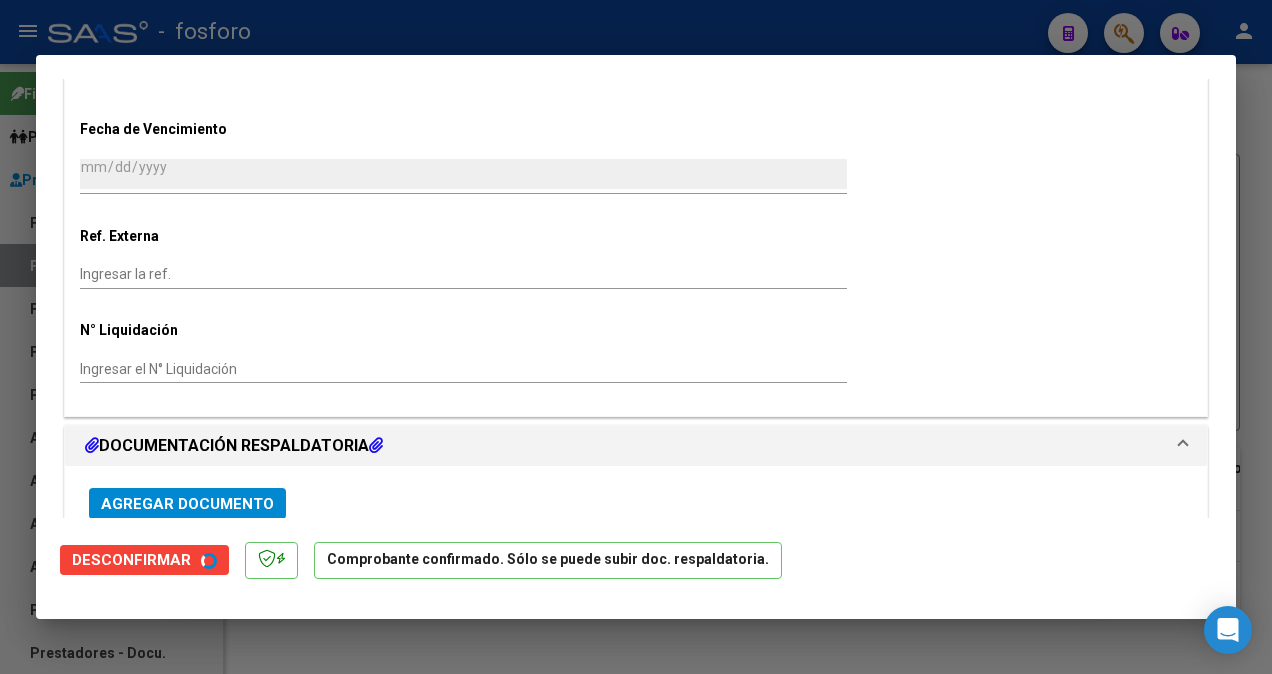 scroll, scrollTop: 0, scrollLeft: 0, axis: both 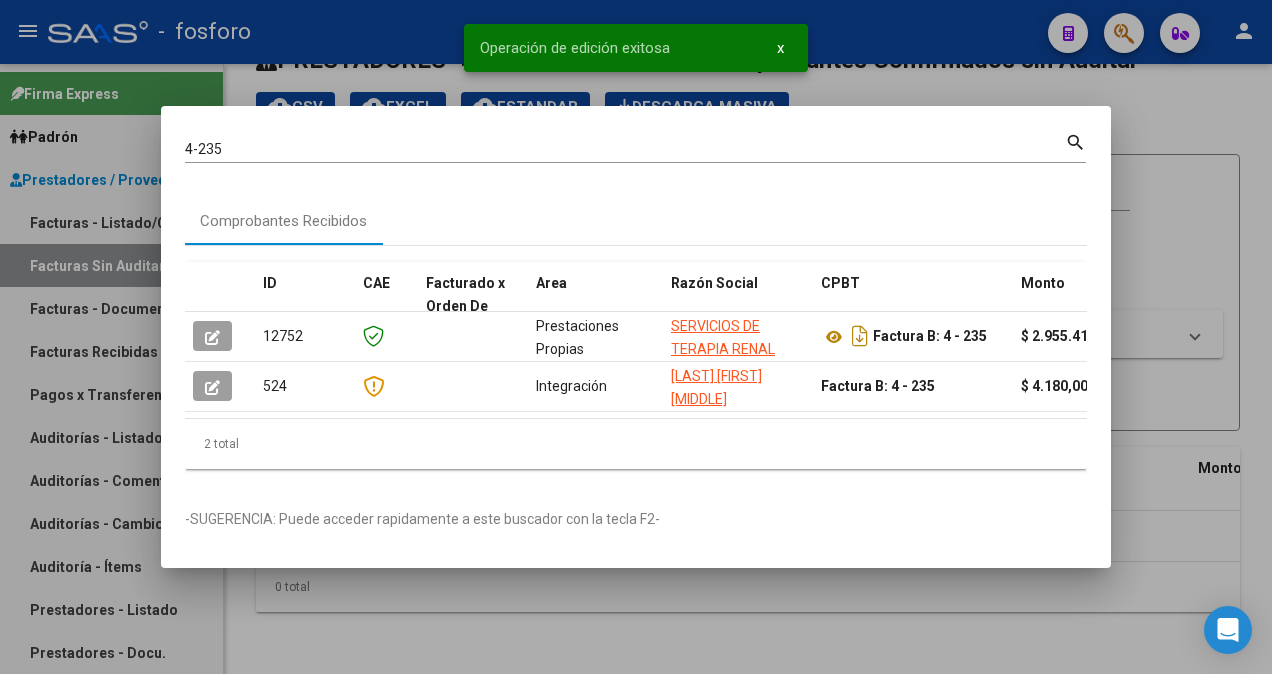 click at bounding box center [636, 337] 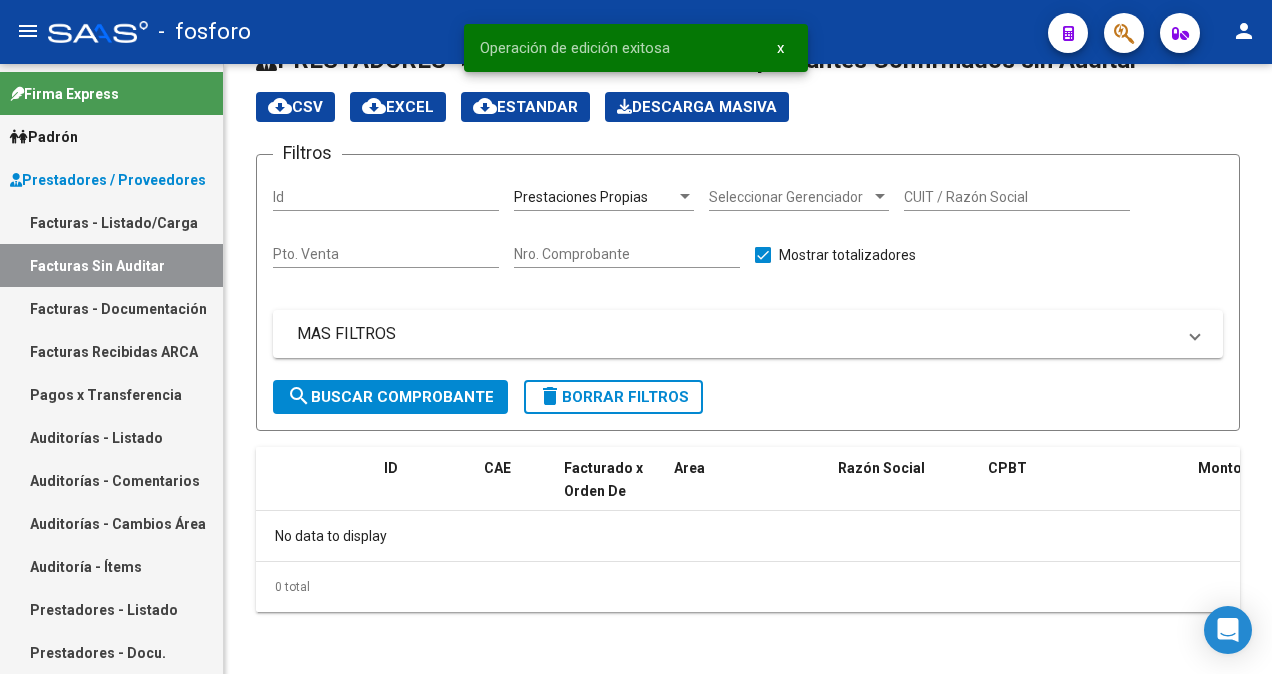 click on "Facturas - Documentación" at bounding box center [111, 308] 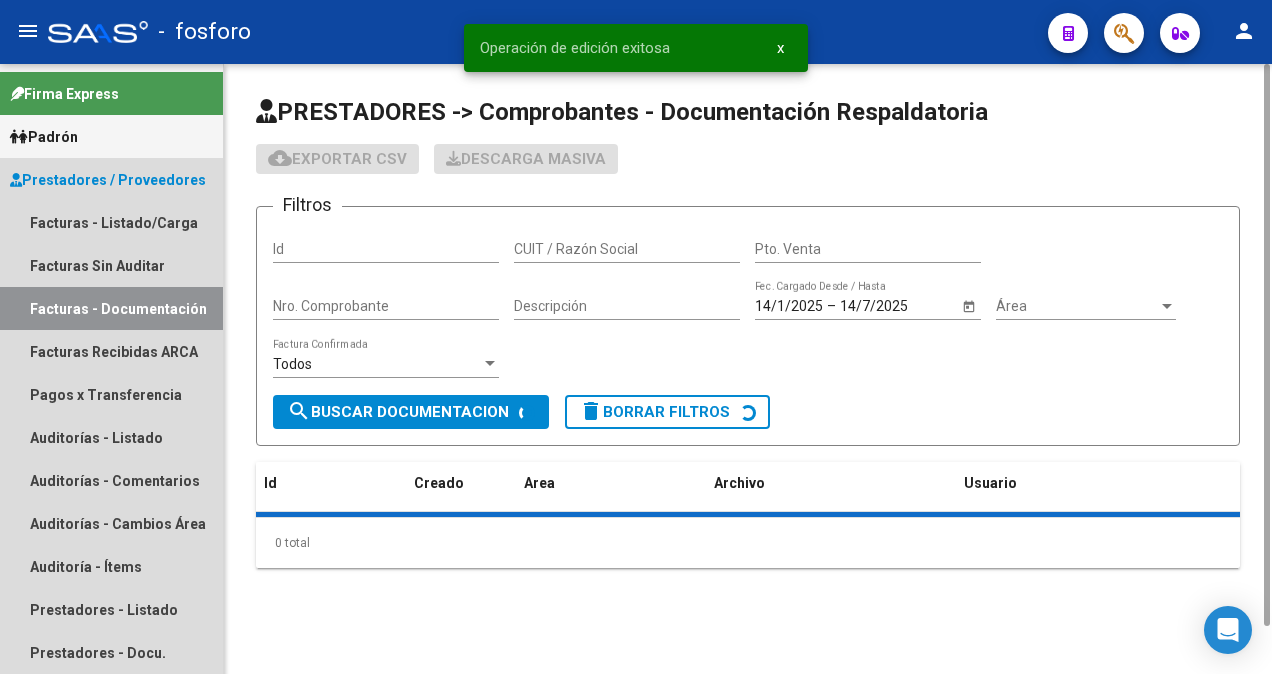 scroll, scrollTop: 0, scrollLeft: 0, axis: both 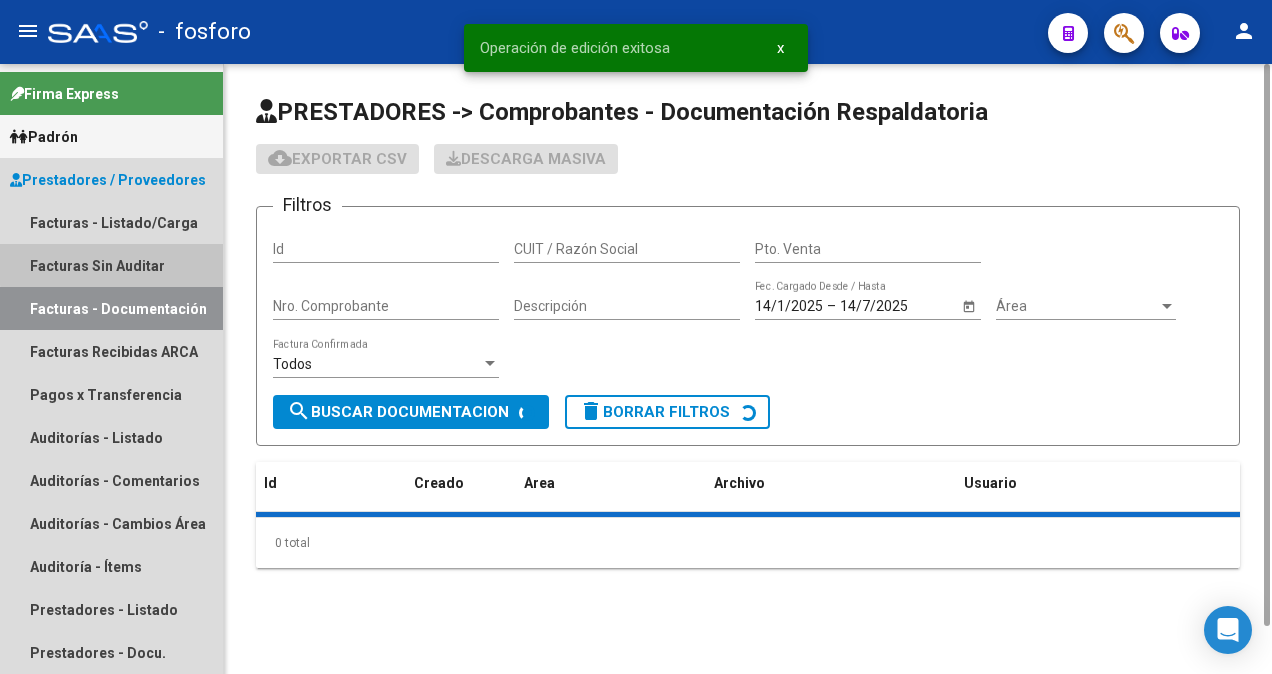 click on "Facturas Sin Auditar" at bounding box center (111, 265) 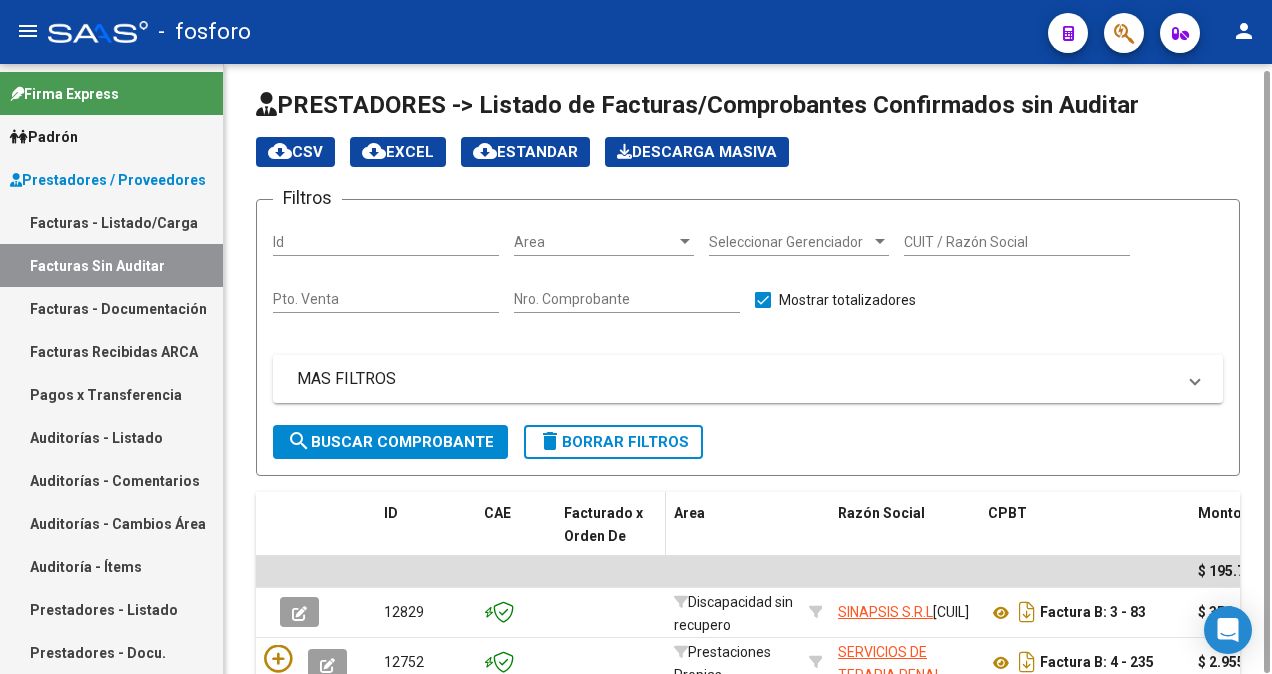 scroll, scrollTop: 207, scrollLeft: 0, axis: vertical 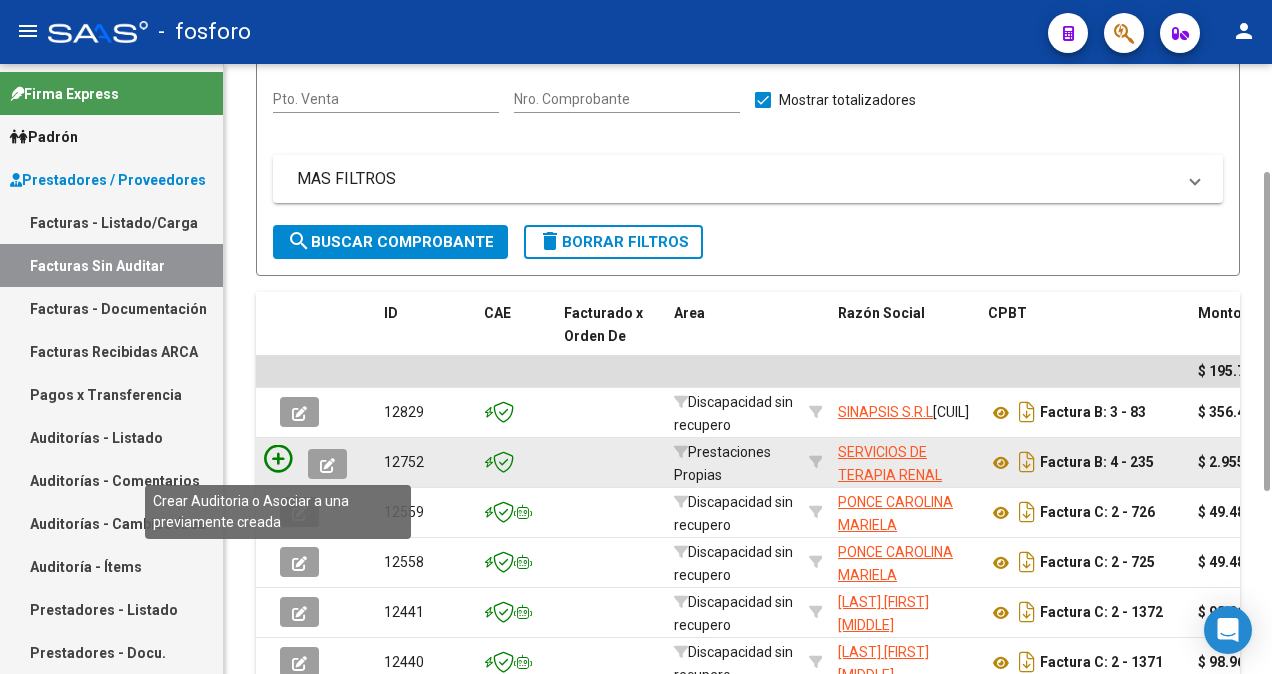 click 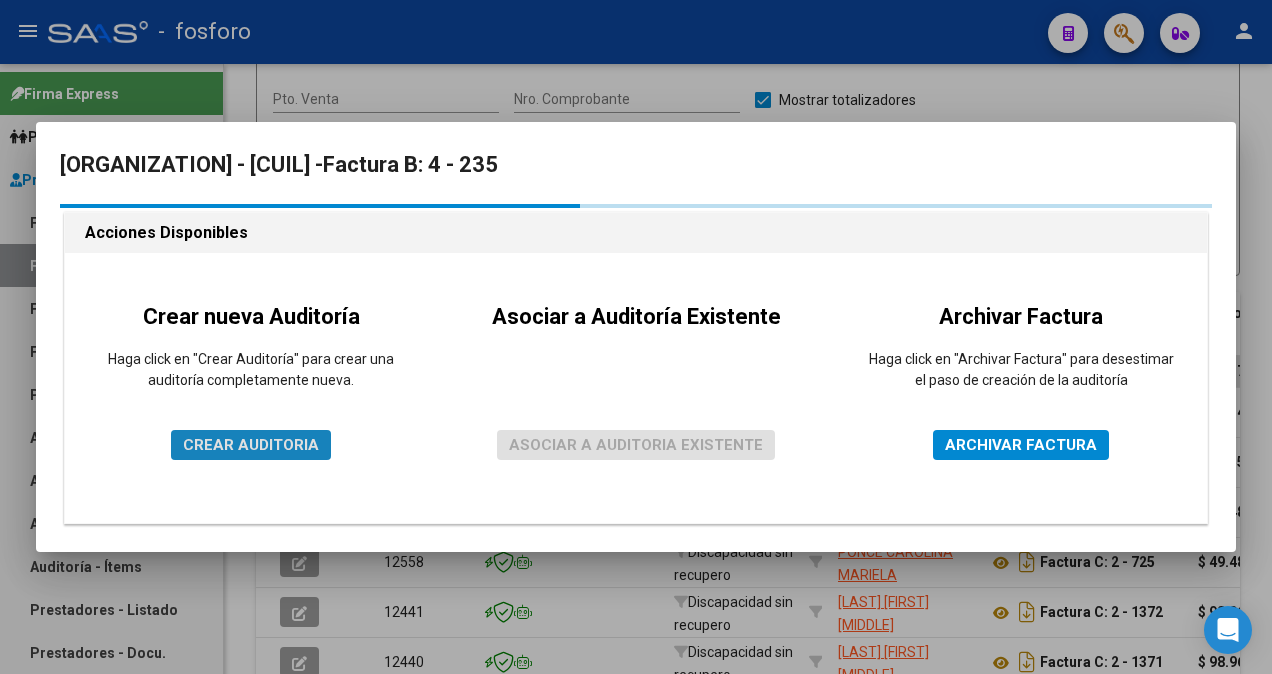 click on "CREAR AUDITORIA" at bounding box center [251, 445] 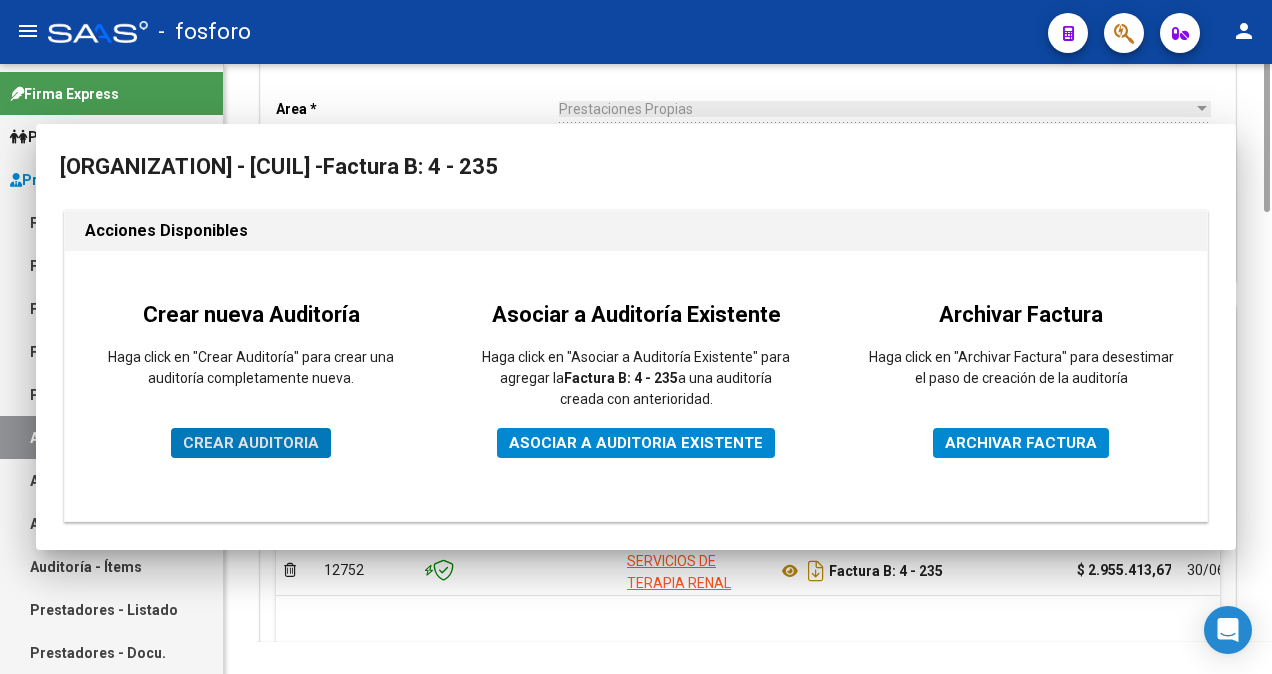 scroll, scrollTop: 0, scrollLeft: 0, axis: both 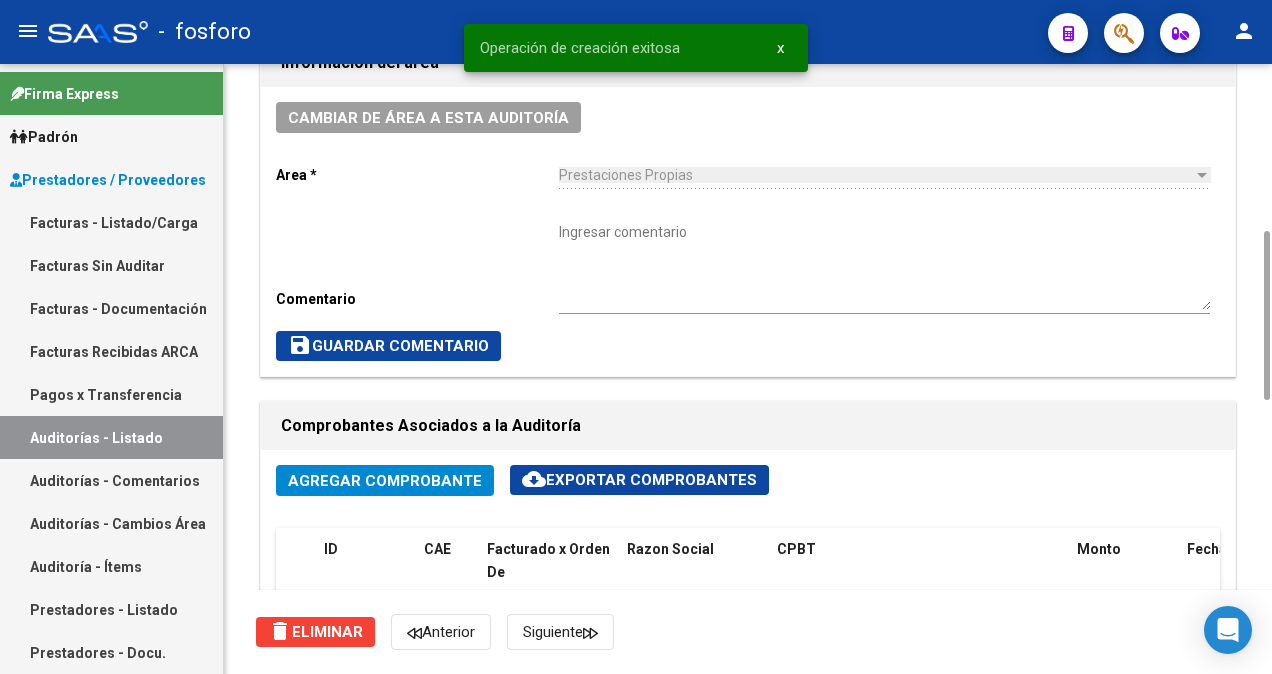 click on "Ingresar comentario" at bounding box center (884, 266) 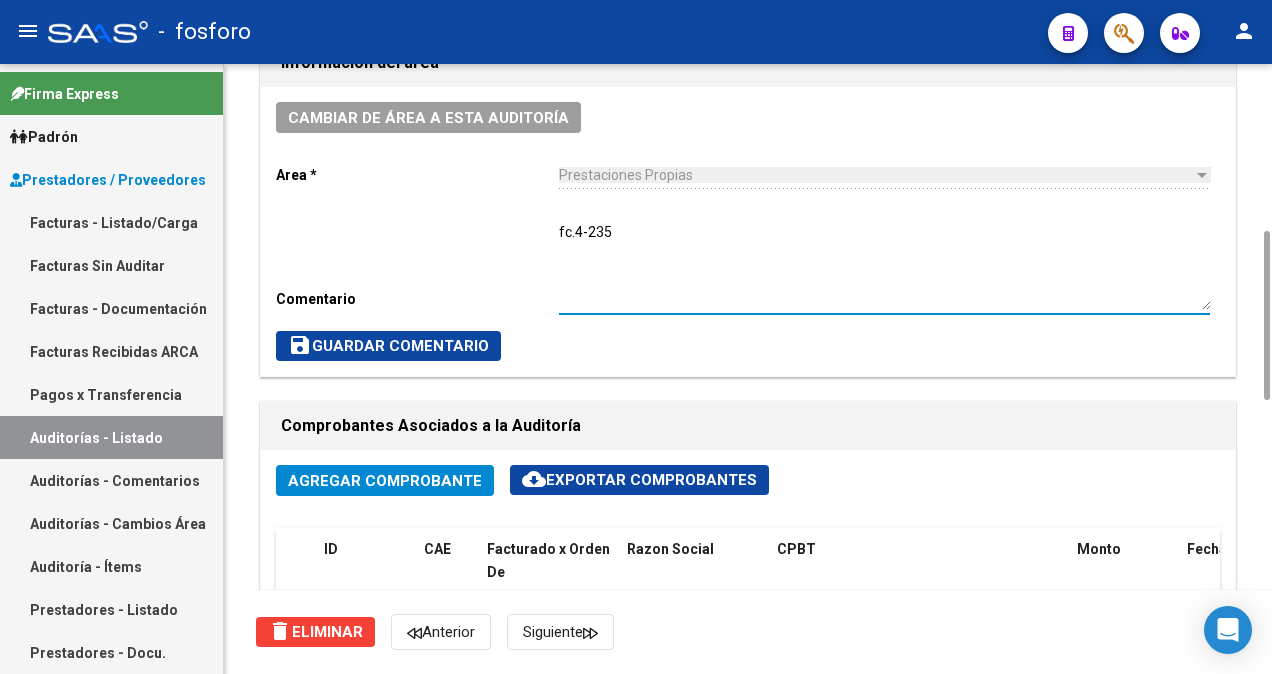 type on "fc.4-235" 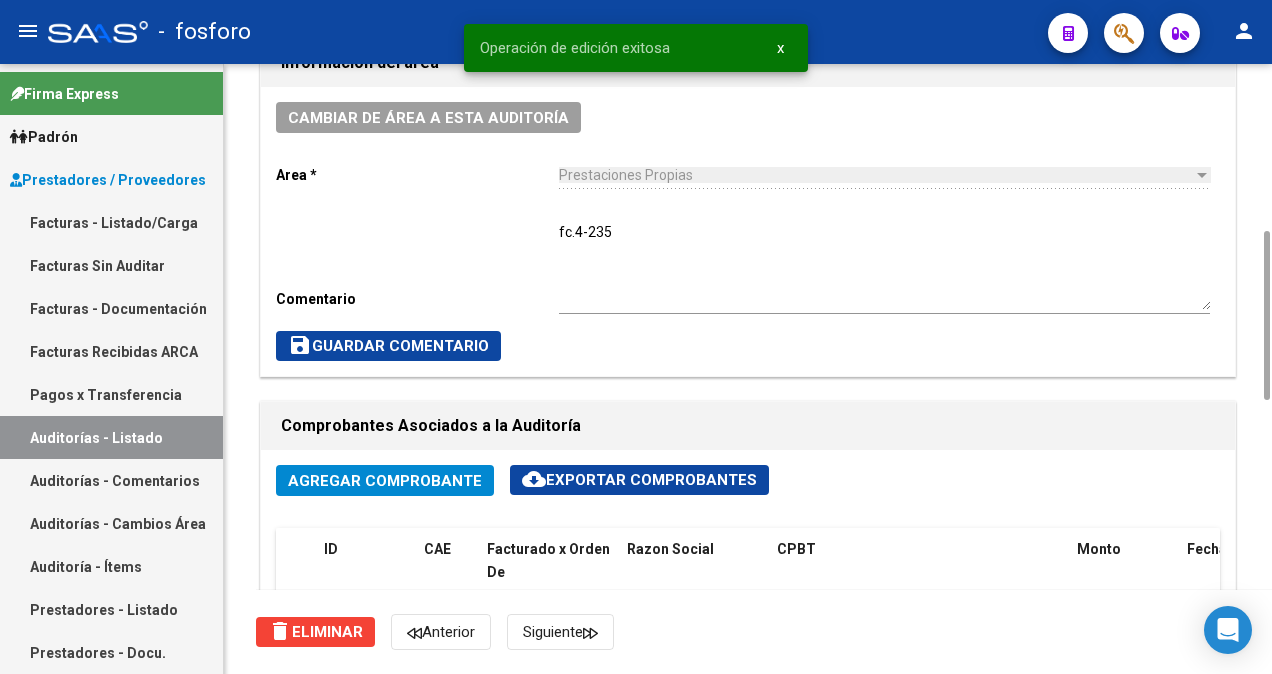 scroll, scrollTop: 1000, scrollLeft: 0, axis: vertical 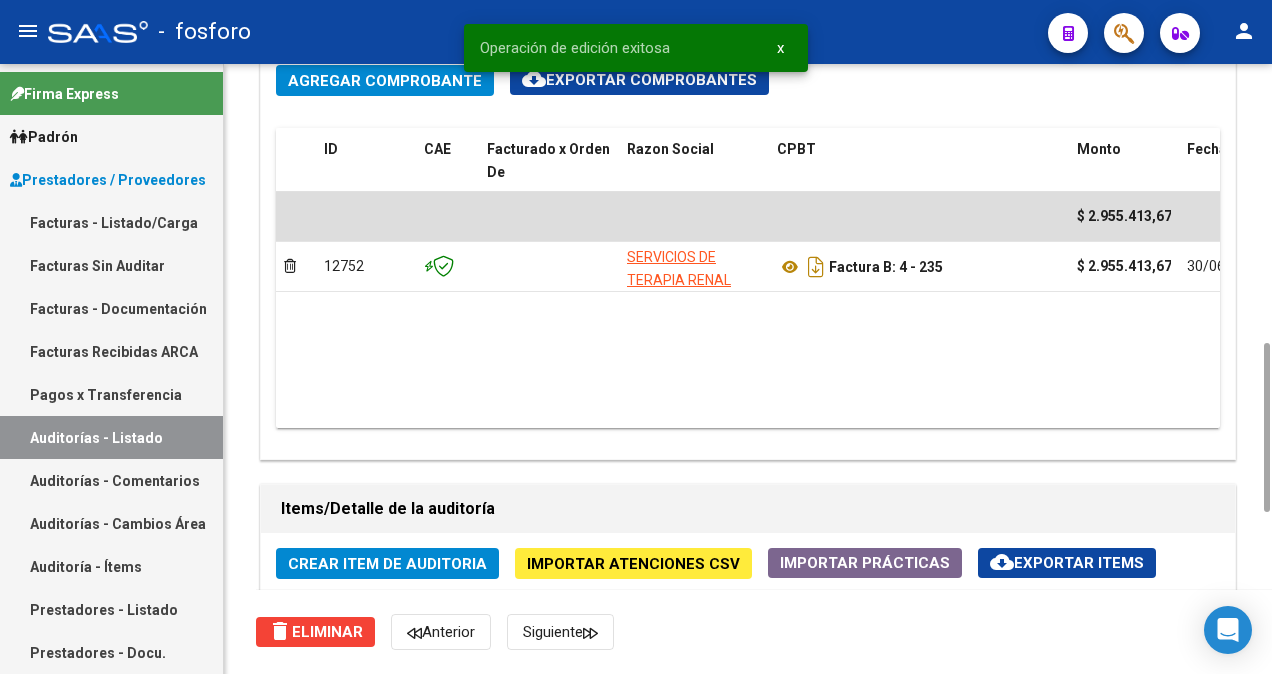 click on "Crear Item de Auditoria" 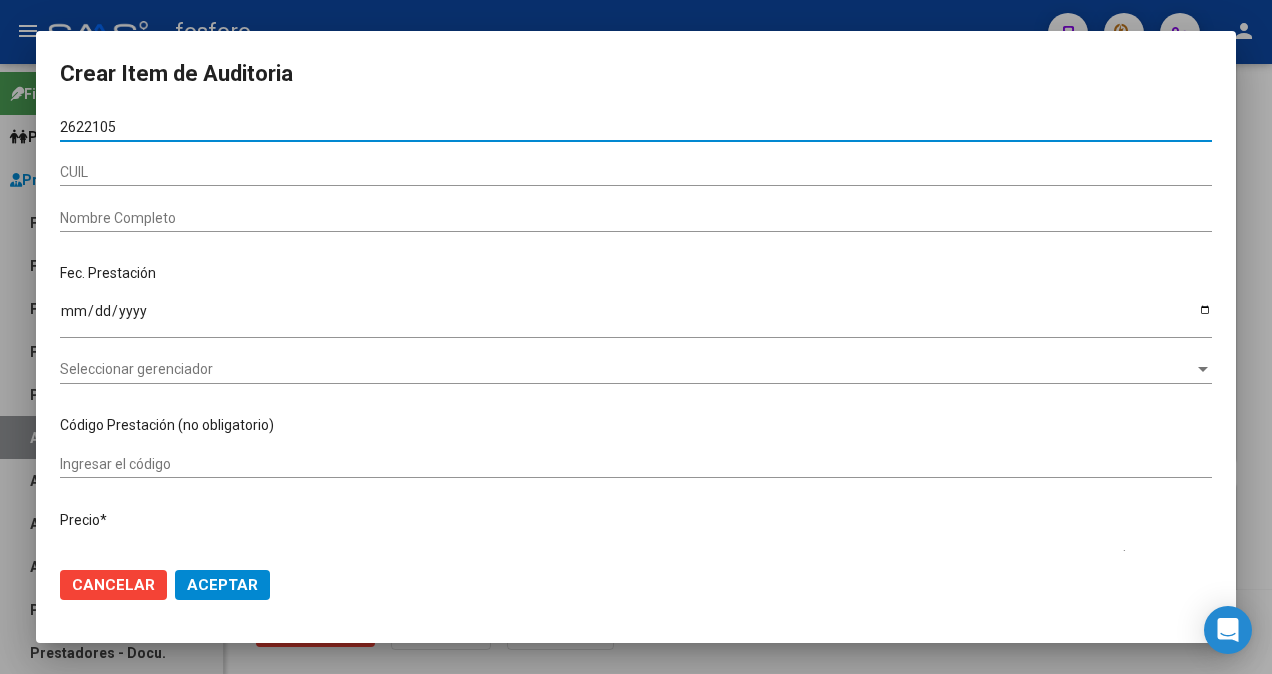 type on "26221057" 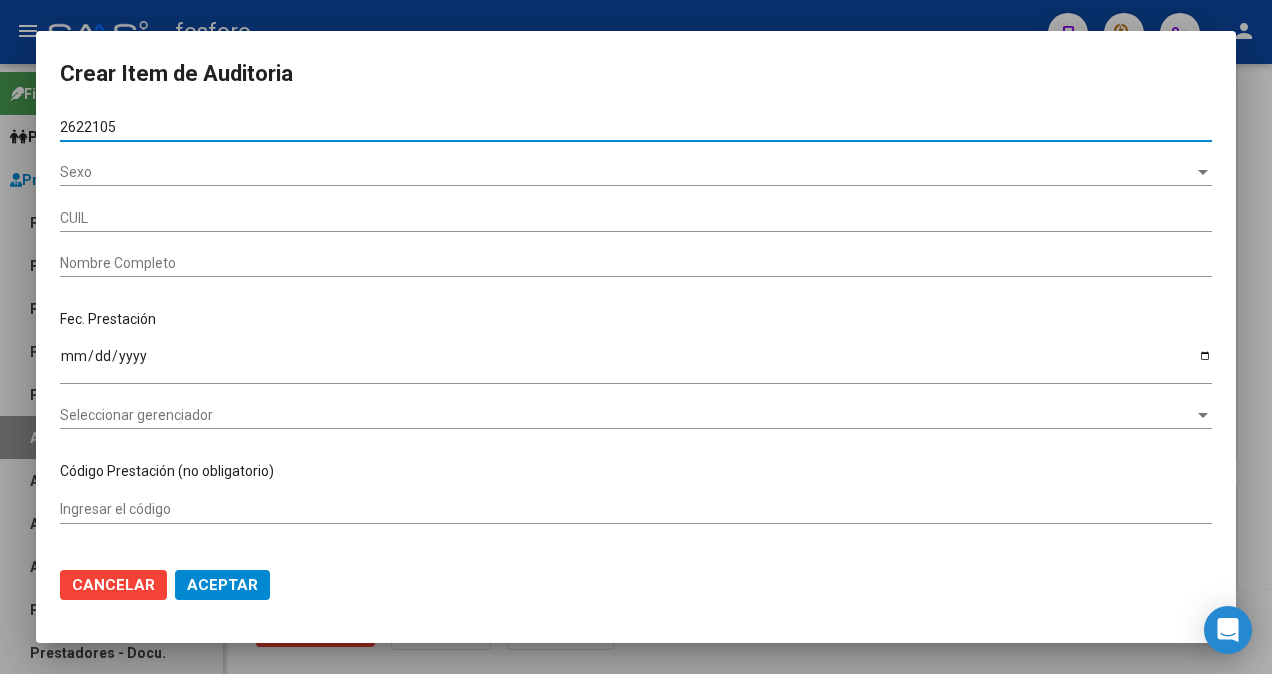 type on "20262210570" 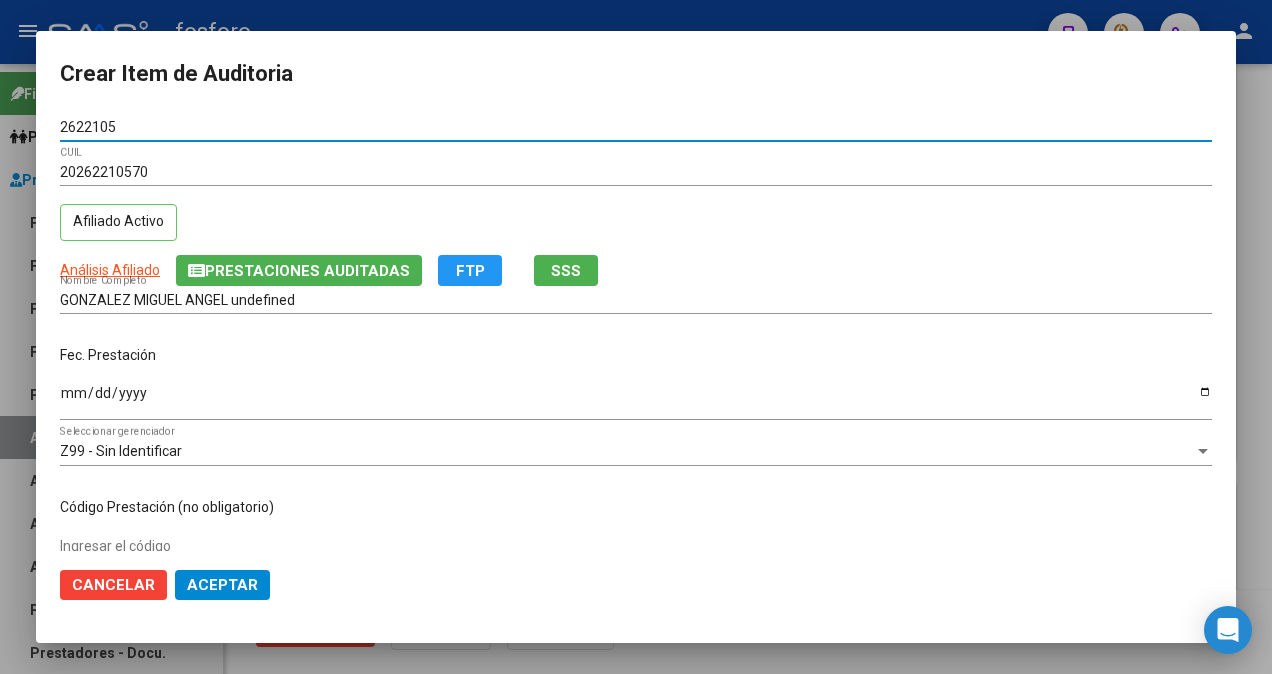 type on "26221057" 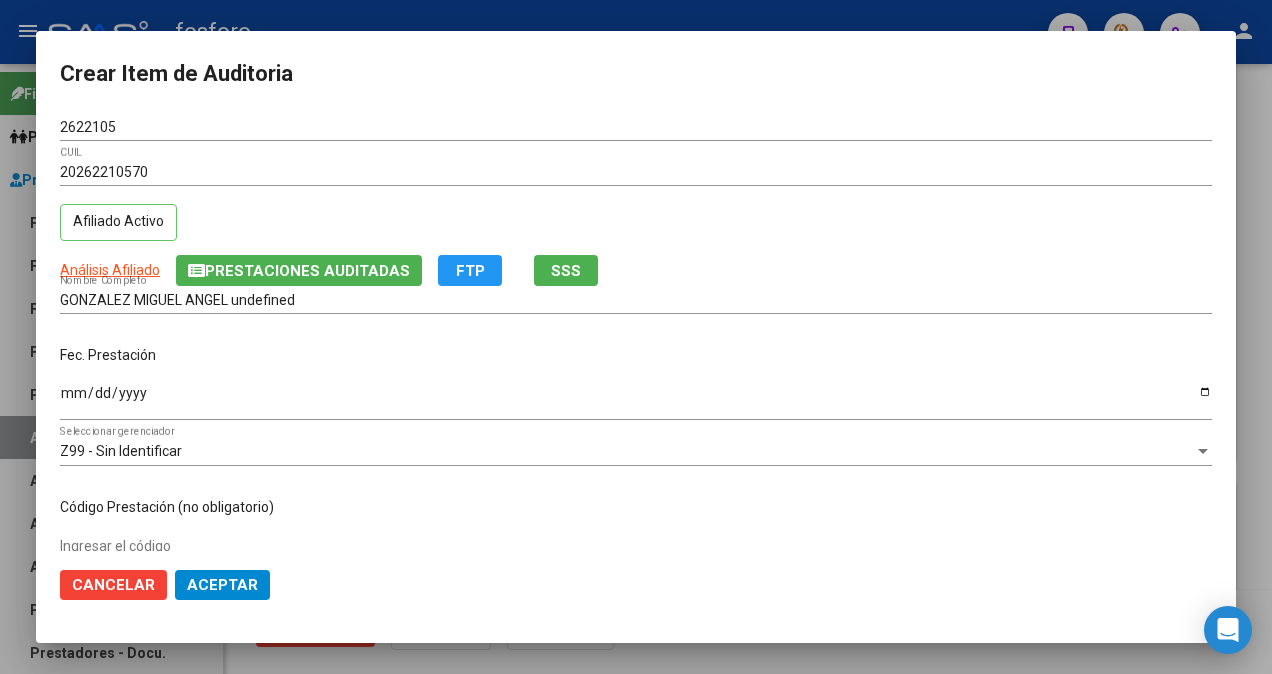 click on "26221057 Nro Documento    20262210570 CUIL   Afiliado Activo  Análisis Afiliado  Prestaciones Auditadas FTP SSS   GONZALEZ MIGUEL ANGEL          undefined Nombre Completo  Fec. Prestación    Ingresar la fecha  Z99 - Sin Identificar  Seleccionar gerenciador Código Prestación (no obligatorio)    Ingresar el código  Precio  *   $ 2.955.413,67 Ingresar el precio  Cantidad  *   1 Ingresar la cantidad  Monto Item  *   $ 2.955.413,67 Ingresar el monto  Monto Debitado    $ 0,00 Ingresar el monto  Comentario Operador    Ingresar el Comentario  Comentario Gerenciador    Ingresar el Comentario  Descripción    Ingresar el Descripción   Atencion Tipo  Seleccionar tipo Seleccionar tipo  Nomenclador  Seleccionar Nomenclador Seleccionar Nomenclador" at bounding box center [636, 332] 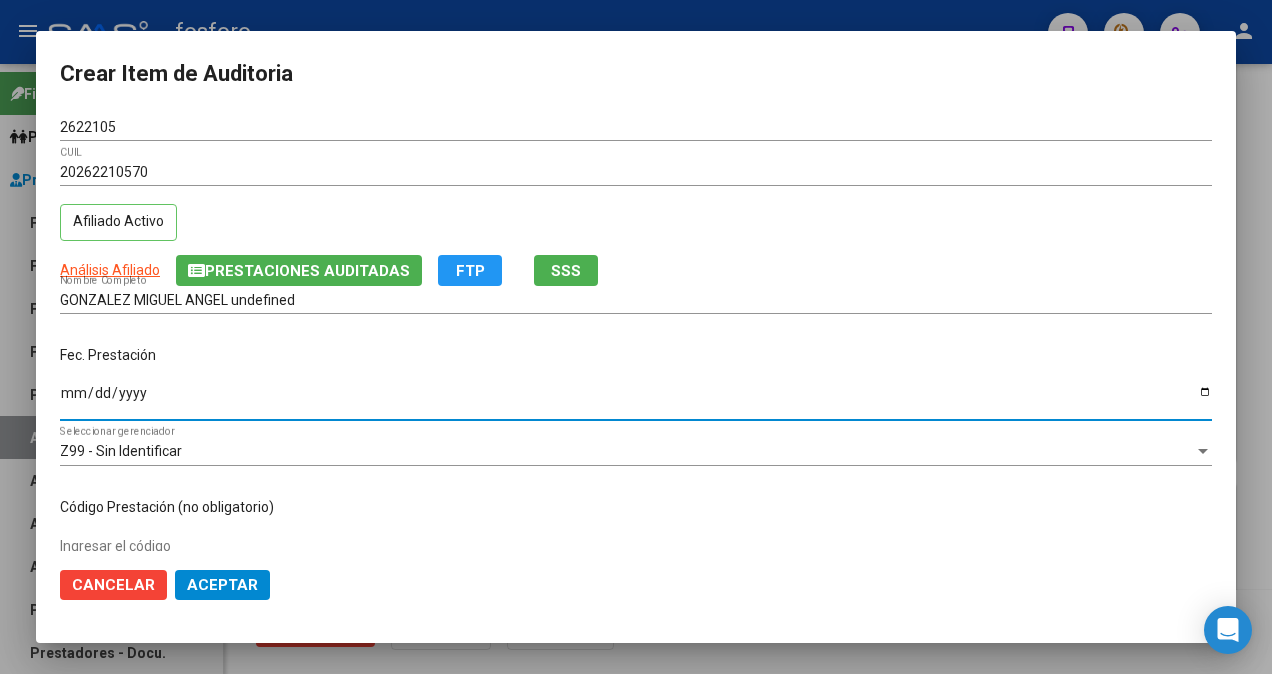 click on "Ingresar la fecha" at bounding box center [636, 400] 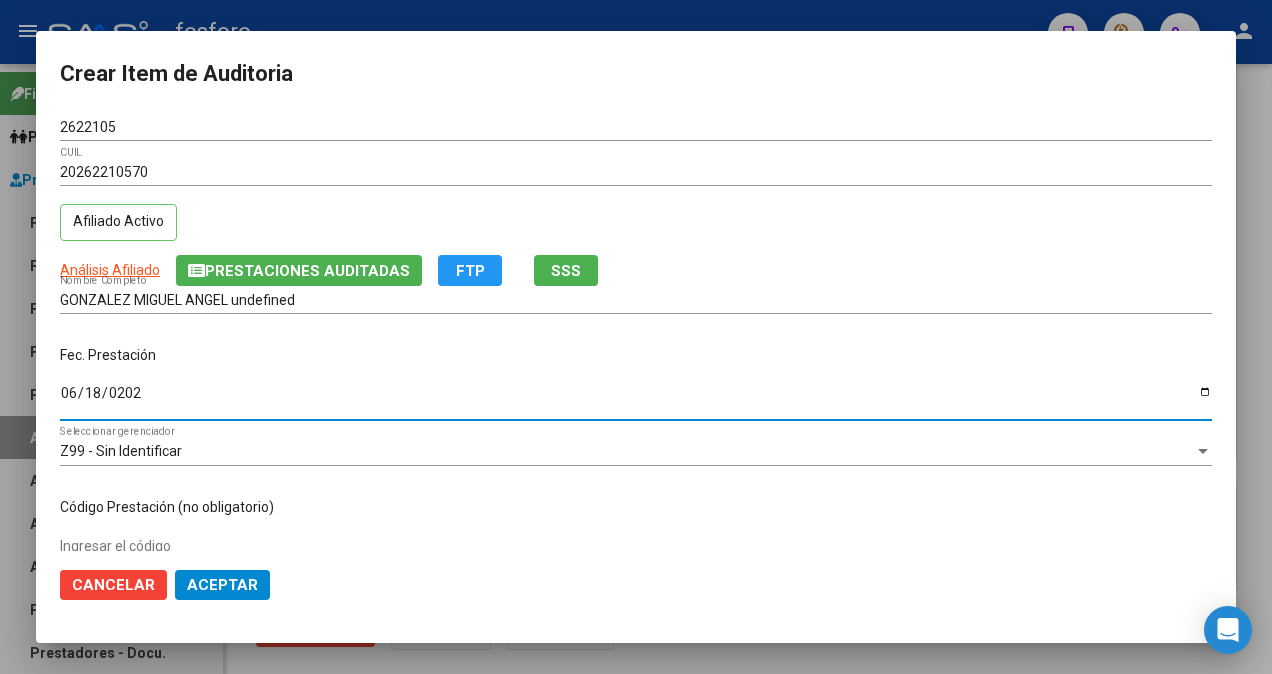 type on "2025-06-18" 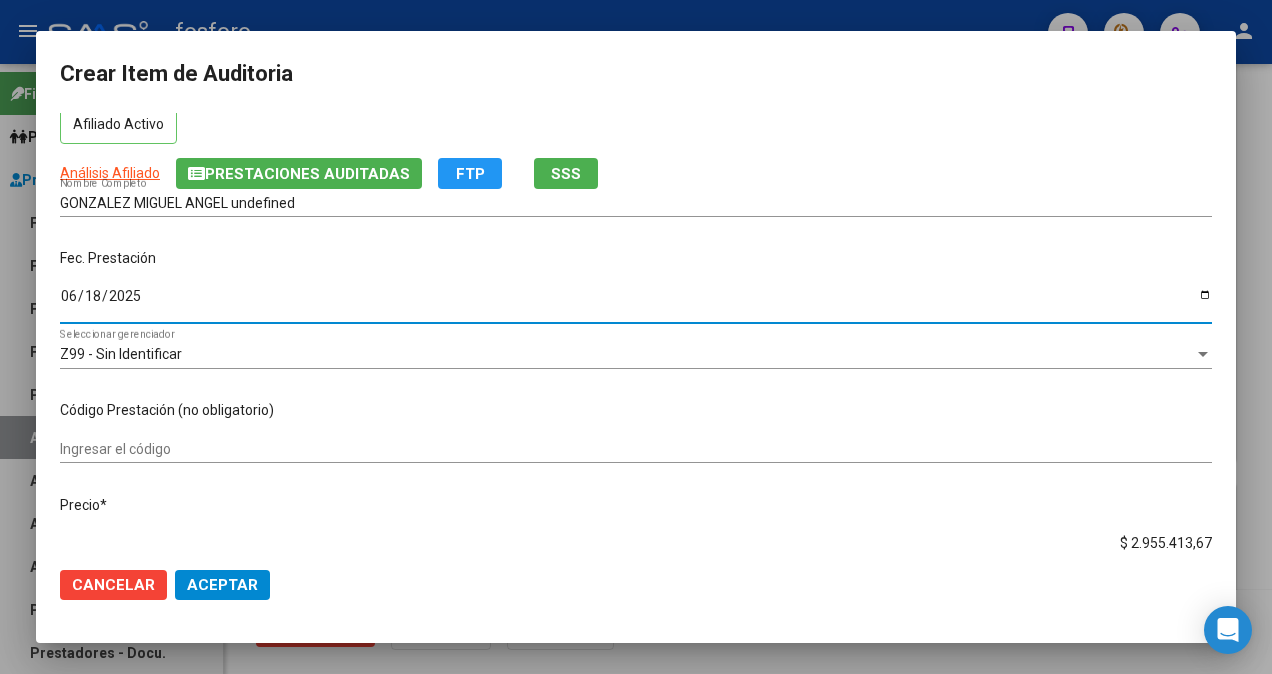 scroll, scrollTop: 200, scrollLeft: 0, axis: vertical 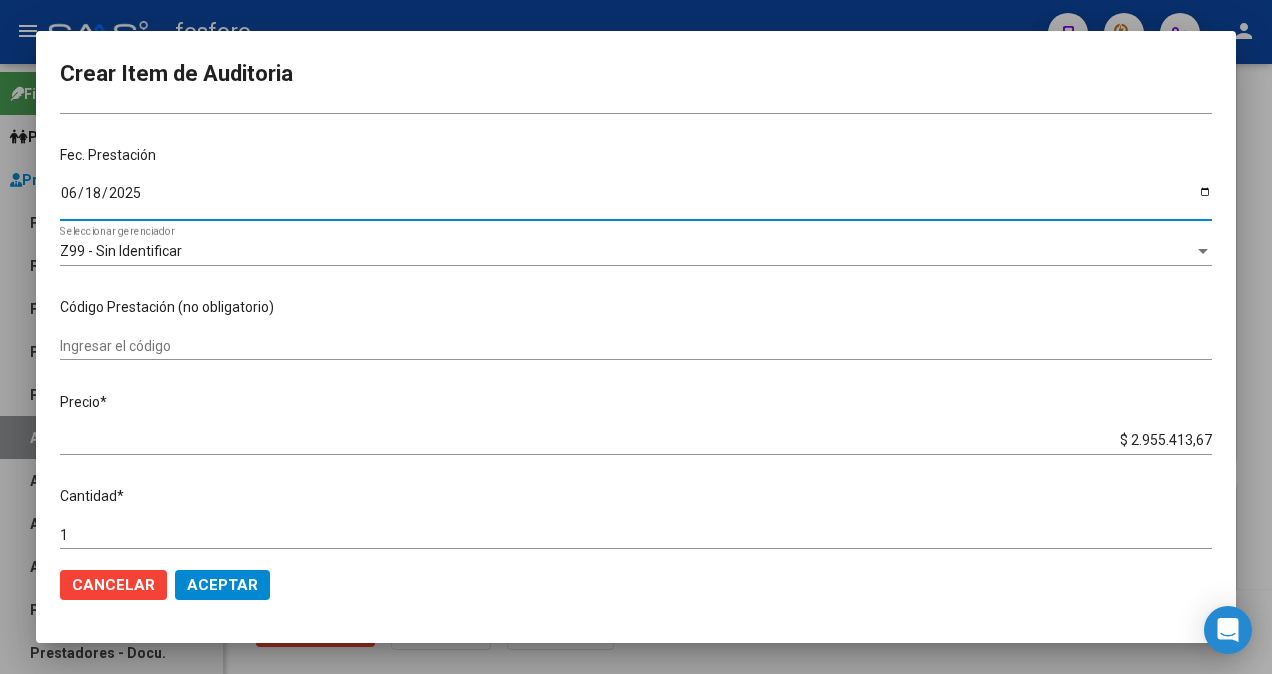 click on "Ingresar el código" at bounding box center [636, 346] 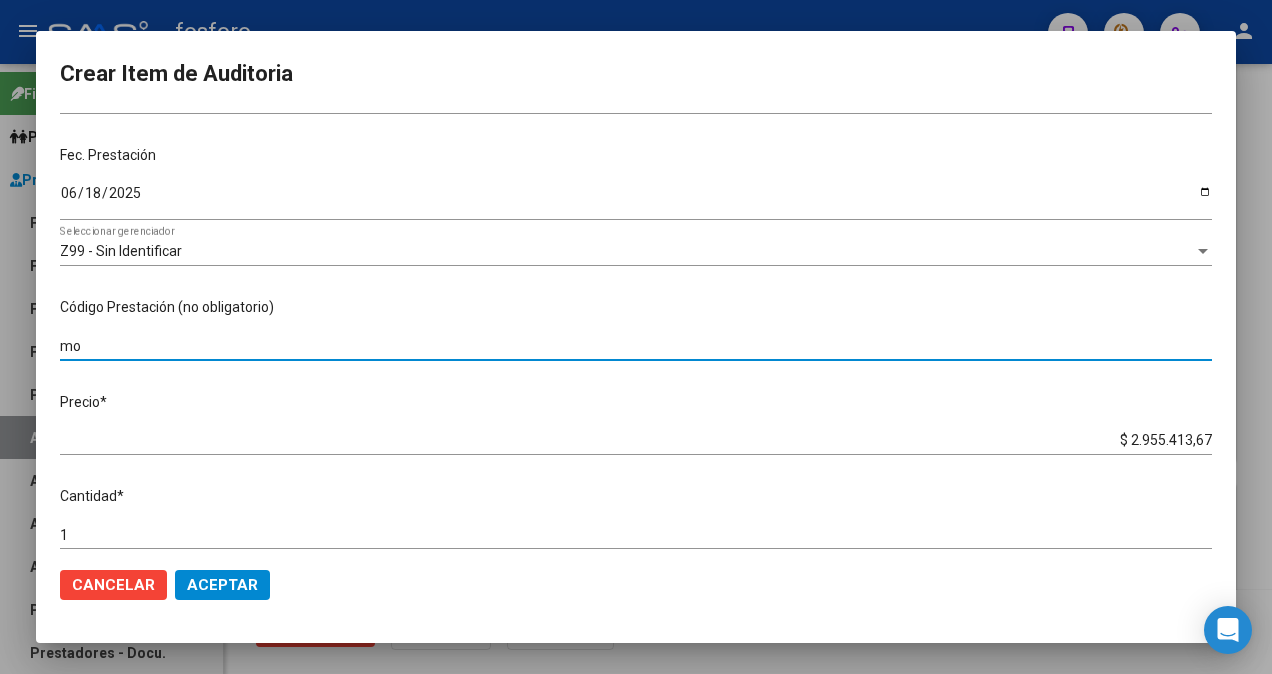 type on "m" 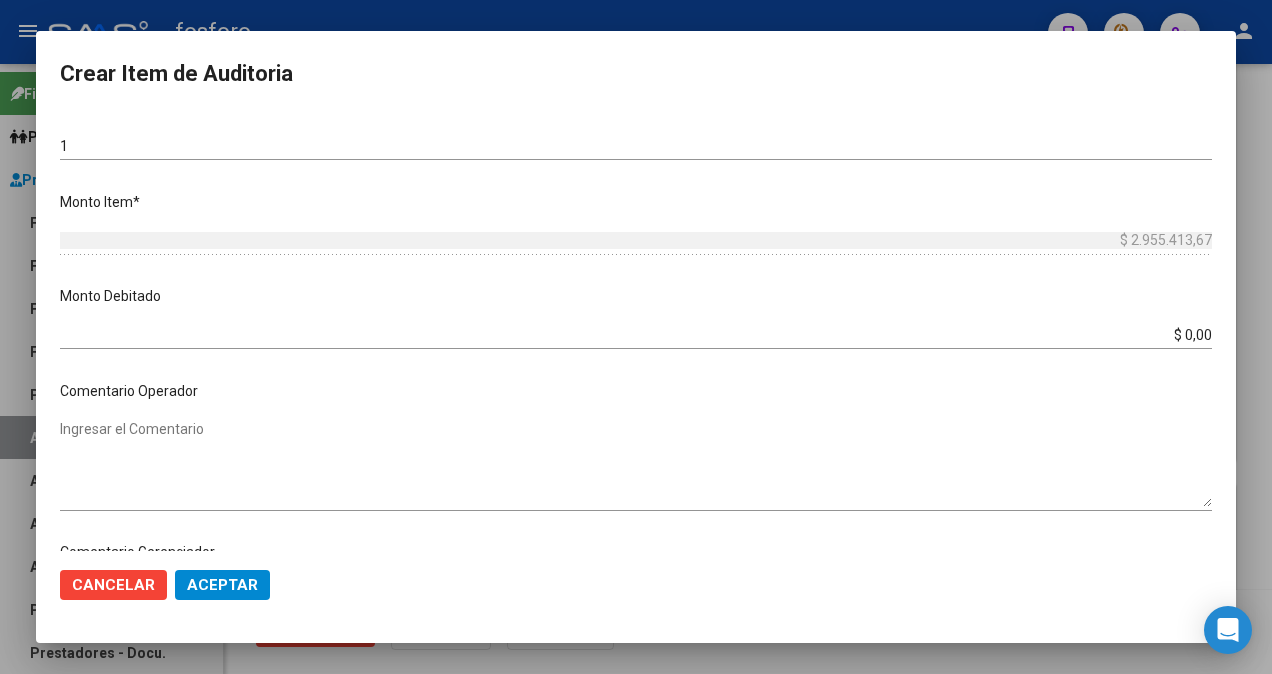 scroll, scrollTop: 700, scrollLeft: 0, axis: vertical 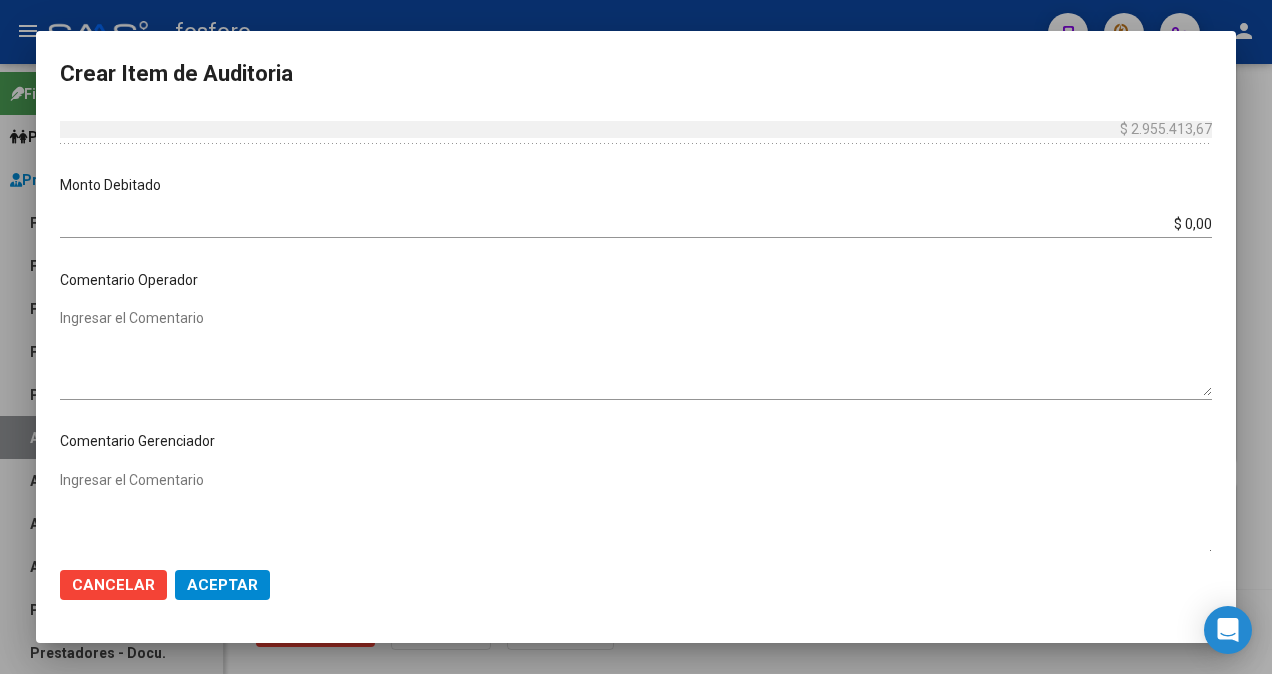 type on "MODULO DE DIALISIS PERITONEAL CONTINUA AMBULATORIA." 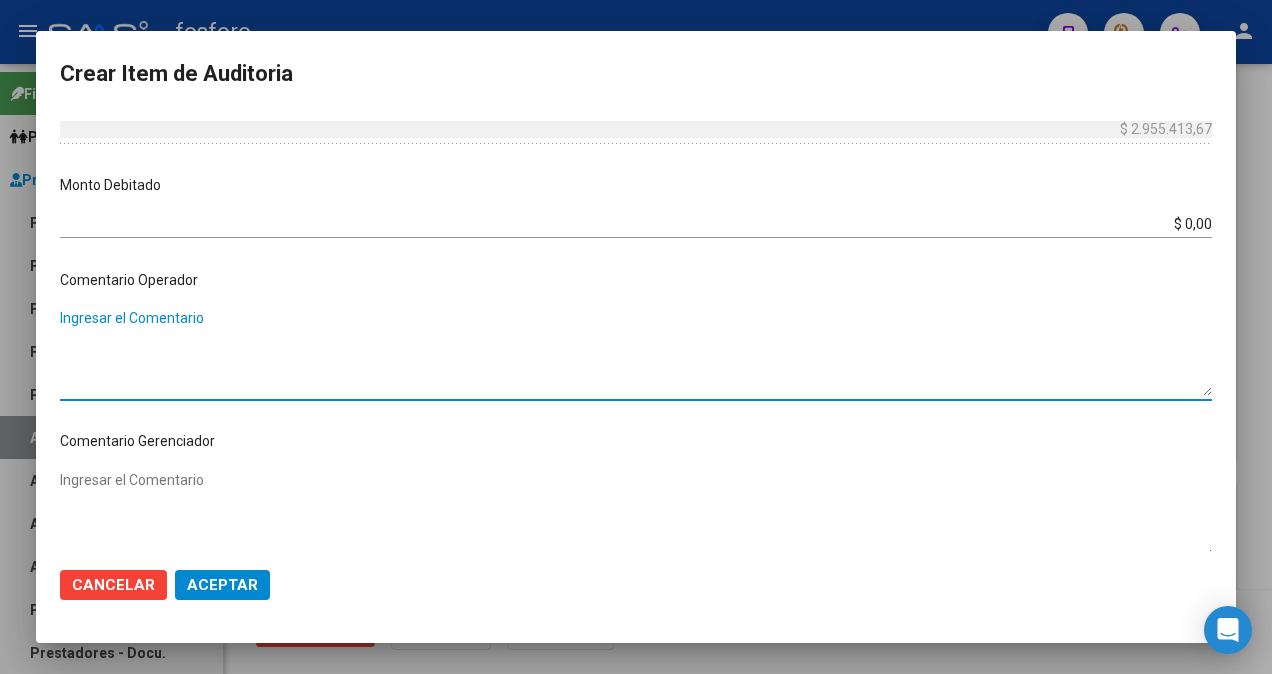 click on "Ingresar el Comentario" at bounding box center [636, 352] 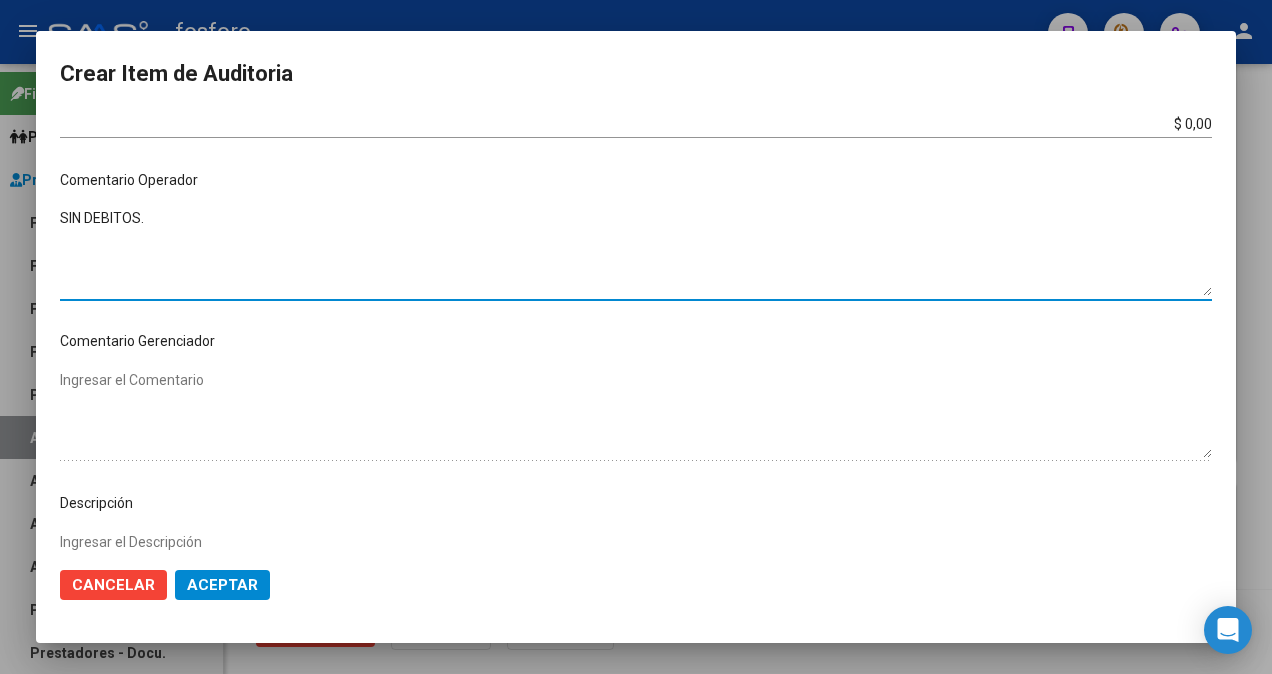 scroll, scrollTop: 1000, scrollLeft: 0, axis: vertical 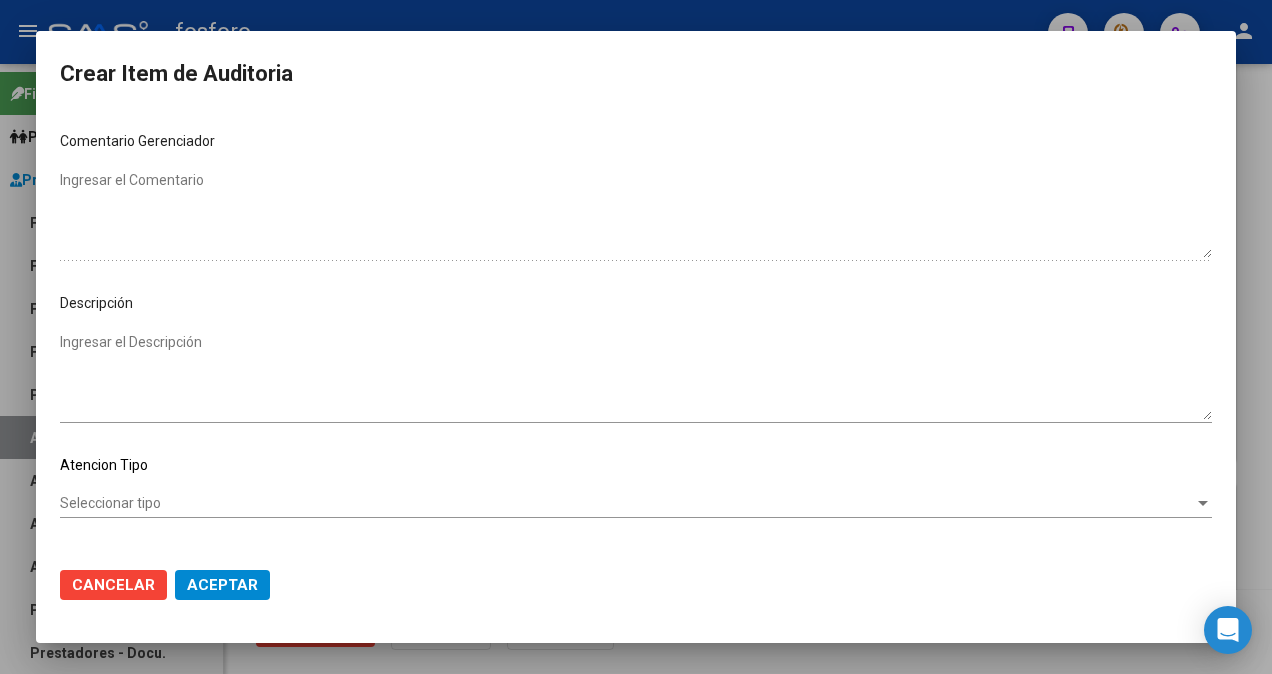 type on "SIN DEBITOS." 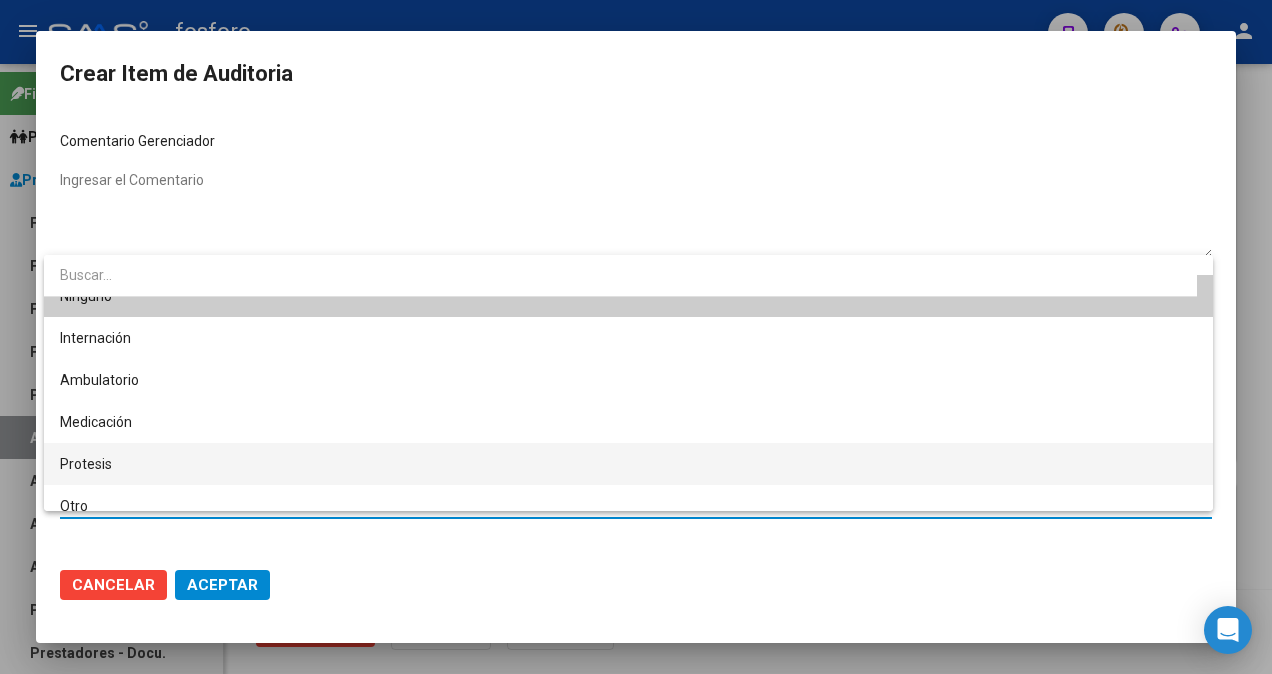 scroll, scrollTop: 38, scrollLeft: 0, axis: vertical 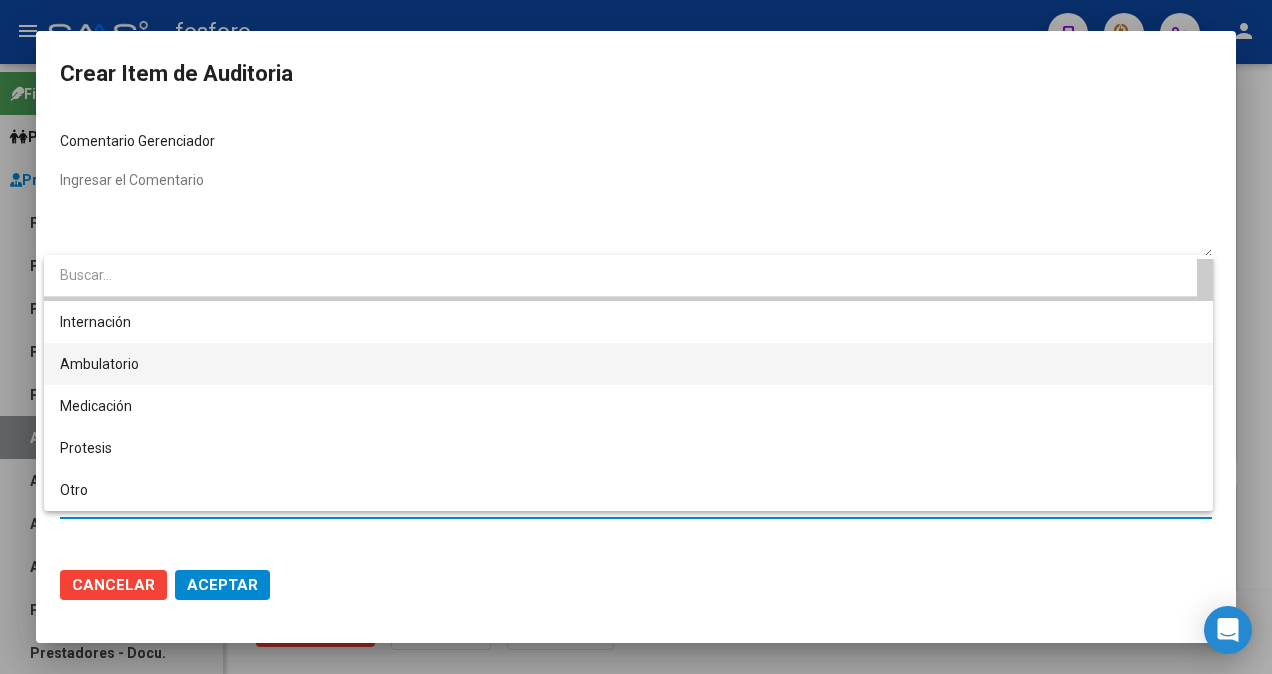 click on "Ambulatorio" at bounding box center [628, 364] 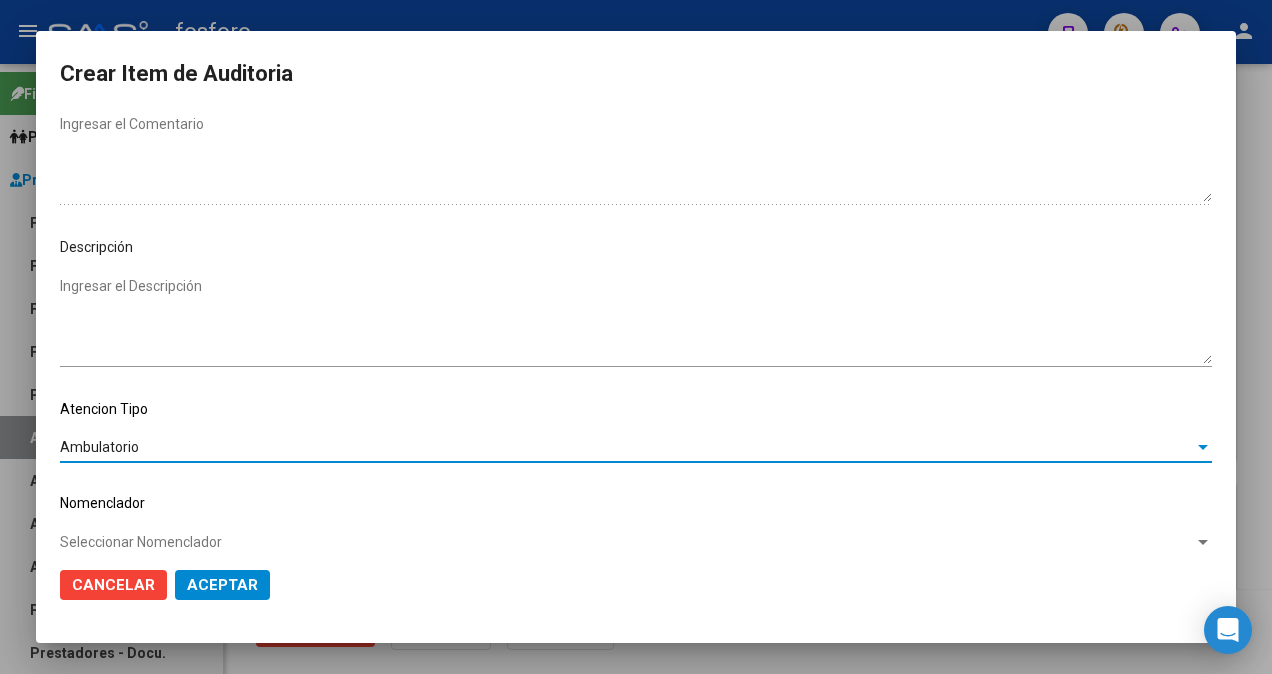 scroll, scrollTop: 1077, scrollLeft: 0, axis: vertical 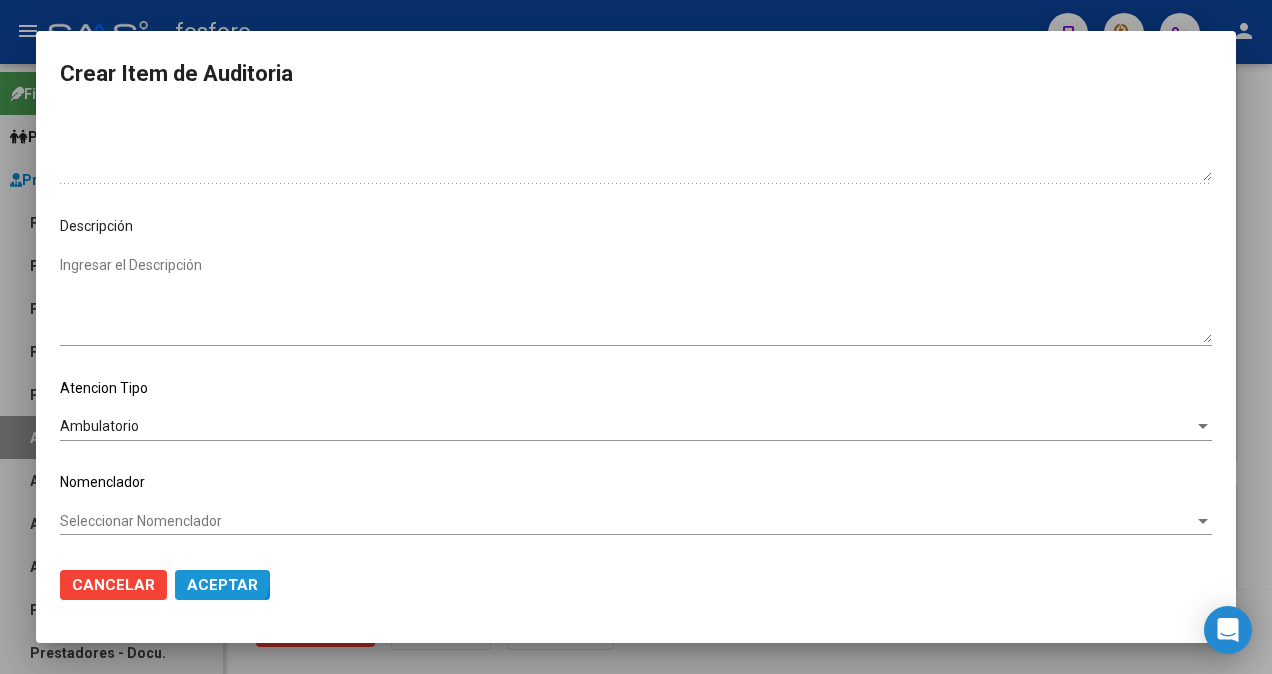 click on "Aceptar" 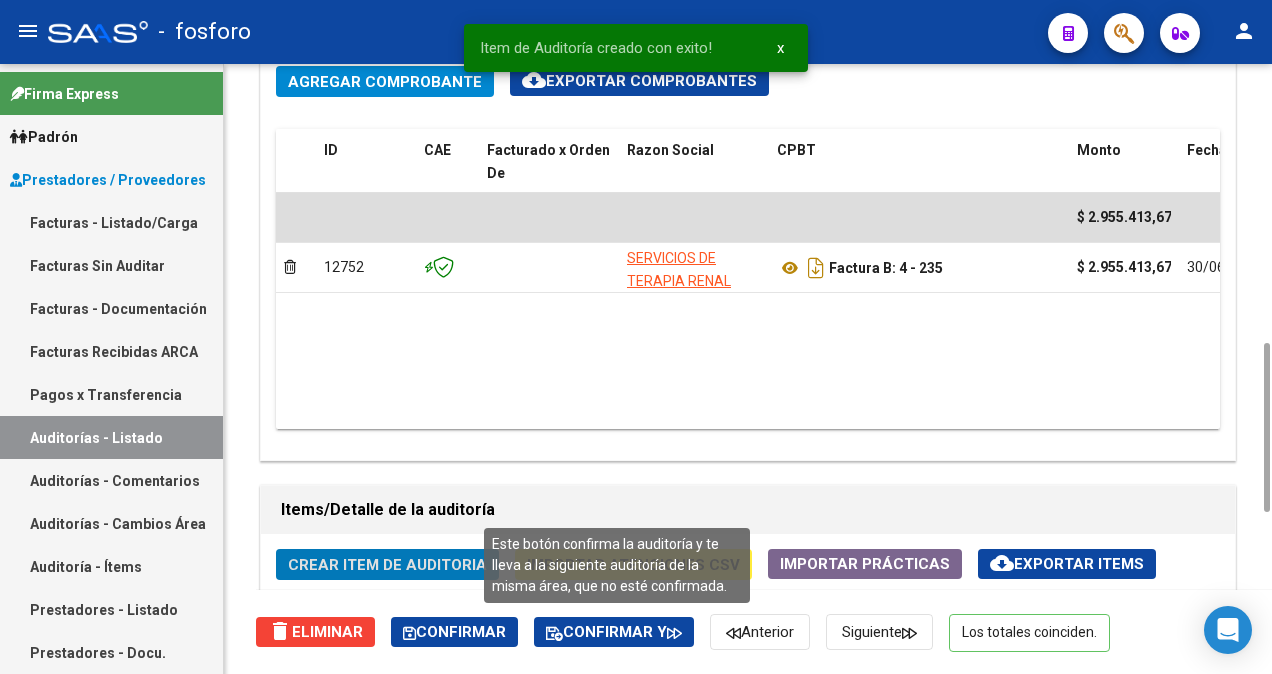 click on "Confirmar y" 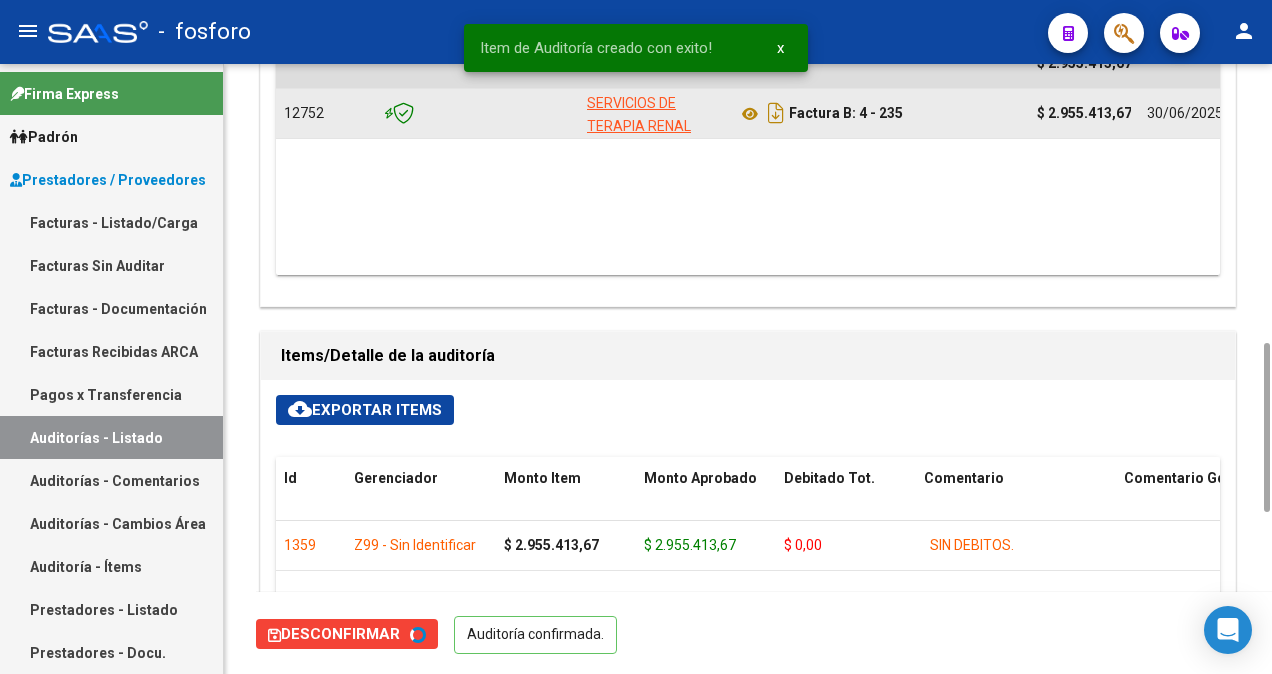 type on "202507" 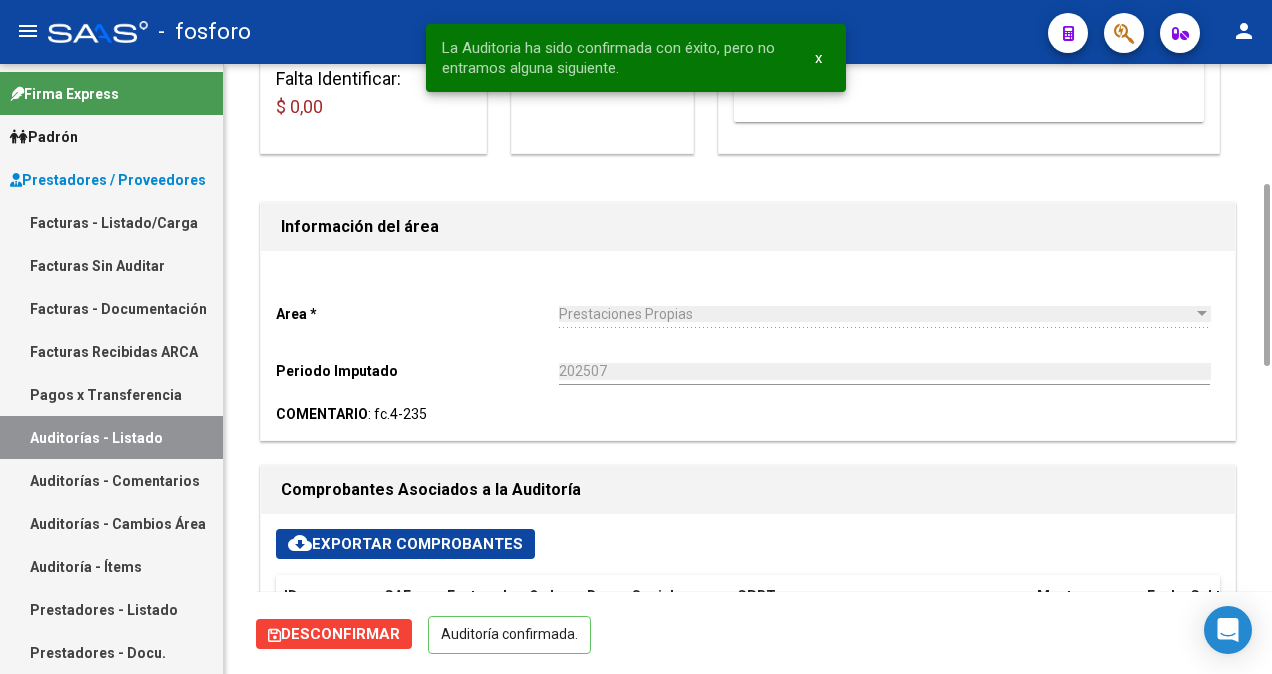 scroll, scrollTop: 0, scrollLeft: 0, axis: both 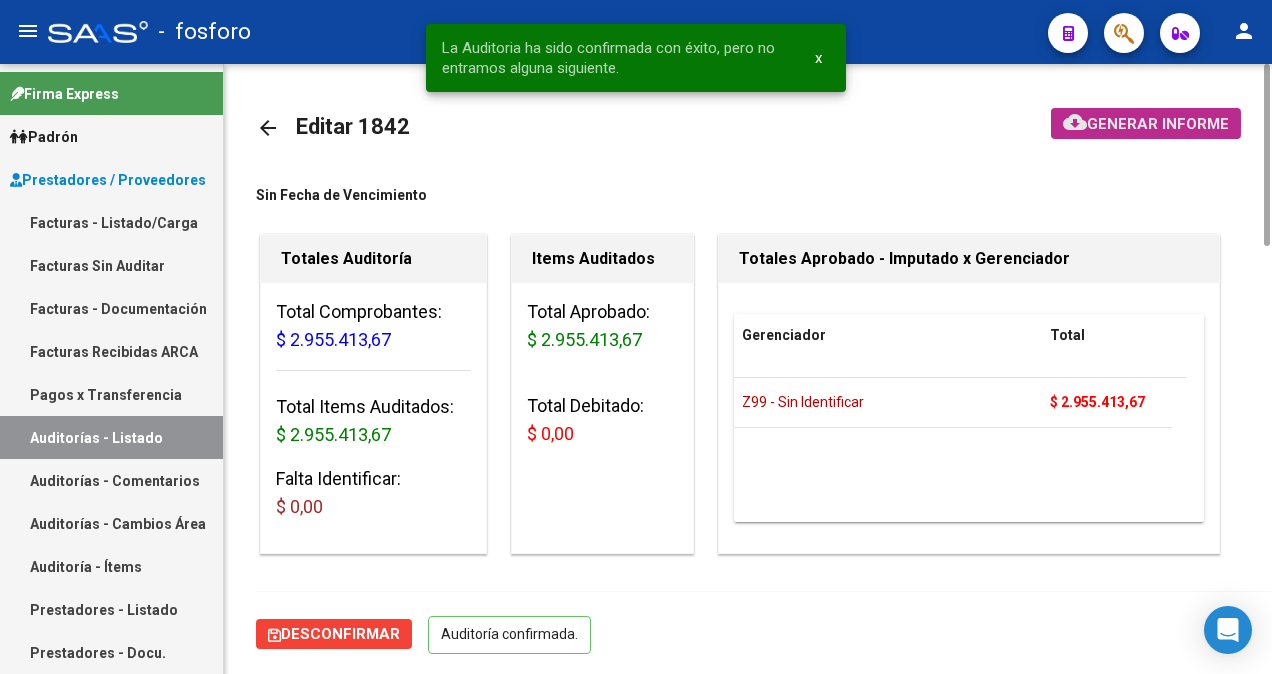 click on "Generar informe" 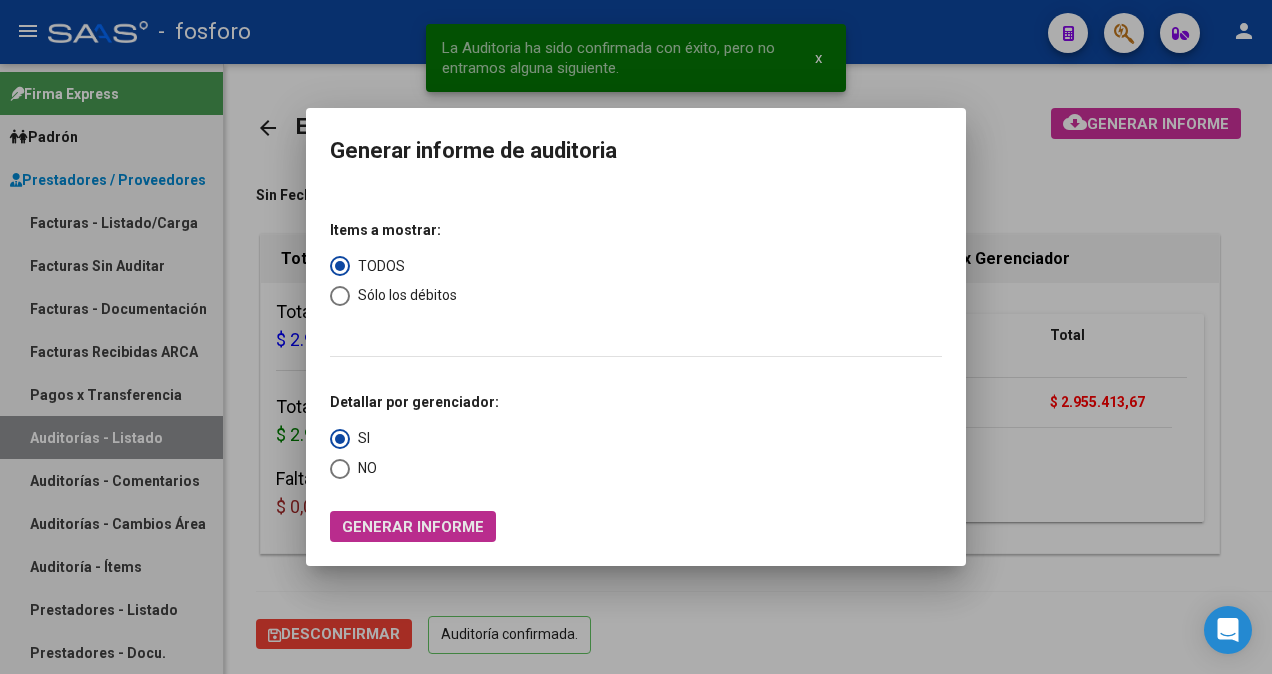 click on "Generar informe" at bounding box center (413, 527) 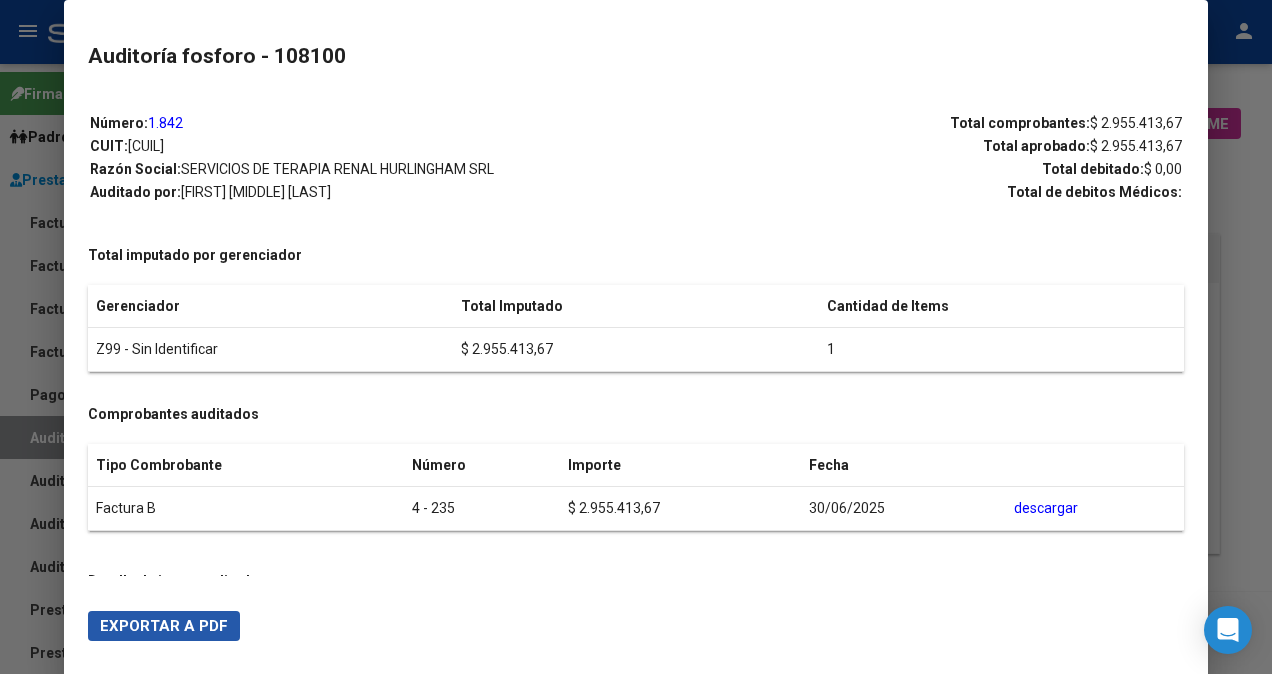 click on "Exportar a PDF" at bounding box center [164, 626] 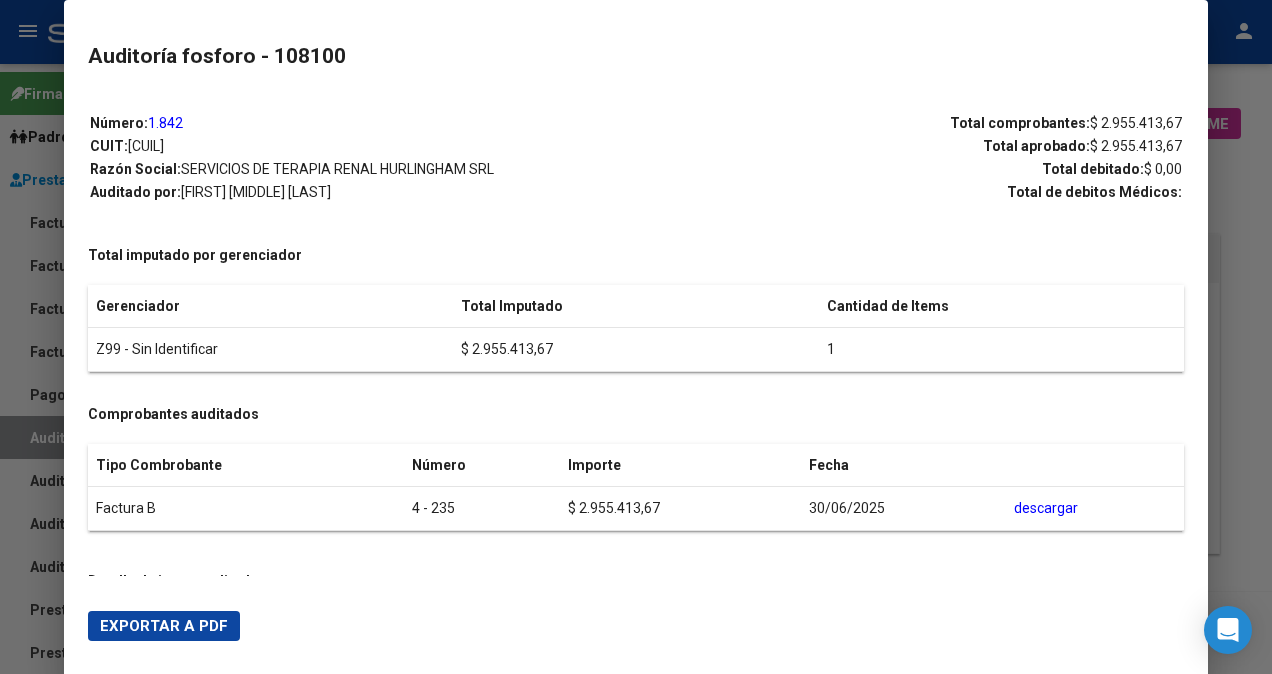 click on "Total aprobado:   $ 2.955.413,67" at bounding box center [909, 146] 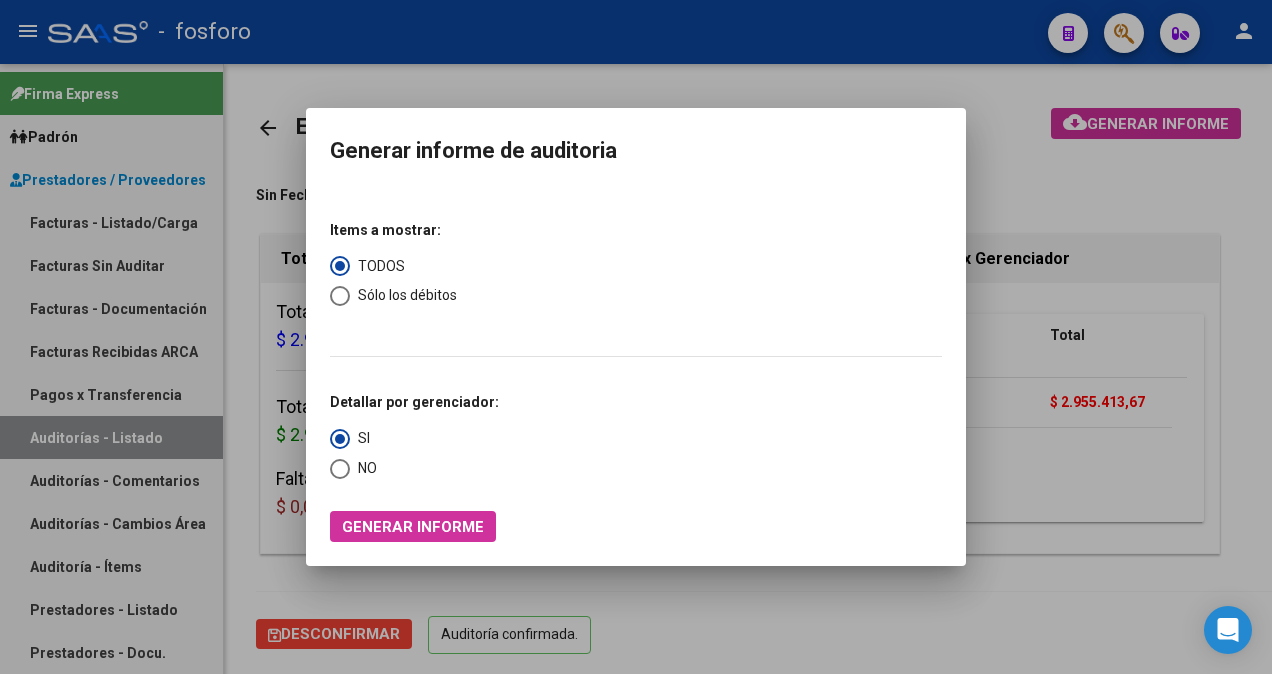 click at bounding box center [636, 337] 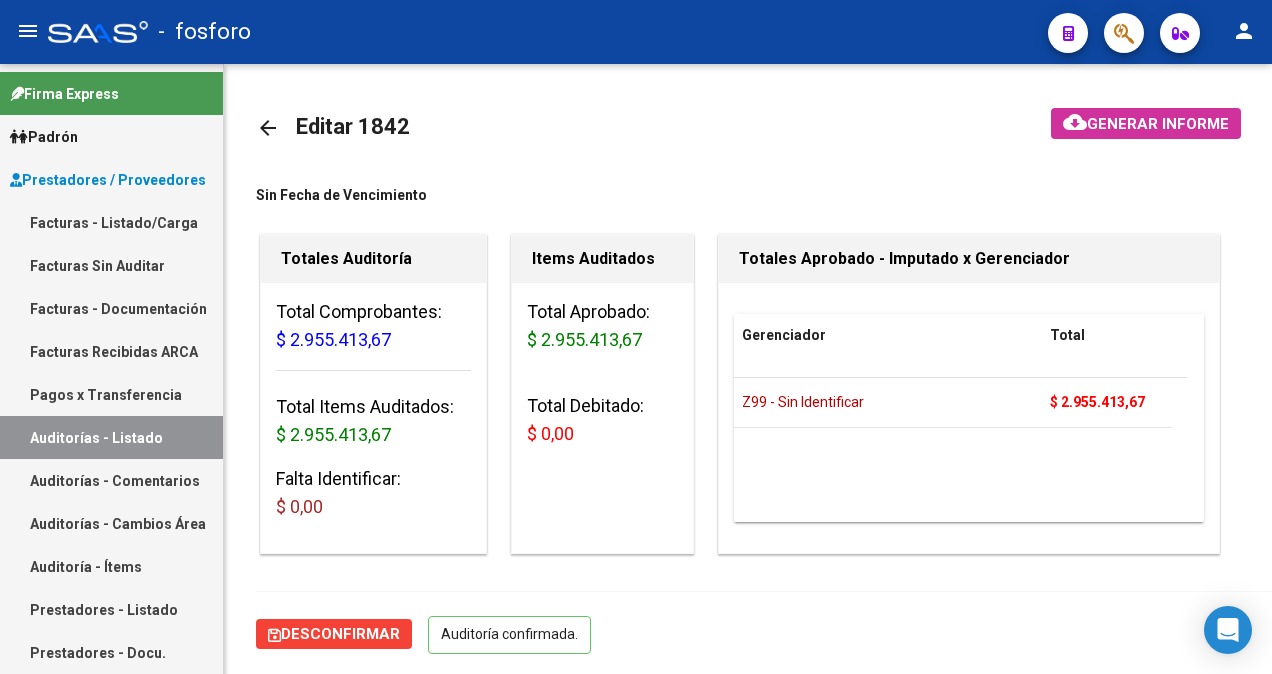 click on "Facturas - Listado/Carga" at bounding box center (111, 222) 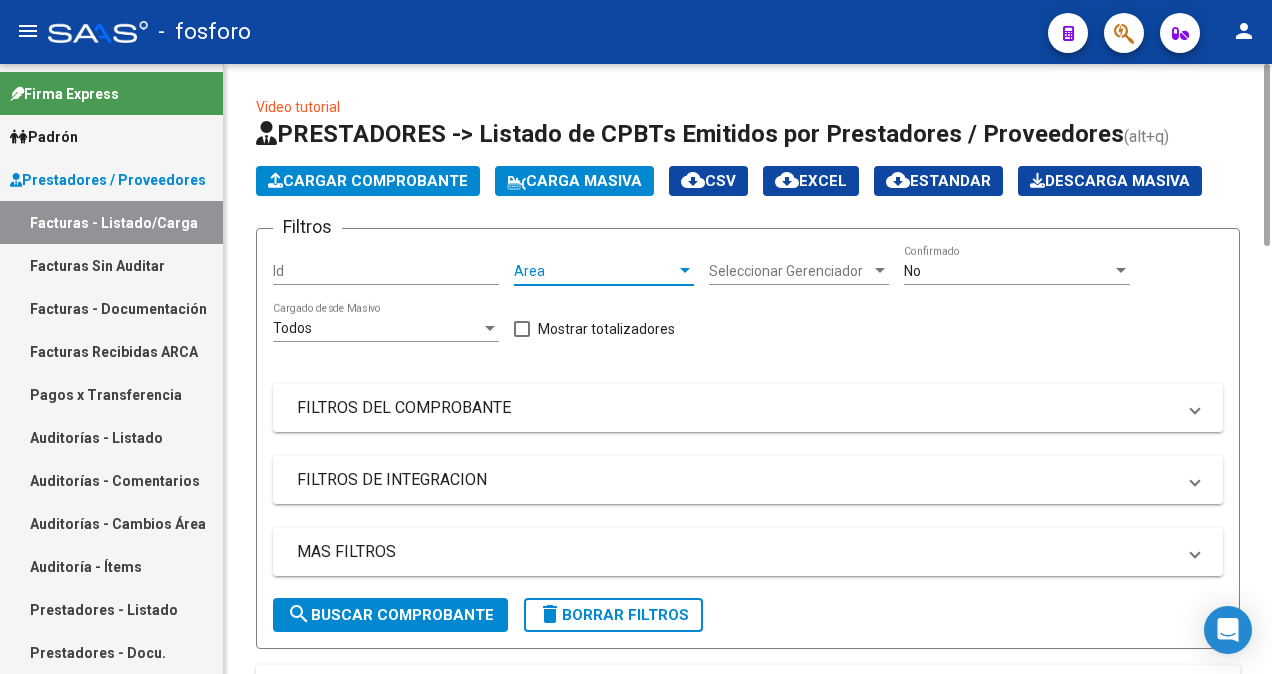 click at bounding box center (685, 270) 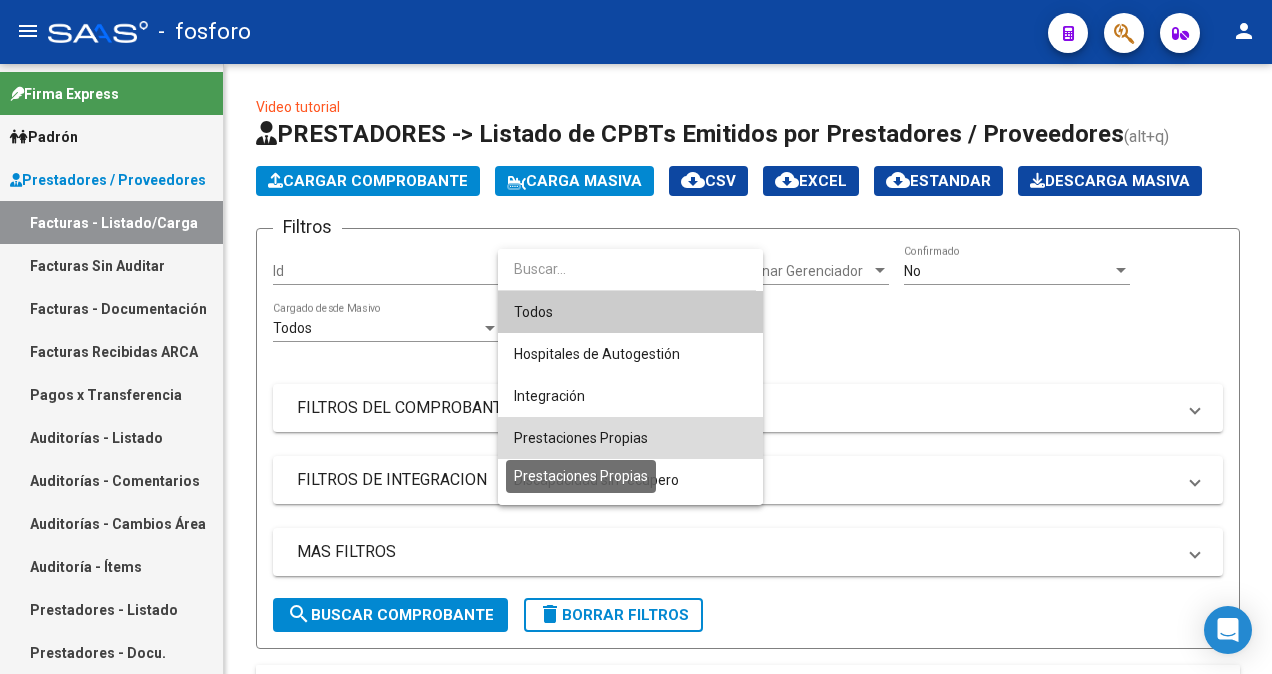 click on "Prestaciones Propias" at bounding box center (581, 438) 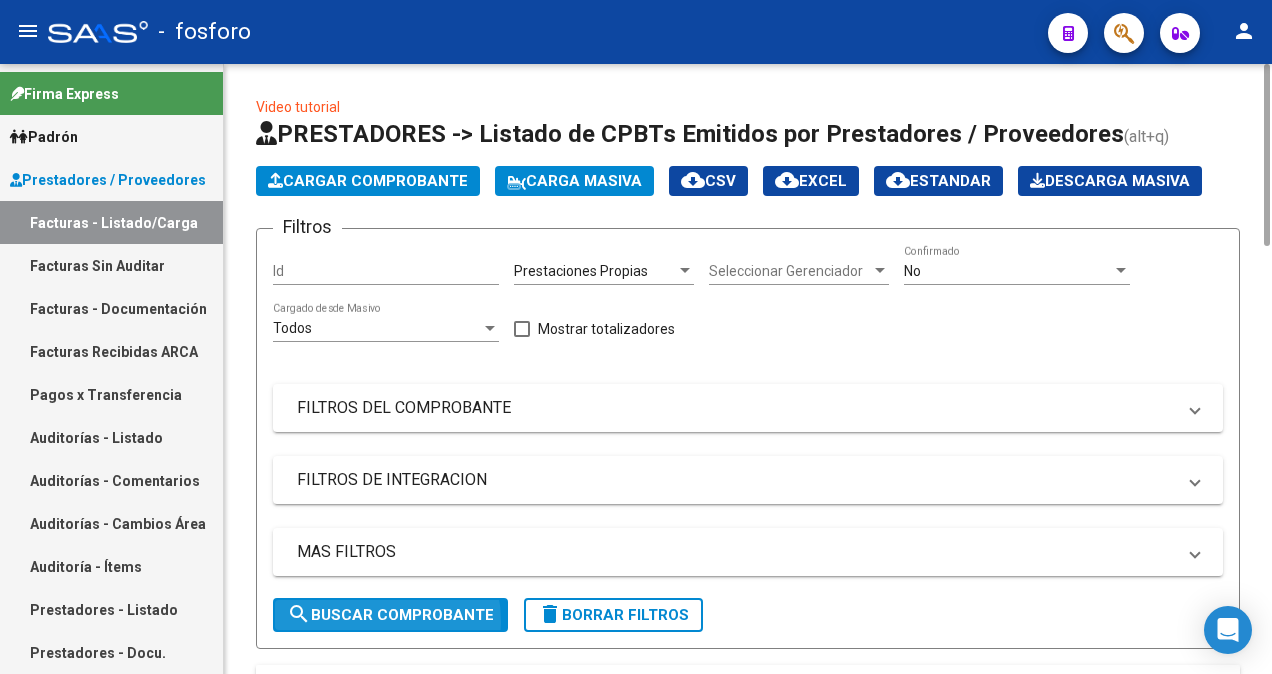 click on "search  Buscar Comprobante" 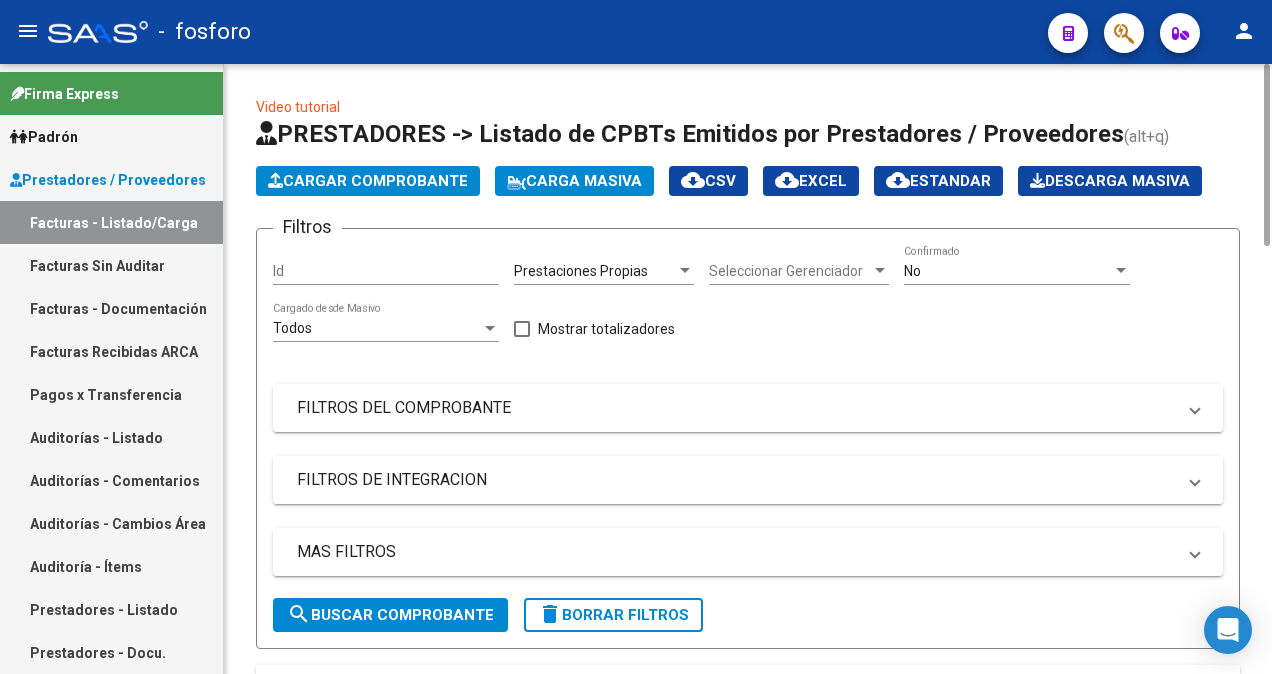 scroll, scrollTop: 600, scrollLeft: 0, axis: vertical 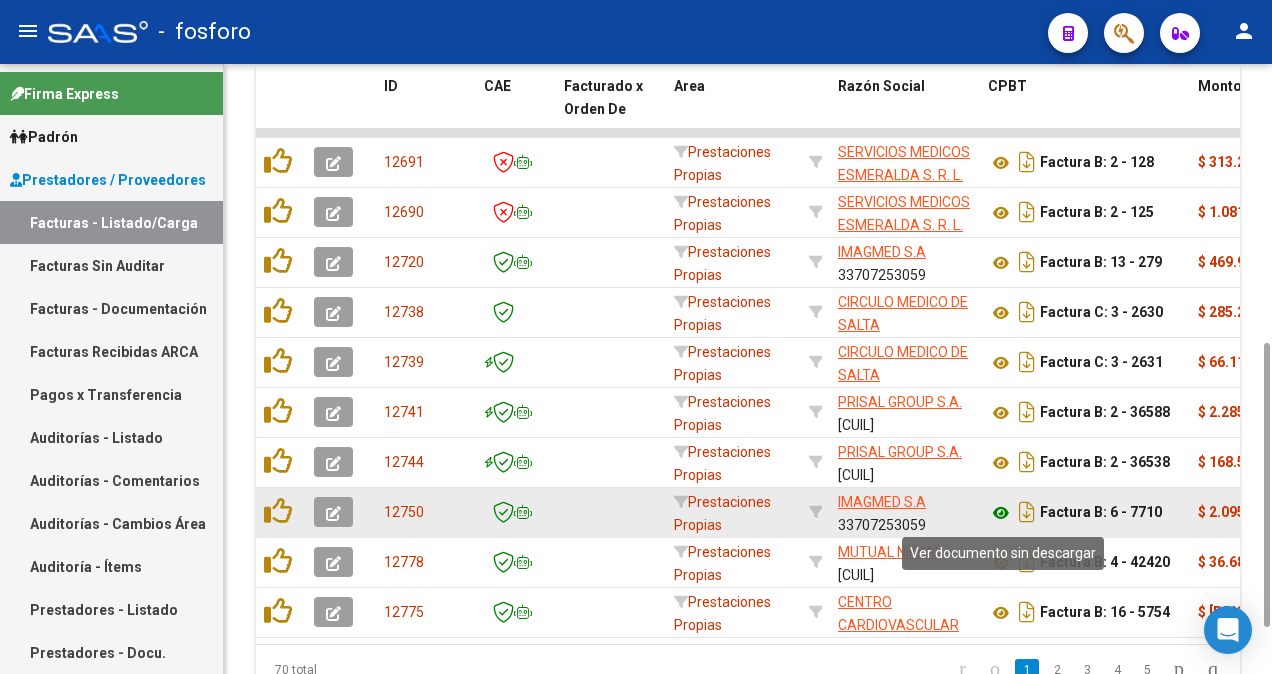 click 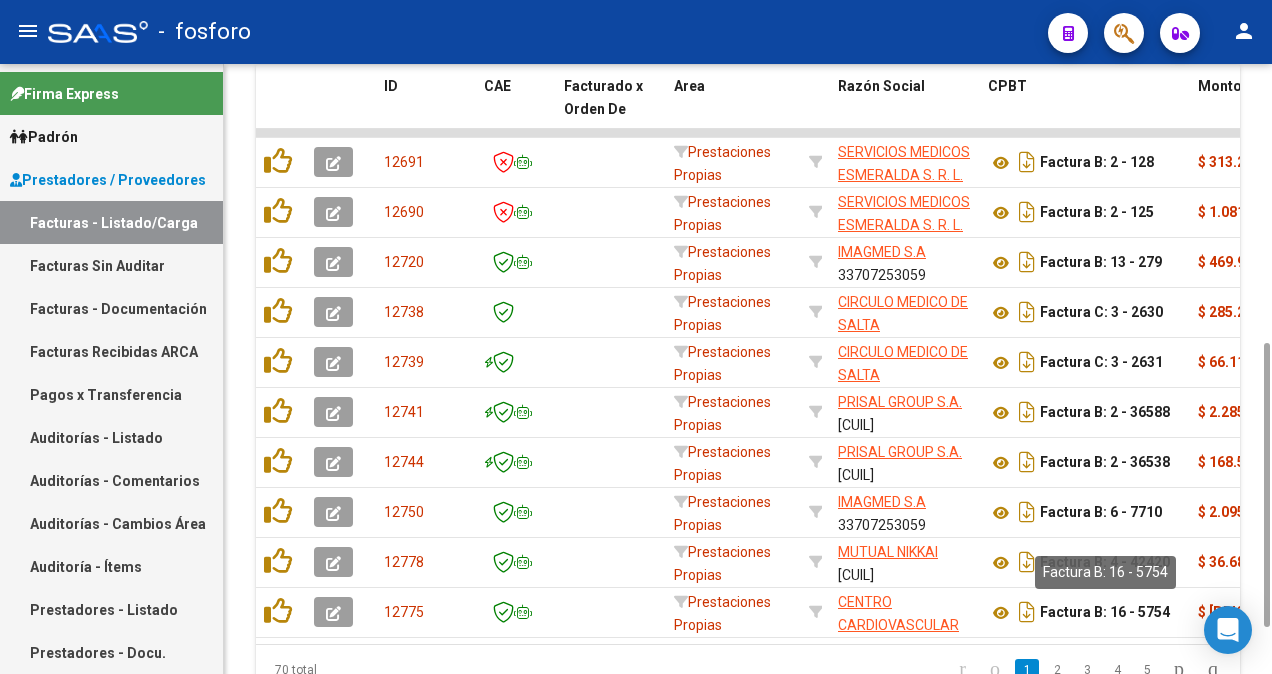 scroll, scrollTop: 698, scrollLeft: 0, axis: vertical 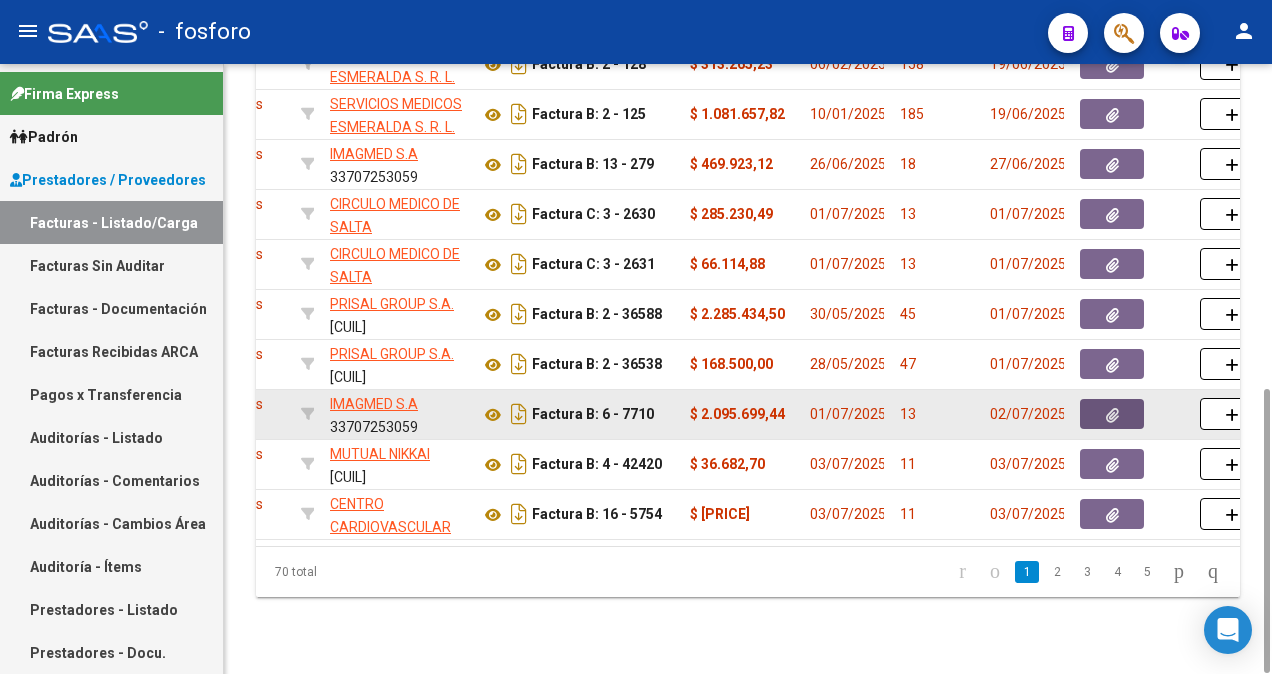 click 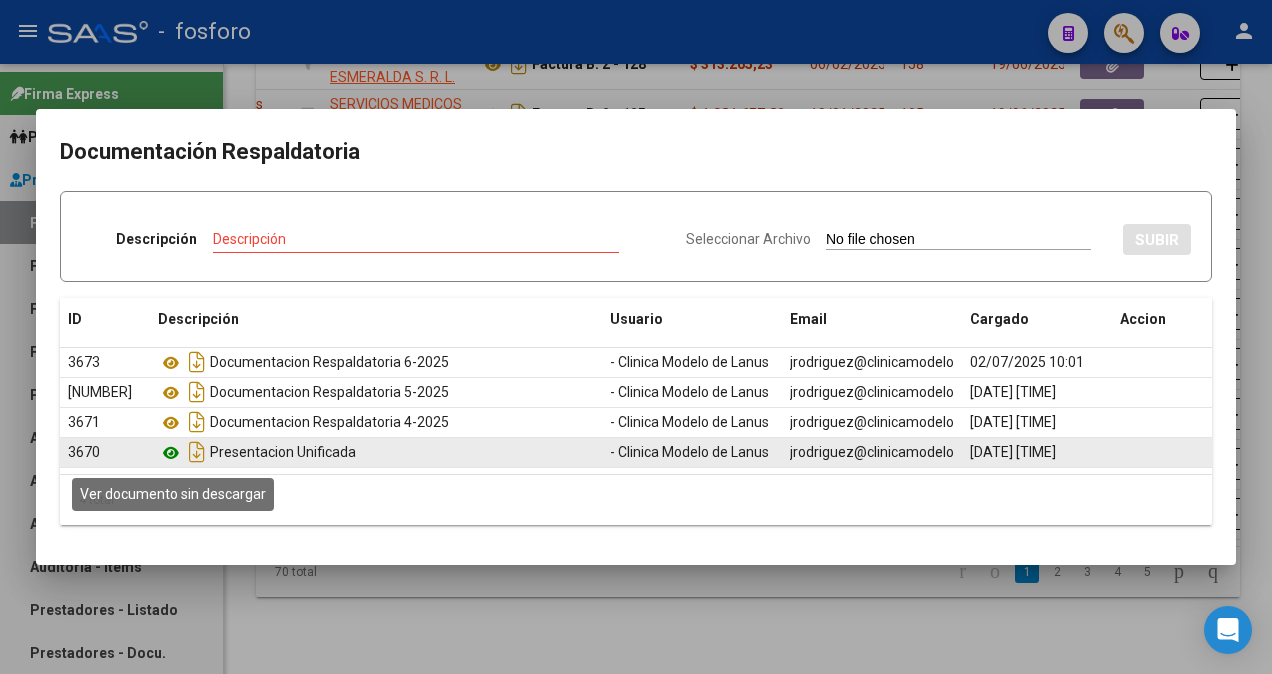 click 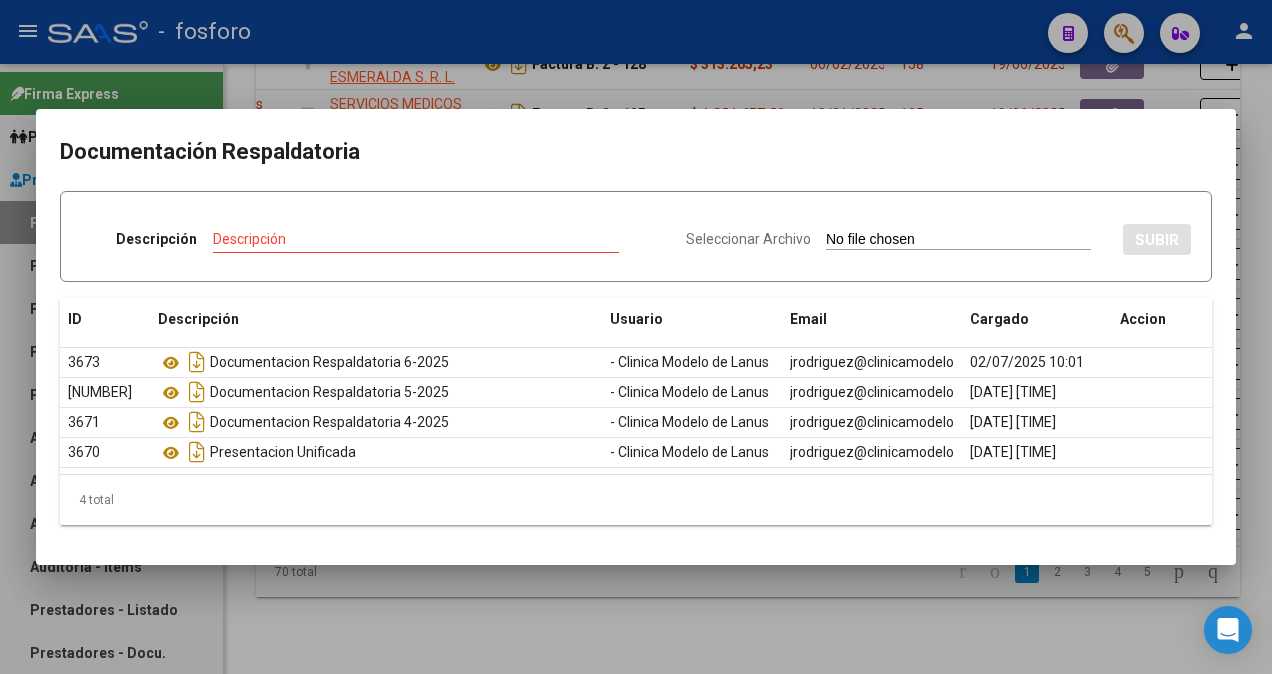 click at bounding box center (636, 337) 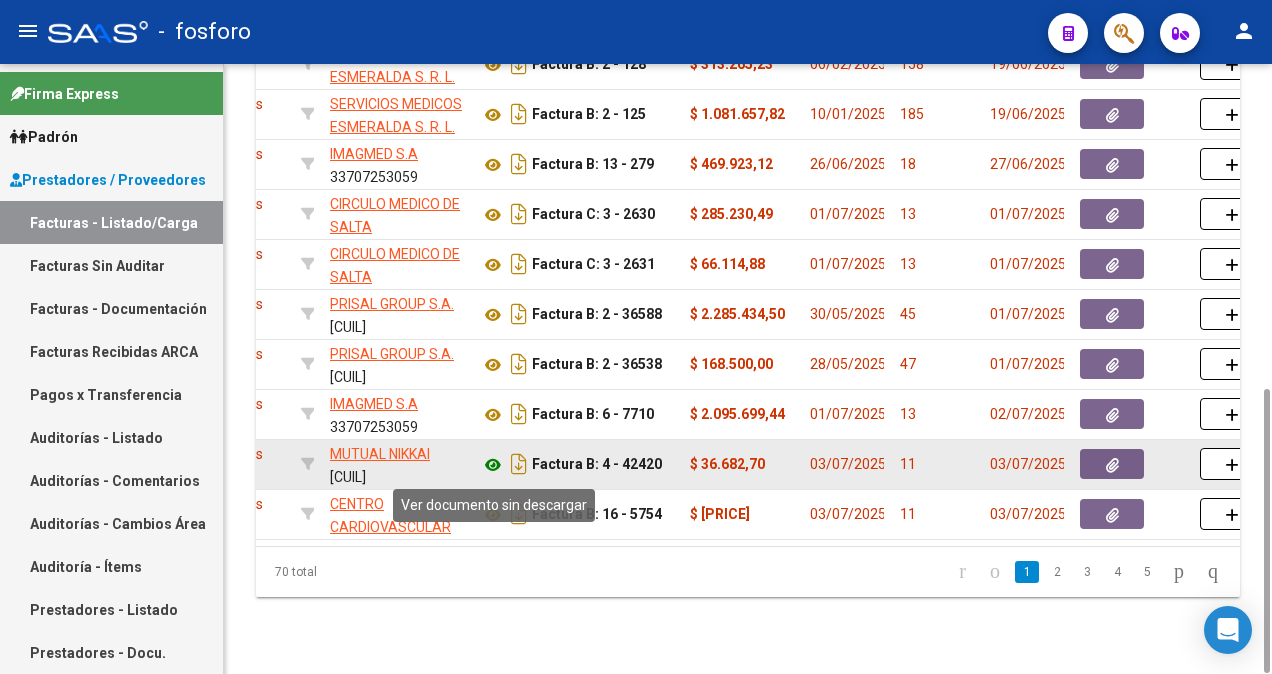 click 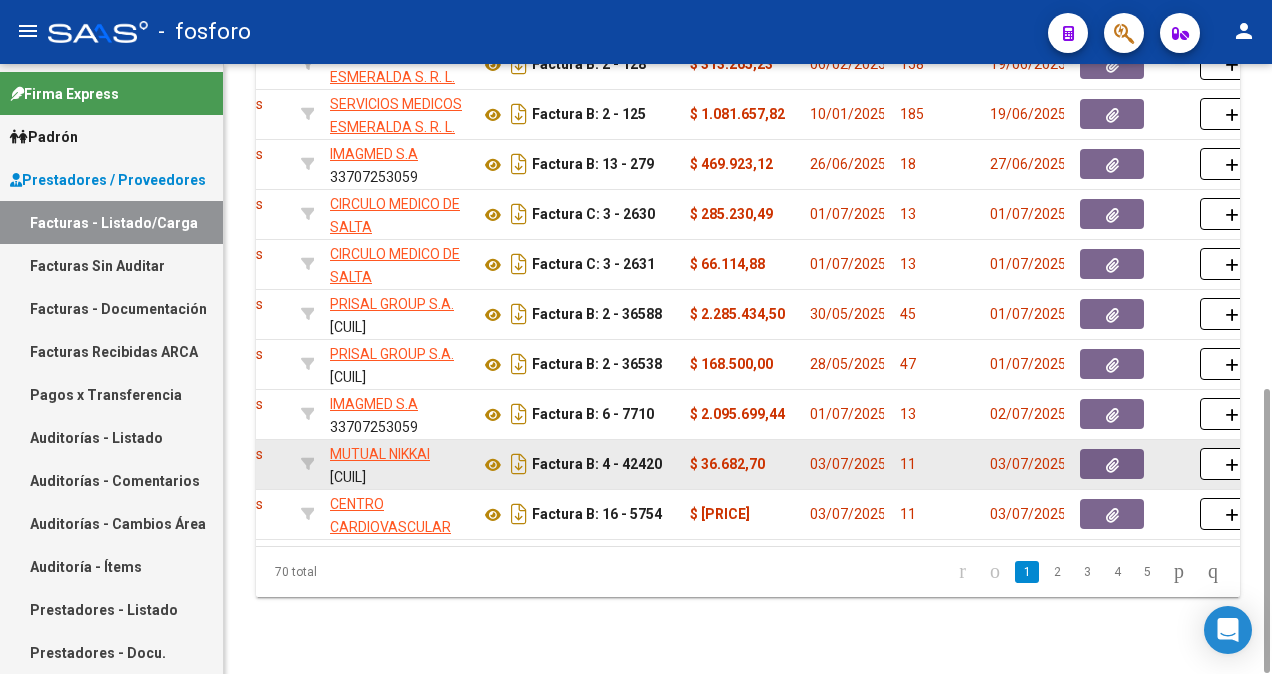 click 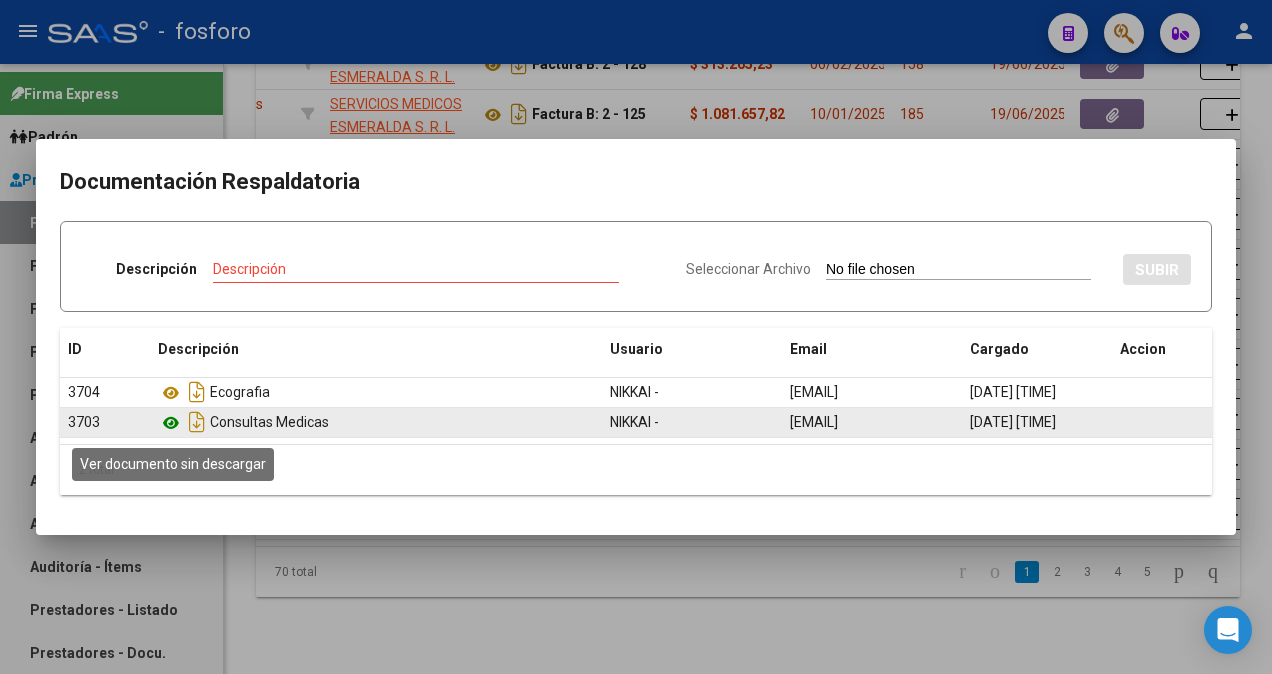 click 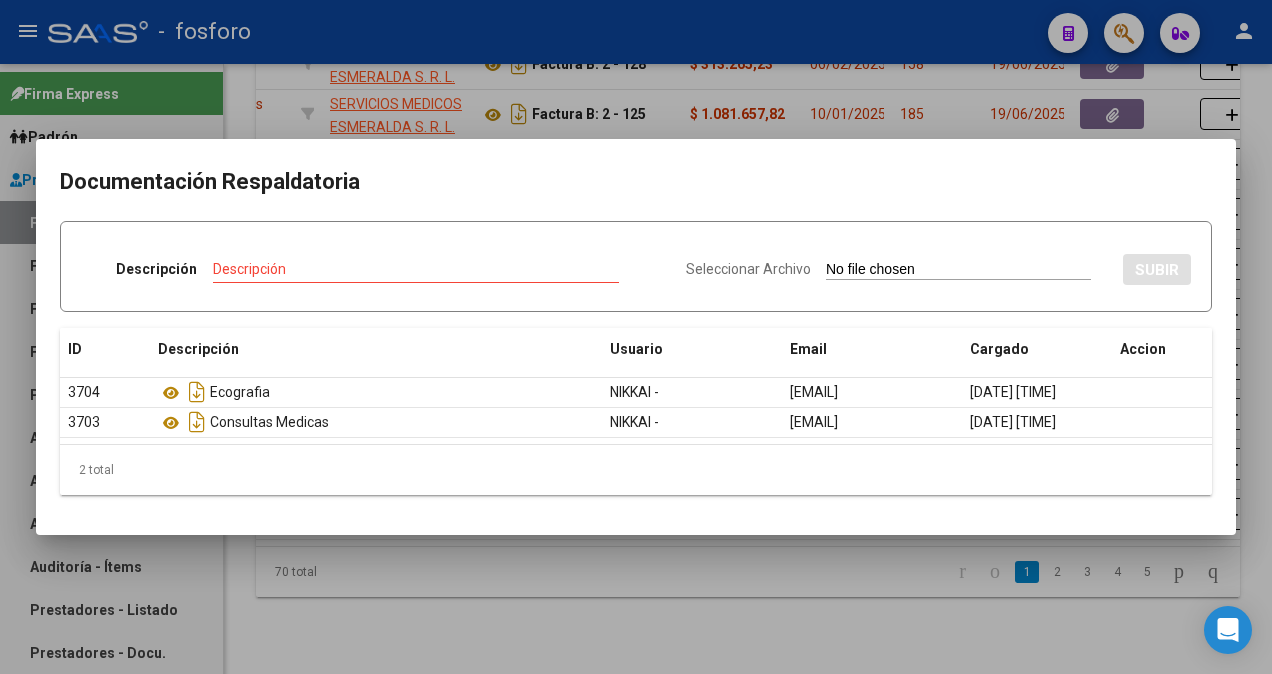 click at bounding box center [636, 337] 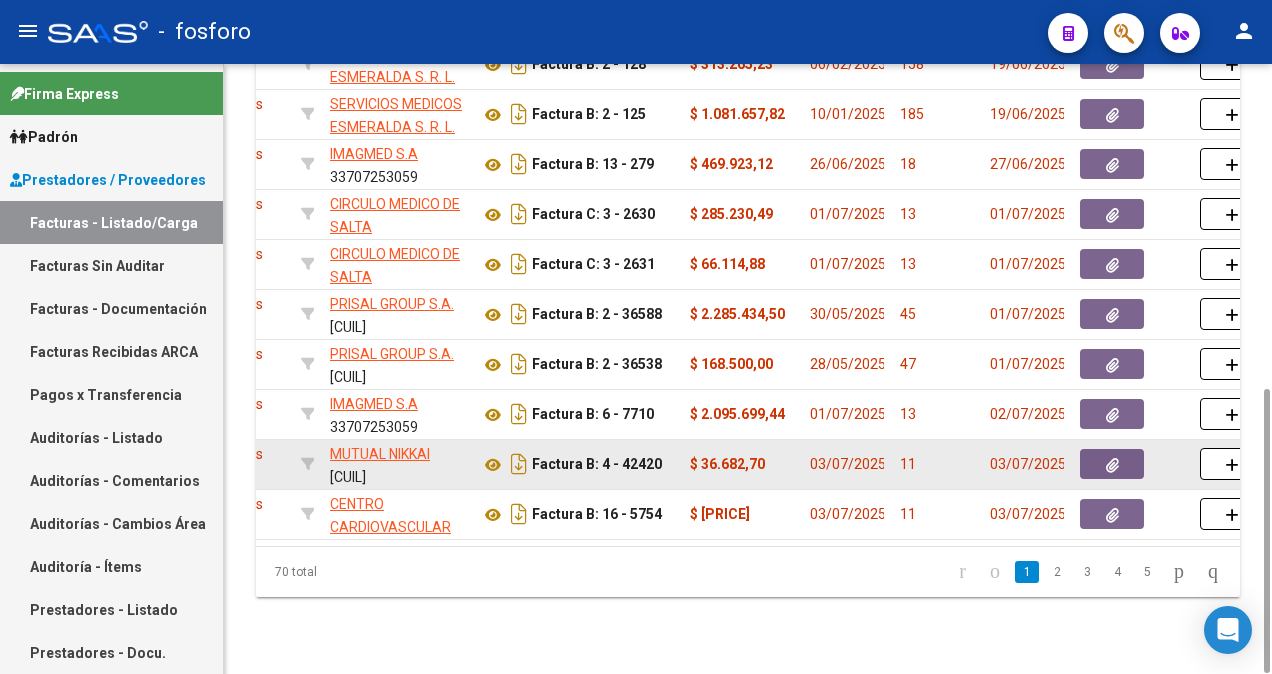 click 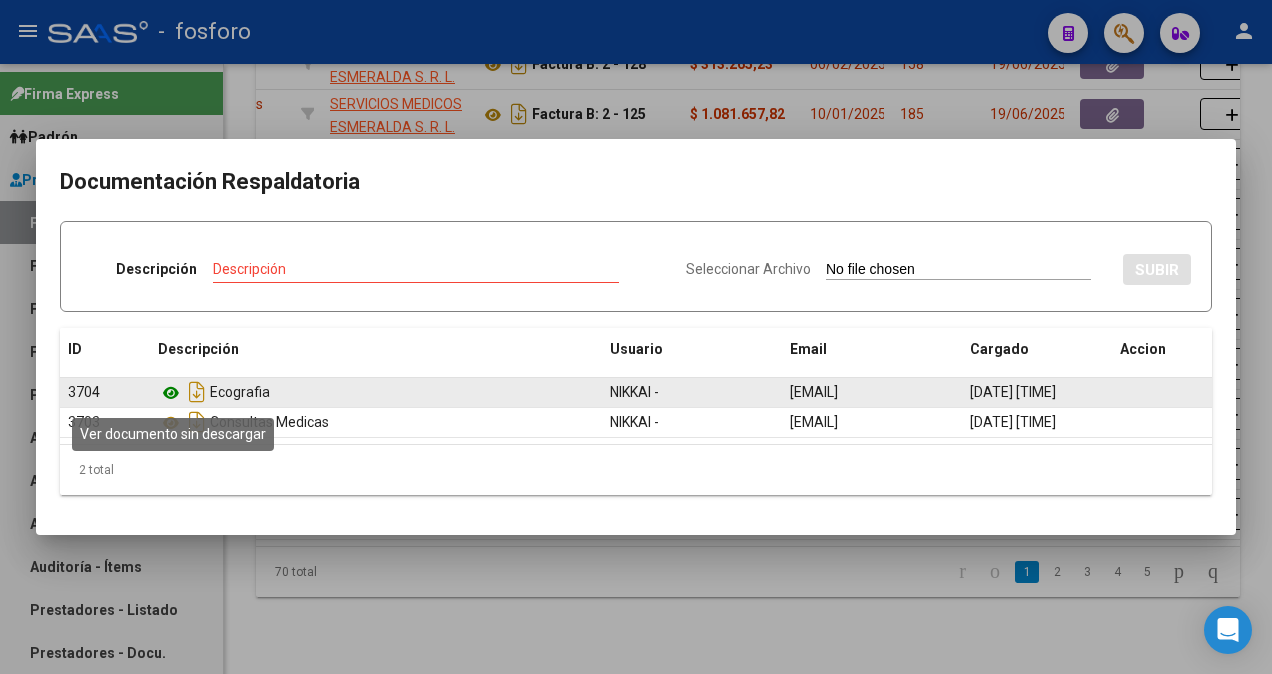 click 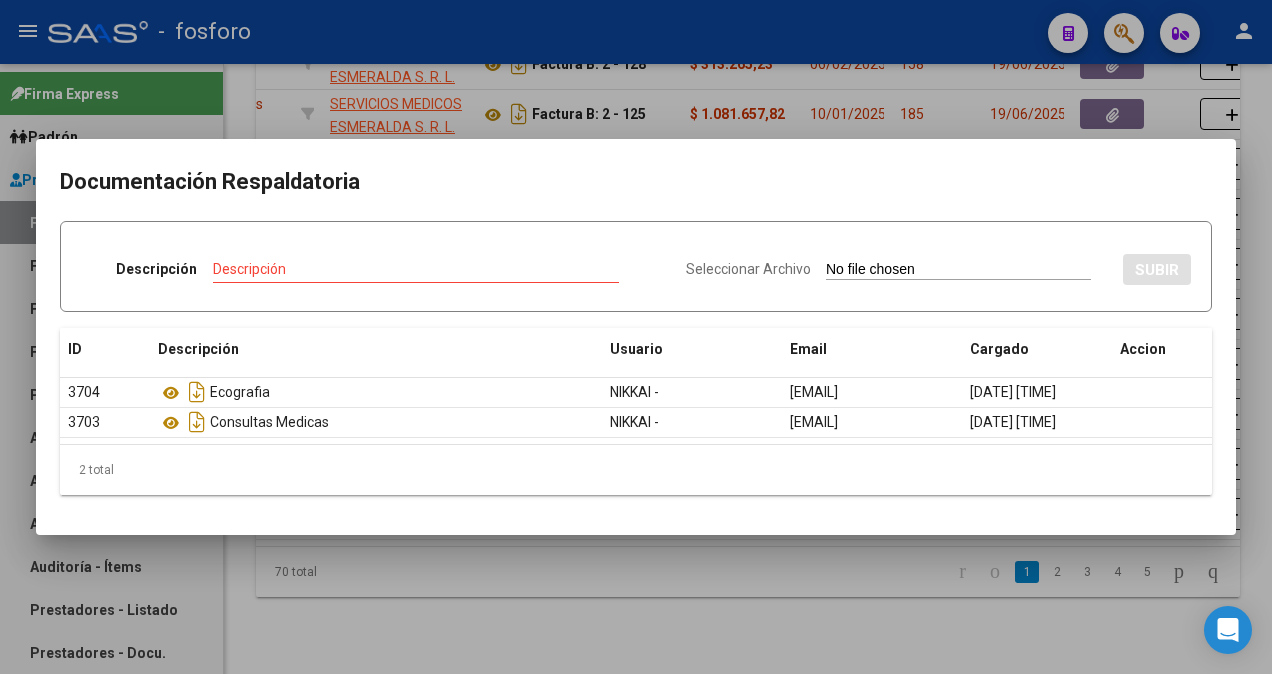 click at bounding box center (636, 337) 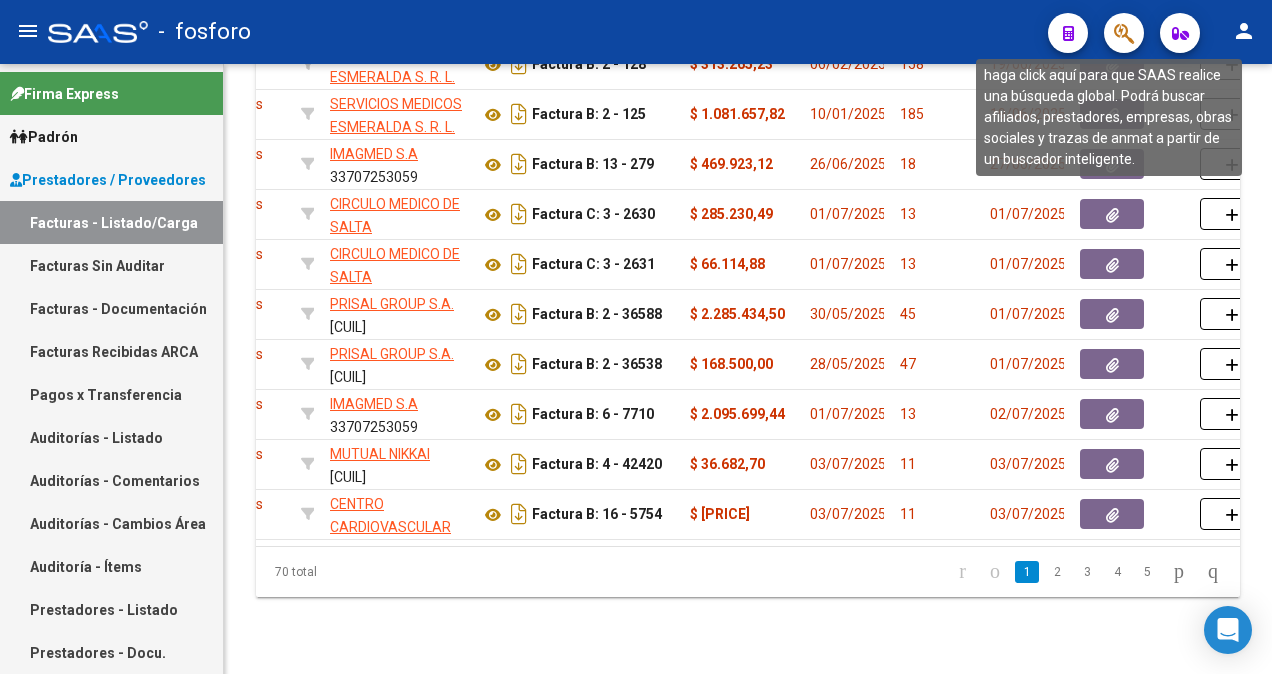 click 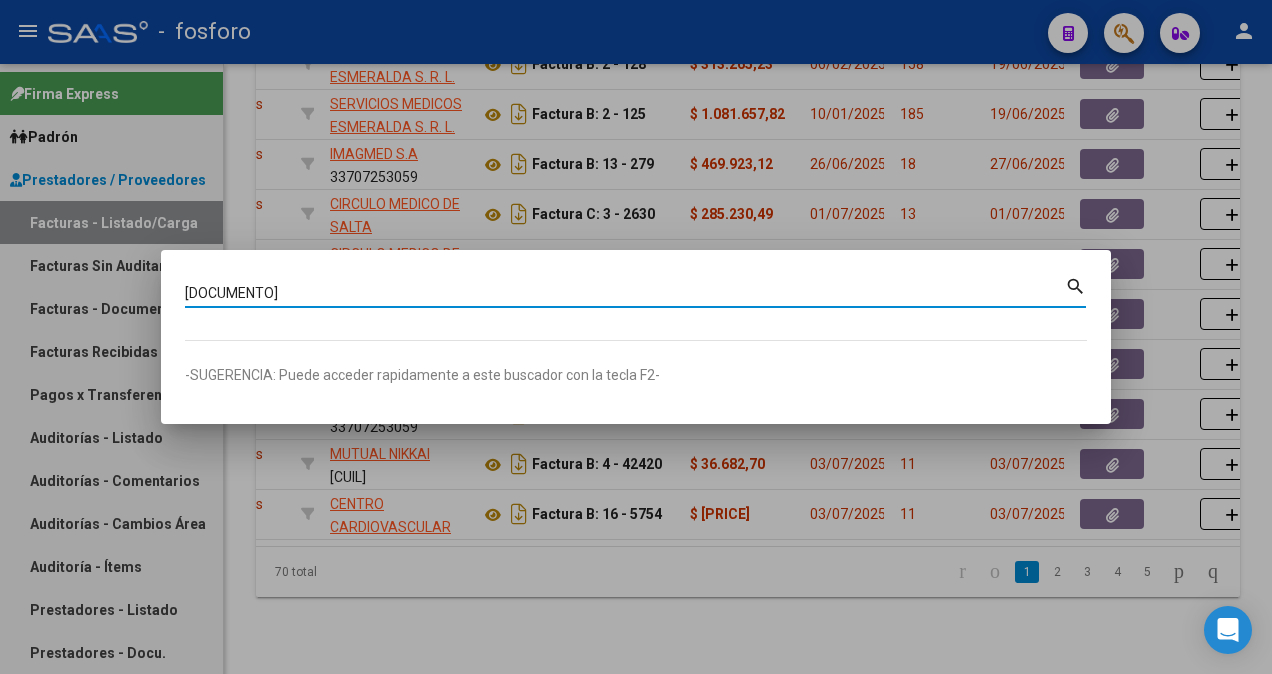 type on "44965245" 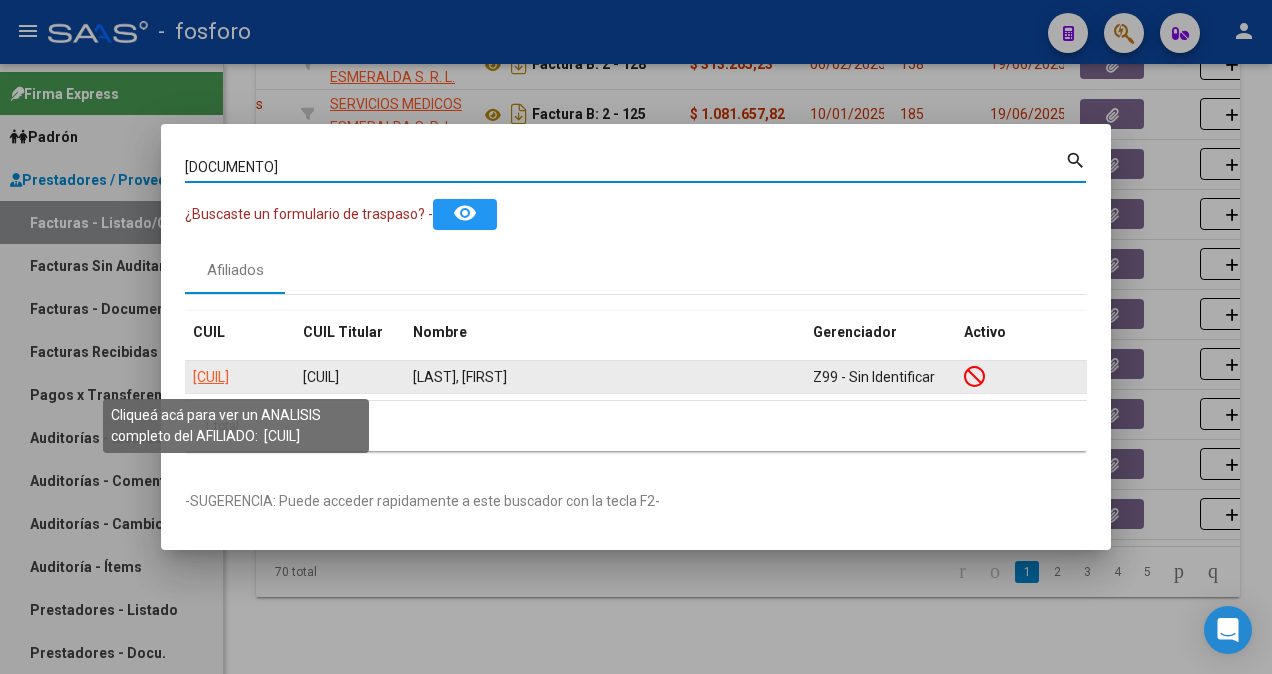 click on "20449652453" 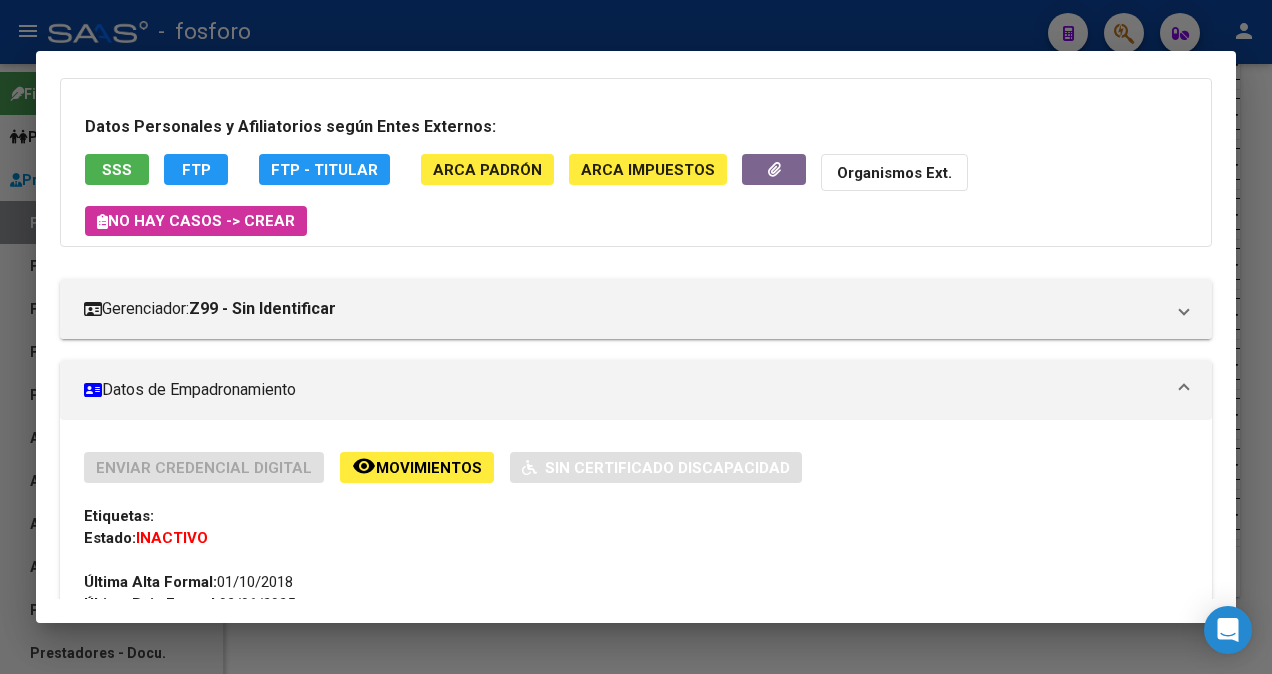 scroll, scrollTop: 214, scrollLeft: 0, axis: vertical 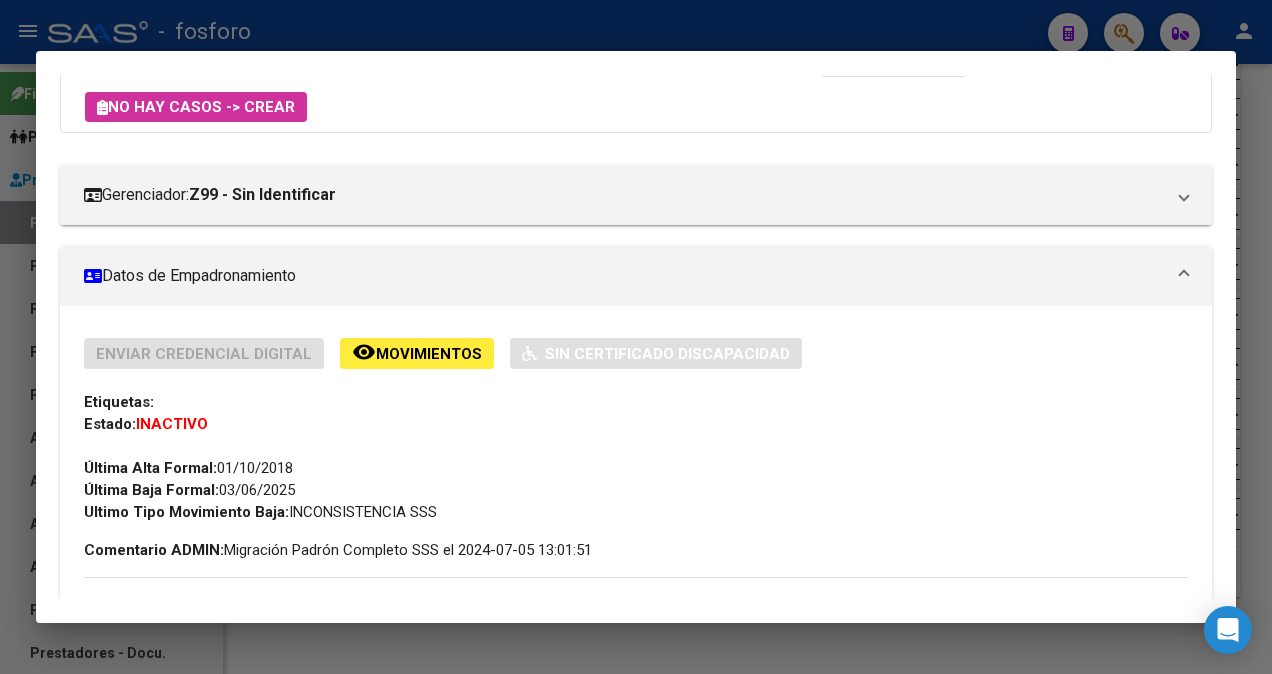 click at bounding box center (636, 337) 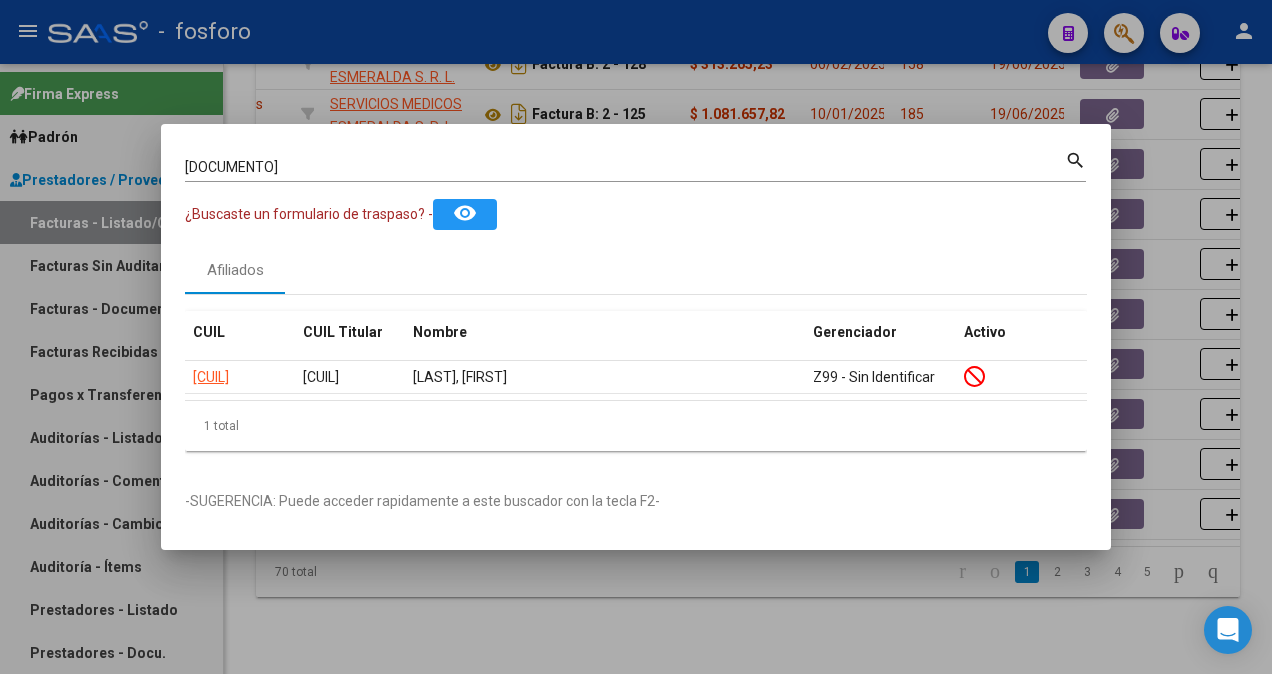 click on "44965245" at bounding box center [625, 167] 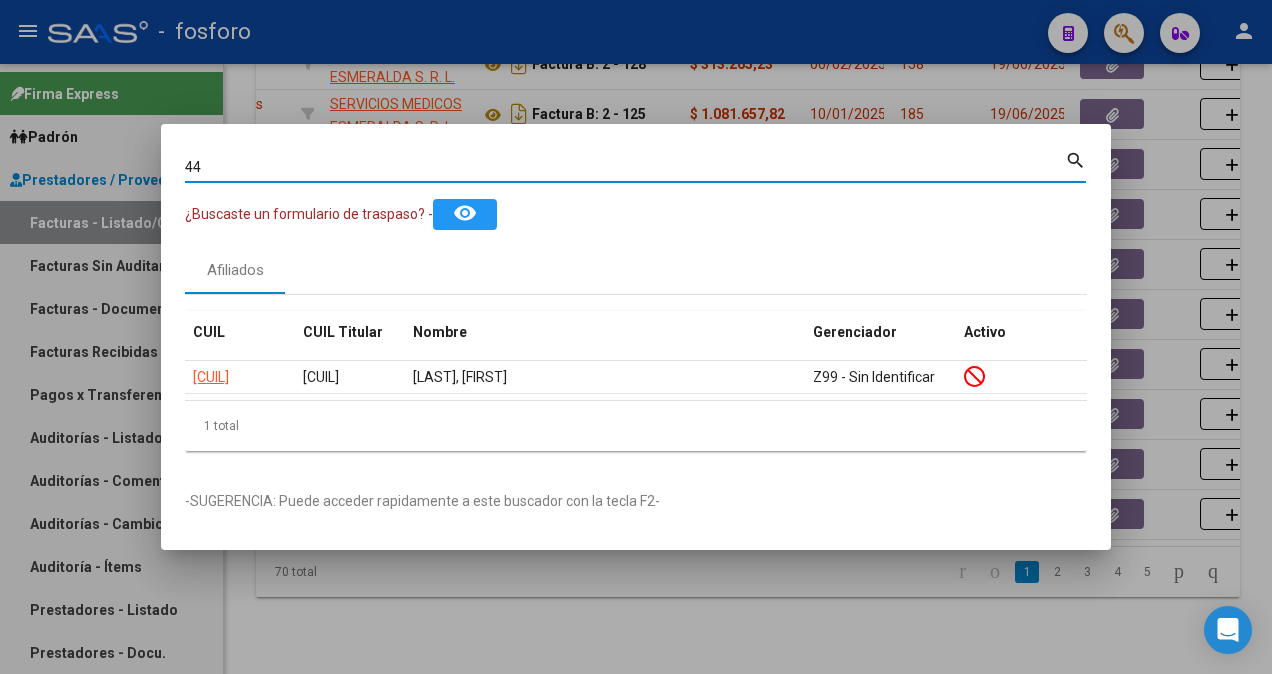 type on "4" 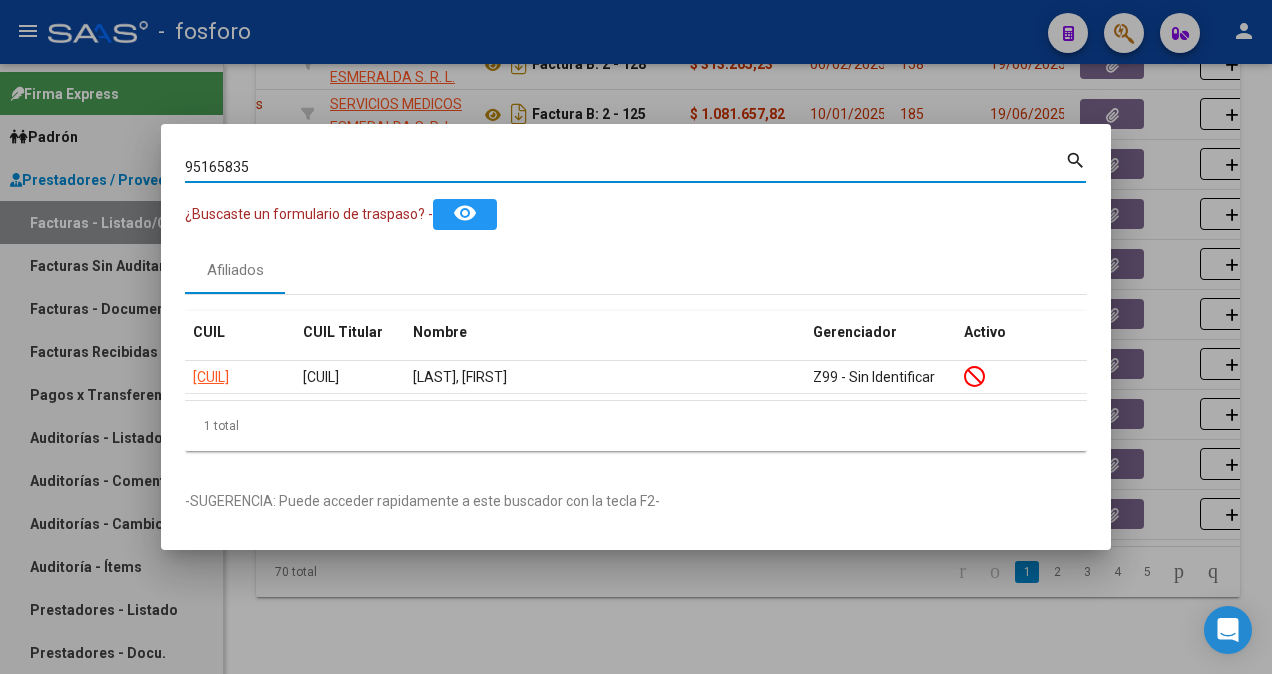 type on "95165835" 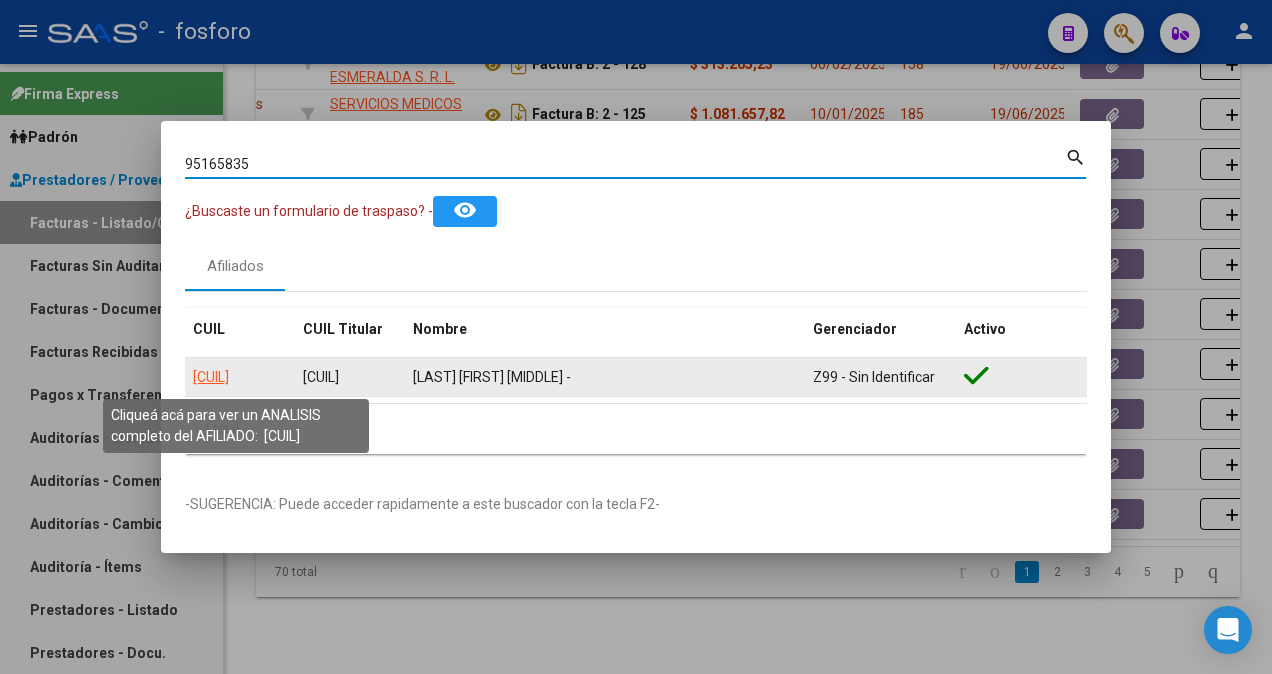 click on "[NUMBER]" 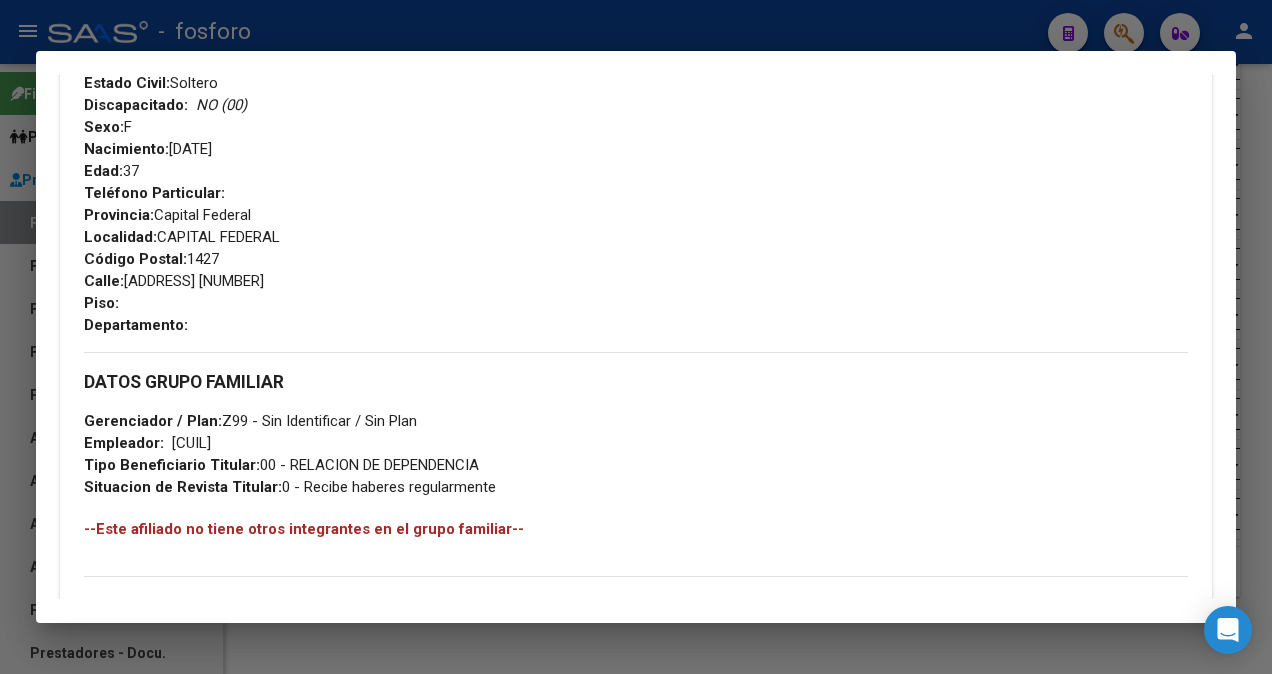 scroll, scrollTop: 1000, scrollLeft: 0, axis: vertical 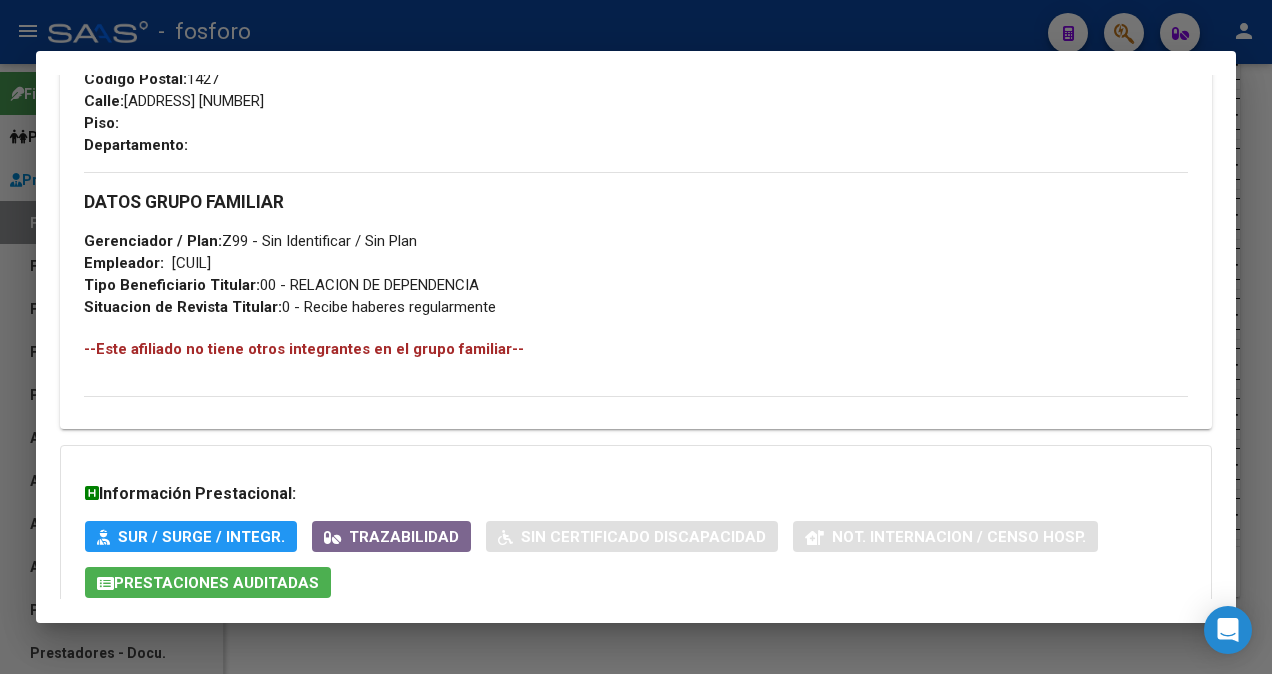 click on "menu -   fosforo  person    Firma Express     Padrón Afiliados Empadronados Padrón Ágil Análisis Afiliado Doc. Respaldatoria Última DDJJ Último Aporte MT/PD Familiares Monotributistas    Prestadores / Proveedores Facturas - Listado/Carga Facturas Sin Auditar Facturas - Documentación Facturas Recibidas ARCA Pagos x Transferencia Auditorías - Listado Auditorías - Comentarios Auditorías - Cambios Área Auditoría - Ítems Prestadores - Listado Prestadores - Docu. Otros Ingresos Geren.    Hospitales Públicos SSS - Censo Hospitalario SSS - Preliquidación SSS - Comprobantes SSS - CPBTs Atenciones Notificaciones Internación Débitos Autogestión (viejo)    ANMAT - Trazabilidad    Casos / Tickets Casos Casos Movimientos Comentarios Documentación Adj.    Explorador de Archivos ARCA Transferencias Externas / Hospitales    Instructivos  Video tutorial   PRESTADORES -> Listado de CPBTs Emitidos por Prestadores / Proveedores (alt+q)   Cargar Comprobante
Carga Masiva  cloud_download  CSV" at bounding box center [636, 337] 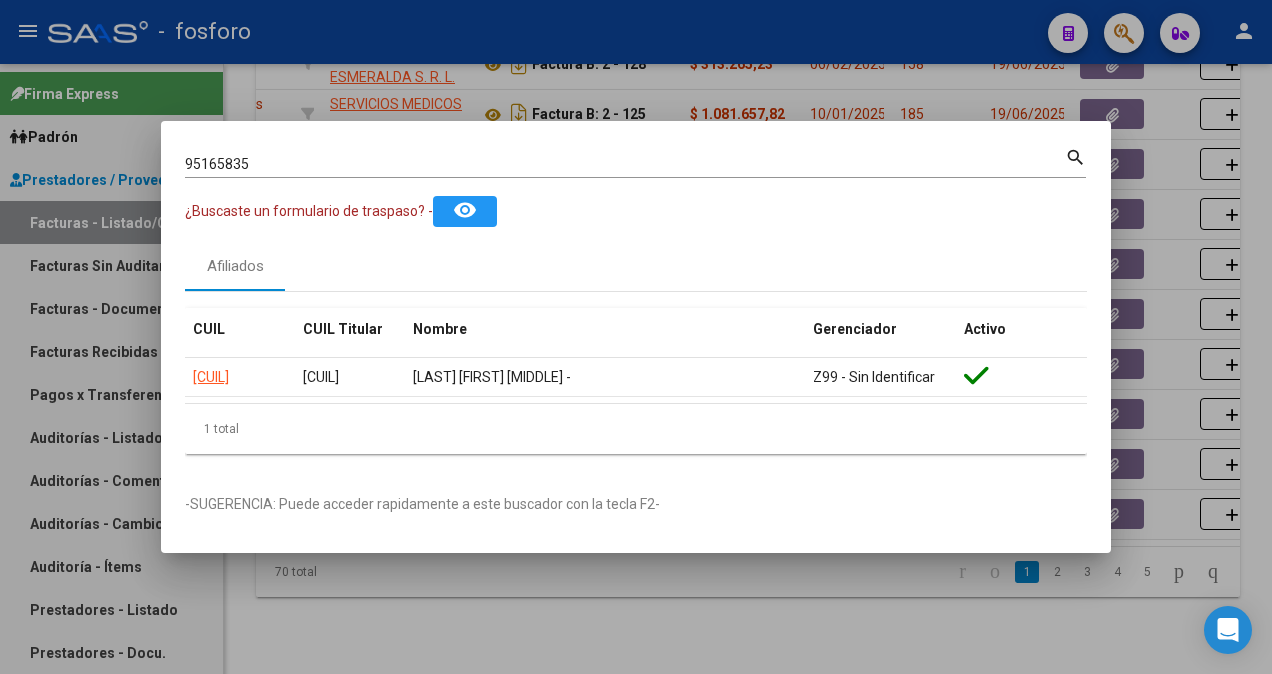 click on "95165835" at bounding box center (625, 164) 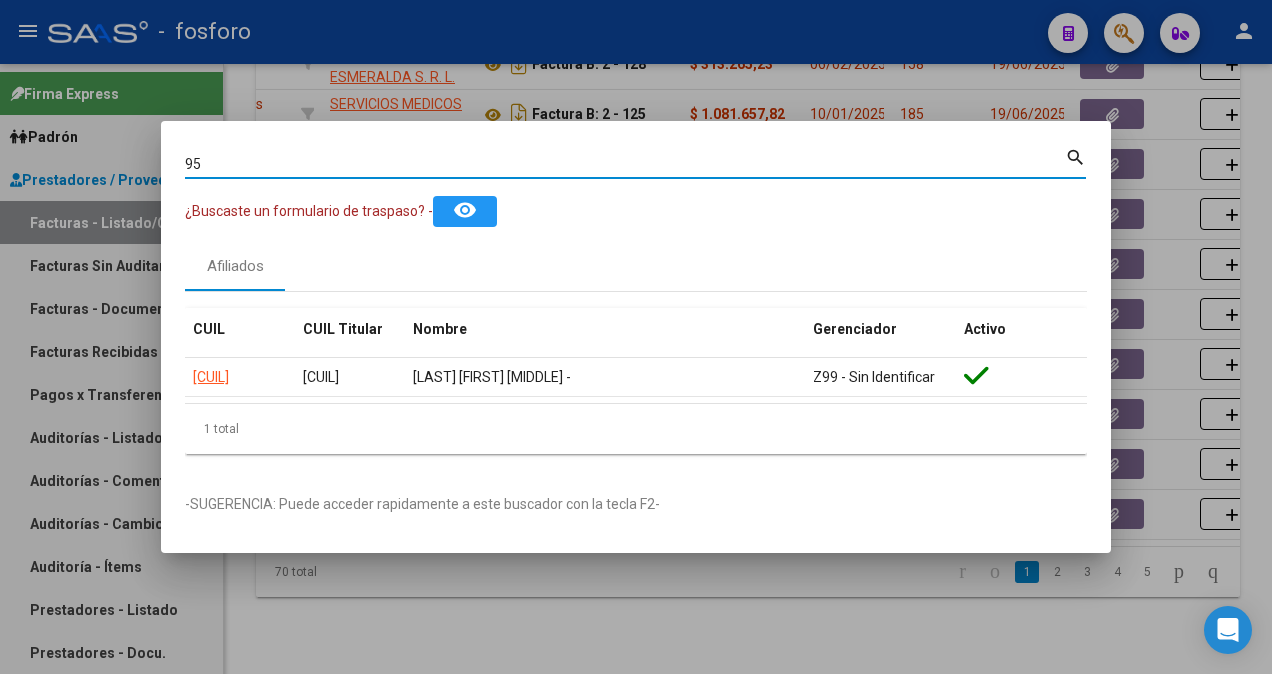 type on "9" 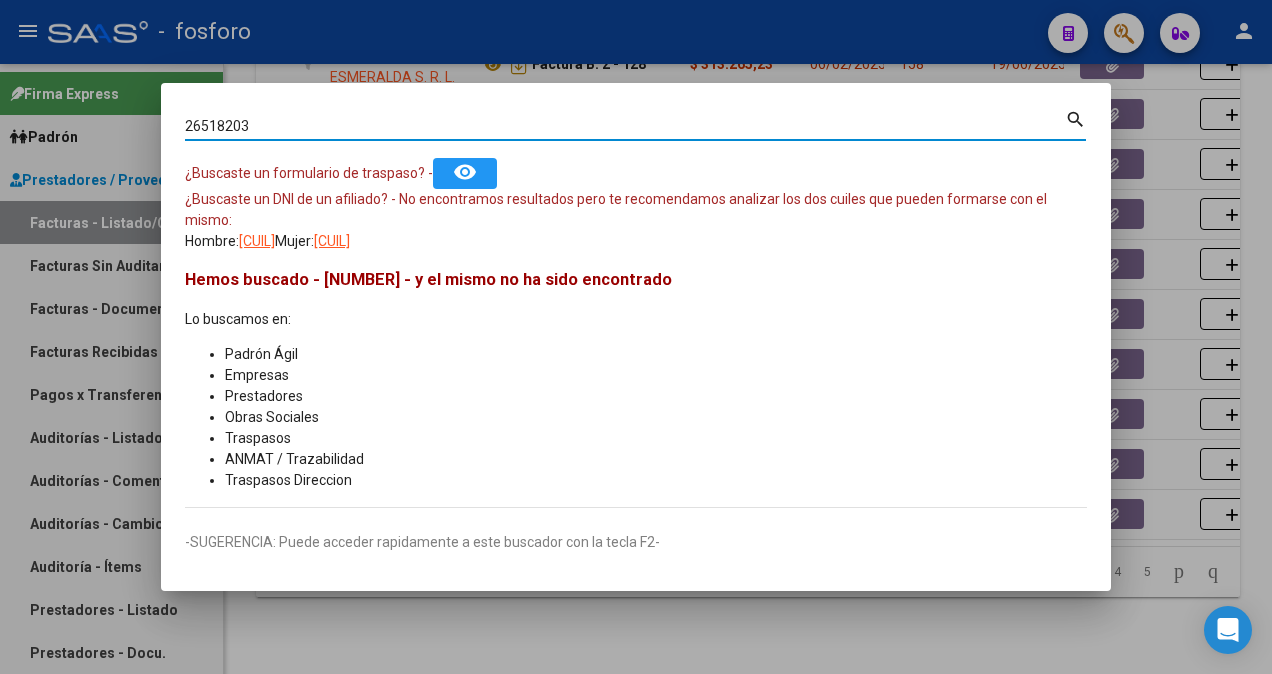 click on "26518203" at bounding box center (625, 126) 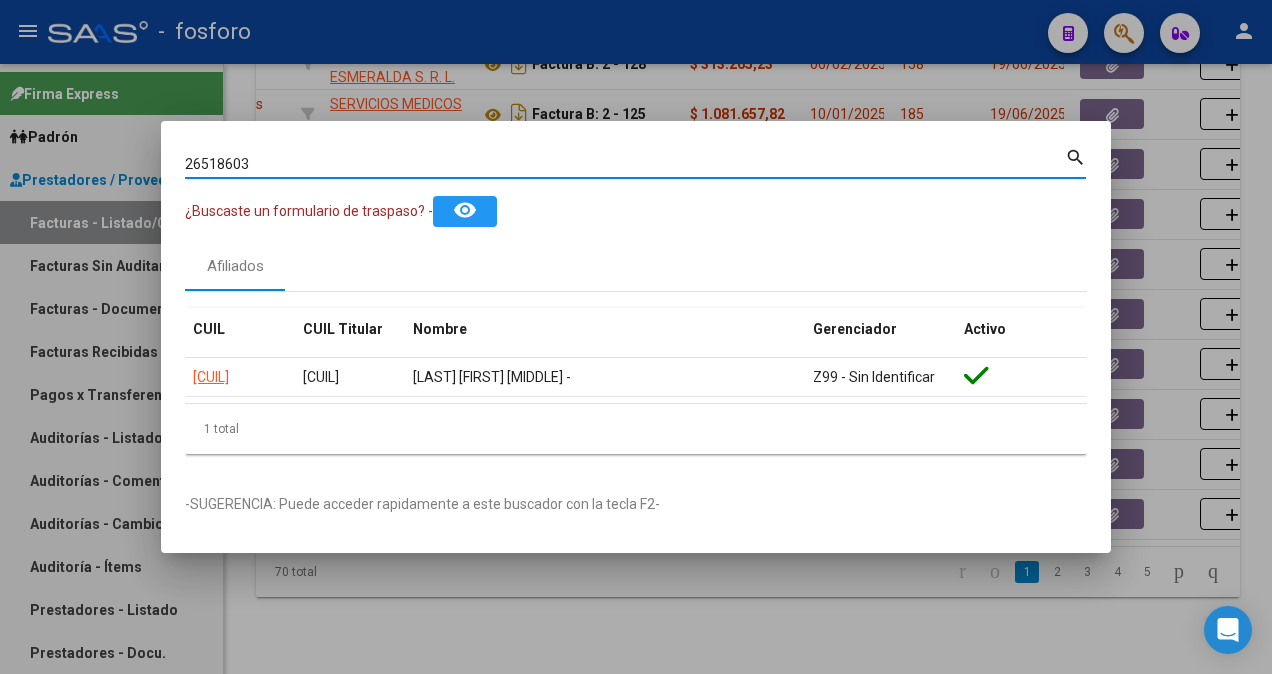 click on "26518603" at bounding box center (625, 164) 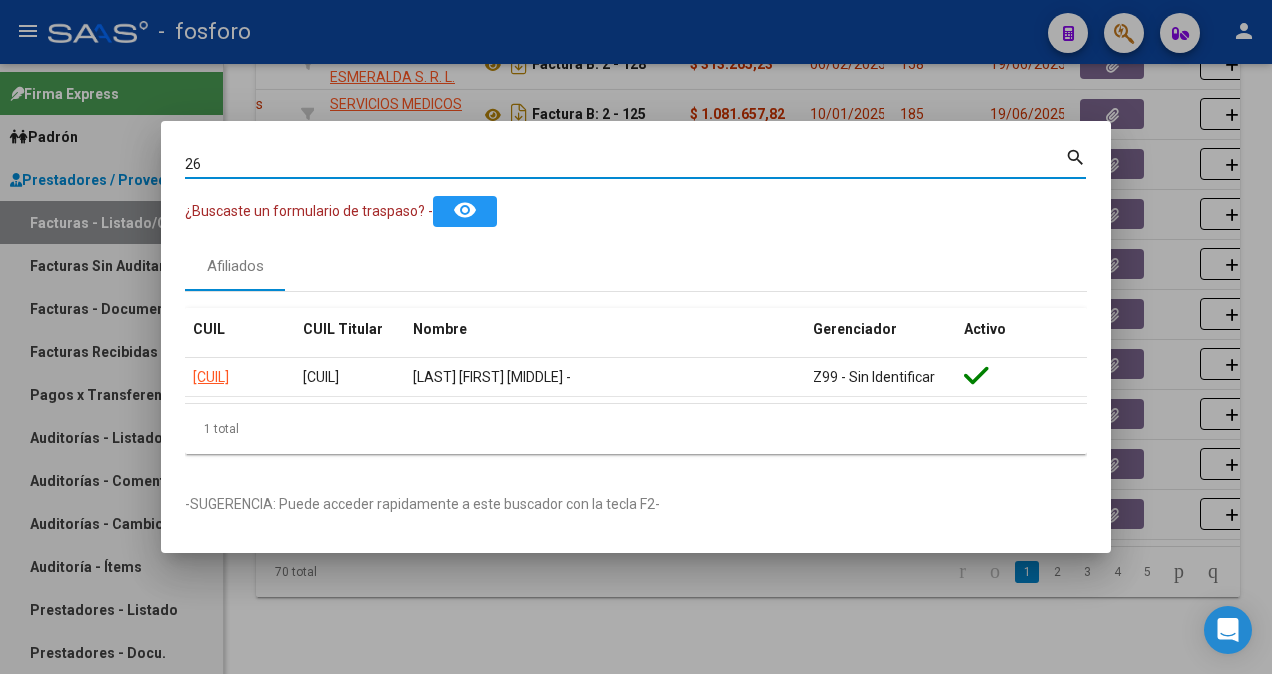 type on "2" 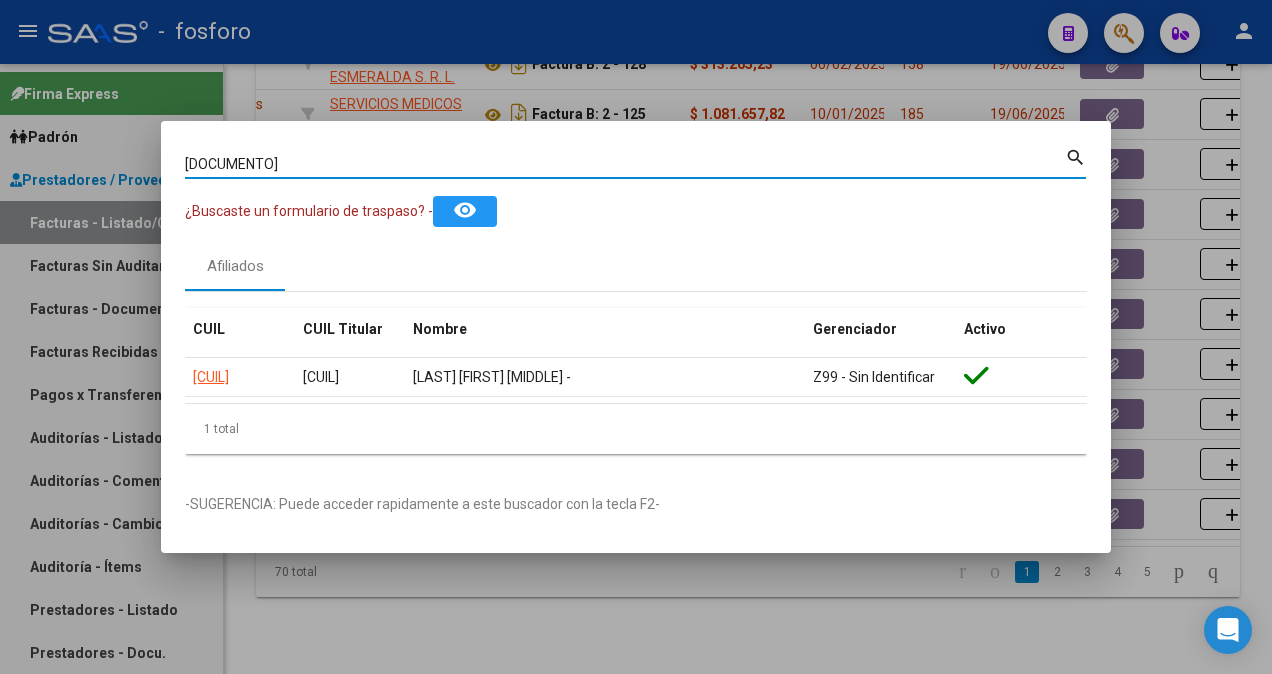 type on "43172053" 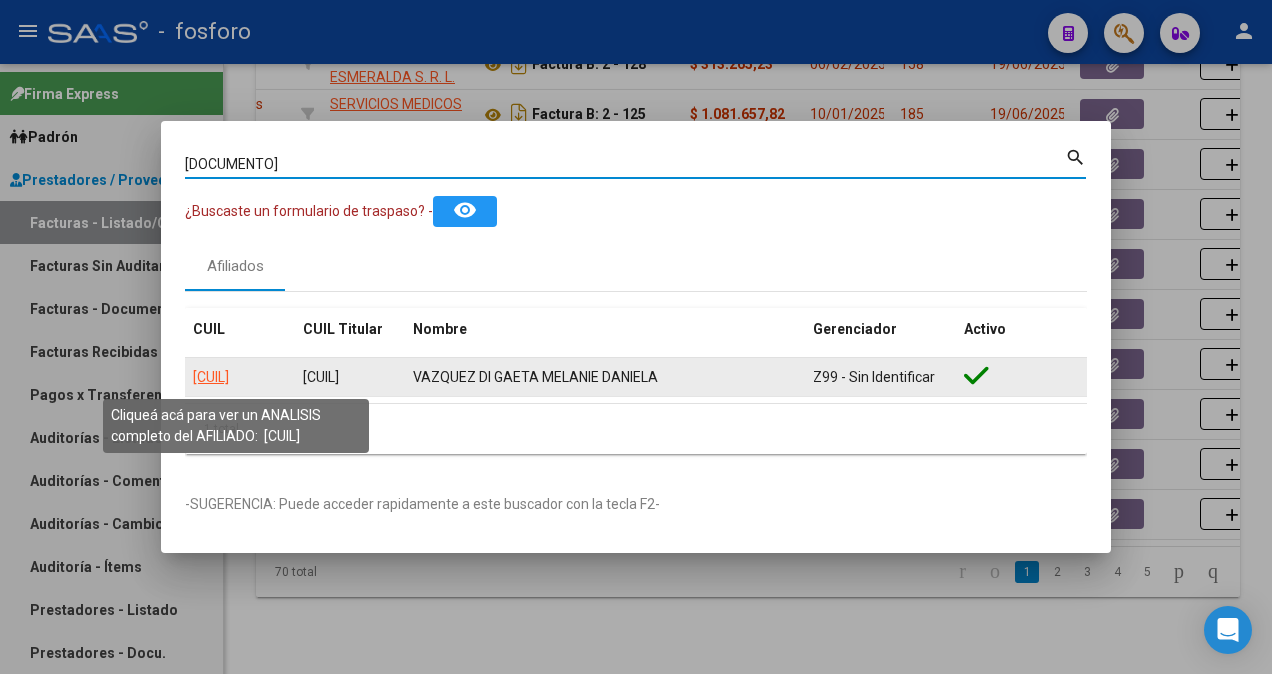 click on "27431720537" 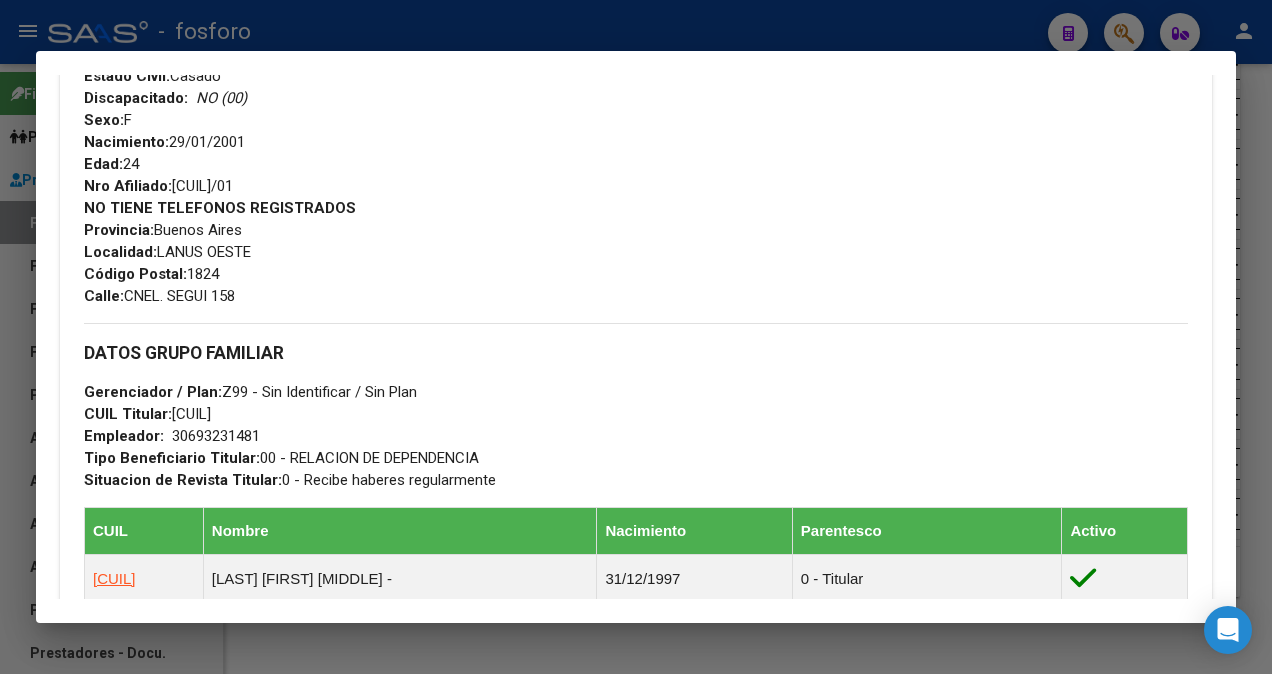 scroll, scrollTop: 966, scrollLeft: 0, axis: vertical 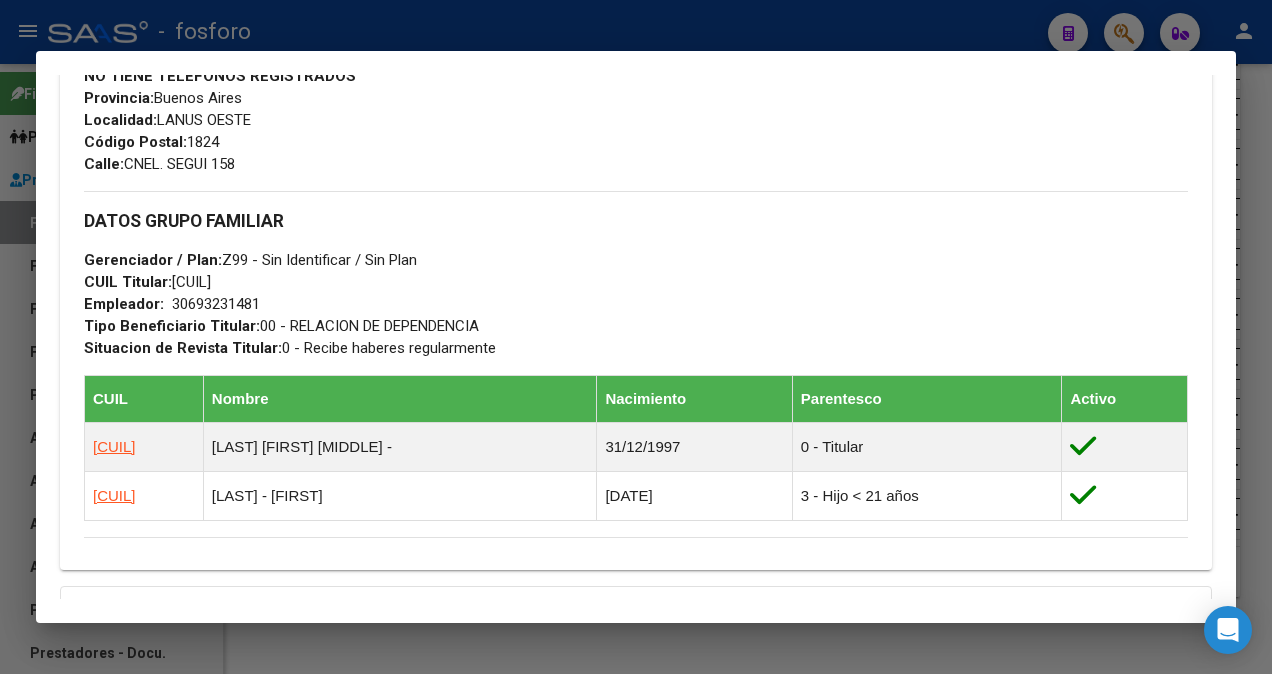 click at bounding box center [636, 337] 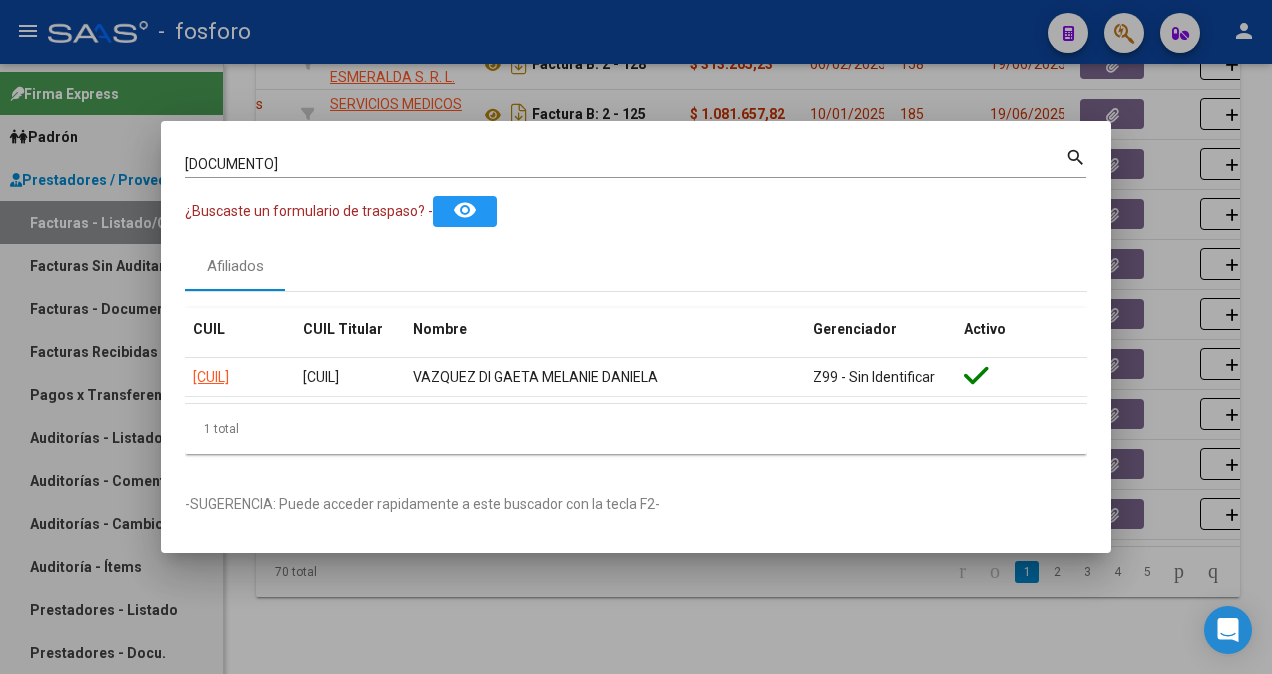 click on "43172053" at bounding box center (625, 164) 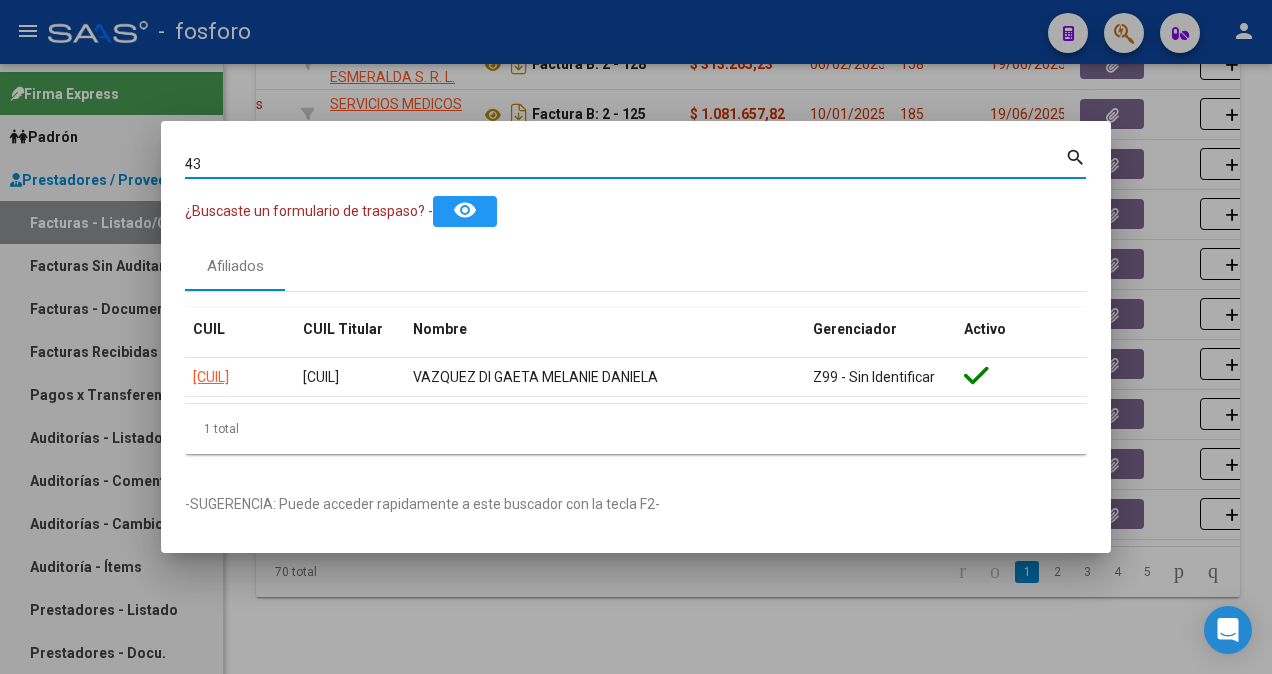 type on "4" 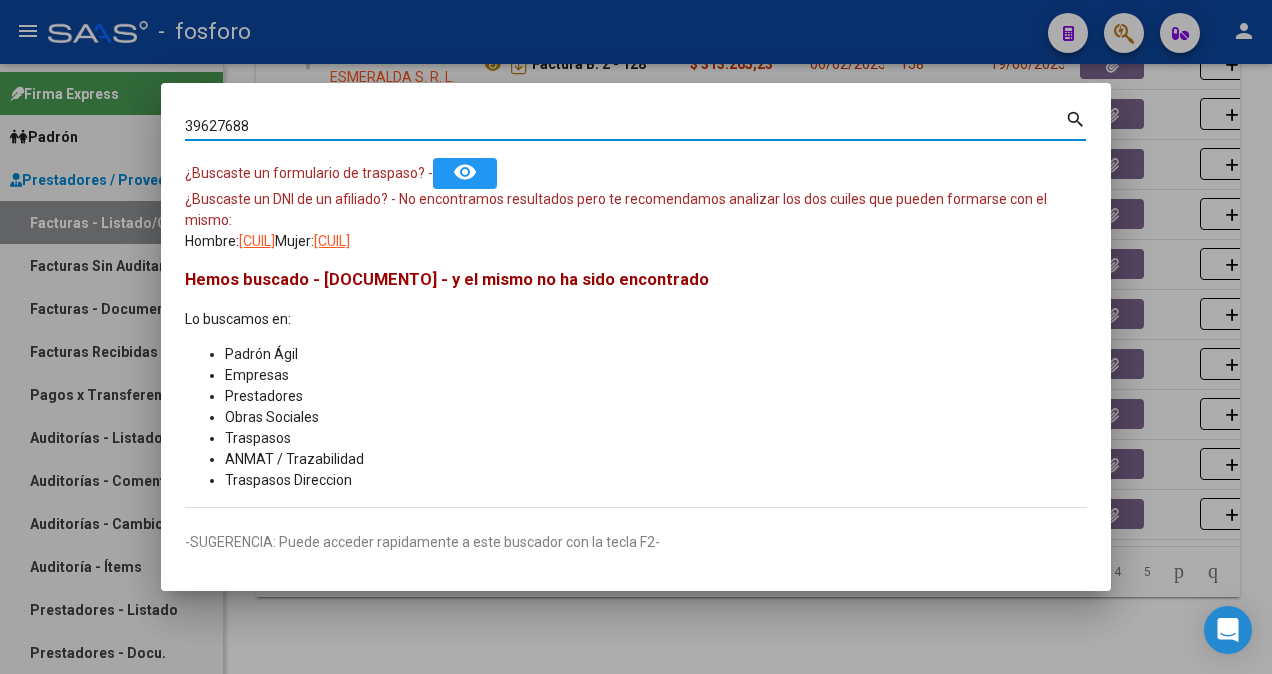 type on "39627688" 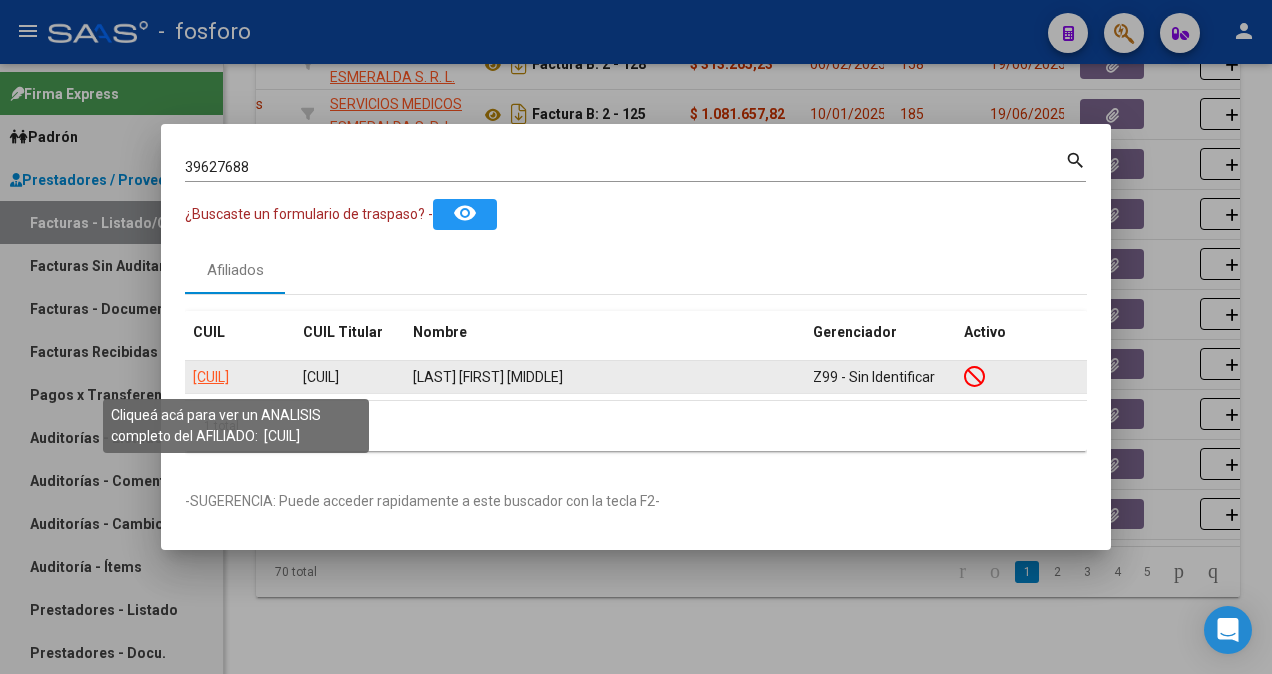 click on "27396276882" 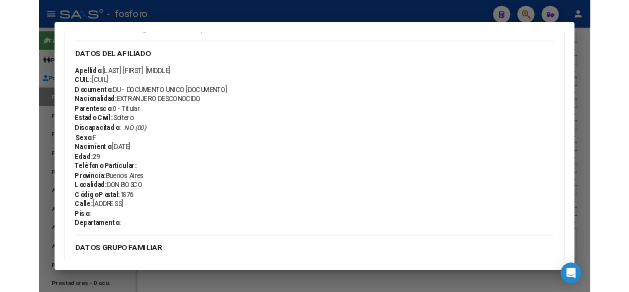 scroll, scrollTop: 1170, scrollLeft: 0, axis: vertical 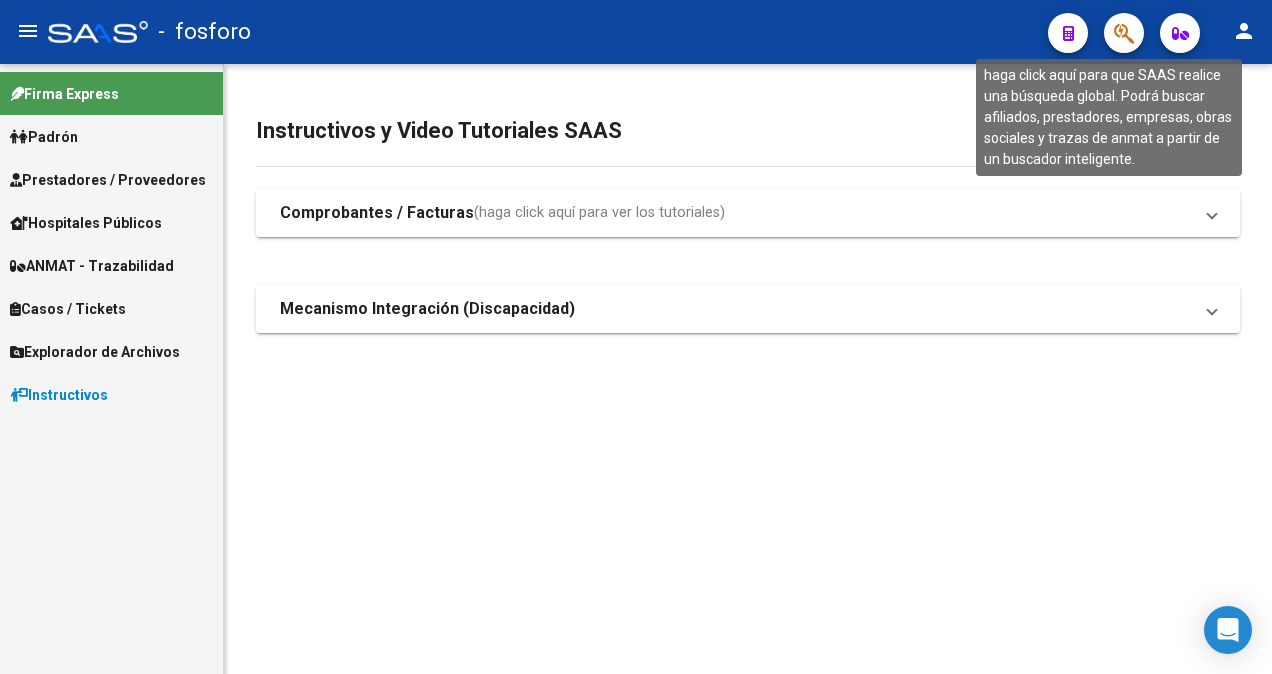 click 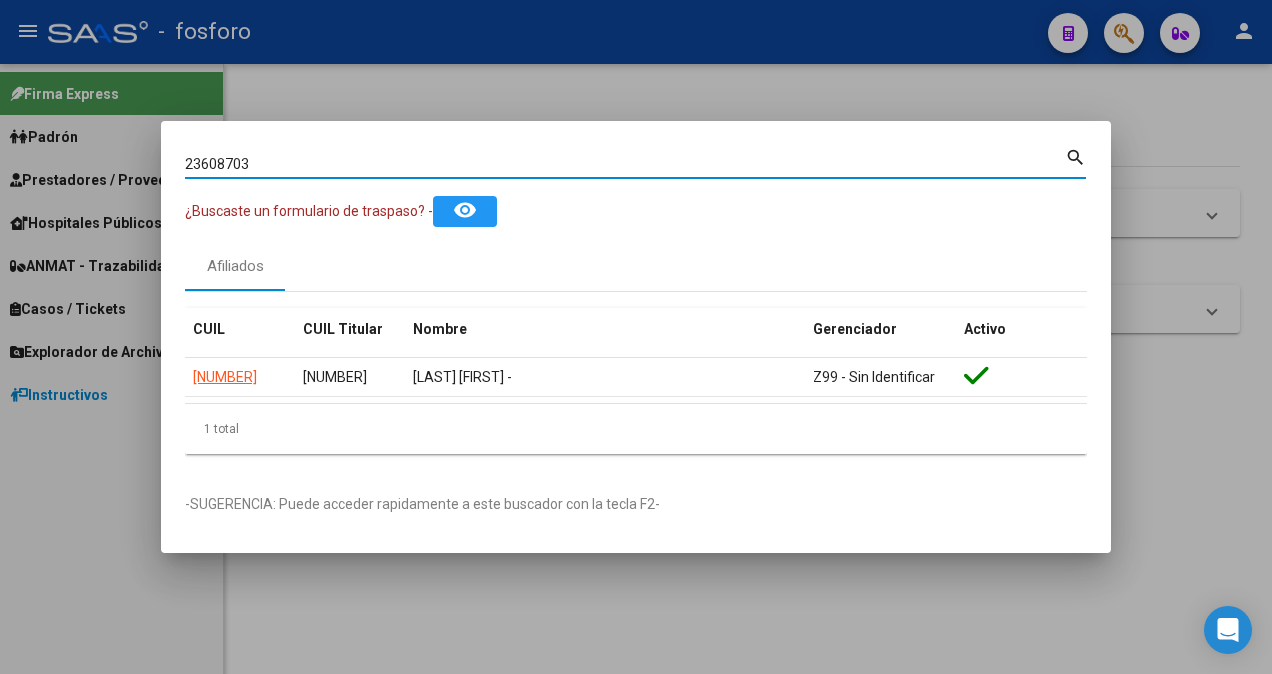 type on "23608703" 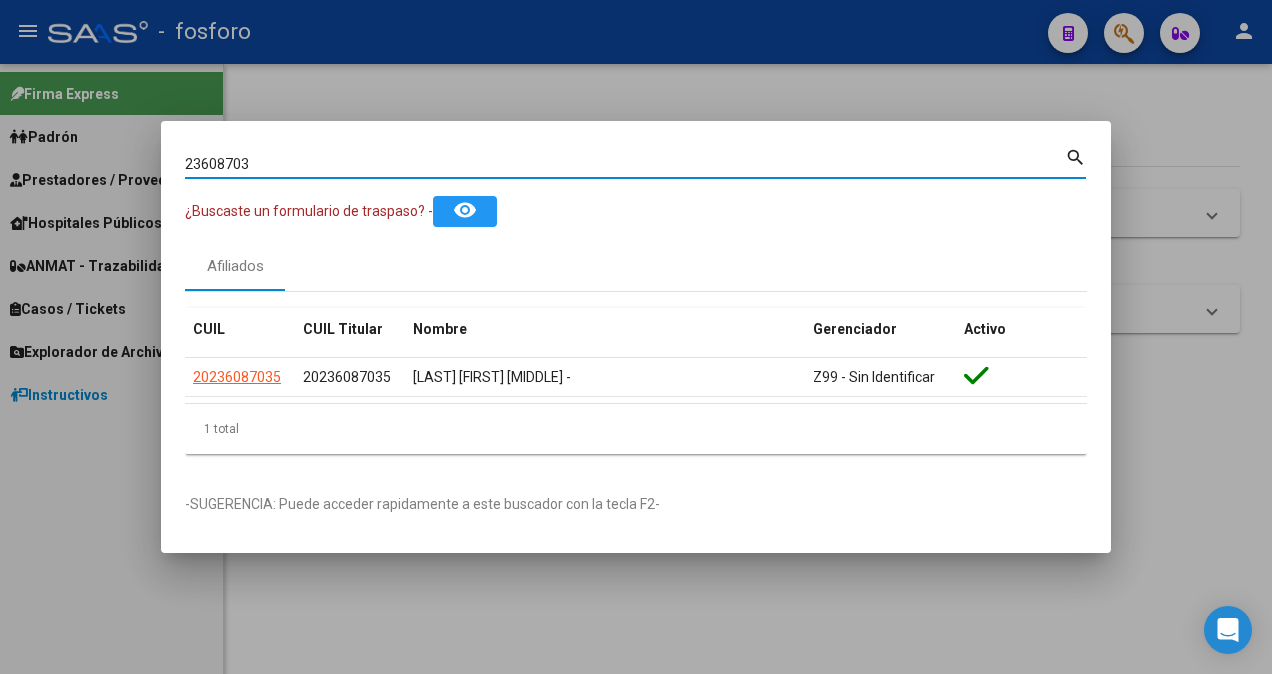 click at bounding box center (636, 337) 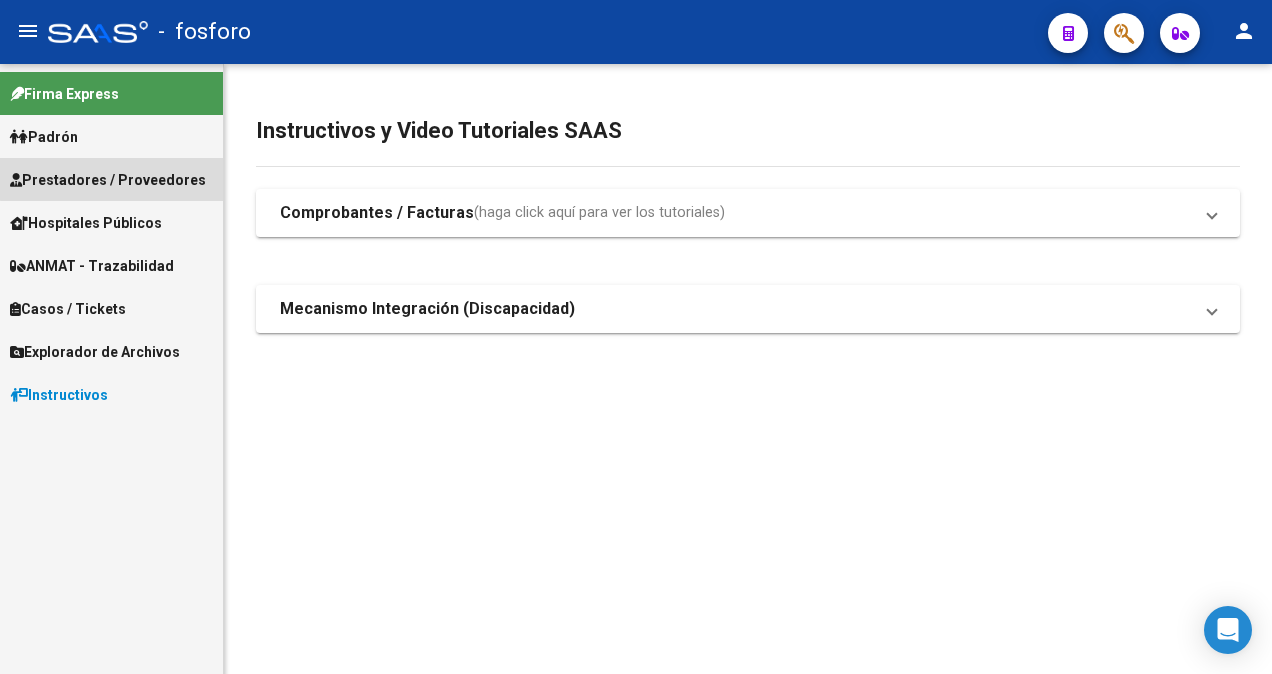 click on "Prestadores / Proveedores" at bounding box center [108, 180] 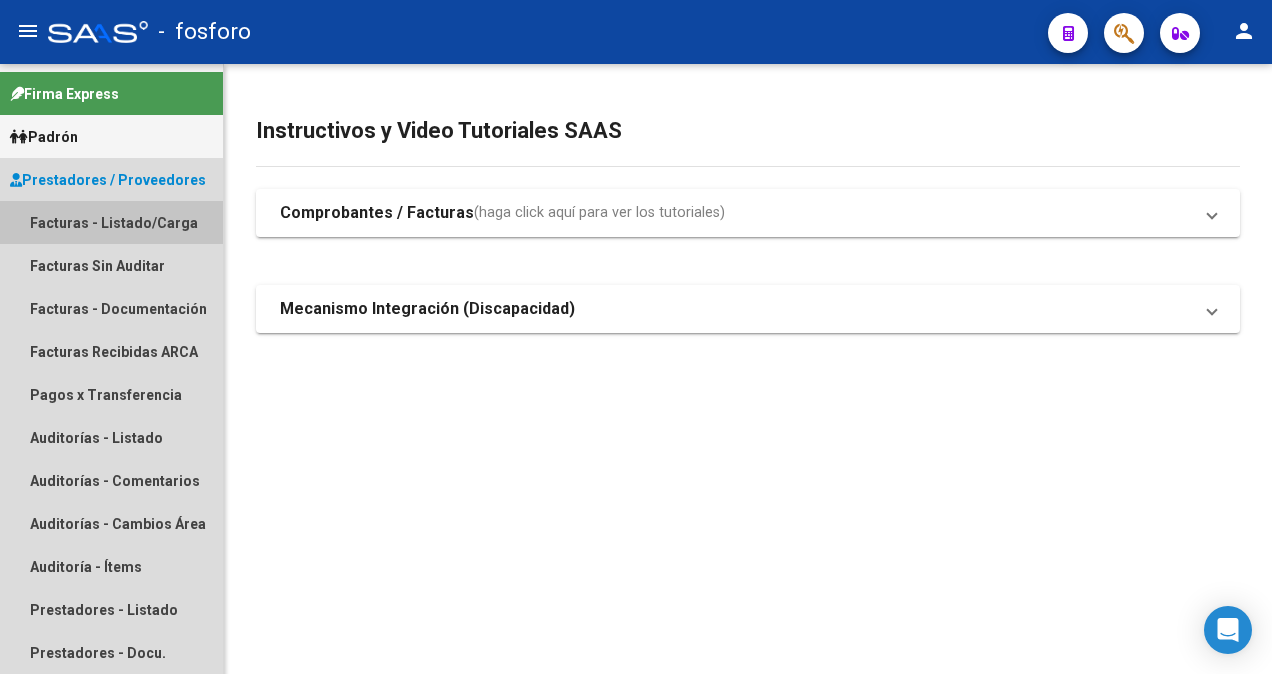 click on "Facturas - Listado/Carga" at bounding box center (111, 222) 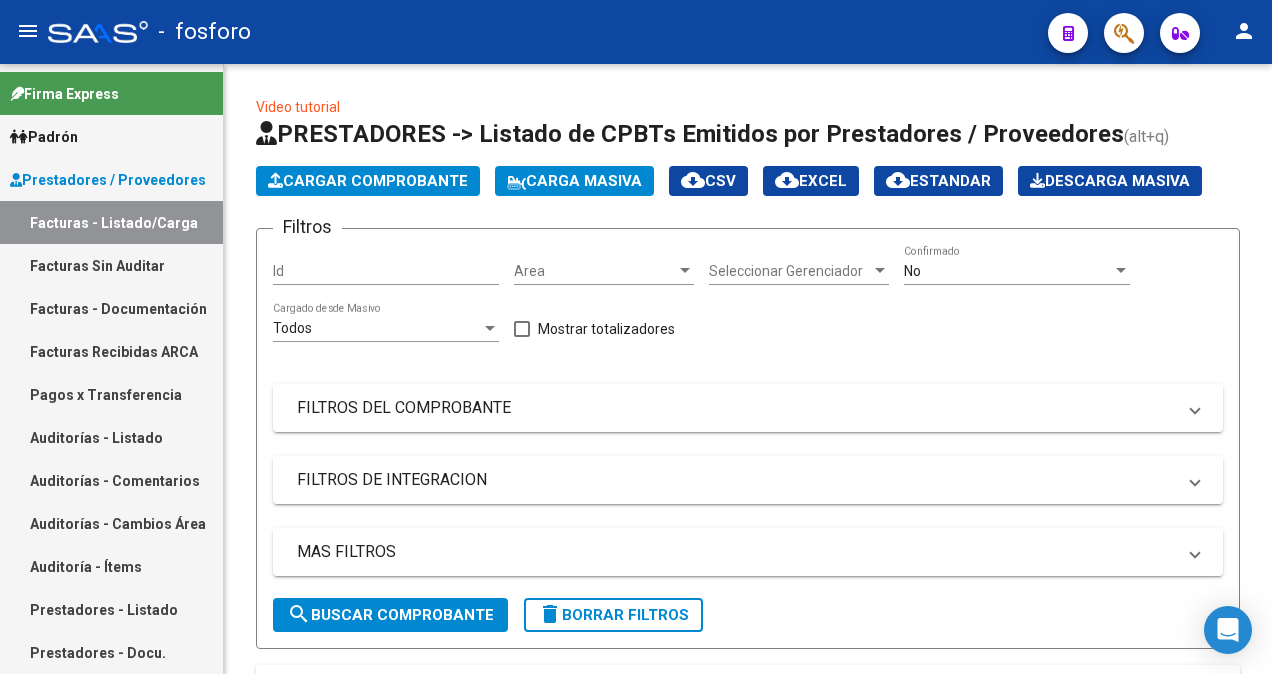 click at bounding box center [685, 270] 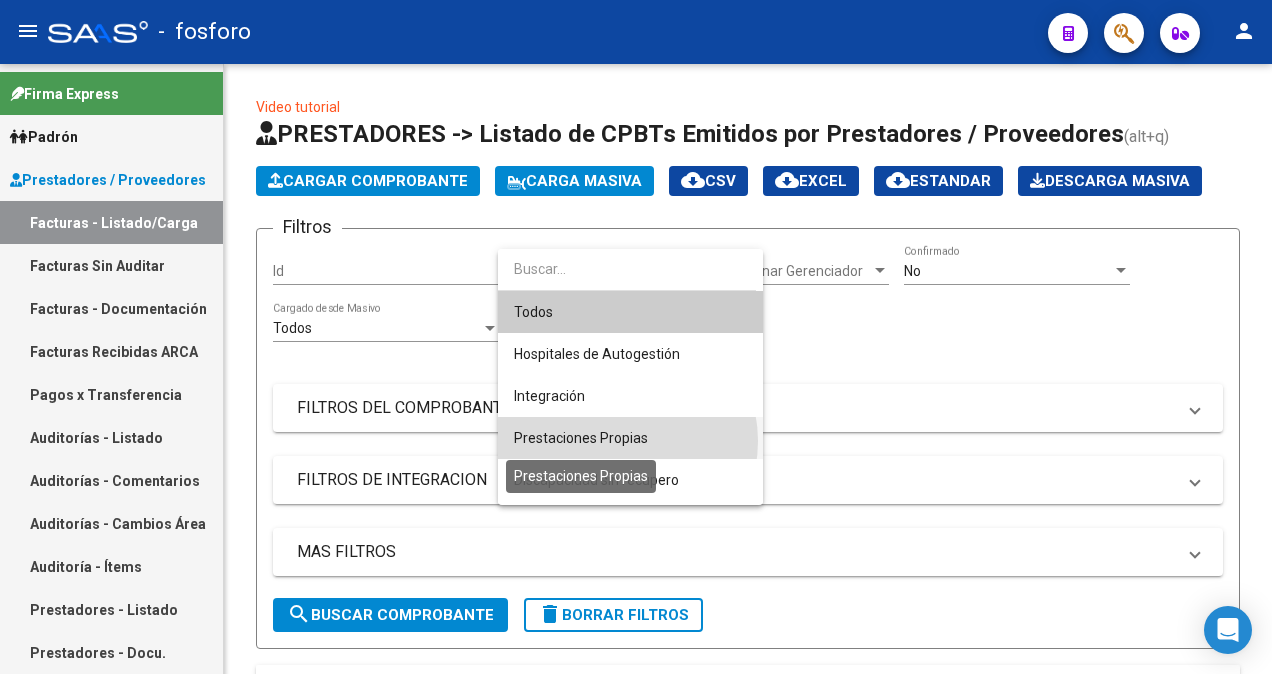 click on "Prestaciones Propias" at bounding box center (581, 438) 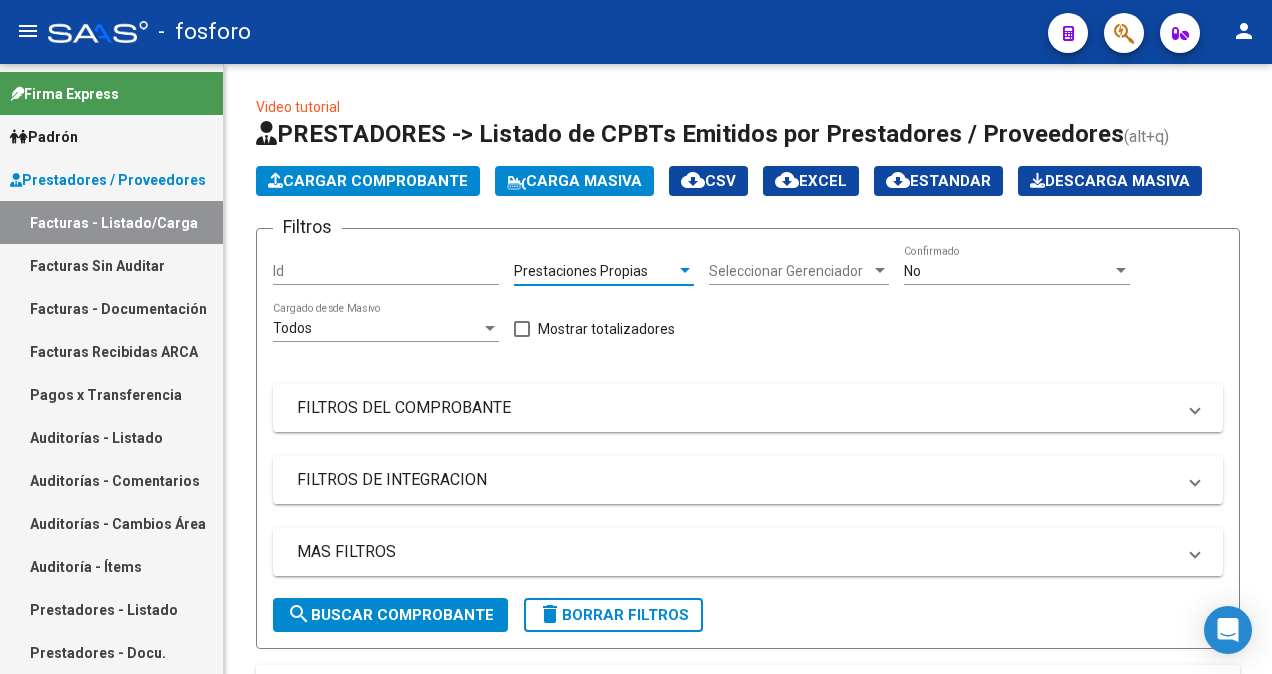 click on "search  Buscar Comprobante" 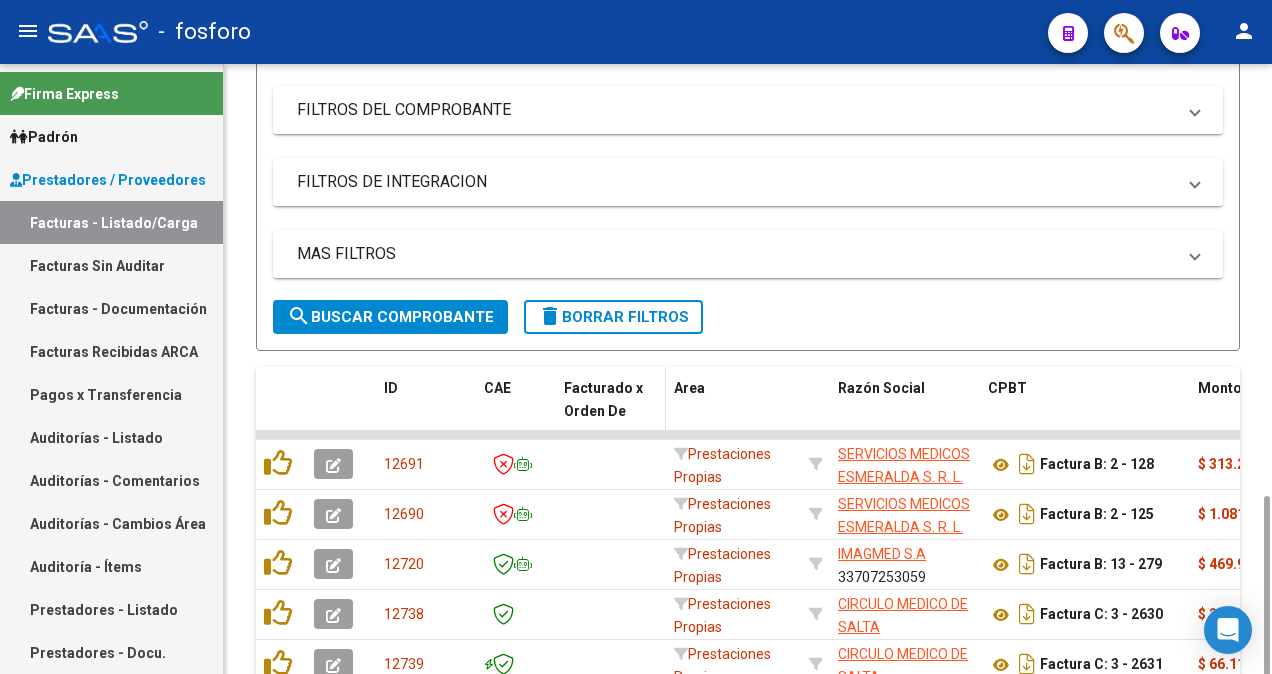 scroll, scrollTop: 698, scrollLeft: 0, axis: vertical 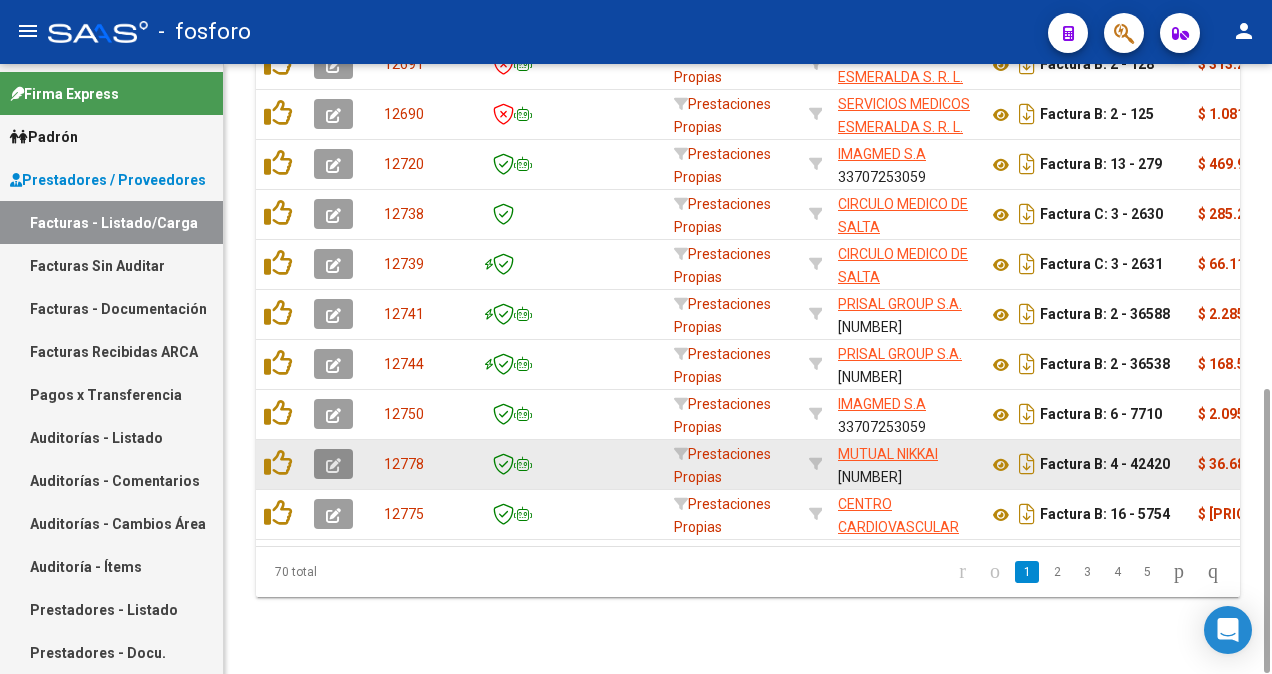 click 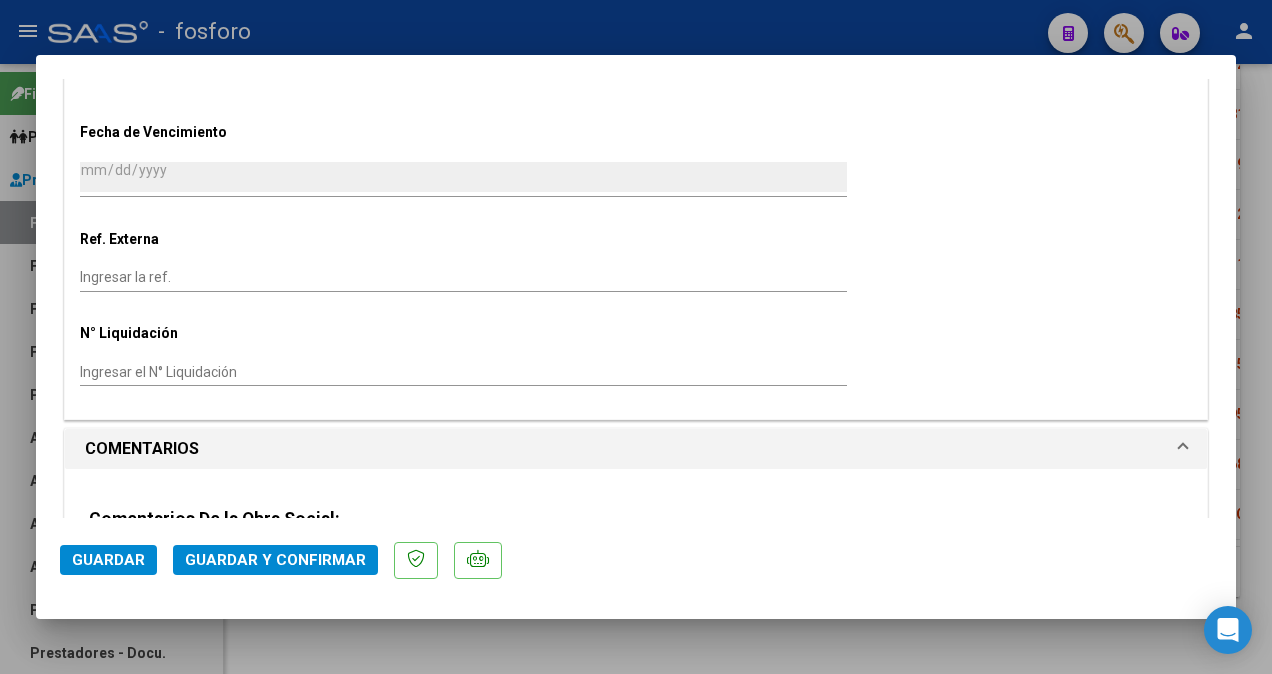 scroll, scrollTop: 1200, scrollLeft: 0, axis: vertical 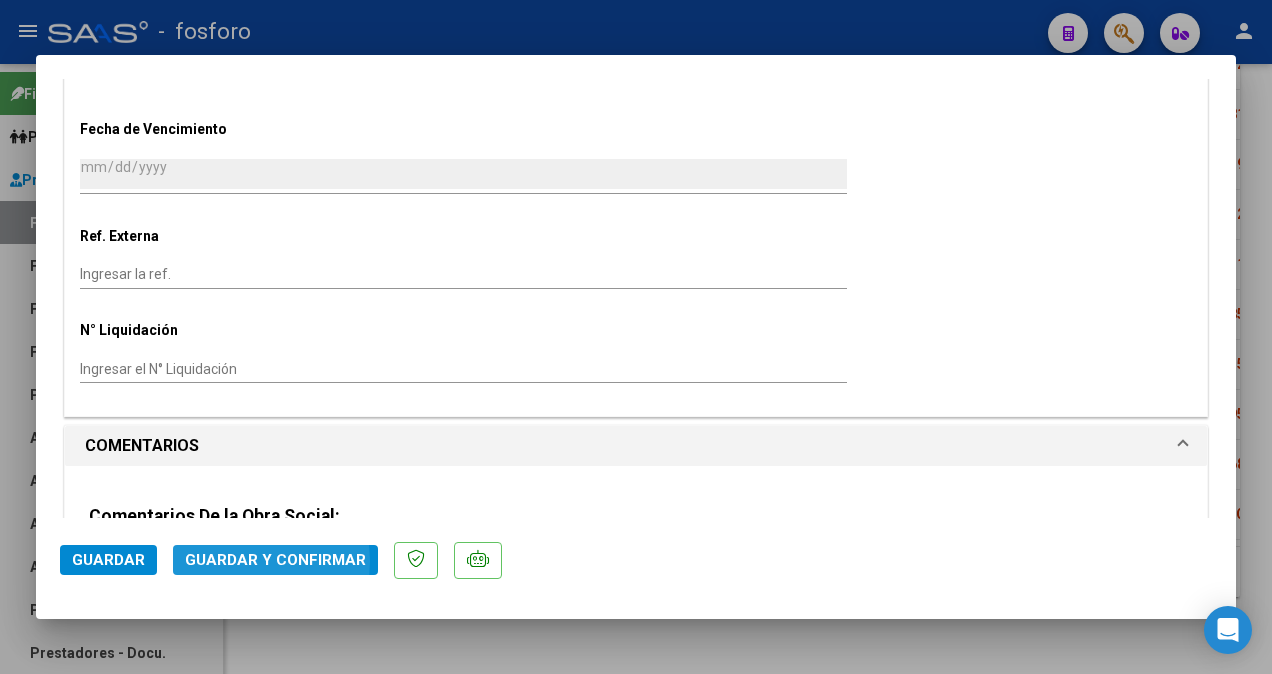 click on "Guardar y Confirmar" 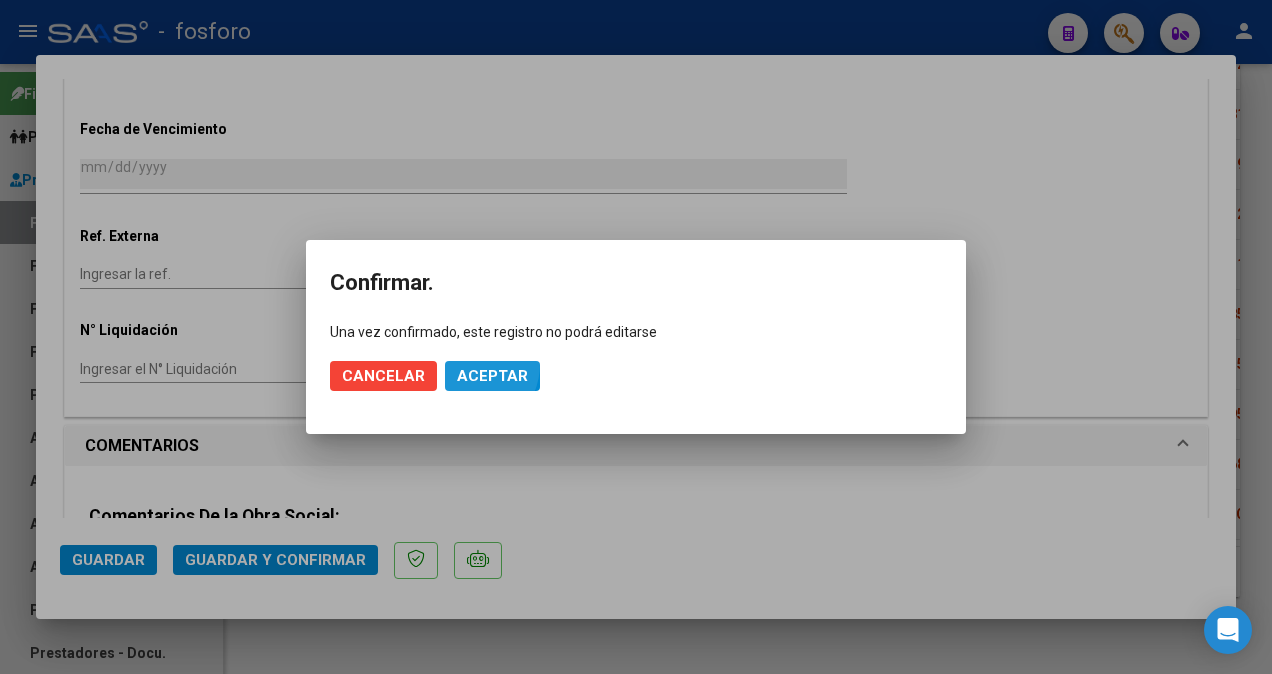 click on "Aceptar" 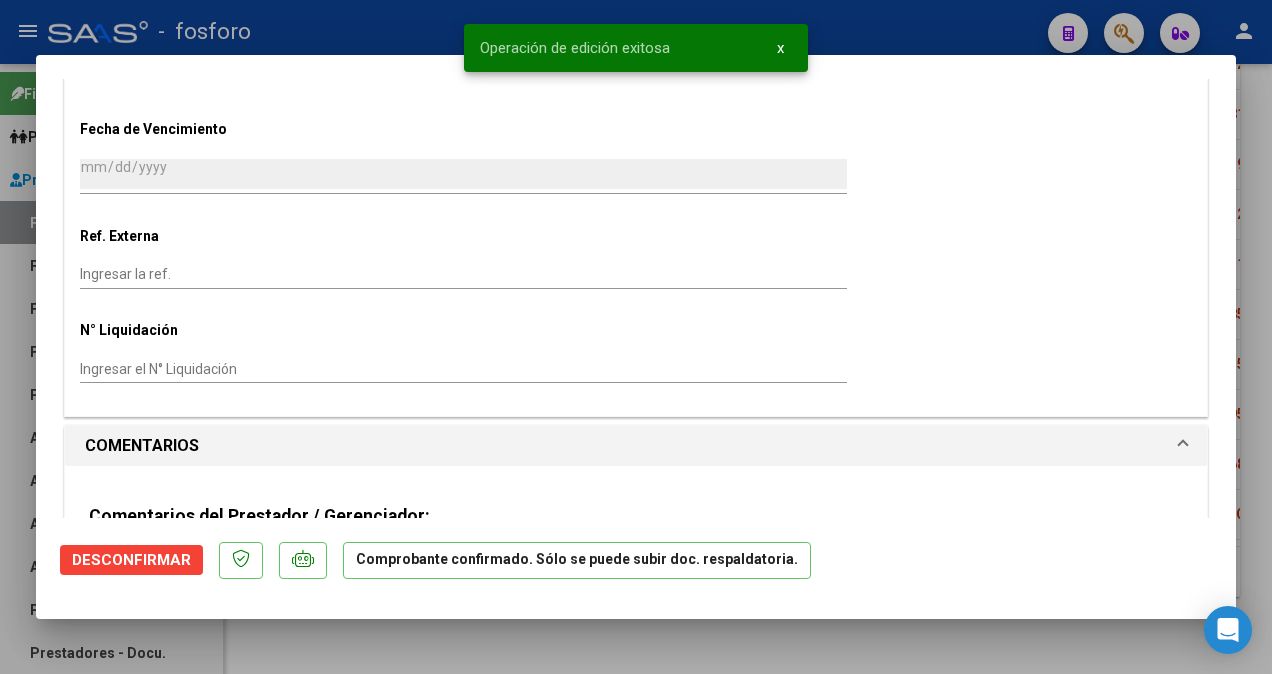 click at bounding box center (636, 337) 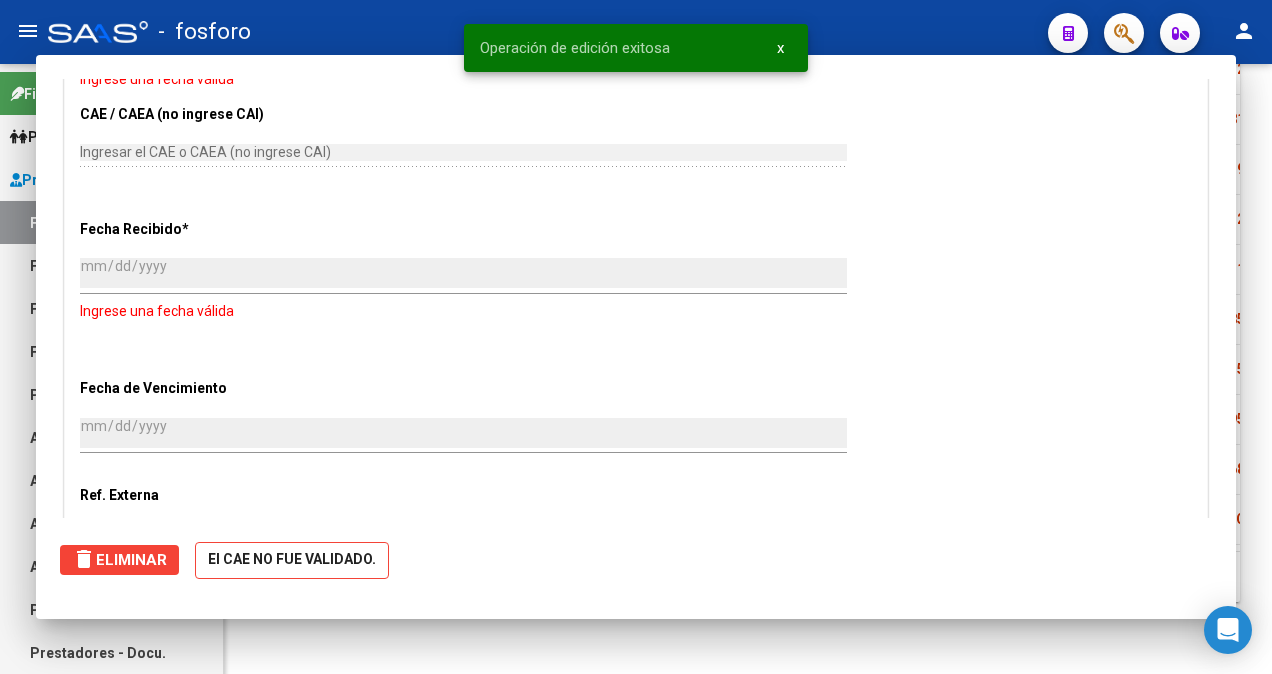 scroll, scrollTop: 0, scrollLeft: 0, axis: both 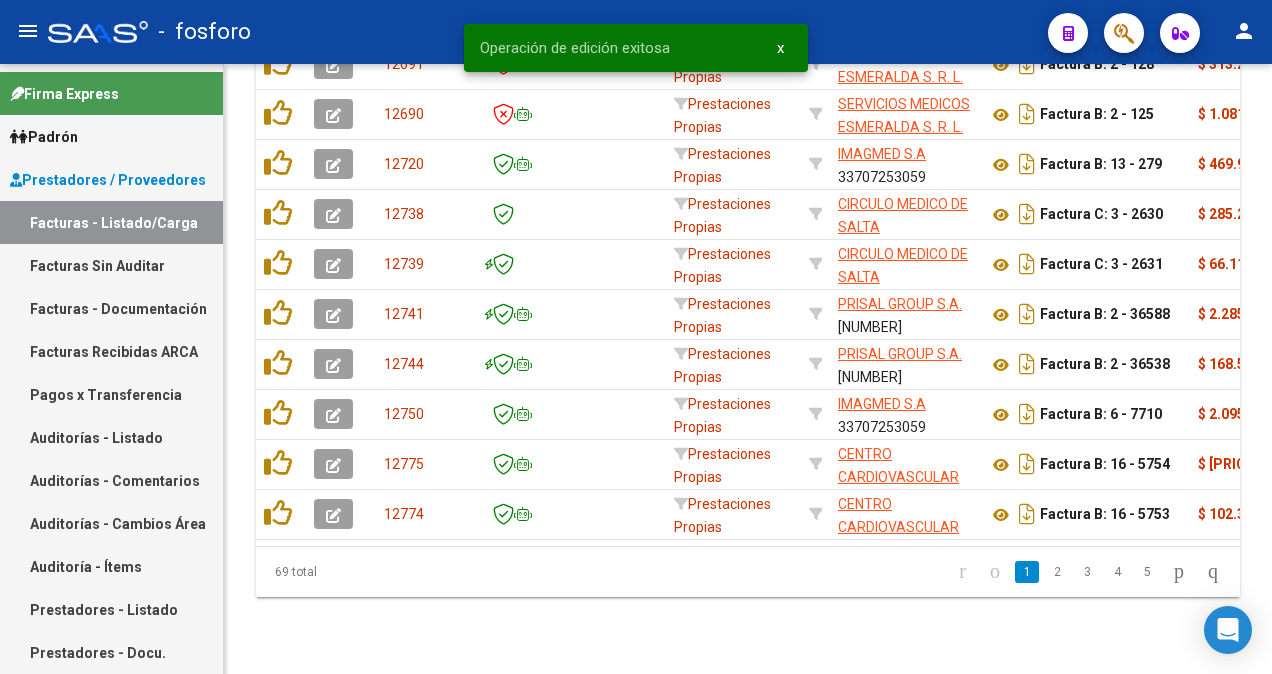 click on "Facturas Sin Auditar" at bounding box center [111, 265] 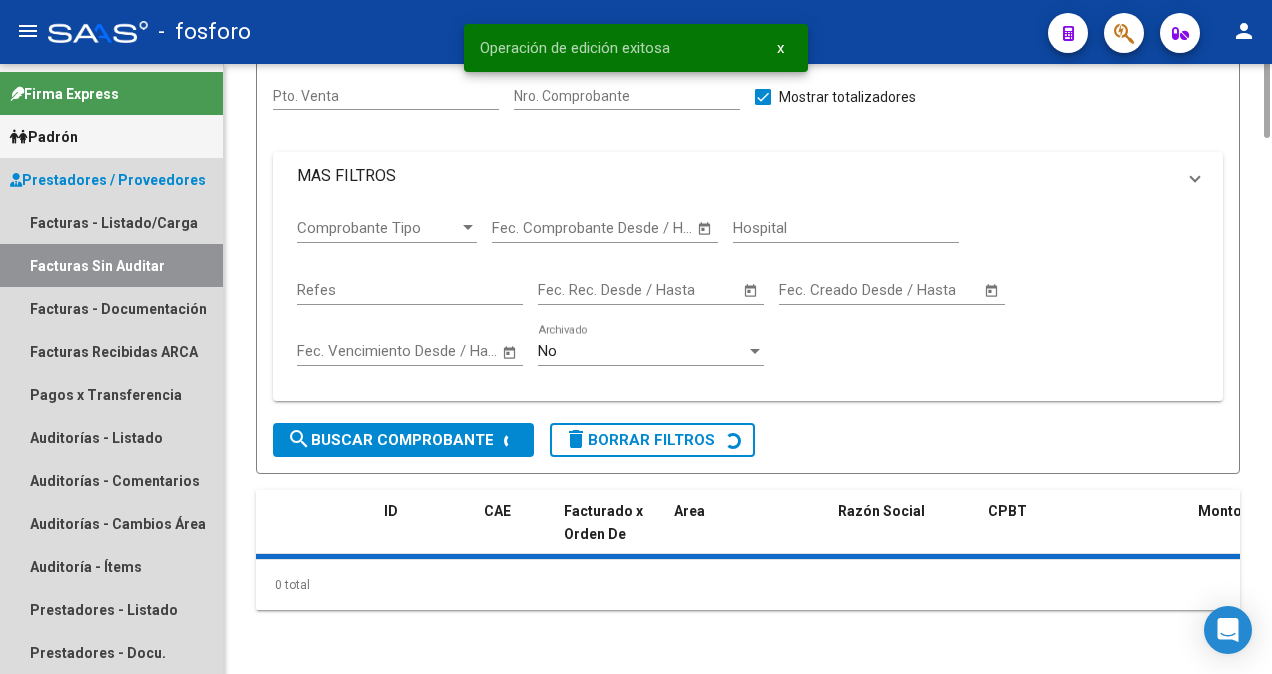 scroll, scrollTop: 0, scrollLeft: 0, axis: both 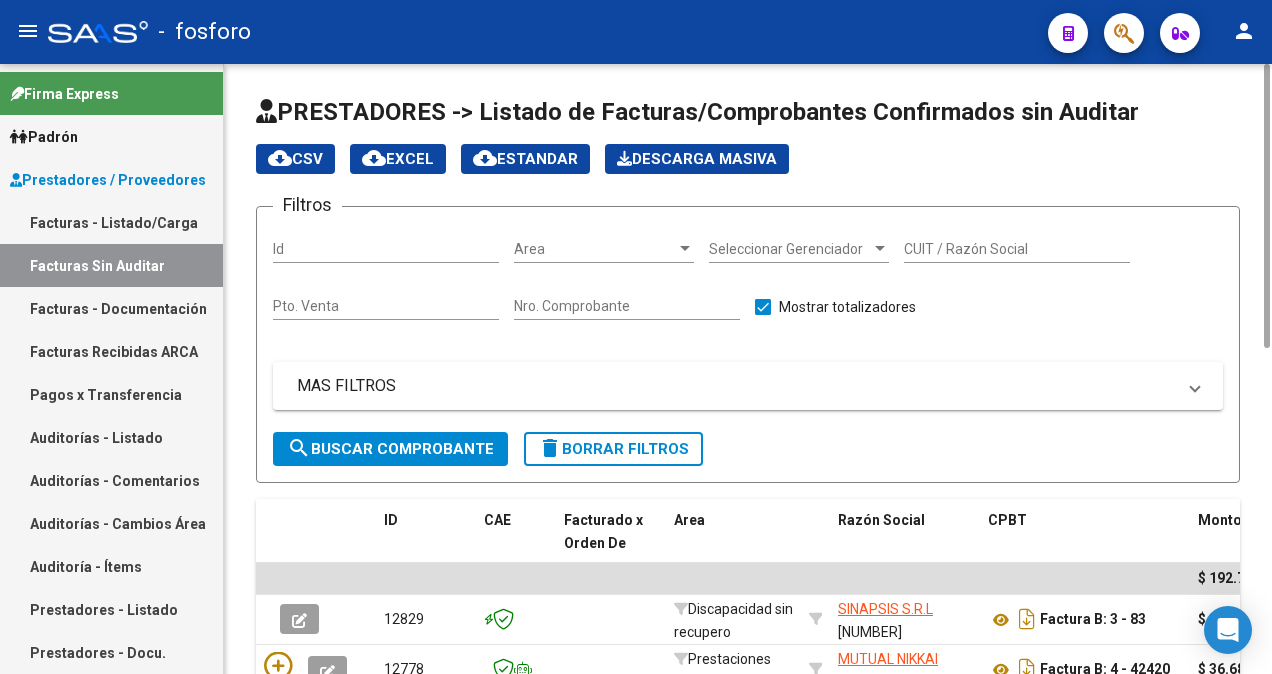 click at bounding box center [685, 248] 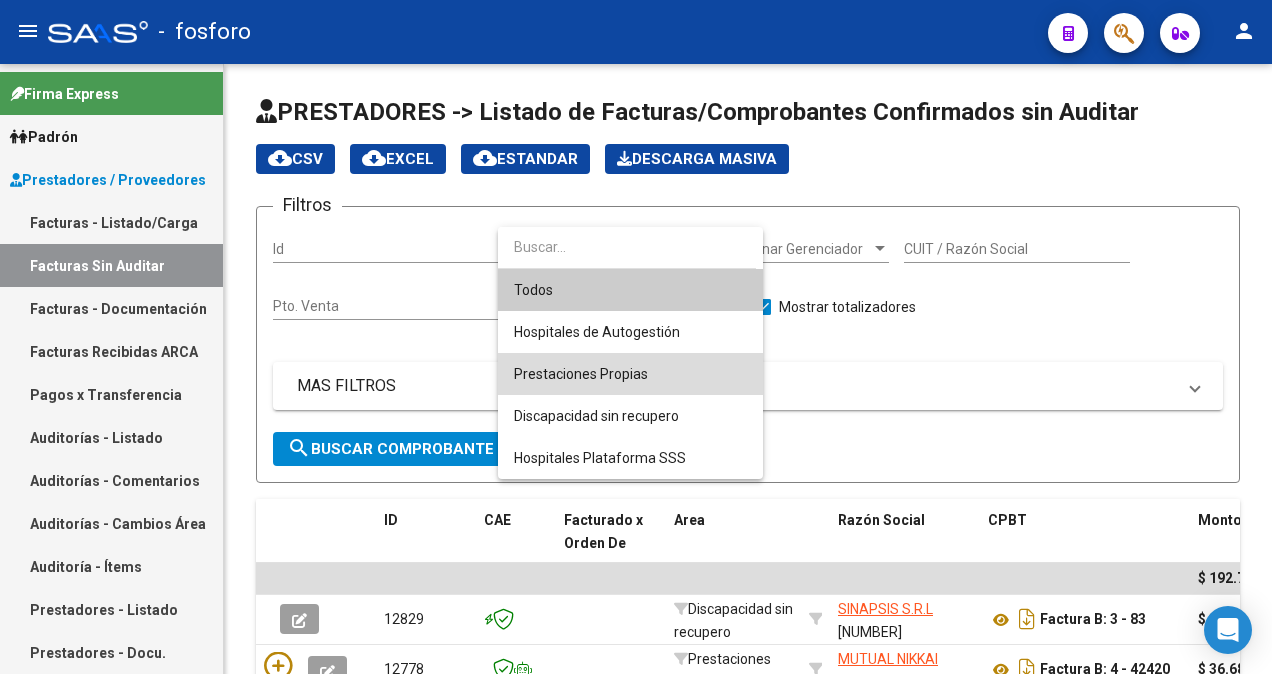 click on "Prestaciones Propias" at bounding box center (630, 374) 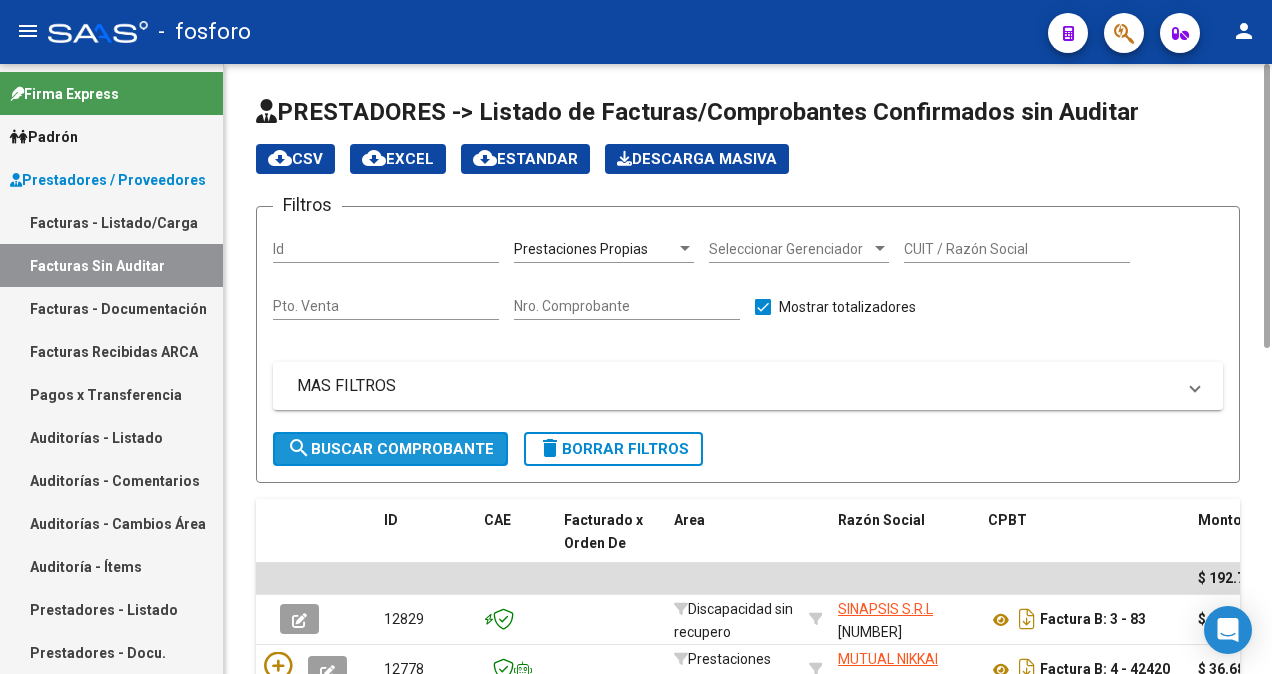 click on "search  Buscar Comprobante" 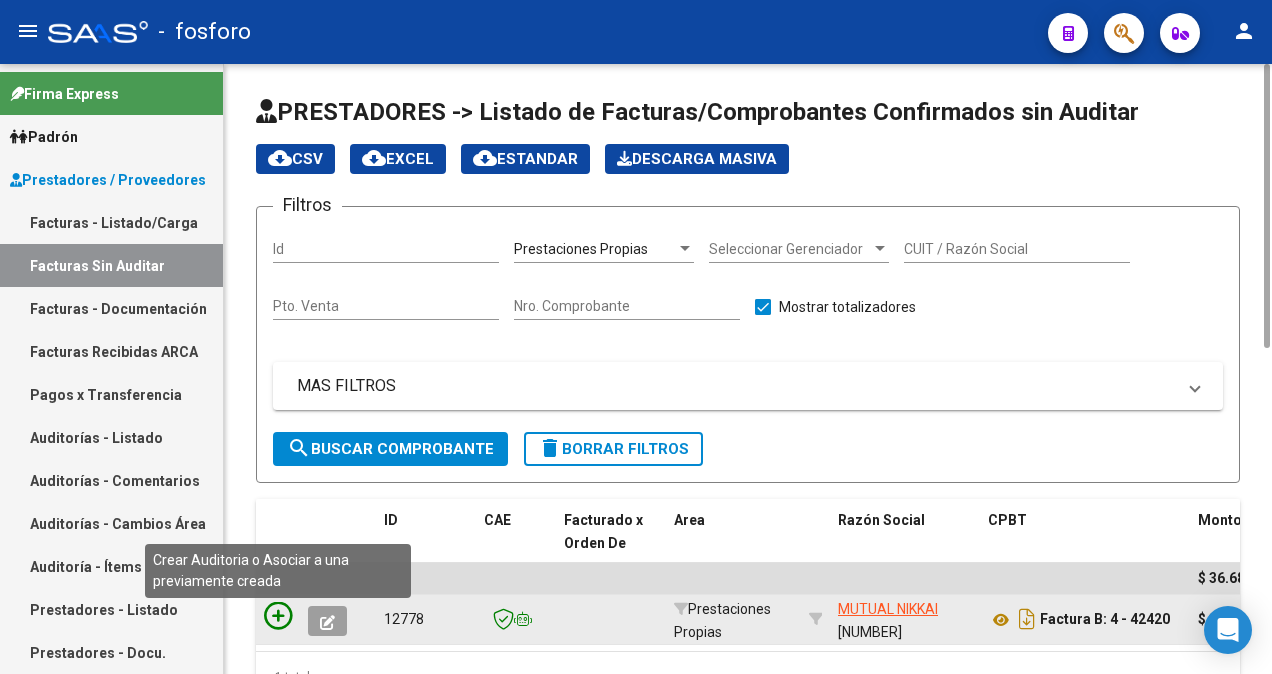 click 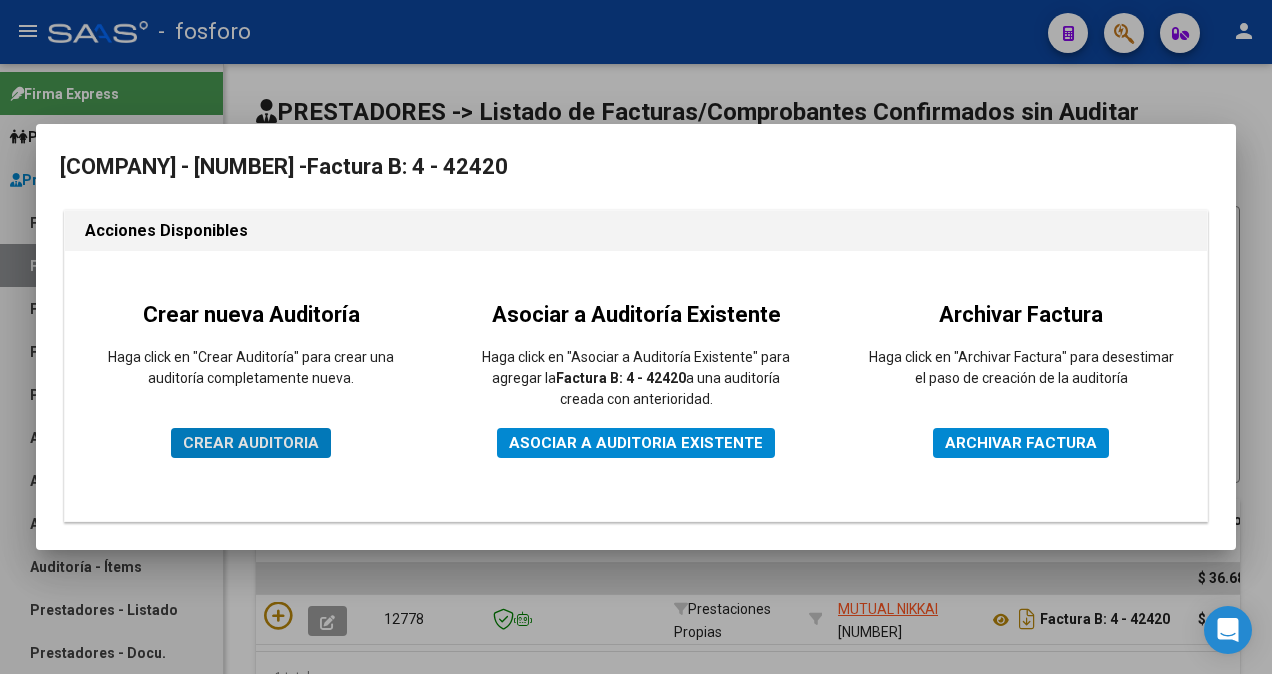 click on "CREAR AUDITORIA" at bounding box center (251, 443) 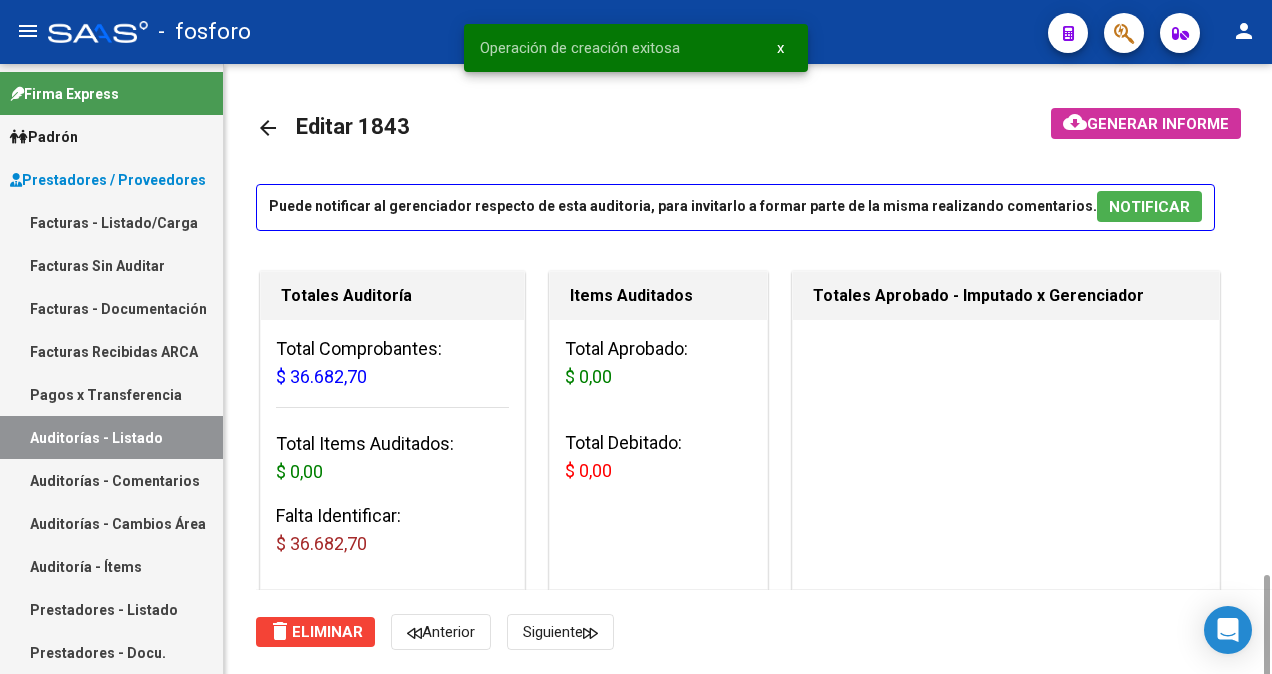 scroll, scrollTop: 600, scrollLeft: 0, axis: vertical 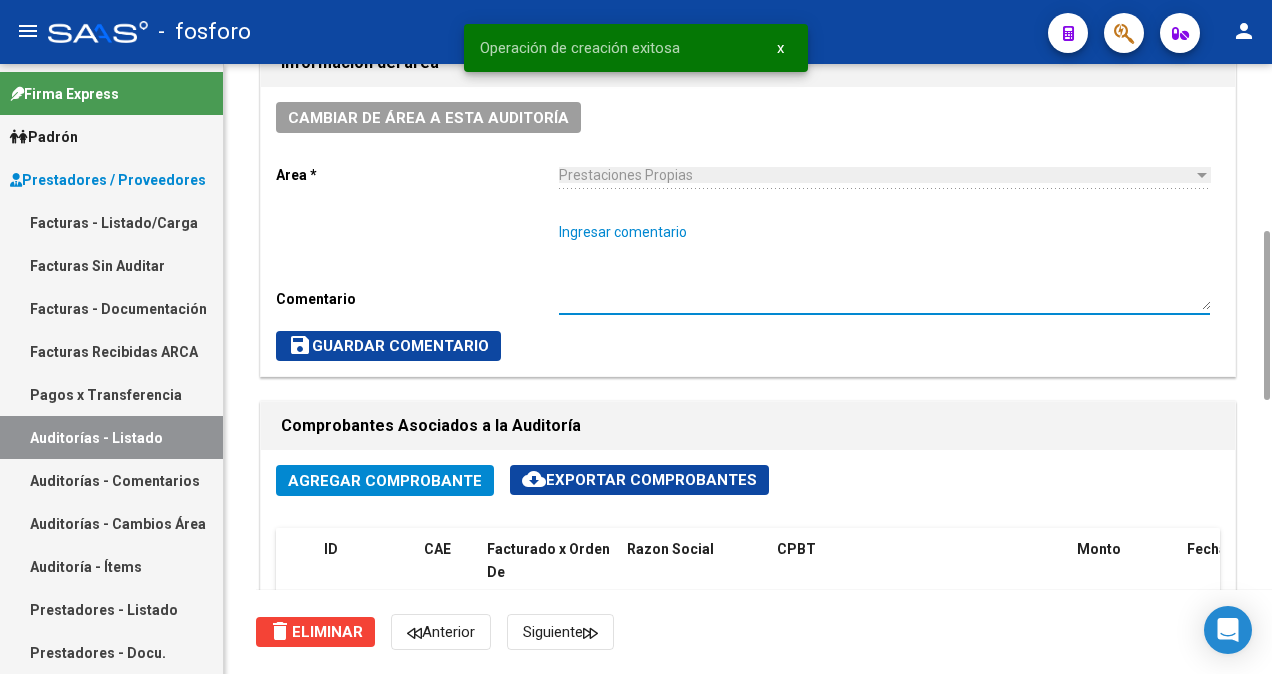 click on "Ingresar comentario" at bounding box center (884, 266) 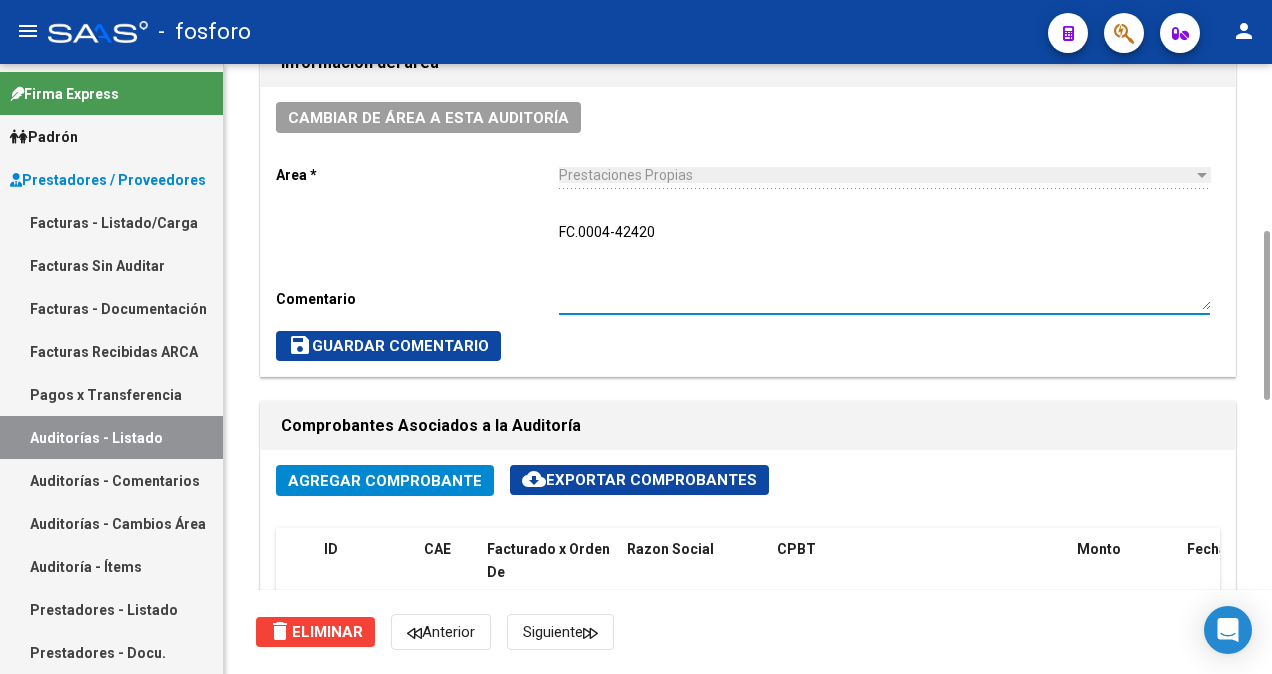 type on "FC.0004-42420" 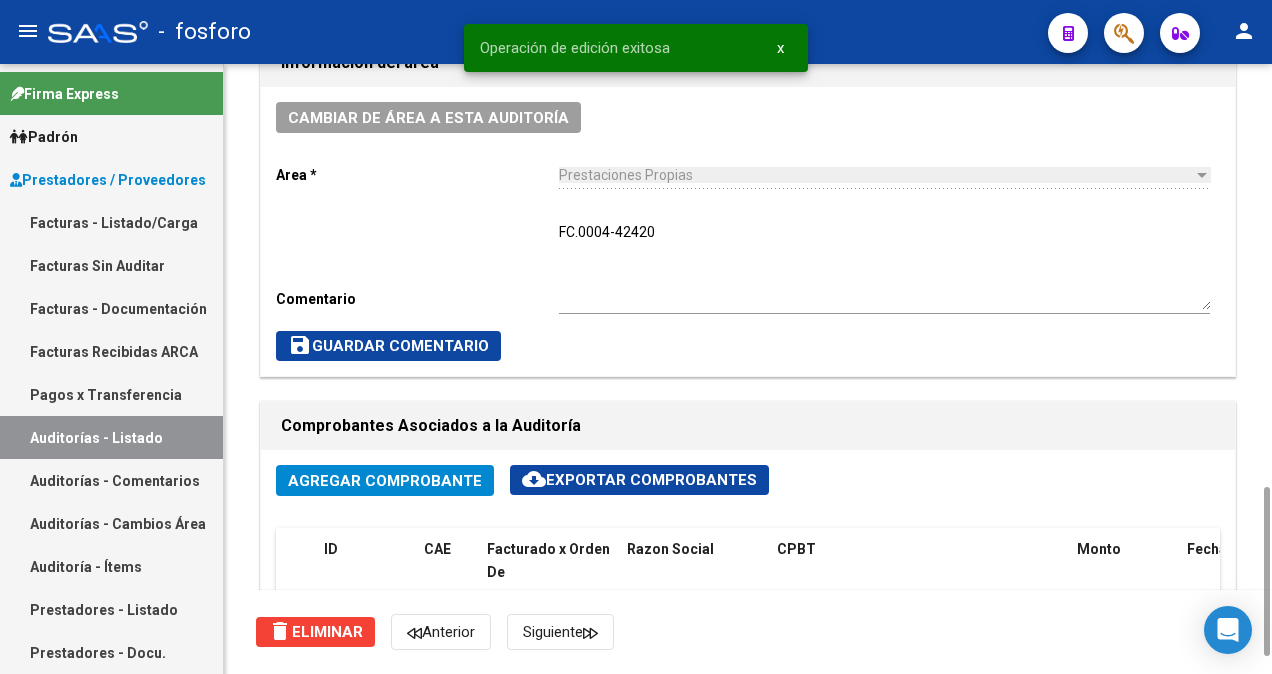scroll, scrollTop: 1200, scrollLeft: 0, axis: vertical 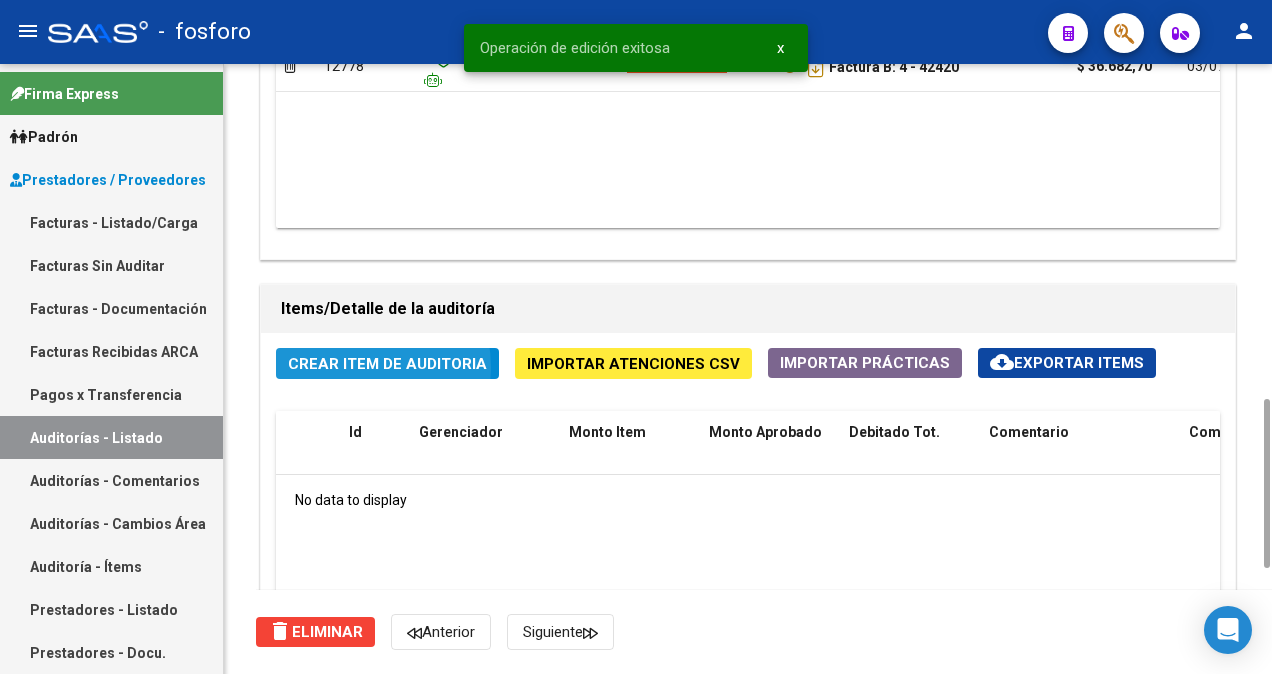 click on "Crear Item de Auditoria" 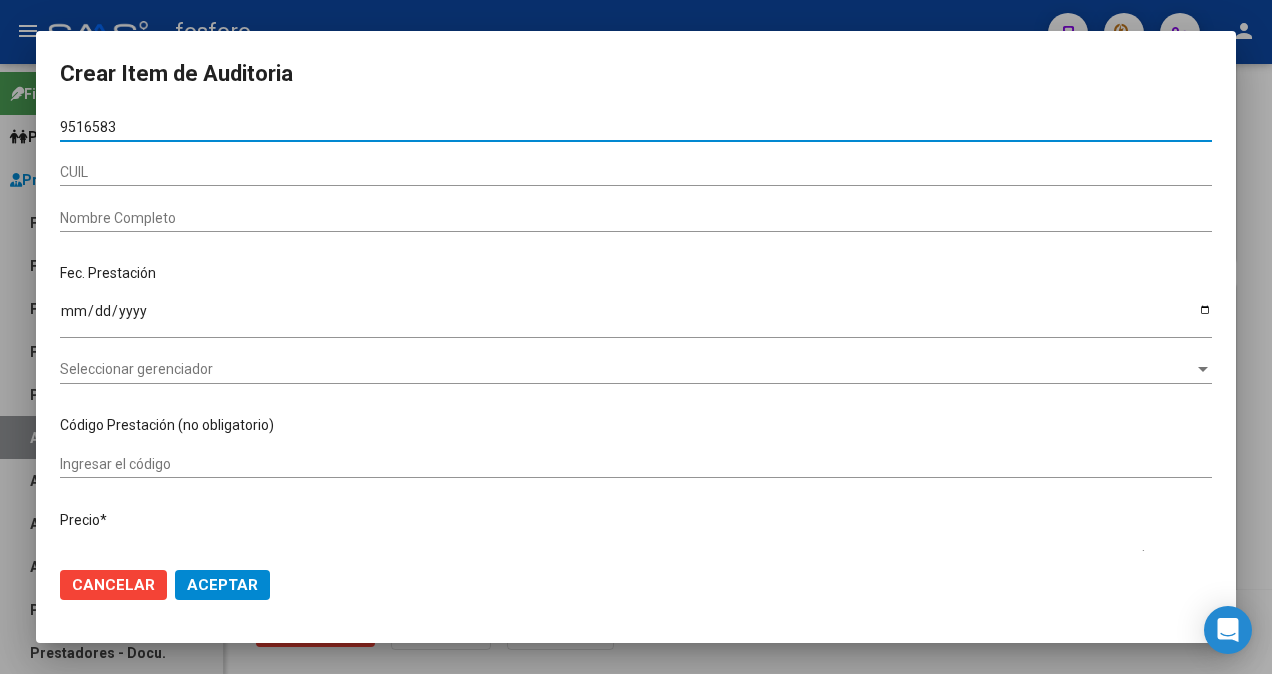 type on "95165835" 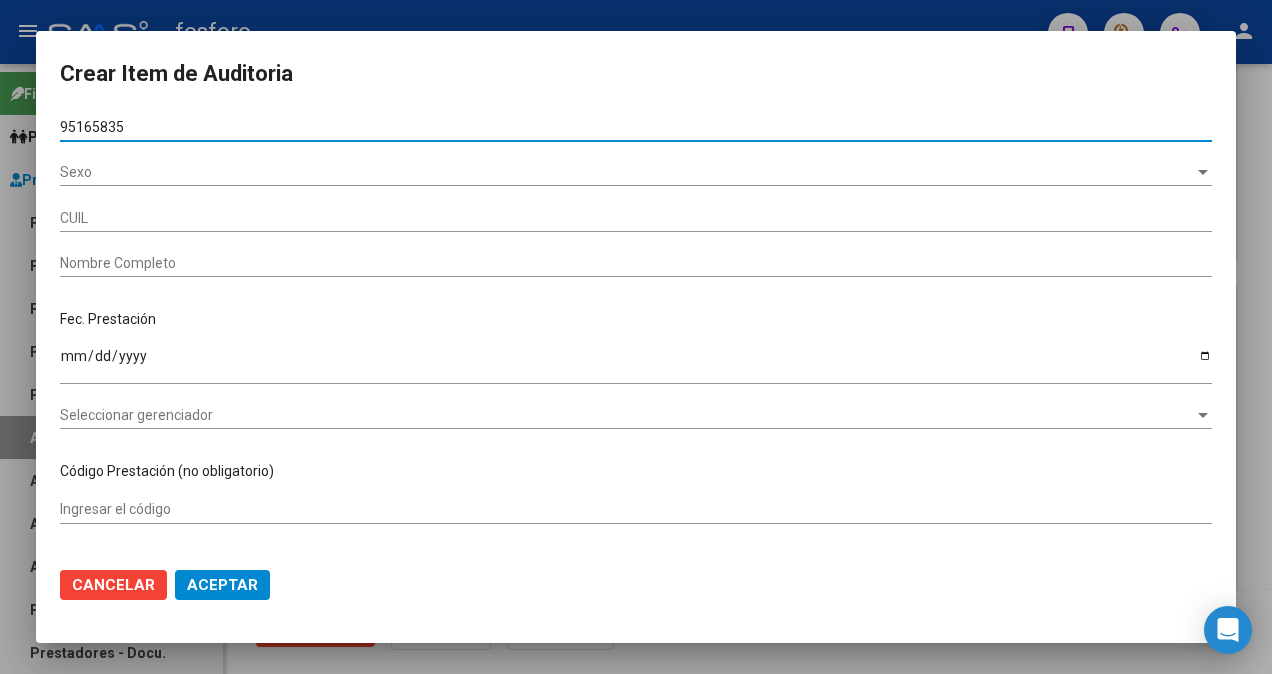 type on "[NUMBER]" 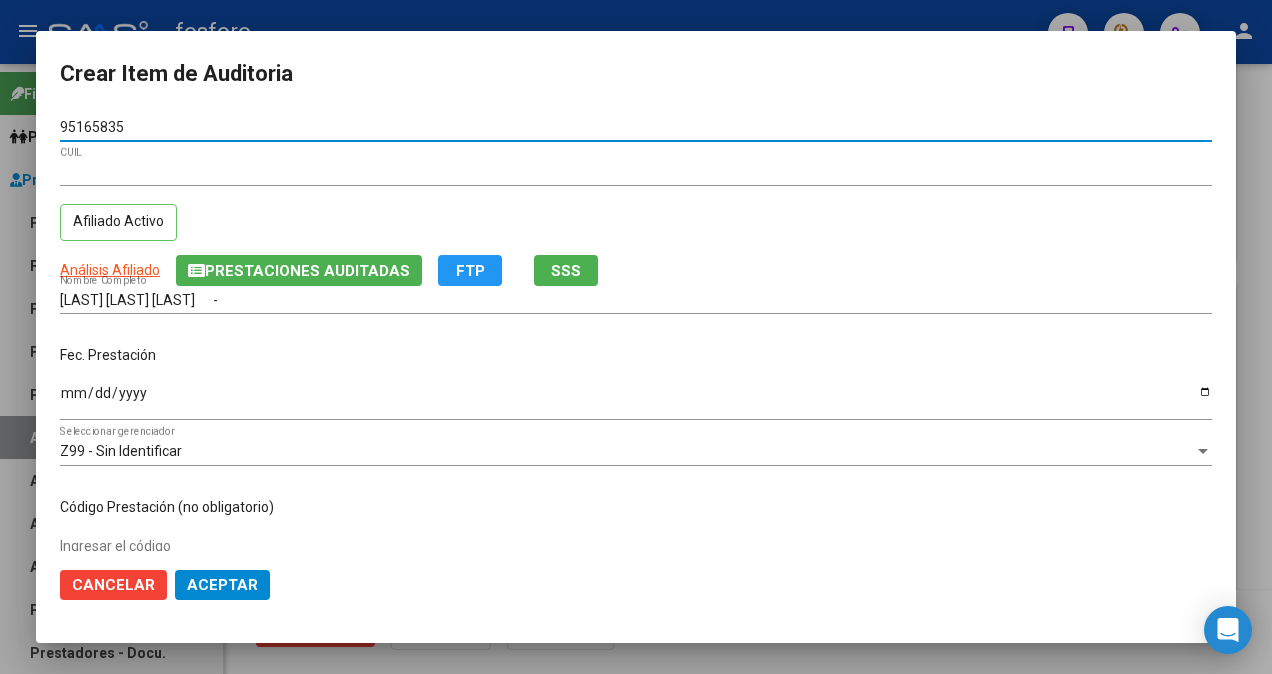 type on "95165835" 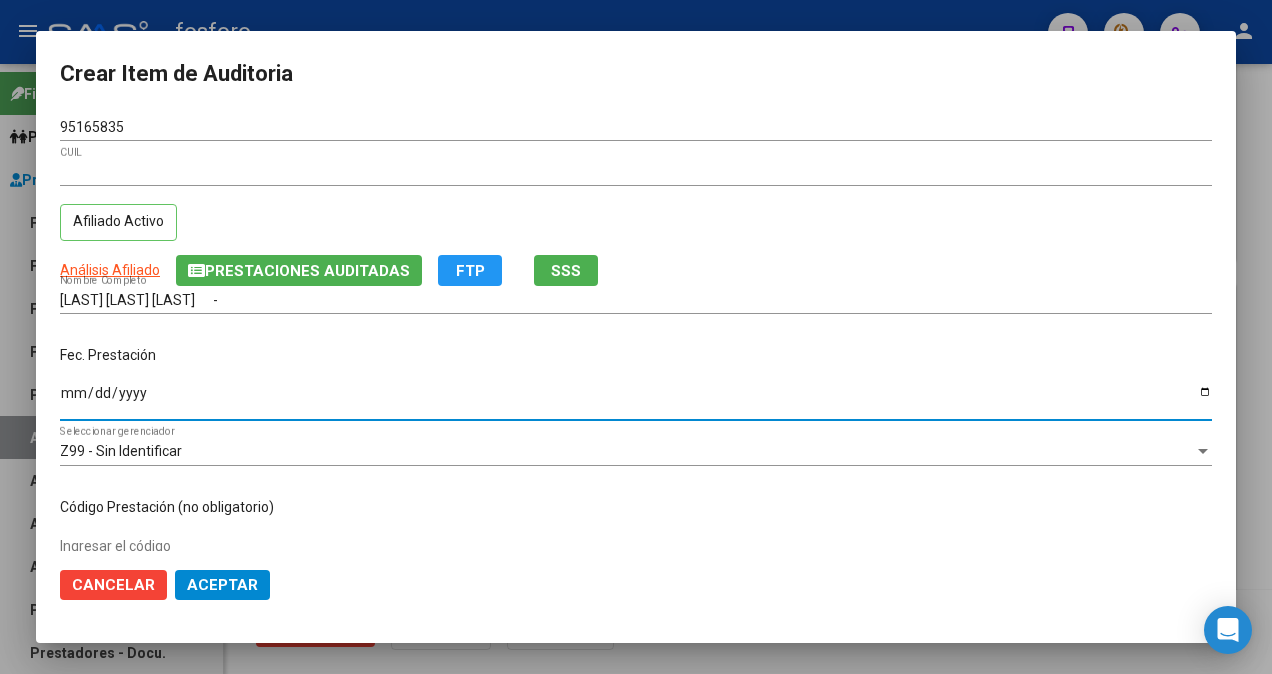 click on "Ingresar la fecha" at bounding box center (636, 400) 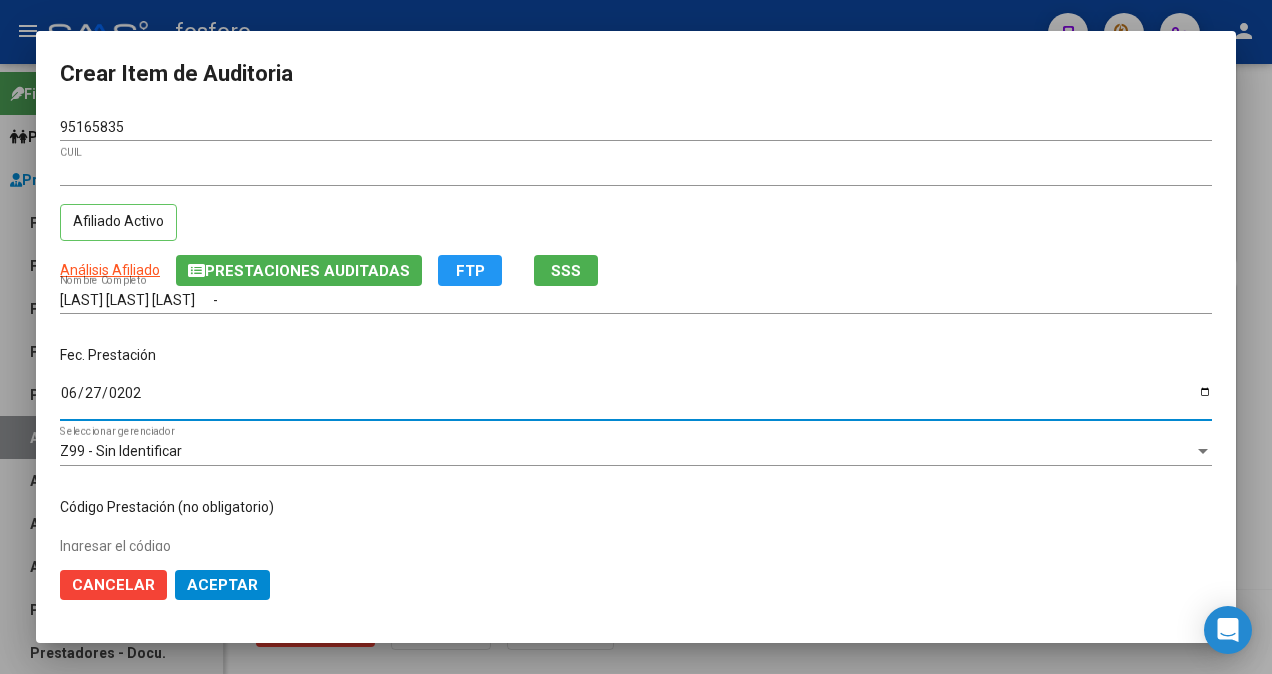 type on "[DATE]" 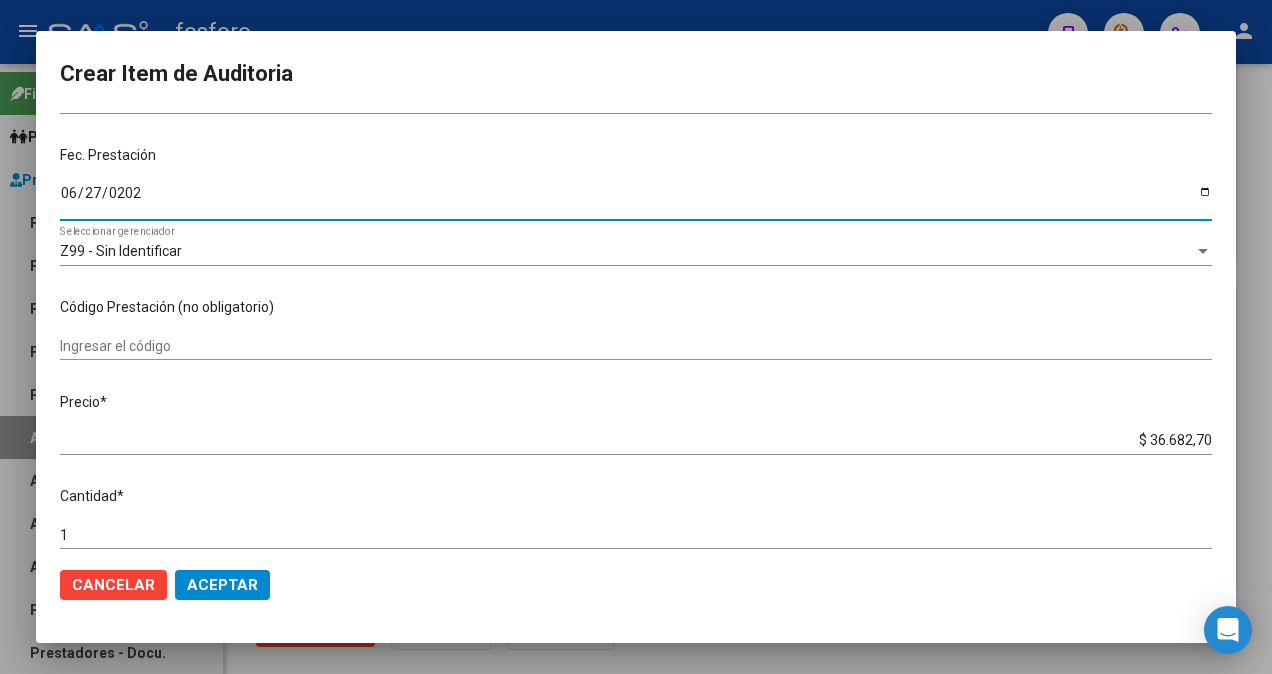 click on "Ingresar el código" at bounding box center (636, 346) 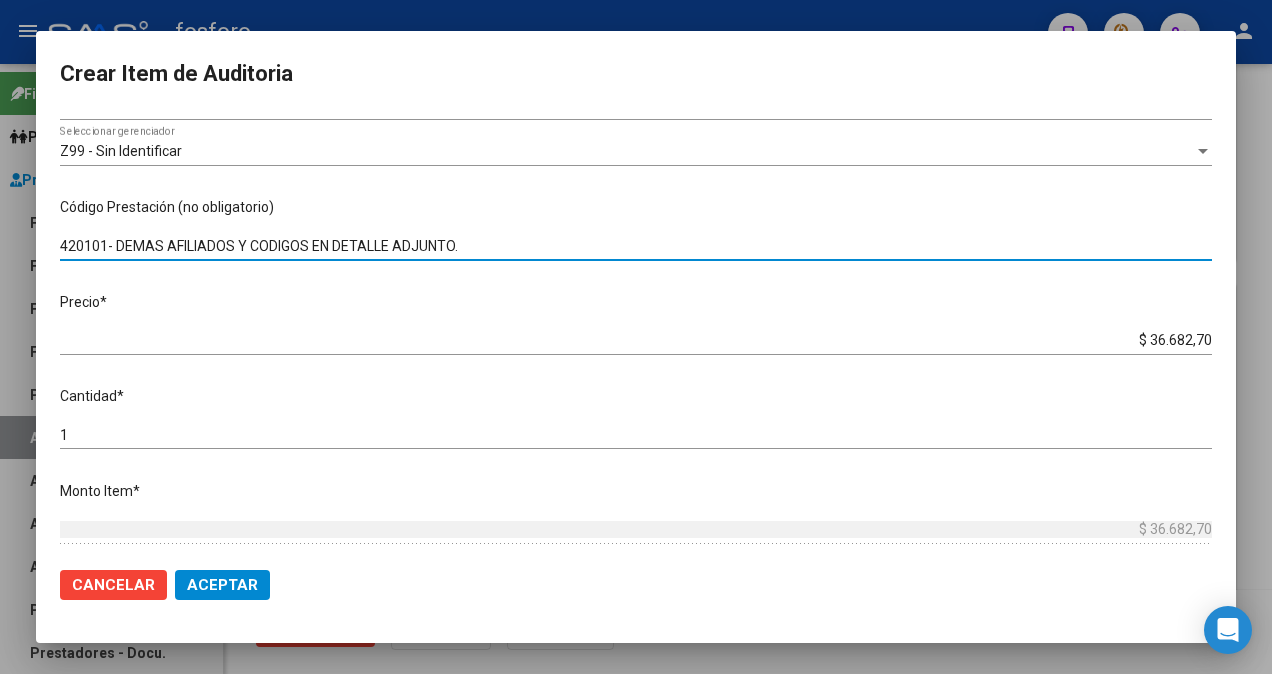 scroll, scrollTop: 500, scrollLeft: 0, axis: vertical 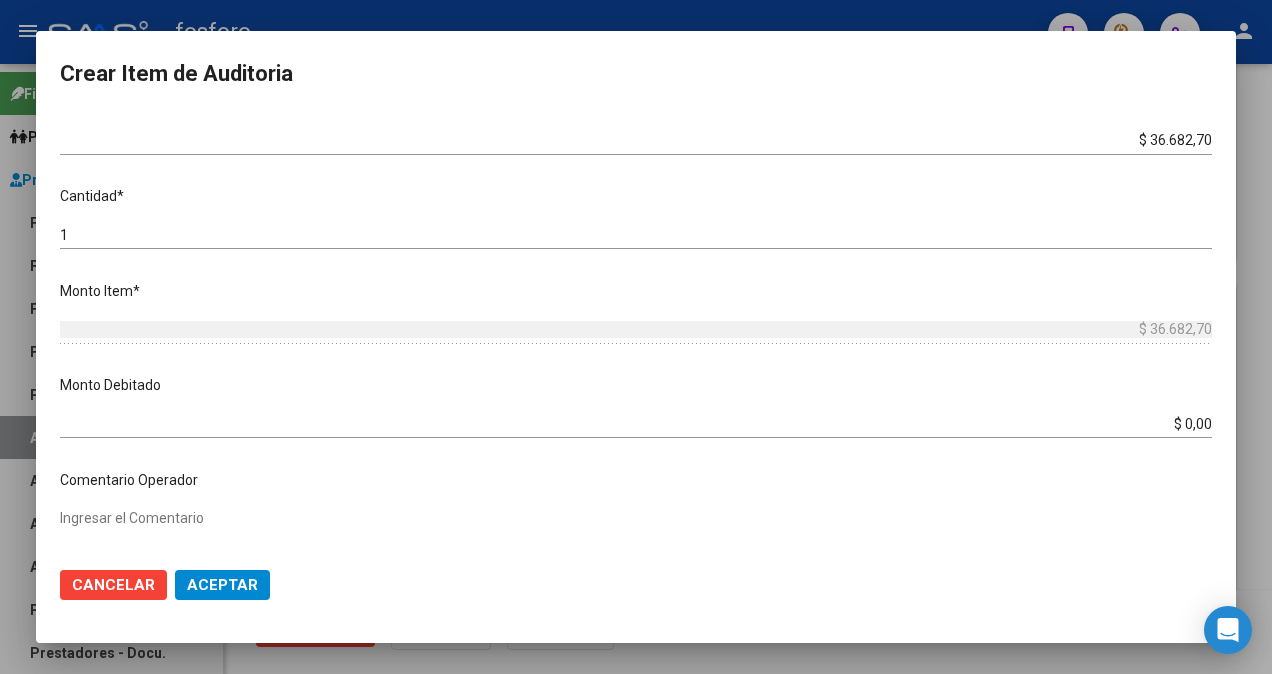type on "420101- DEMAS AFILIADOS Y CODIGOS EN DETALLE ADJUNTO." 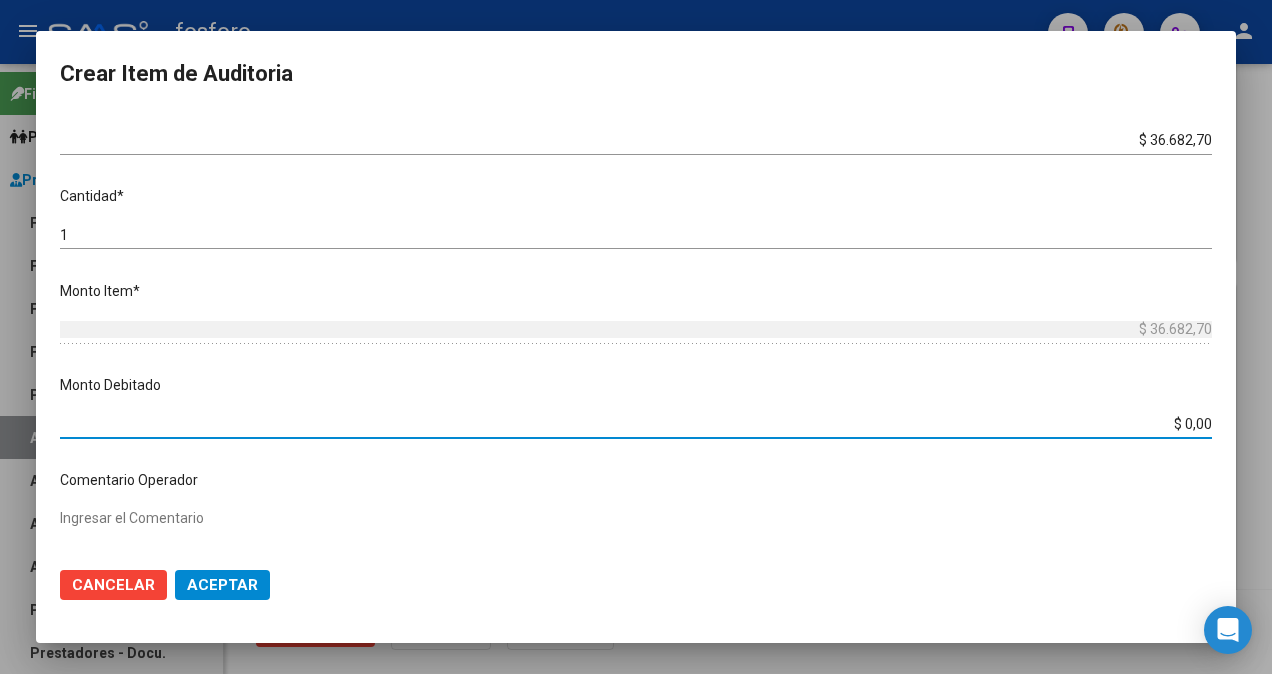 click on "$ 0,00" at bounding box center (636, 424) 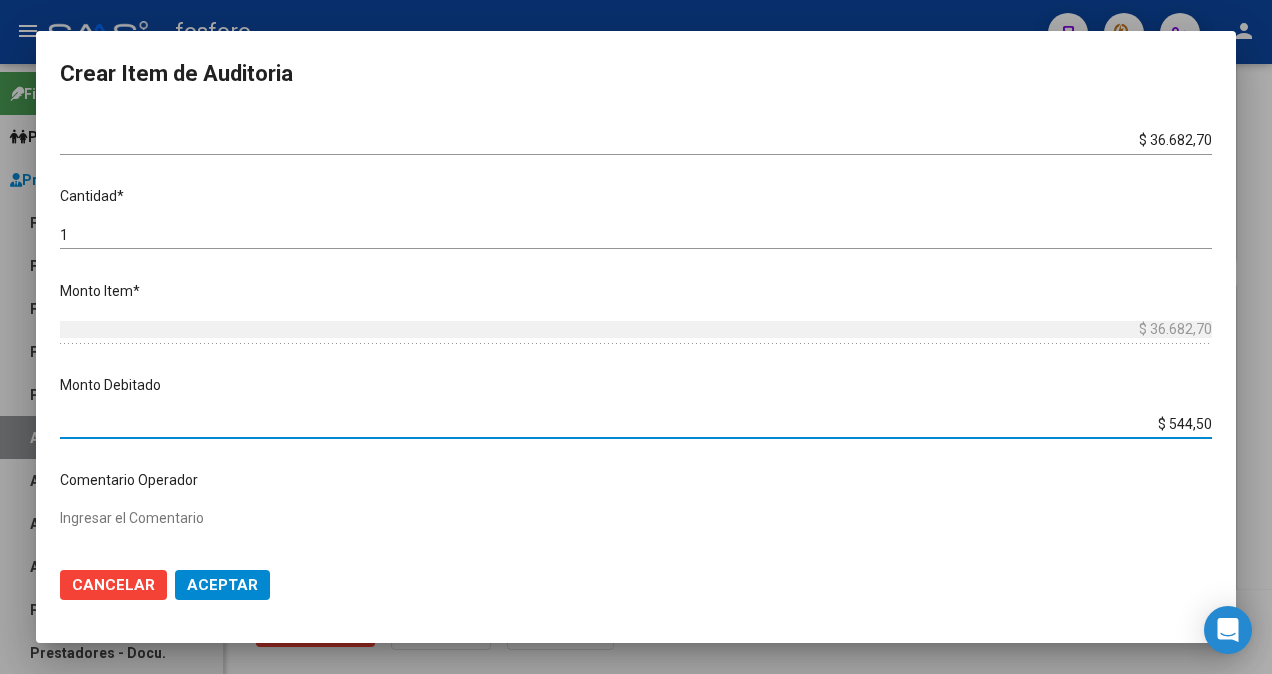 type on "$ 5.445,00" 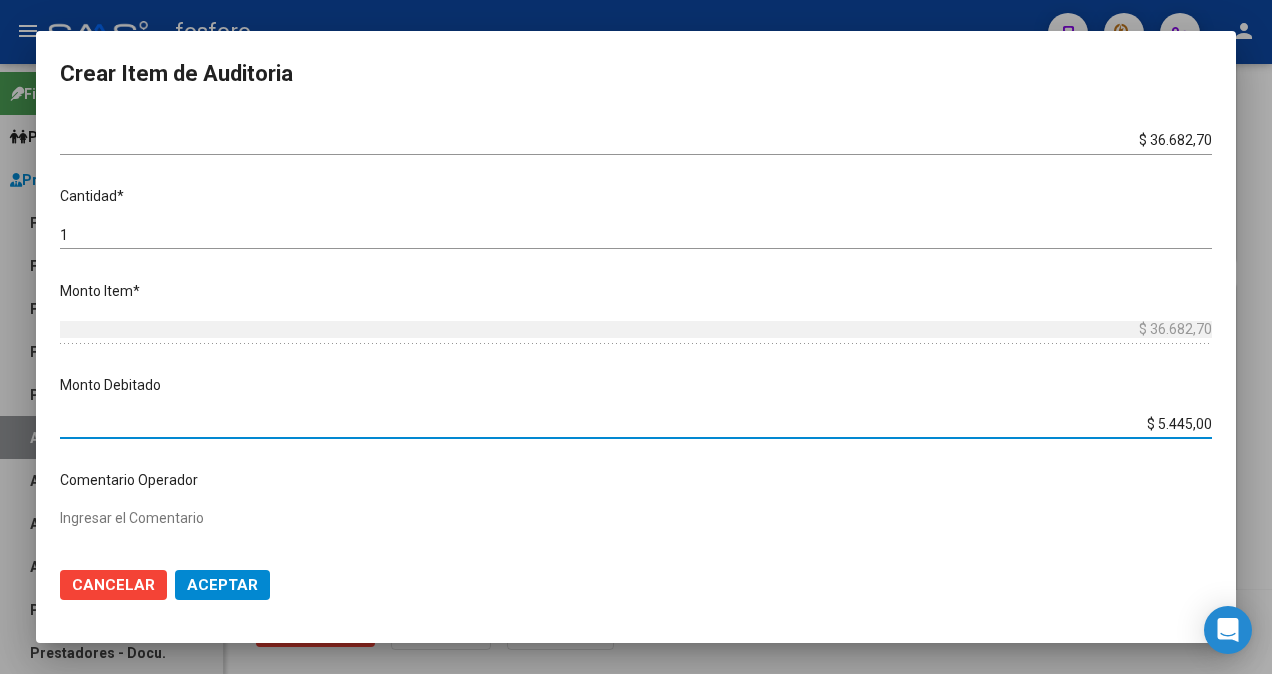 scroll, scrollTop: 800, scrollLeft: 0, axis: vertical 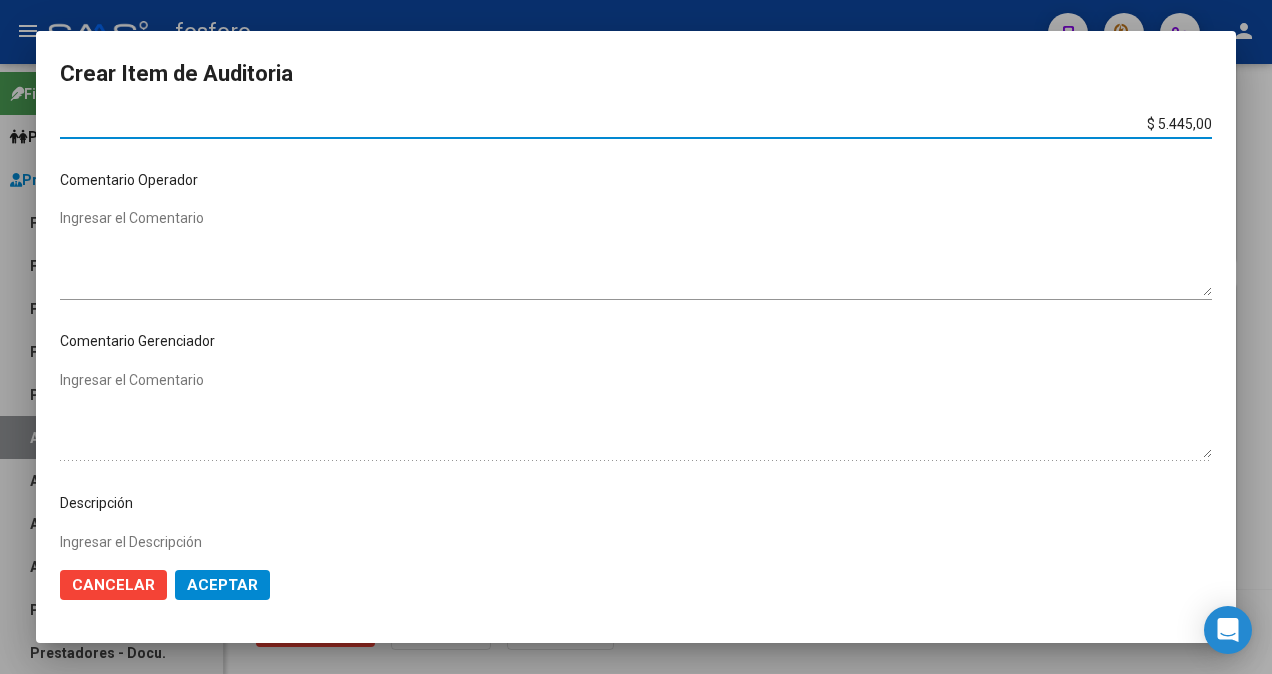 click on "Ingresar el Comentario" at bounding box center (636, 252) 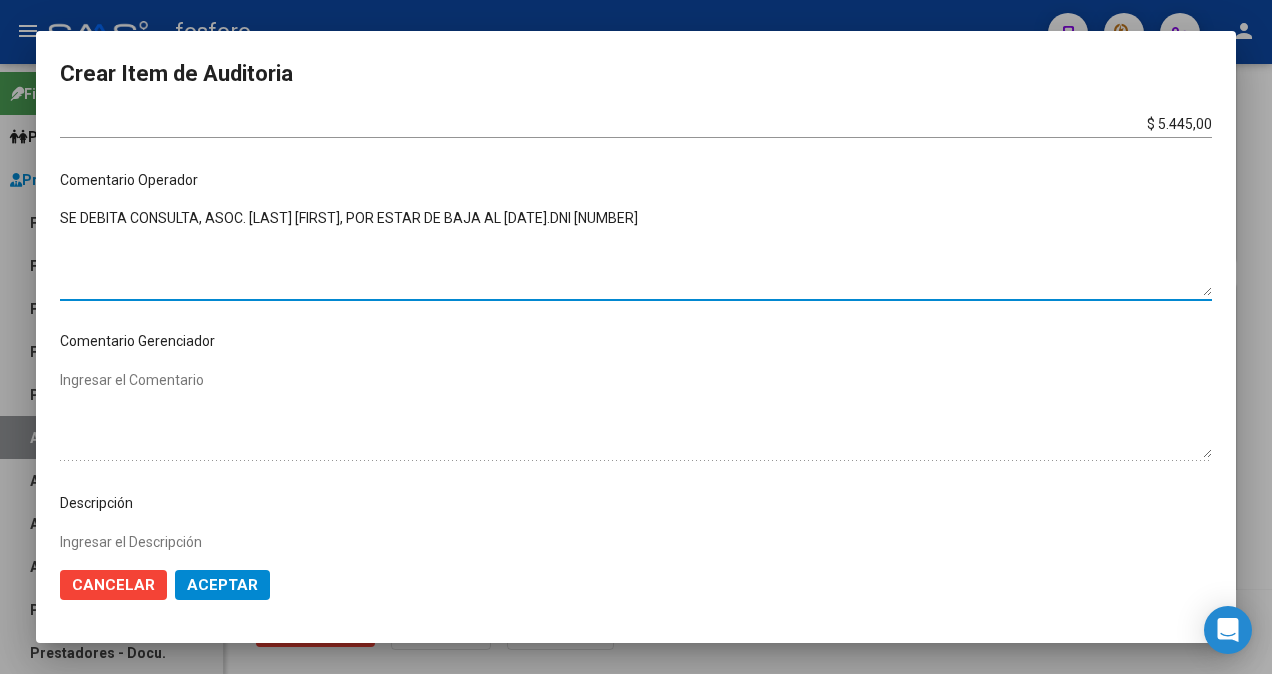 scroll, scrollTop: 1000, scrollLeft: 0, axis: vertical 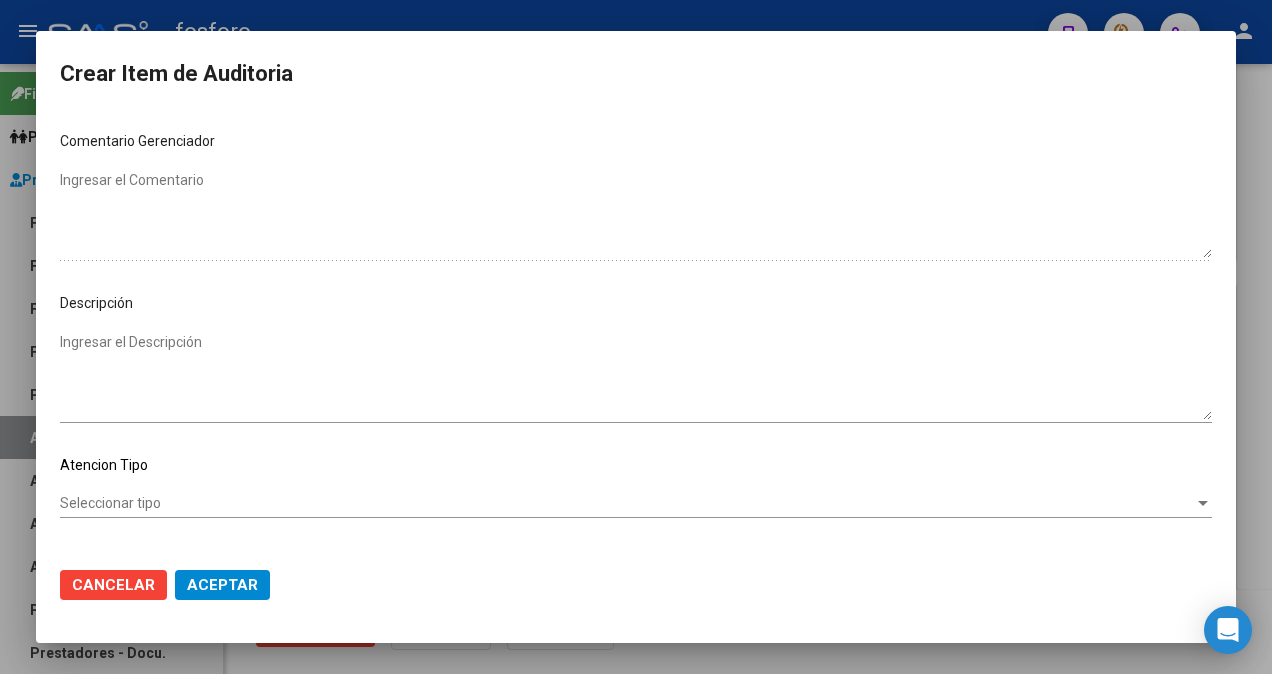 type on "SE DEBITA CONSULTA, ASOC. [LAST] [FIRST], POR ESTAR DE BAJA AL [DATE].DNI [NUMBER]" 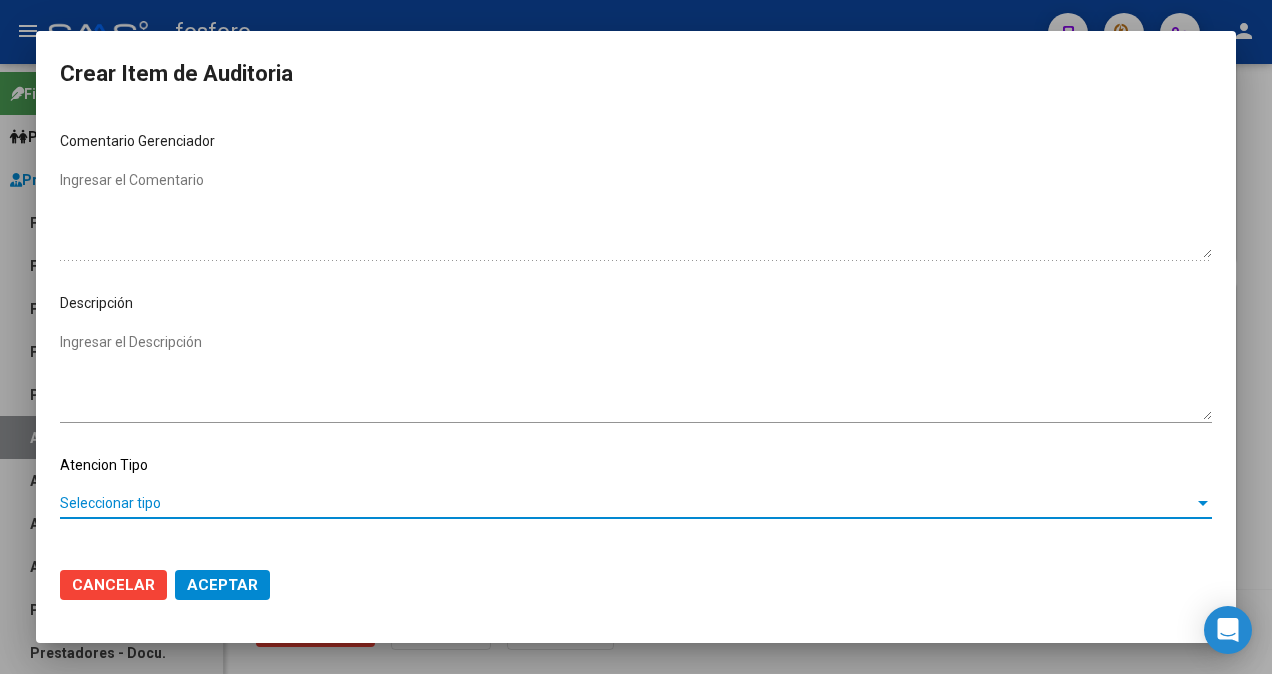 click on "Seleccionar tipo" at bounding box center [627, 503] 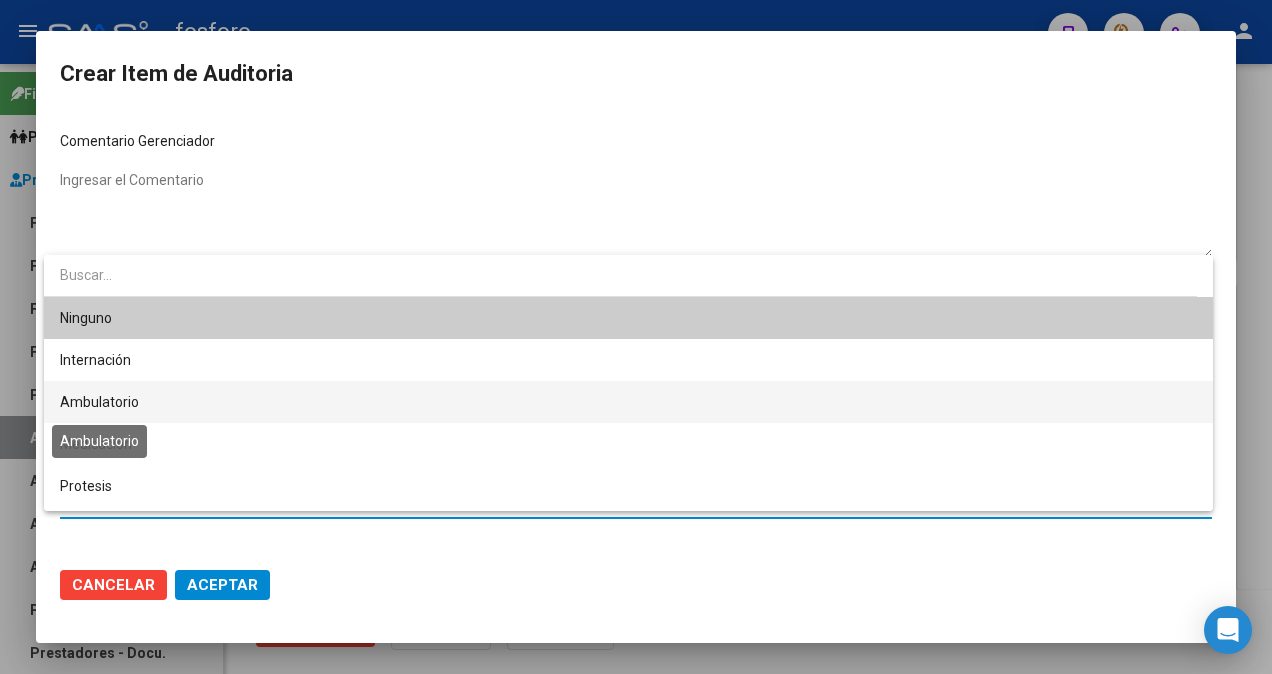 click on "Ambulatorio" at bounding box center [99, 402] 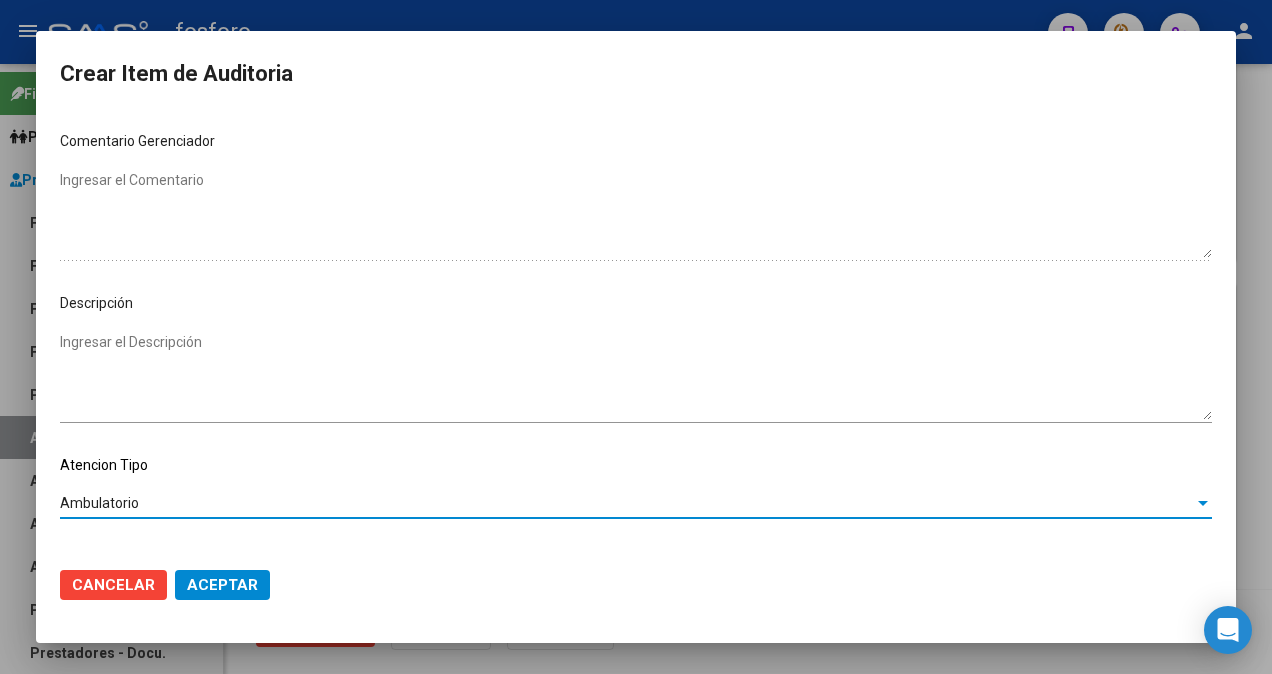click on "Aceptar" 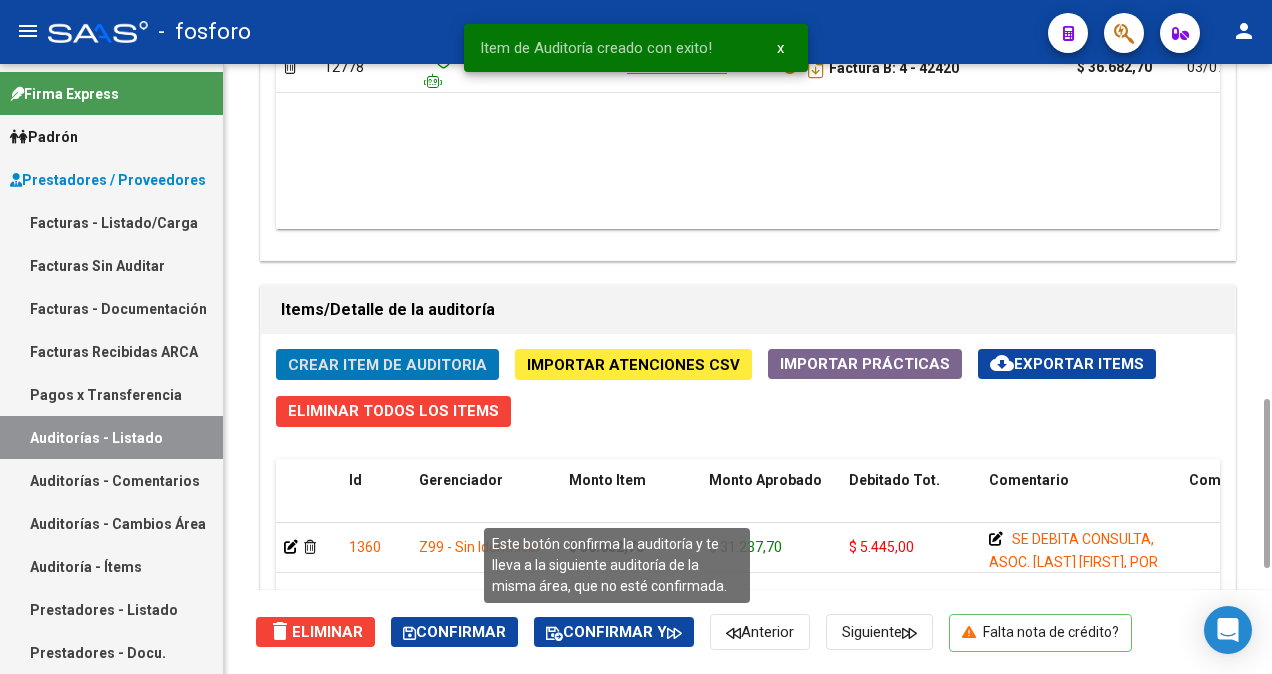 click on "Confirmar y" 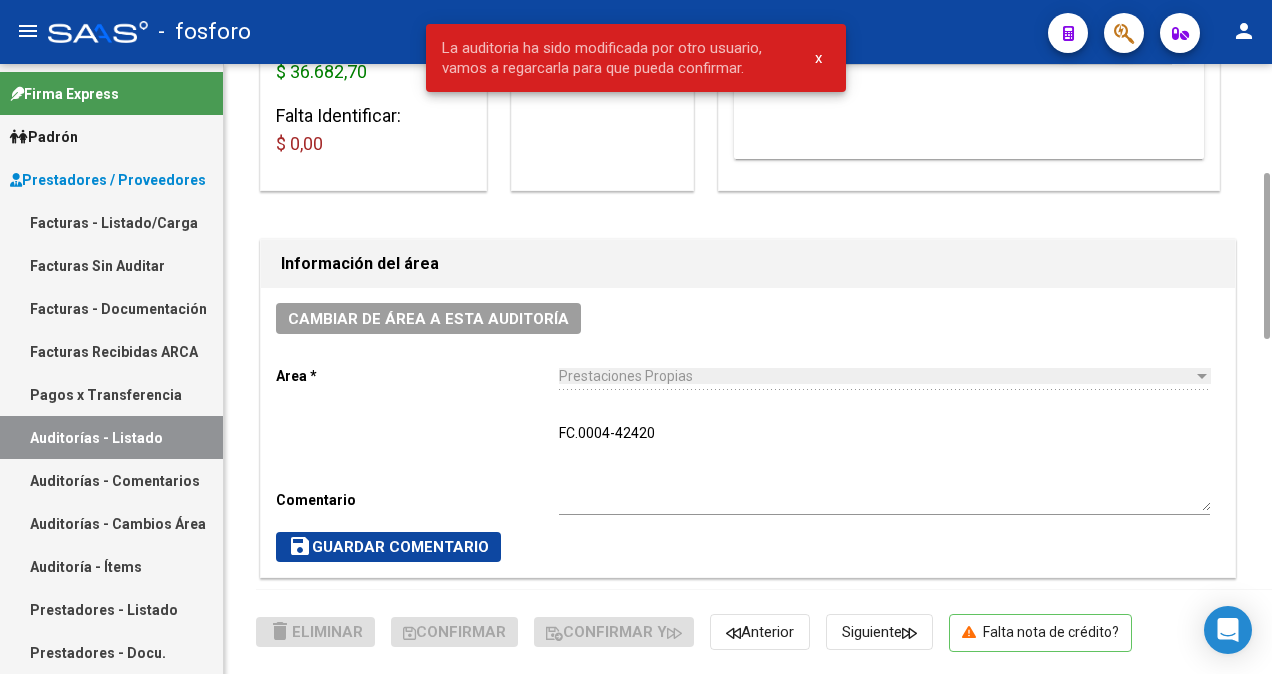 scroll, scrollTop: 0, scrollLeft: 0, axis: both 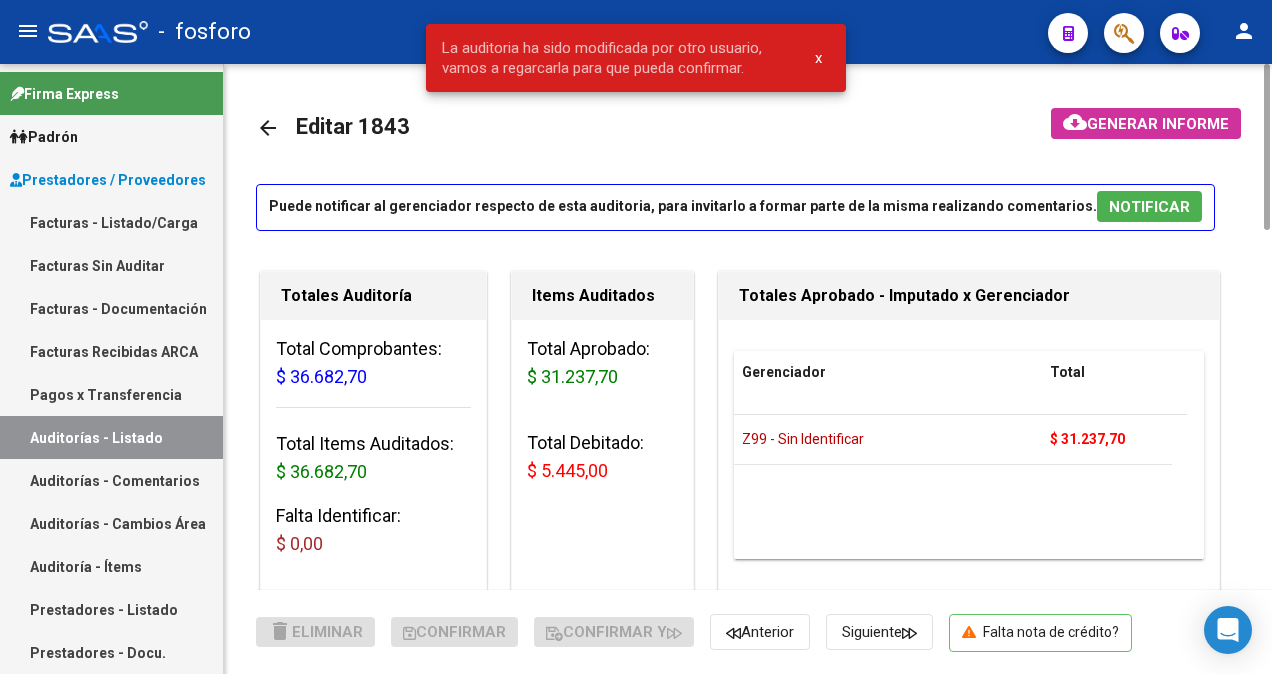 click on "Generar informe" 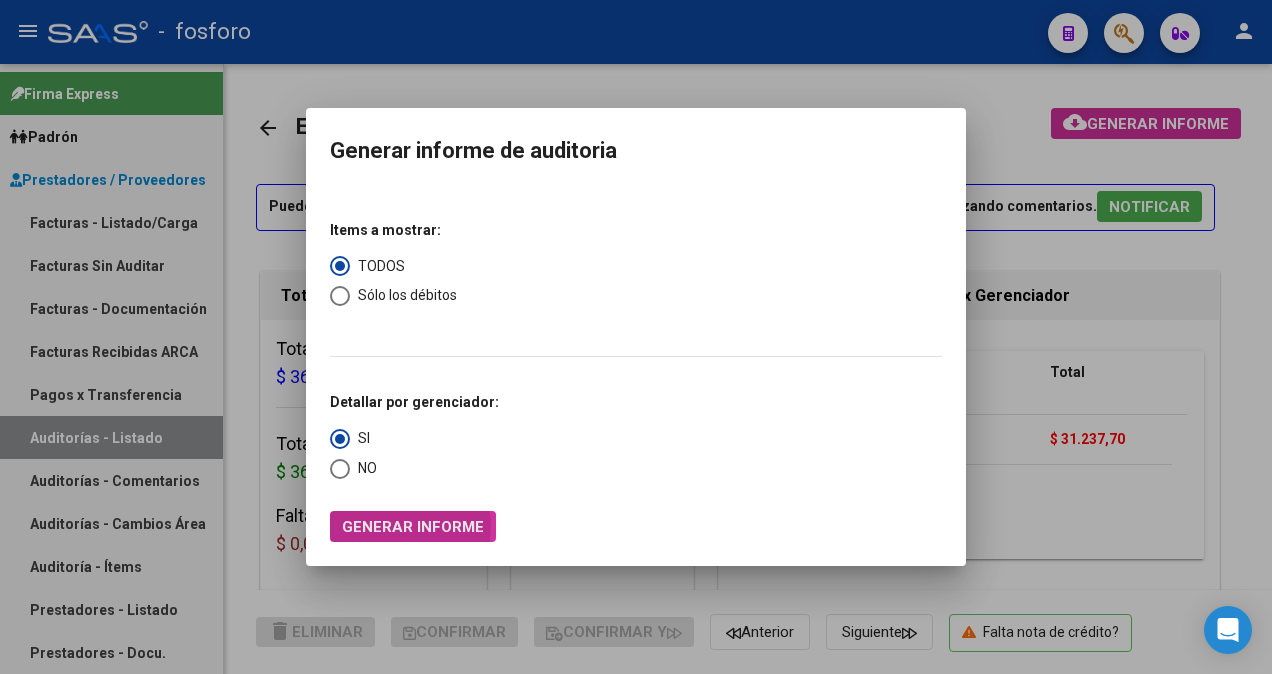 click on "Generar informe" at bounding box center [413, 527] 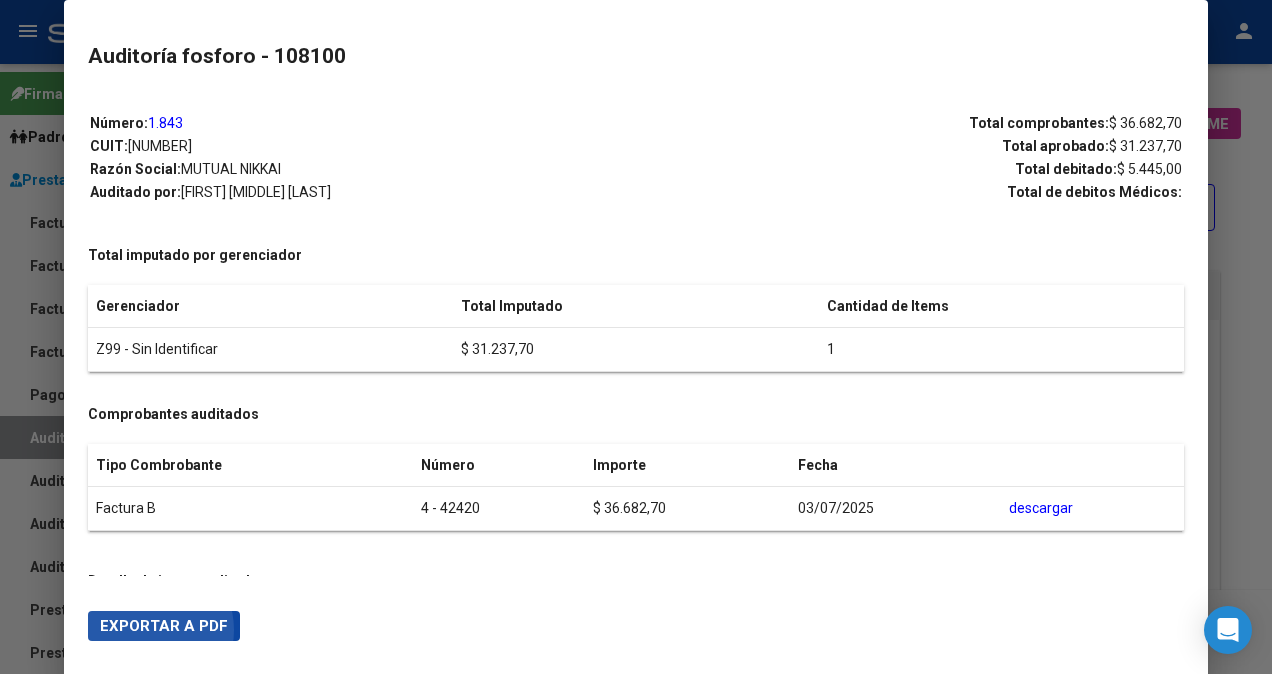 click on "Exportar a PDF" at bounding box center (164, 626) 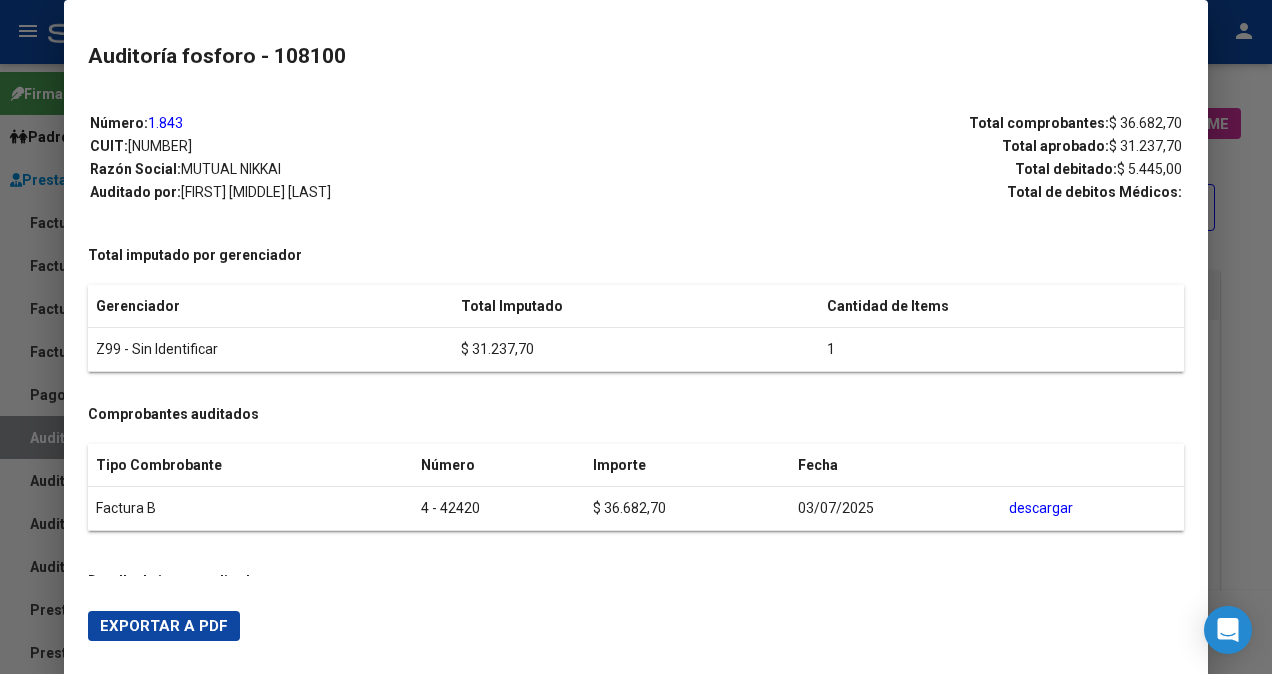 click at bounding box center (636, 337) 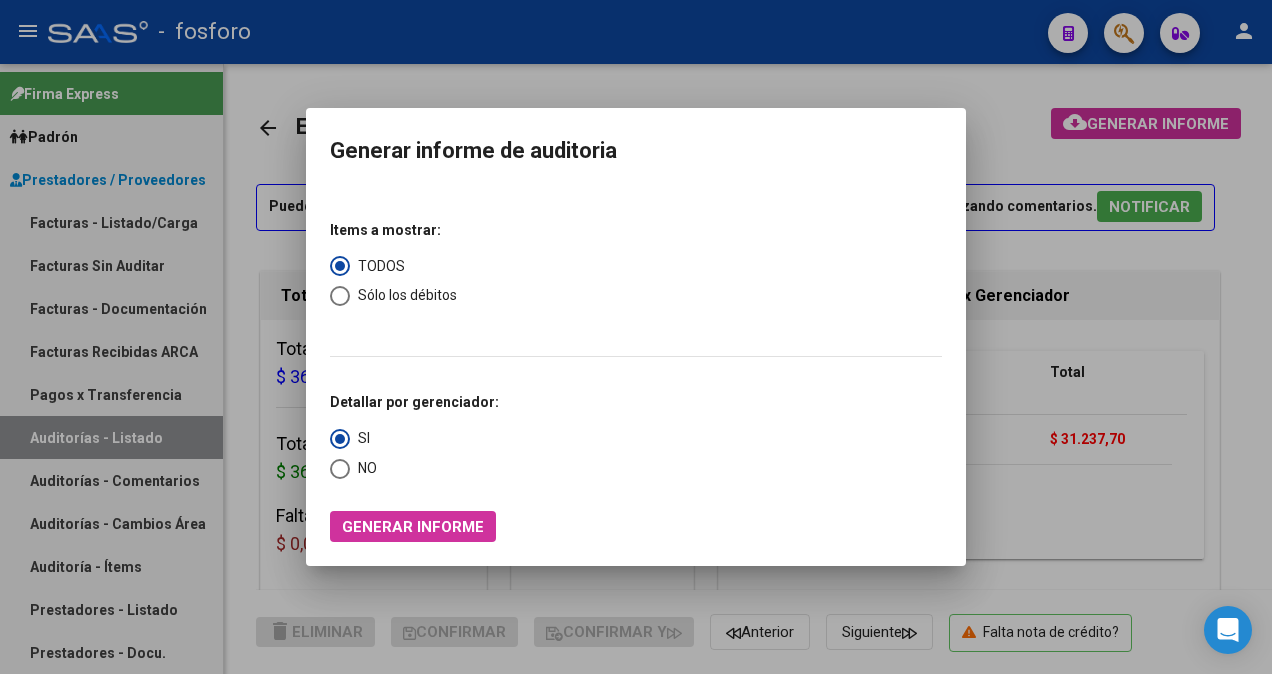 click at bounding box center (636, 337) 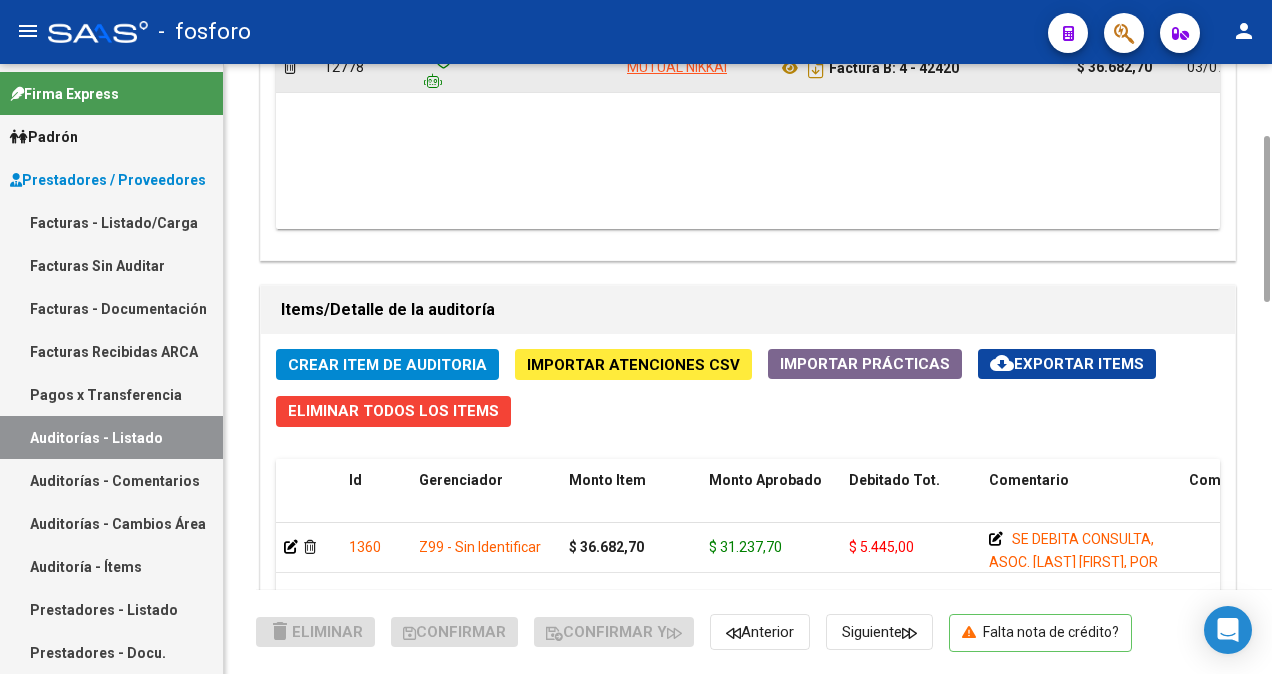 scroll, scrollTop: 1000, scrollLeft: 0, axis: vertical 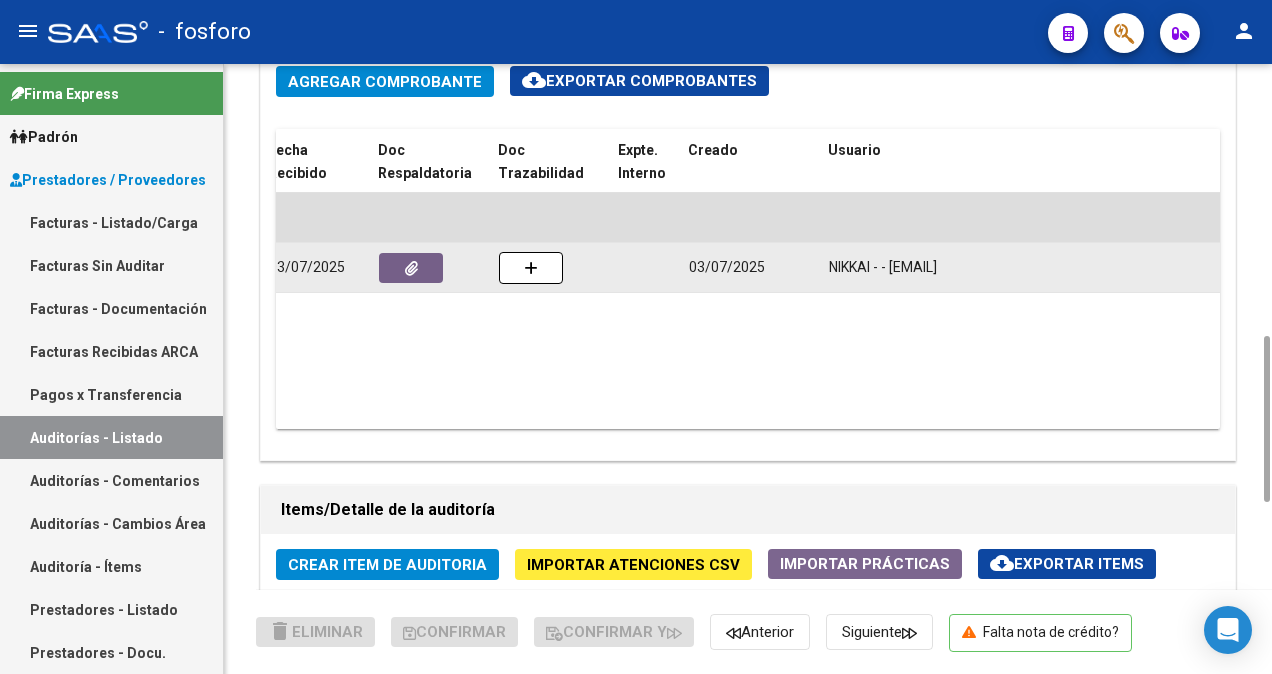 drag, startPoint x: 890, startPoint y: 266, endPoint x: 1094, endPoint y: 271, distance: 204.06126 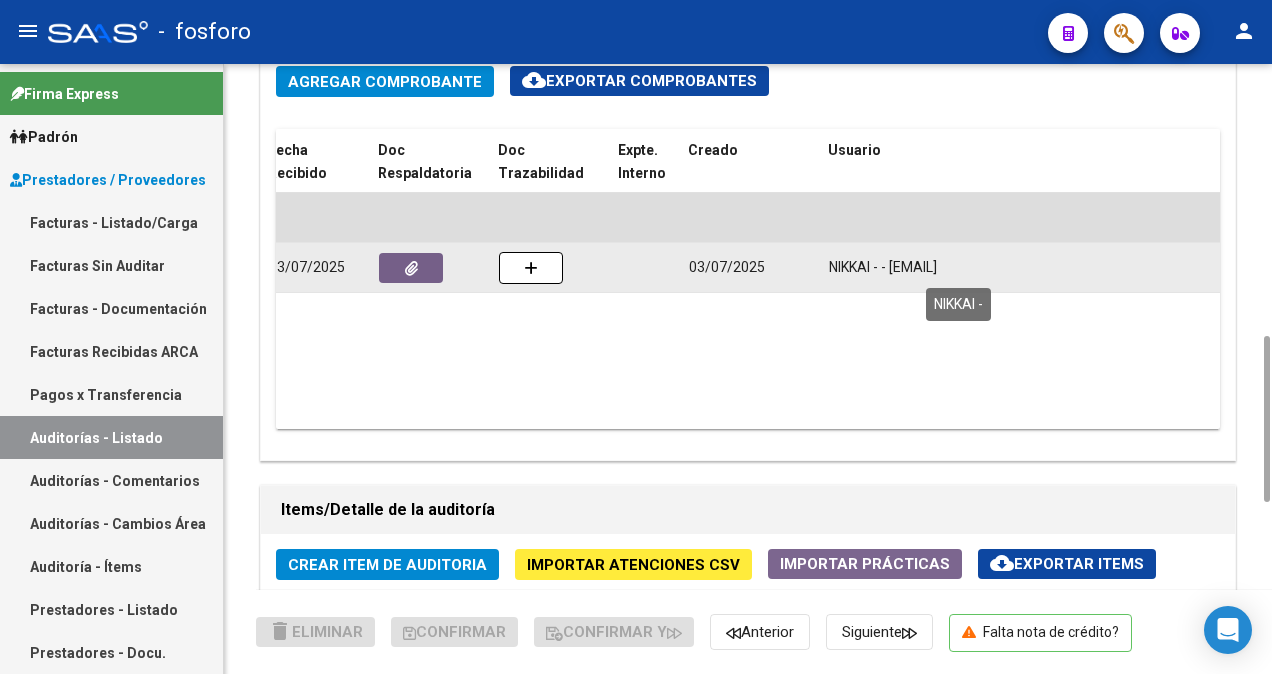 drag, startPoint x: 1094, startPoint y: 271, endPoint x: 1028, endPoint y: 272, distance: 66.007576 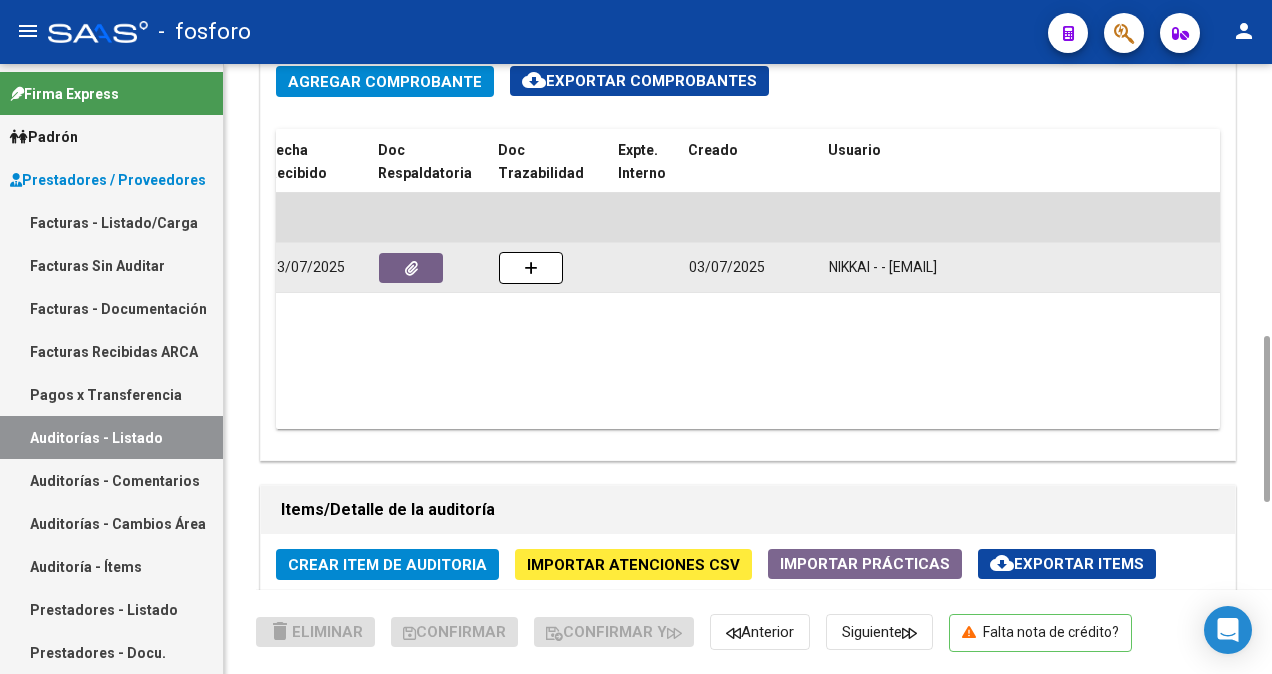copy on "[EMAIL]" 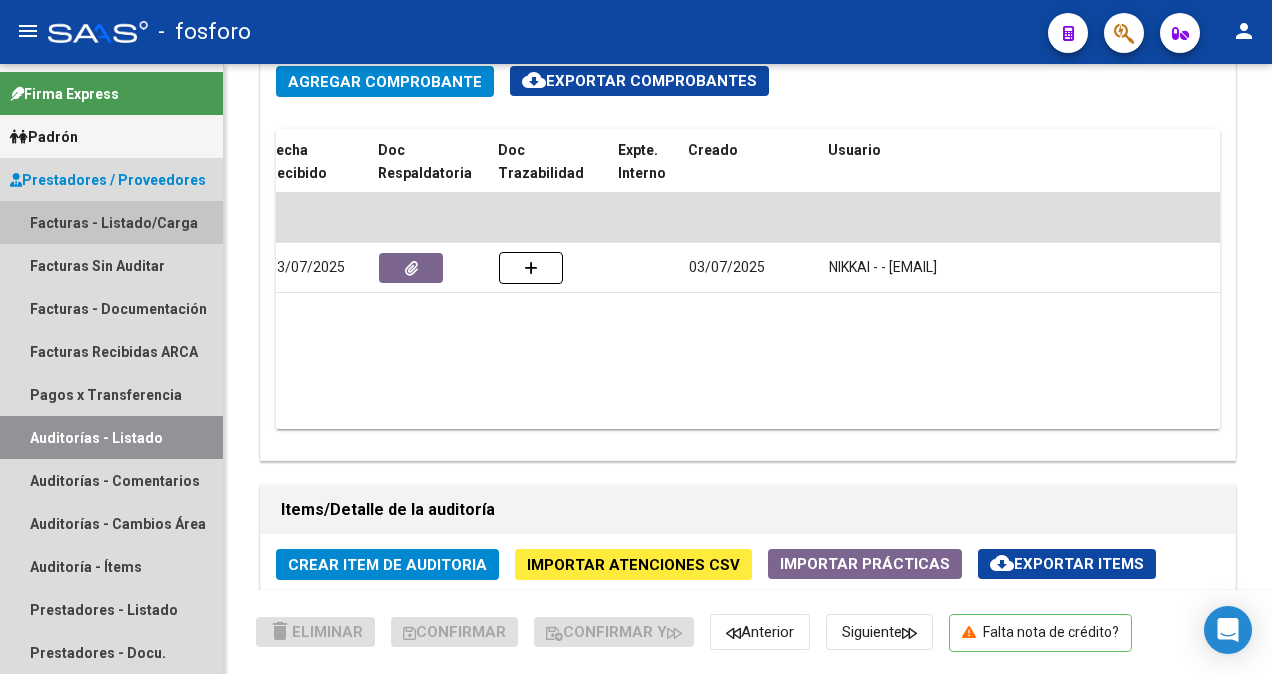 click on "Facturas - Listado/Carga" at bounding box center (111, 222) 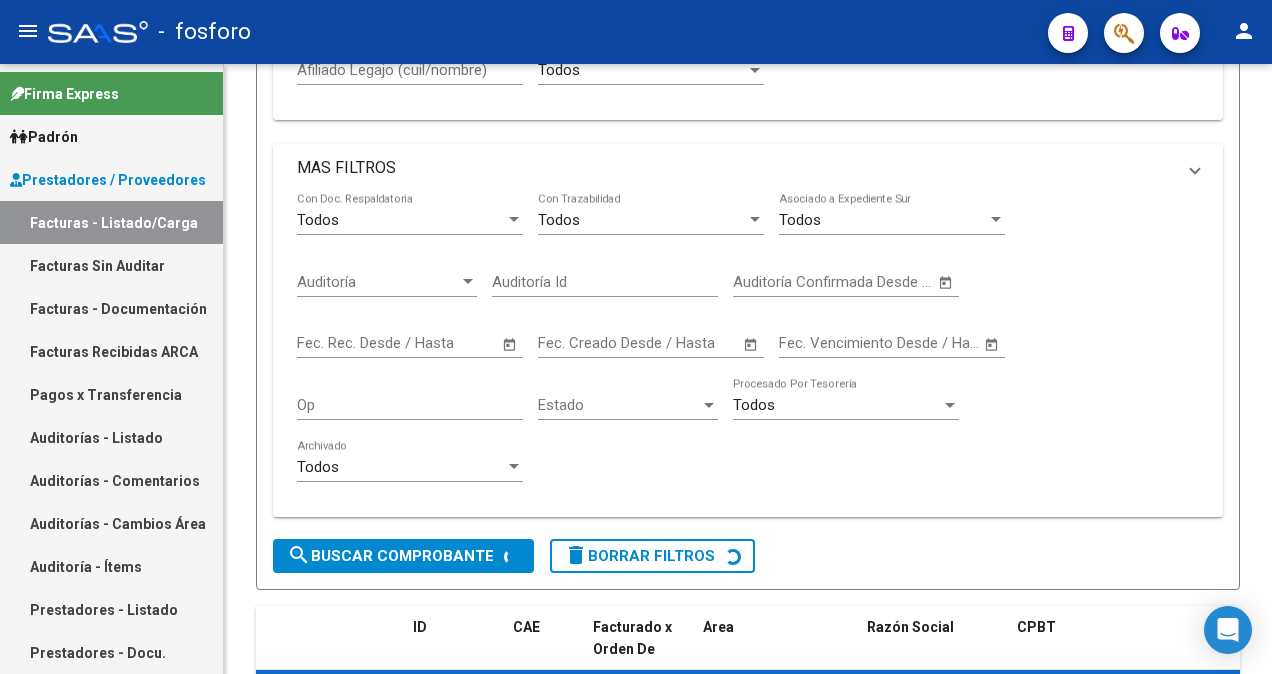 scroll, scrollTop: 0, scrollLeft: 0, axis: both 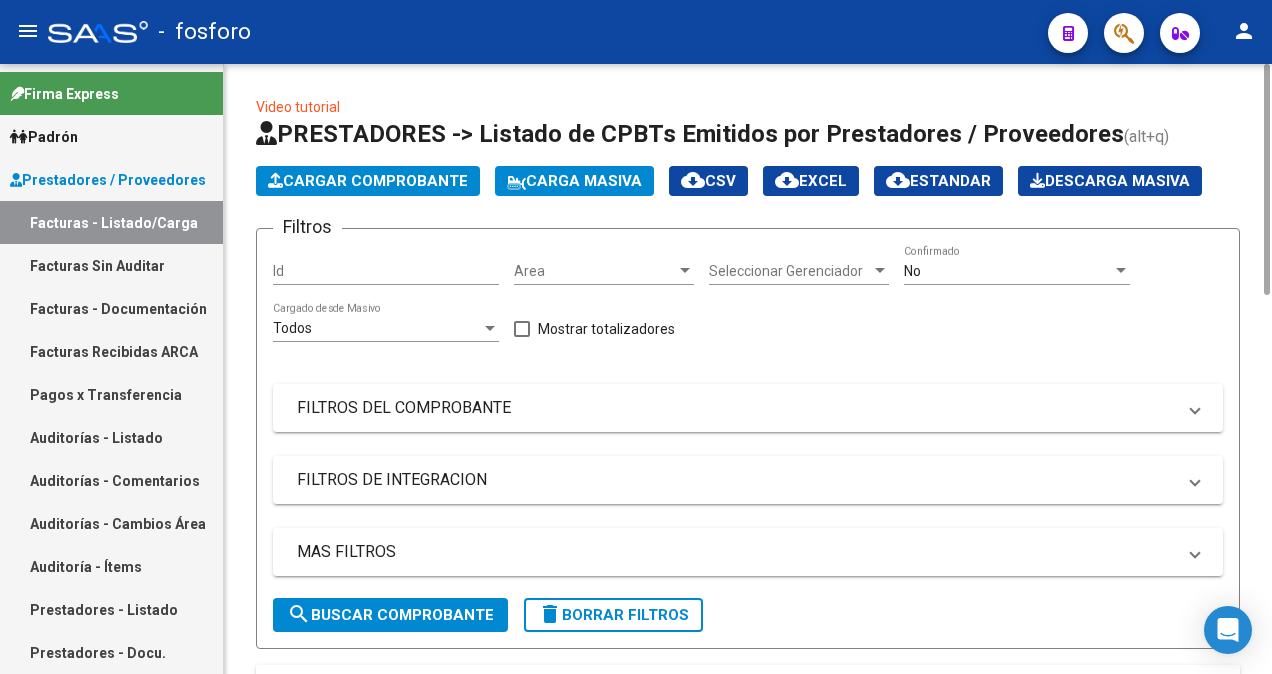 click at bounding box center [685, 270] 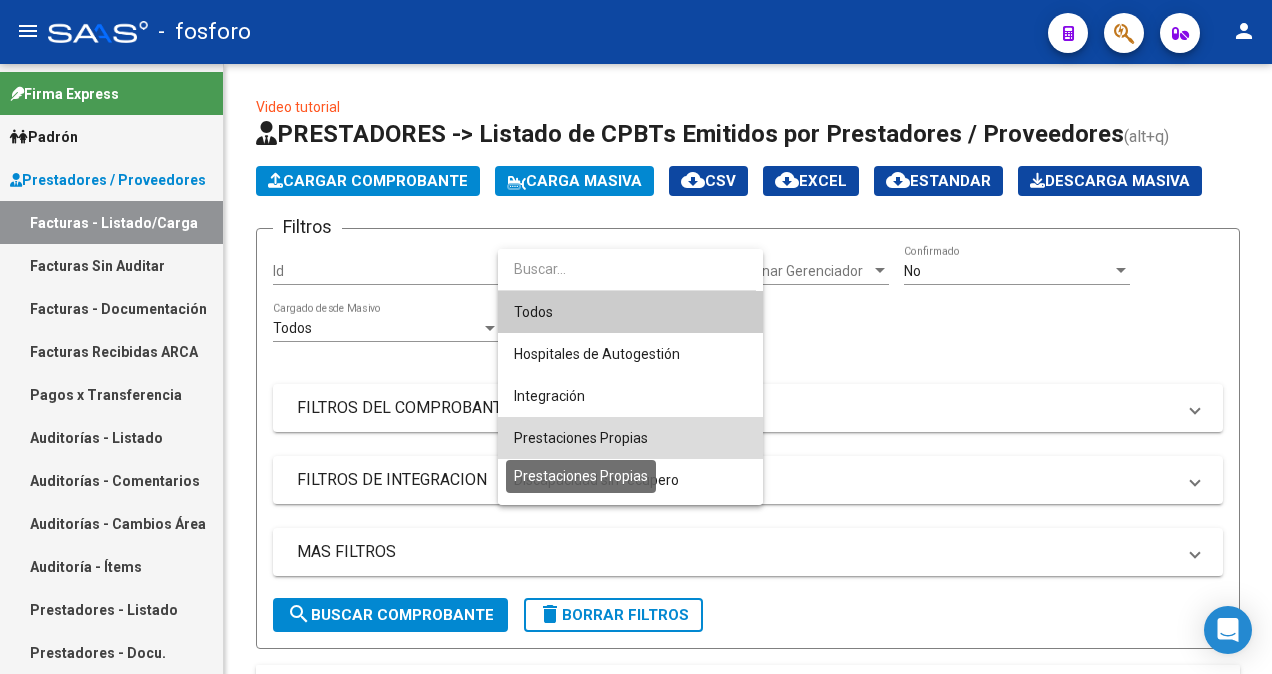 click on "Prestaciones Propias" at bounding box center (581, 438) 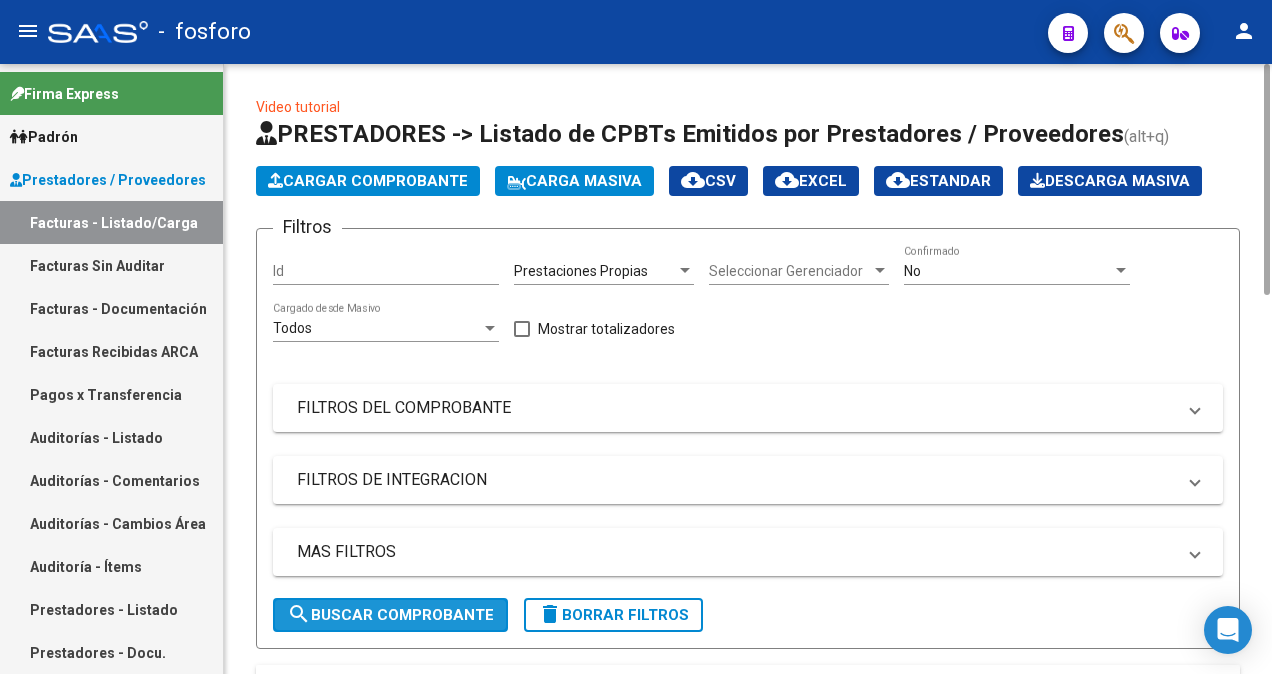 click on "search  Buscar Comprobante" 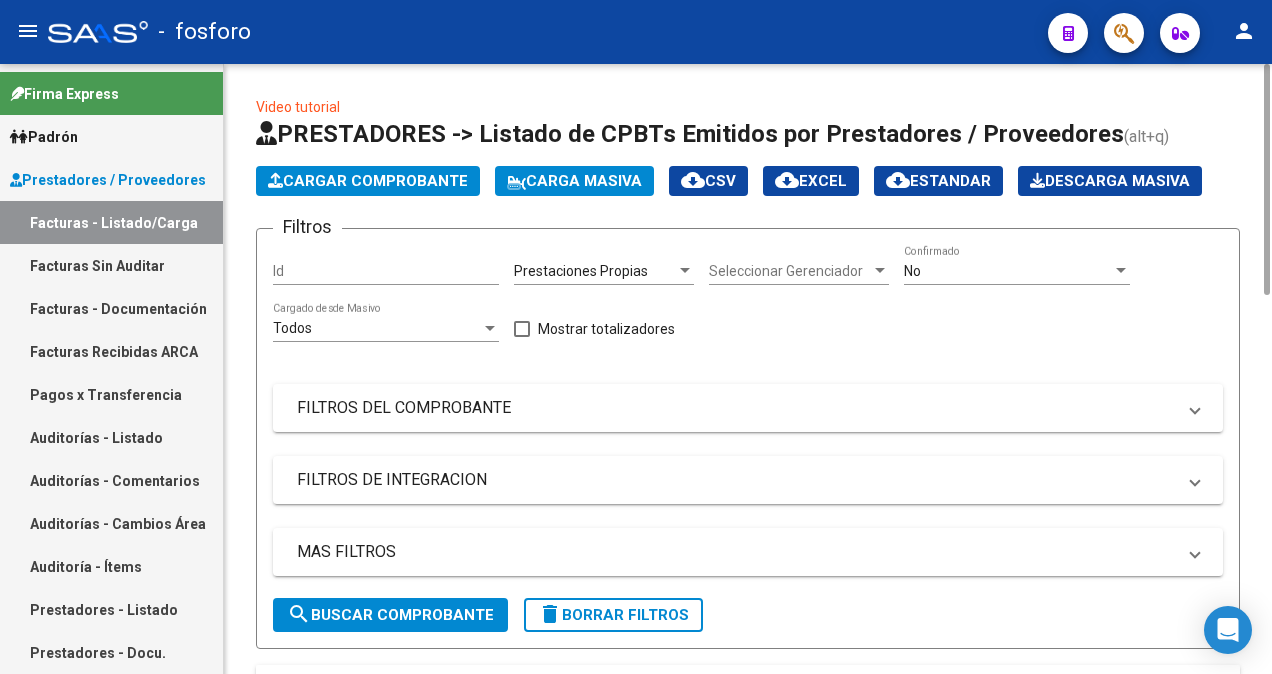 click on "search  Buscar Comprobante" 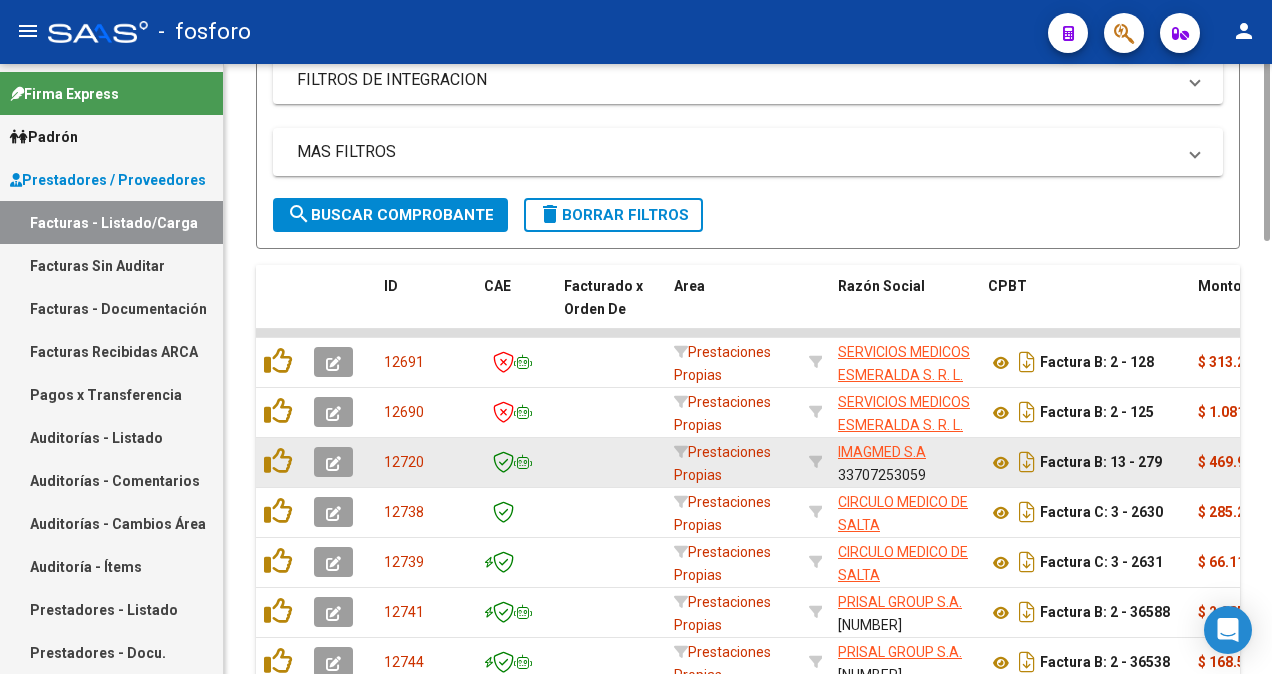 scroll, scrollTop: 600, scrollLeft: 0, axis: vertical 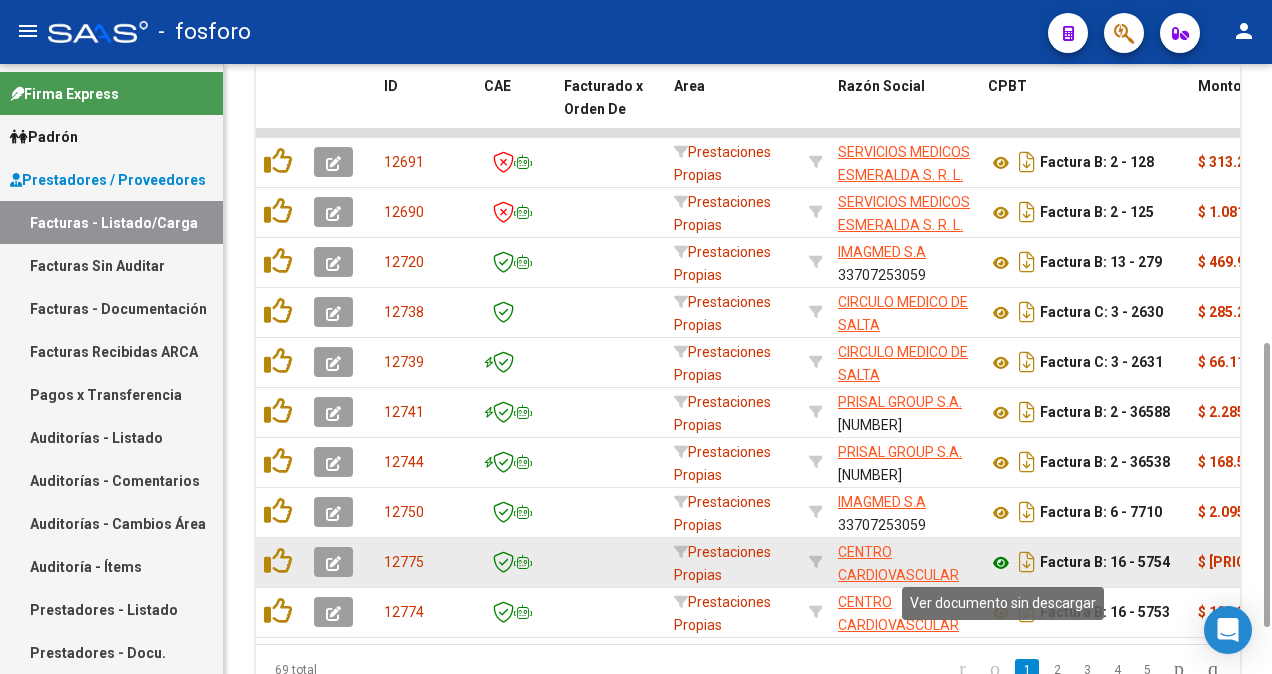 click 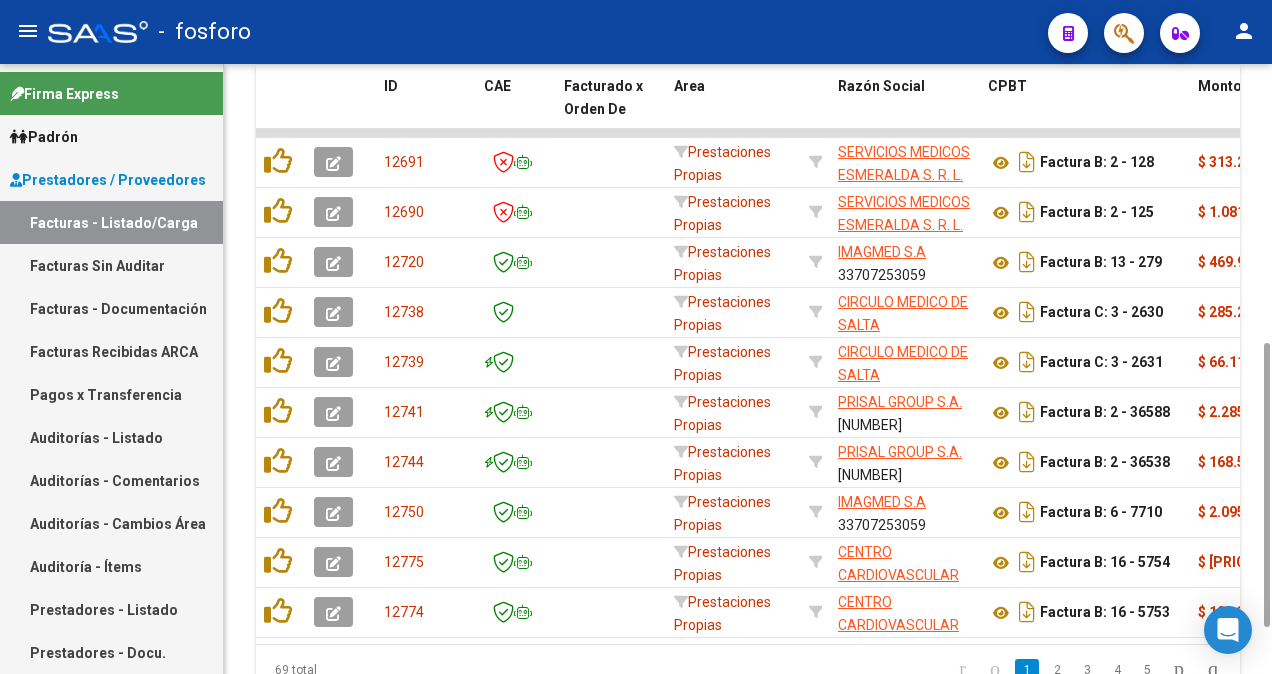 scroll, scrollTop: 698, scrollLeft: 0, axis: vertical 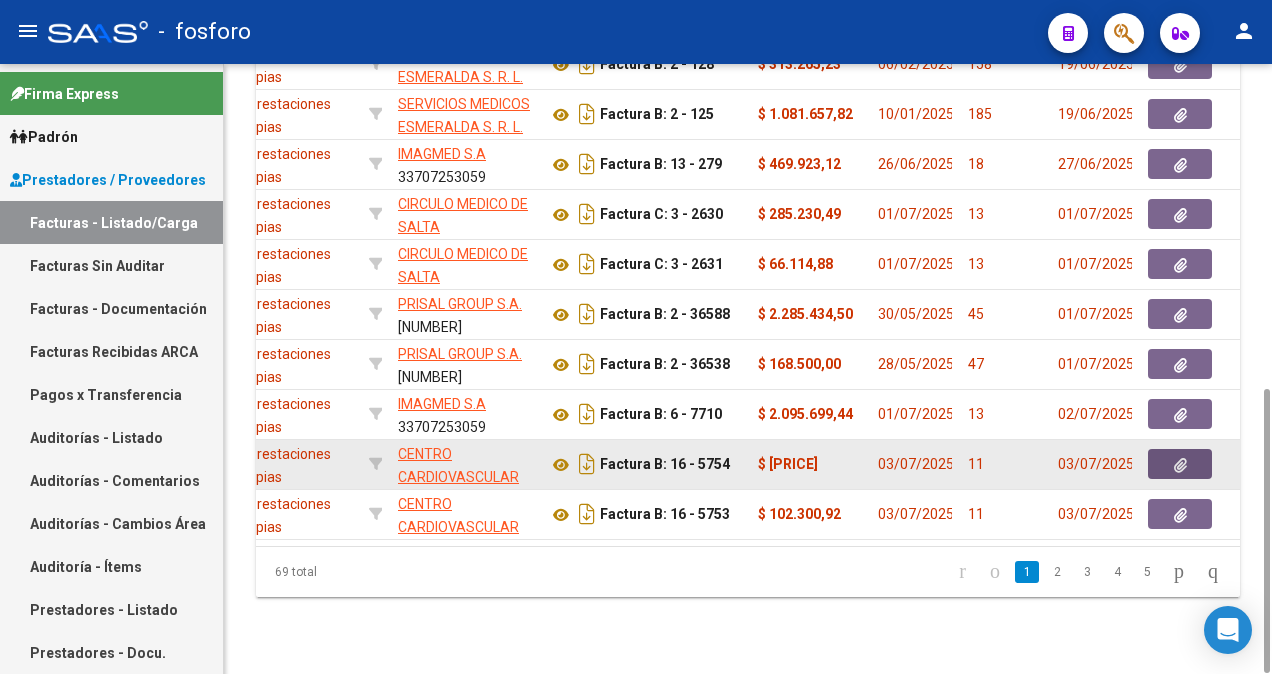 click 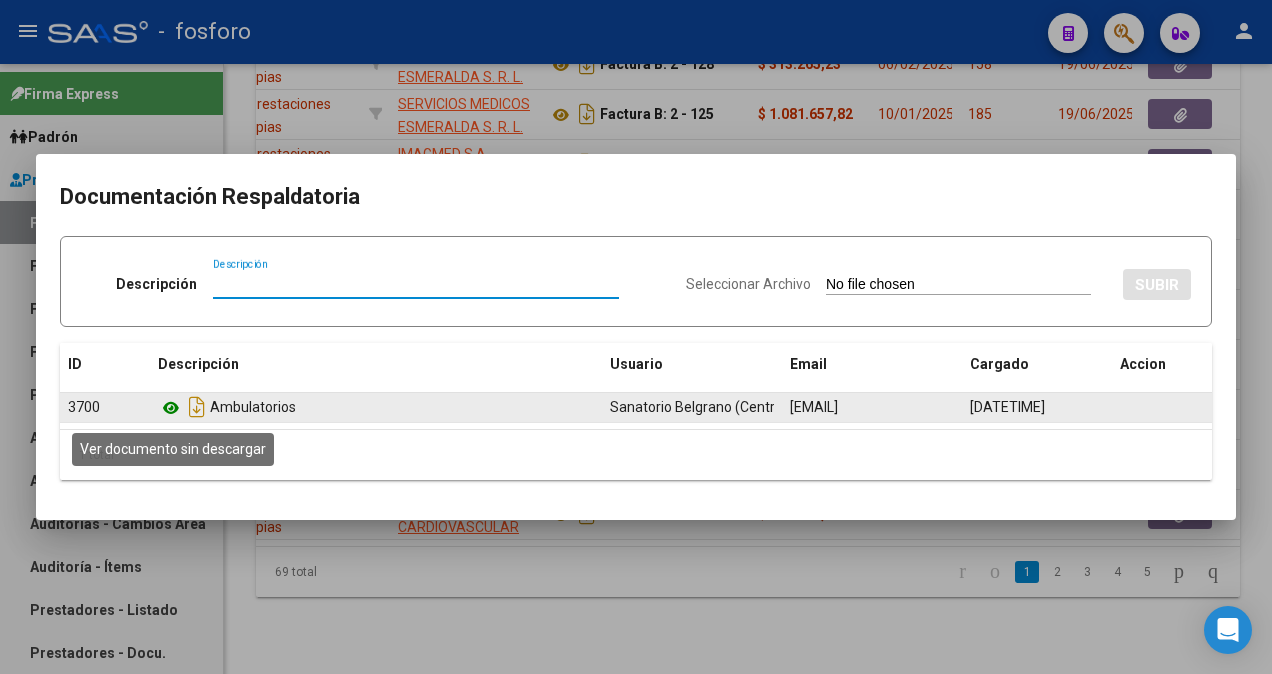 click 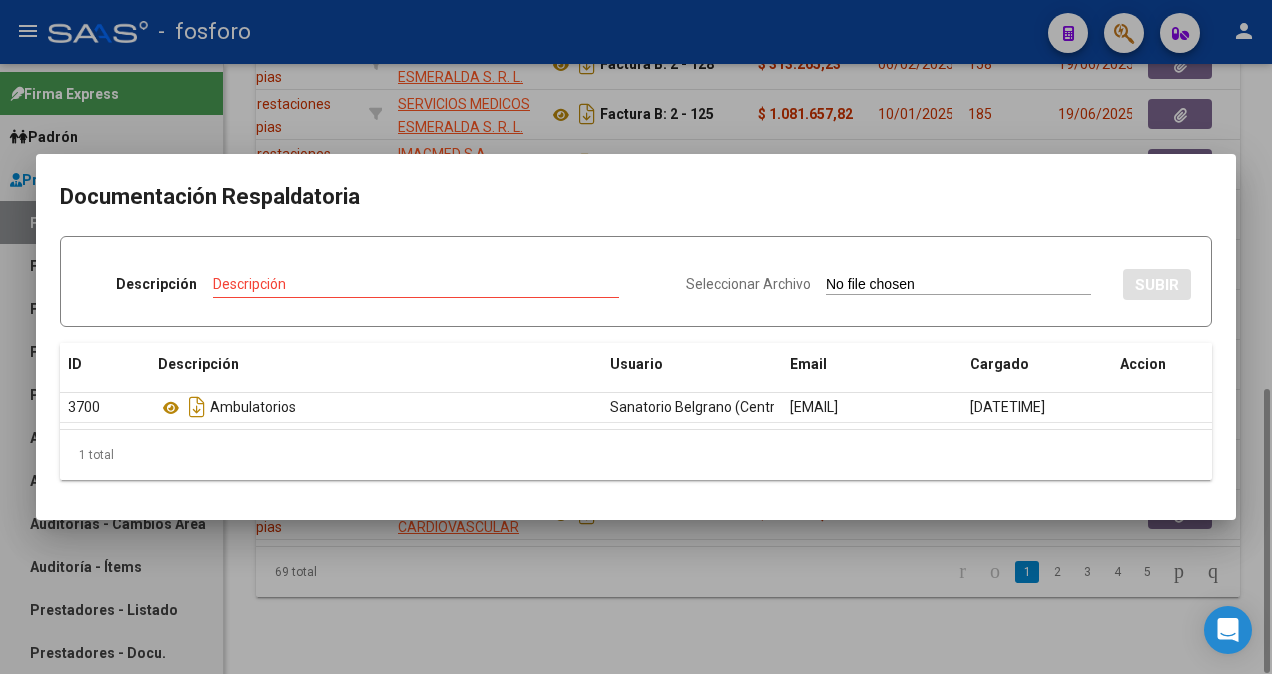 click at bounding box center (636, 337) 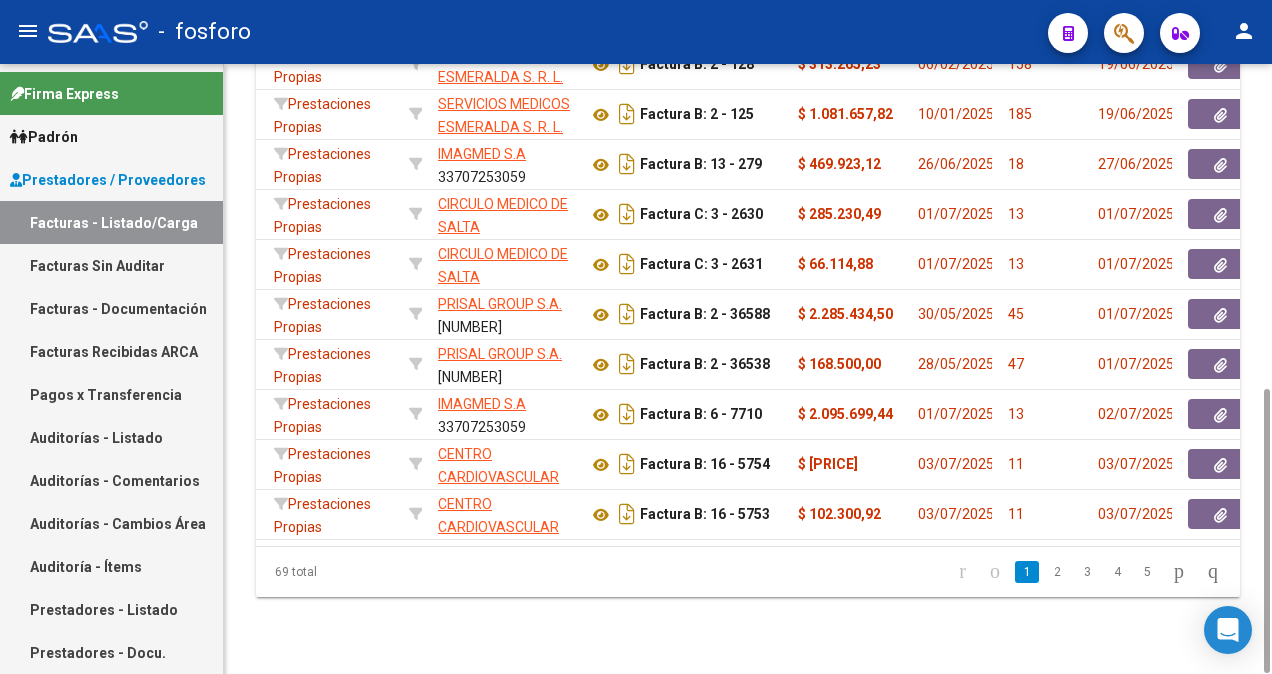 scroll, scrollTop: 0, scrollLeft: 332, axis: horizontal 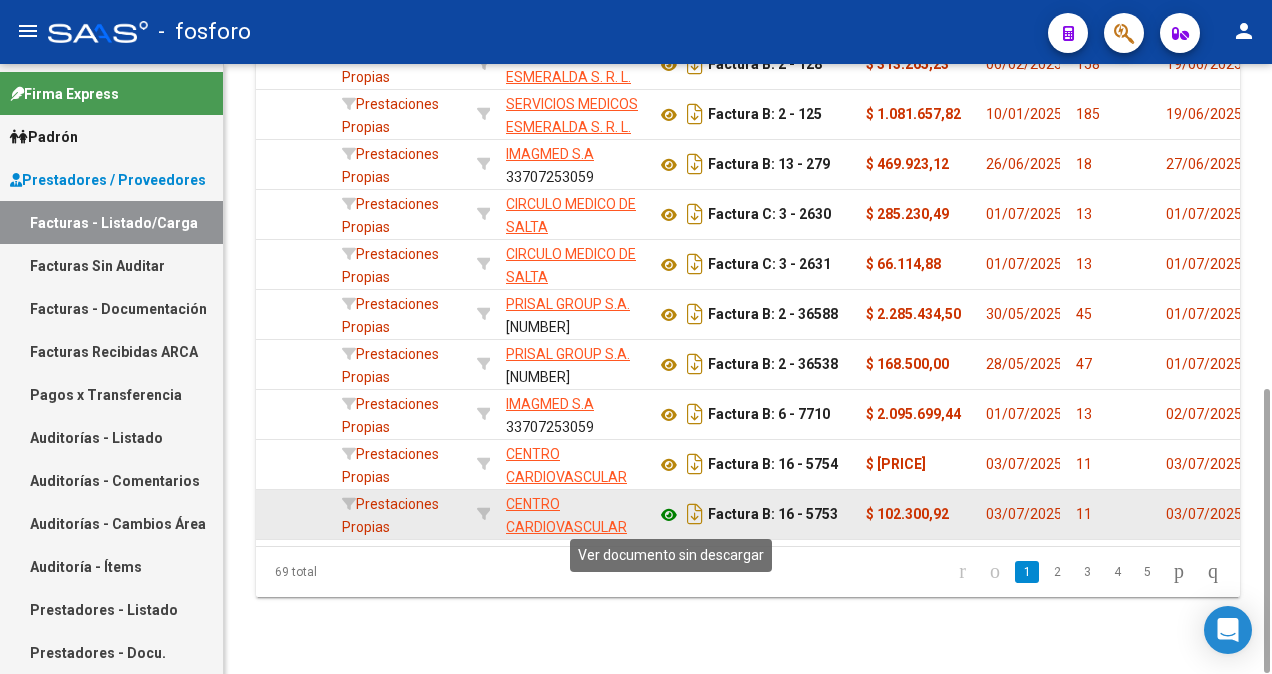 click 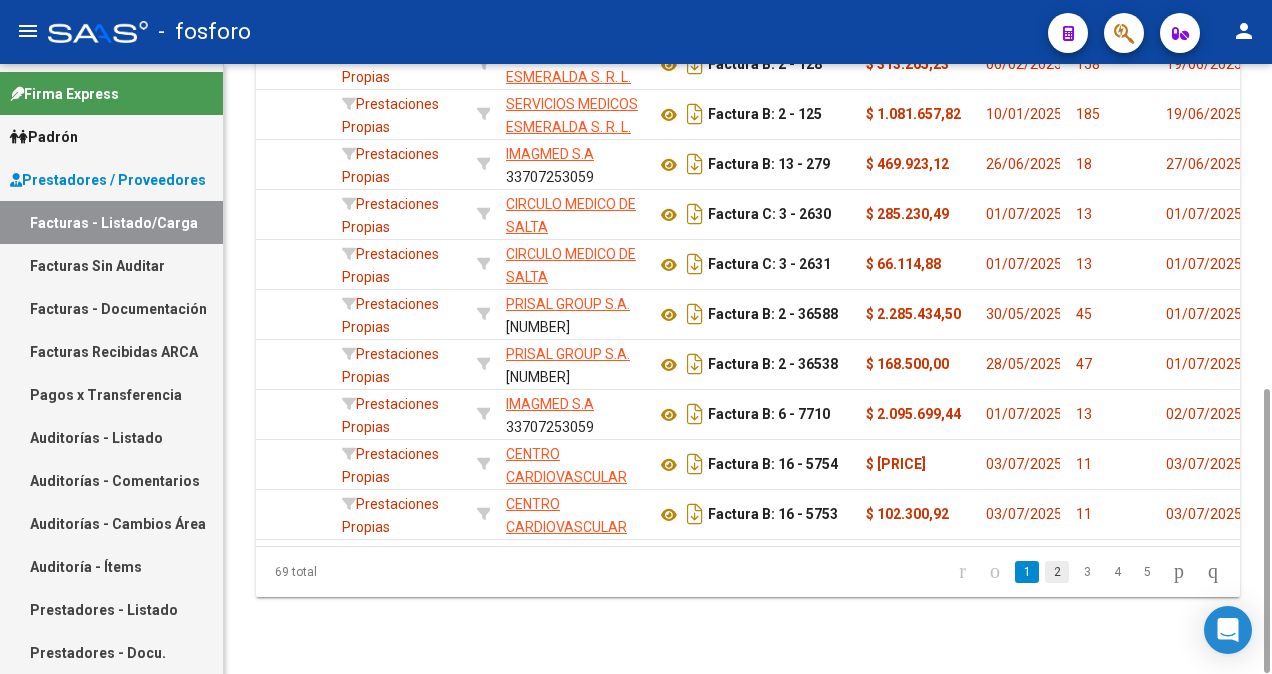 click on "2" 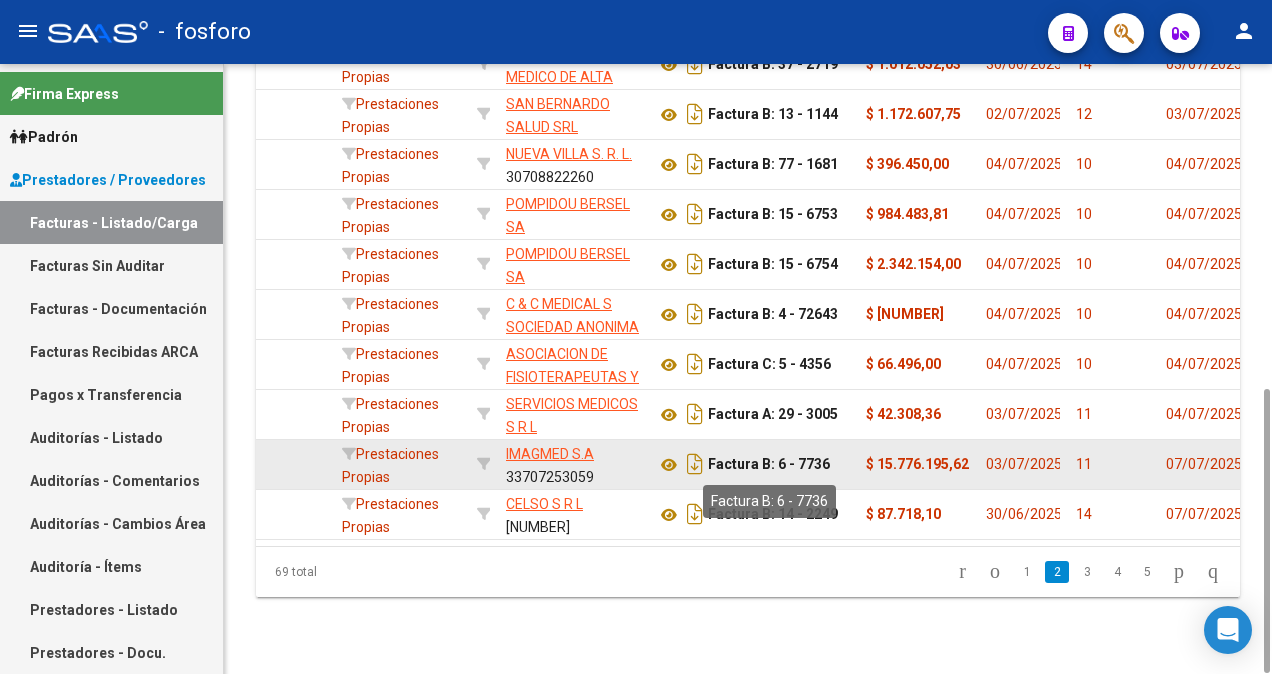 scroll, scrollTop: 298, scrollLeft: 0, axis: vertical 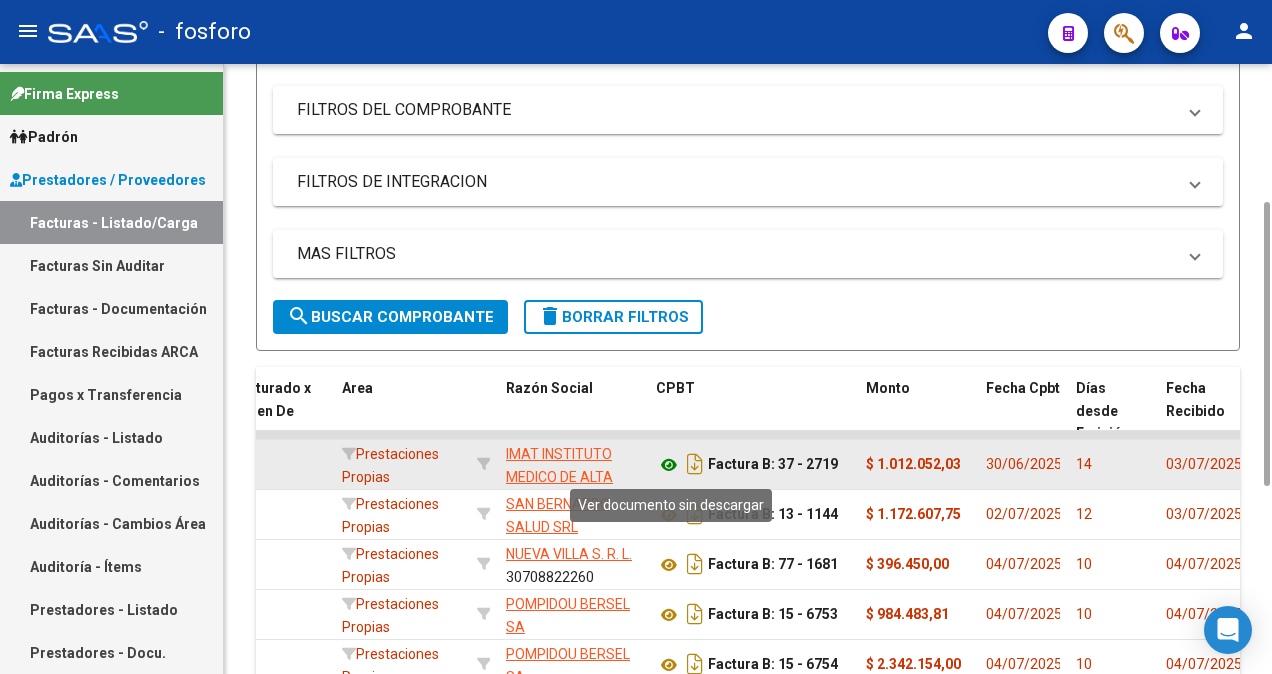 click 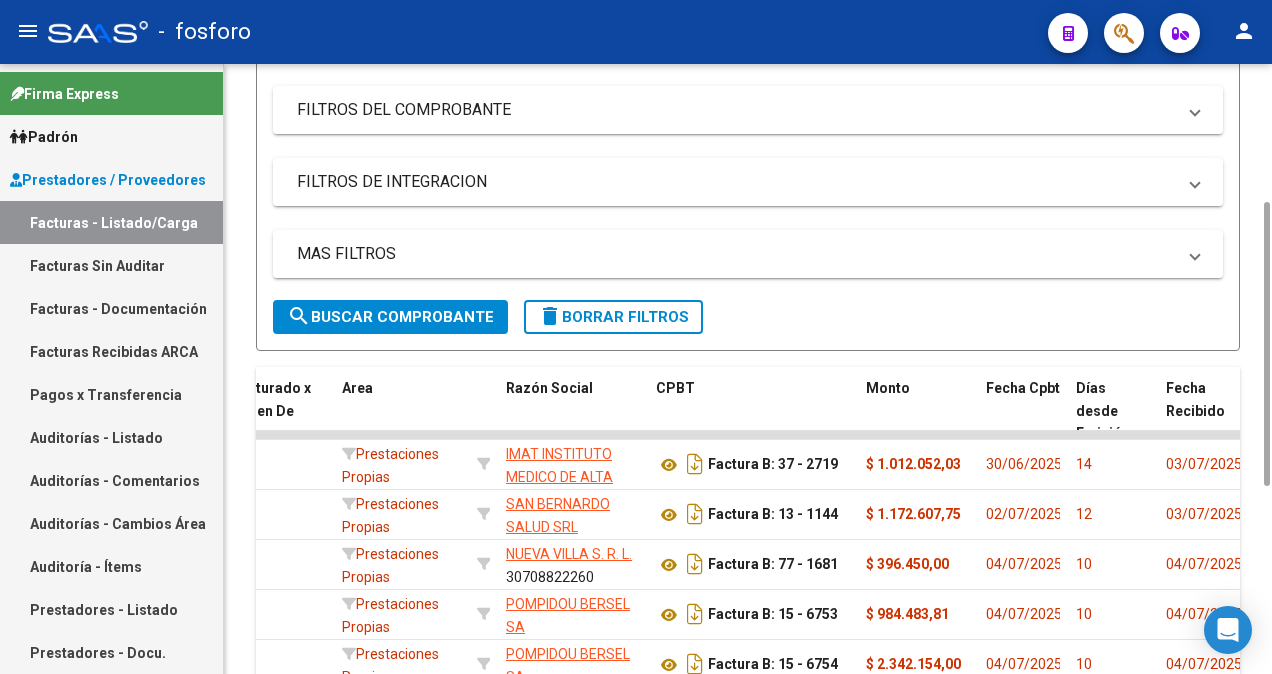 scroll, scrollTop: 698, scrollLeft: 0, axis: vertical 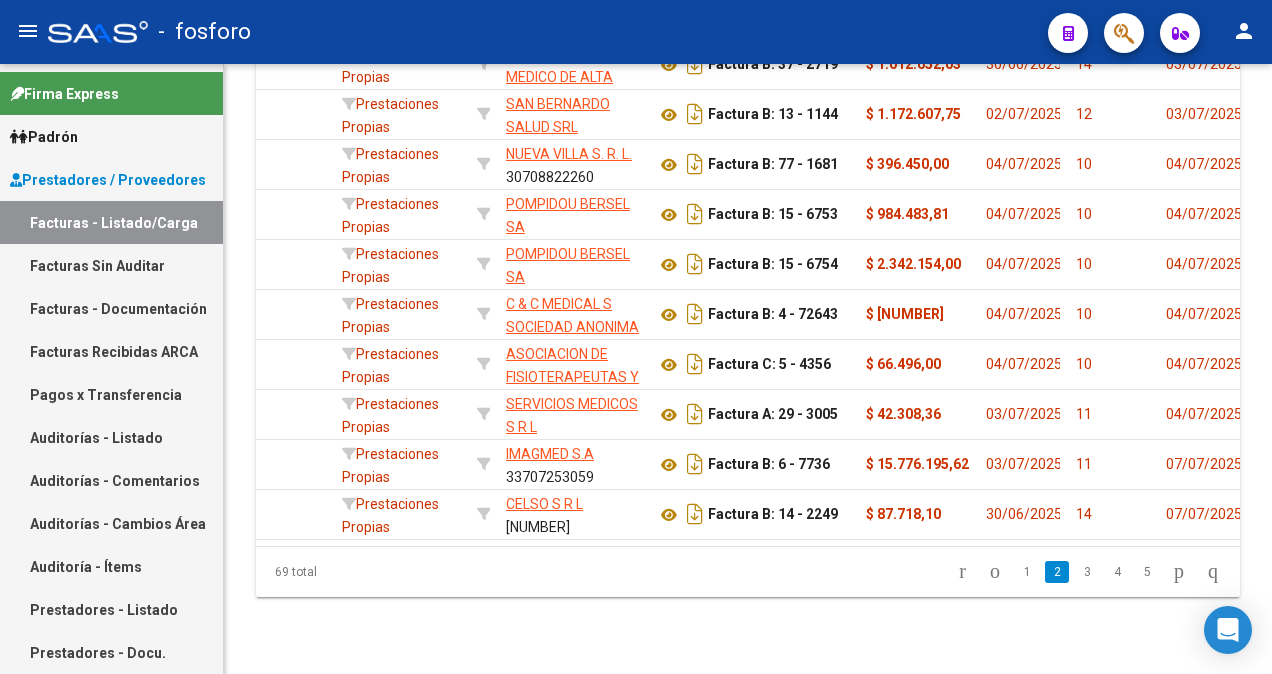 click on "menu -   fosforo  person" 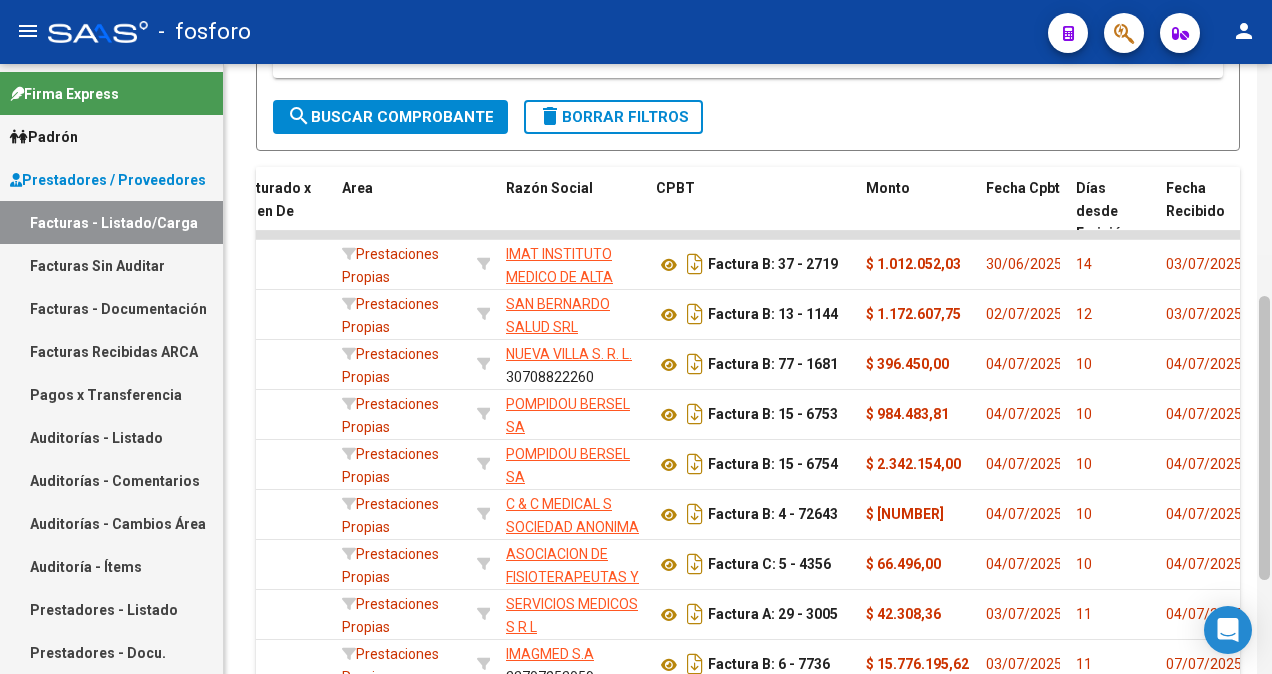 scroll, scrollTop: 698, scrollLeft: 0, axis: vertical 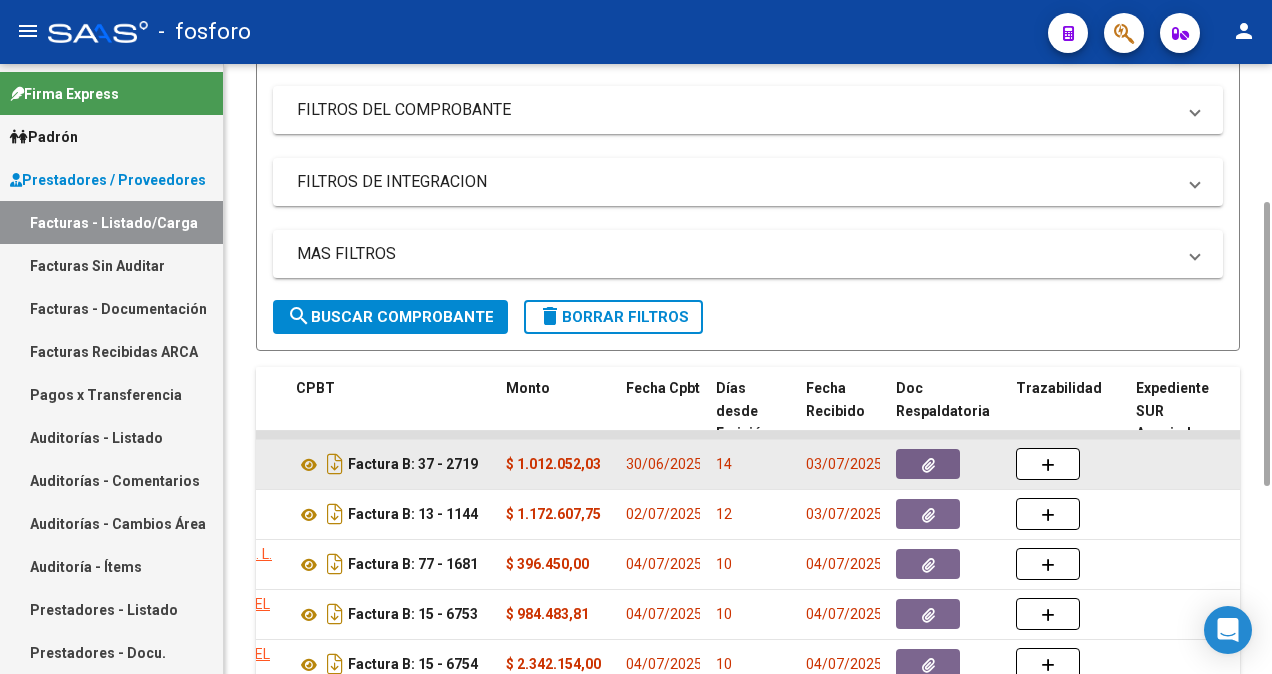 click 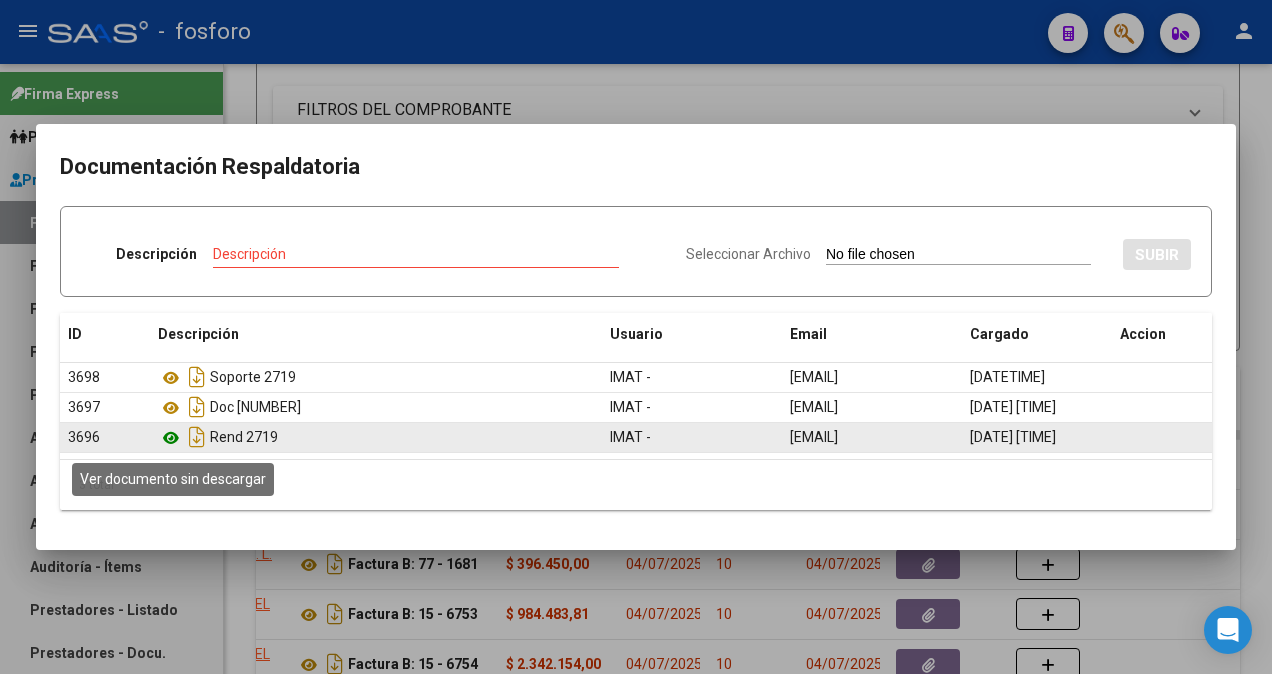 click 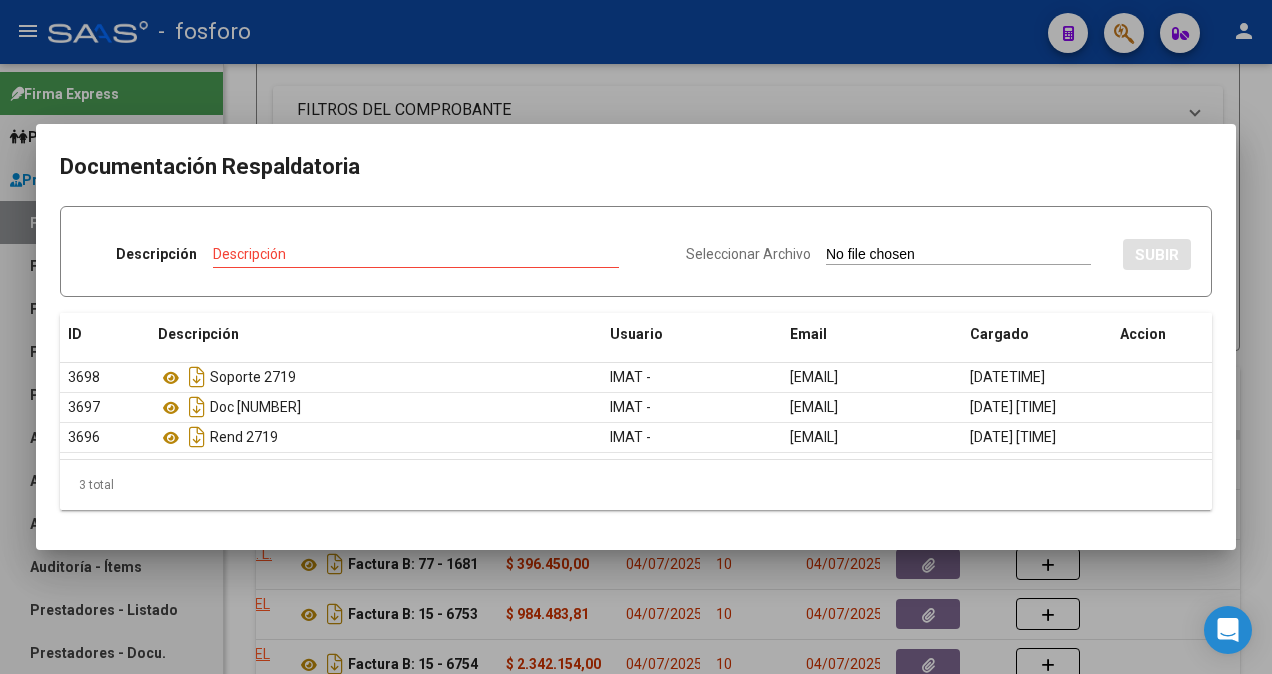 click at bounding box center (636, 337) 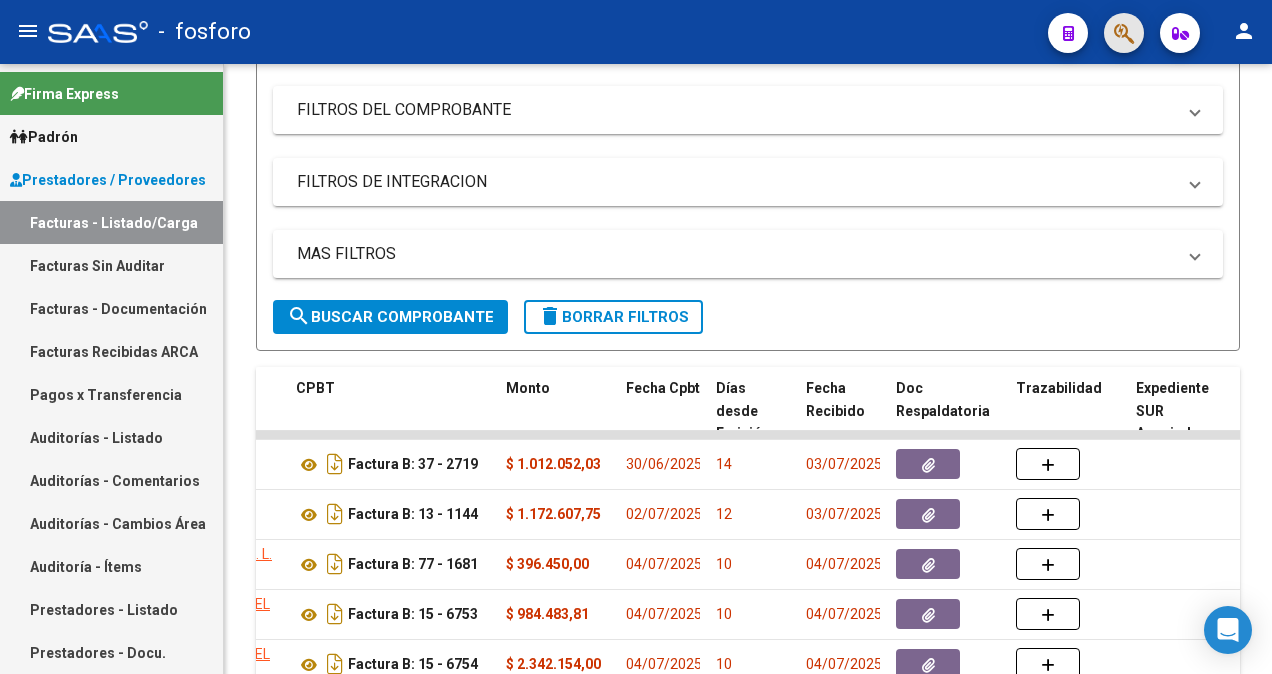 click 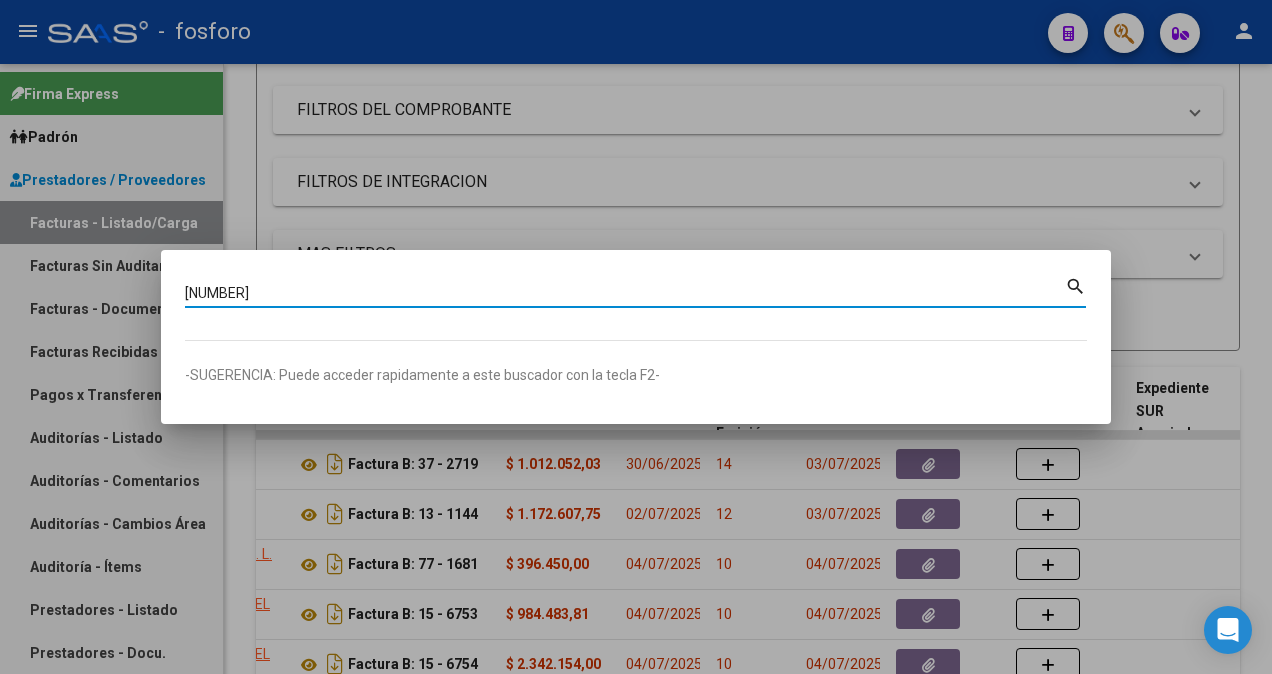 type on "[NUMBER]" 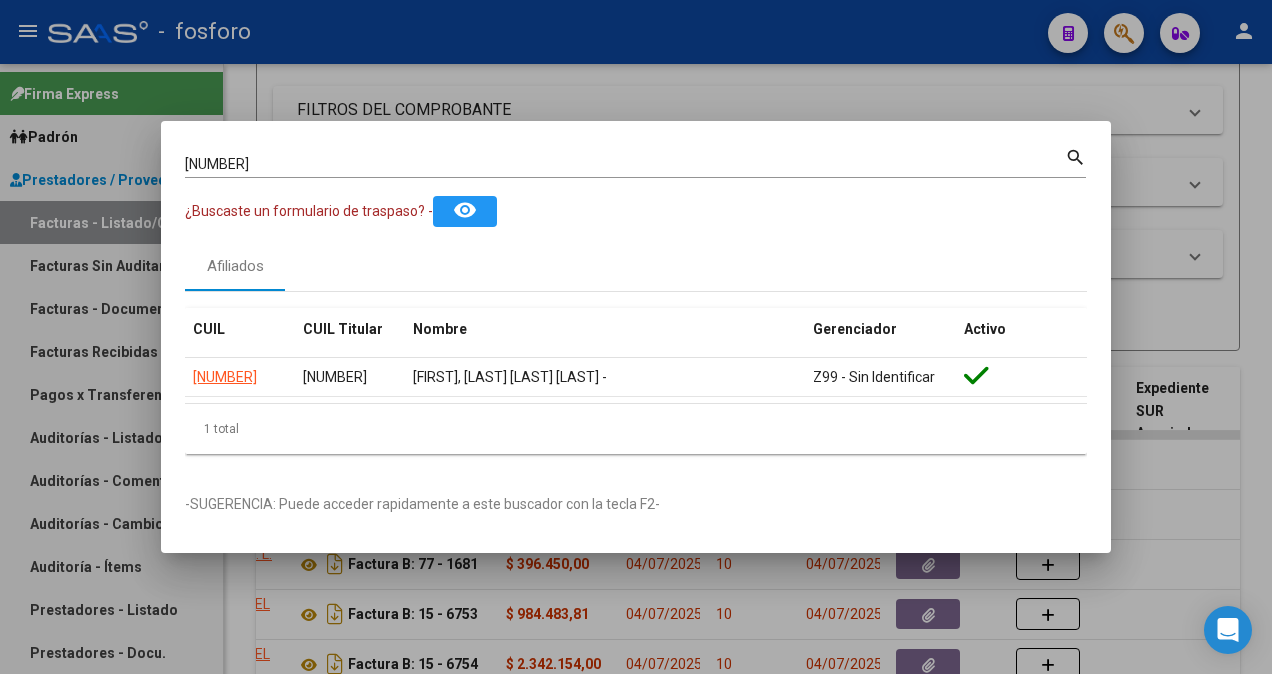 click at bounding box center [636, 337] 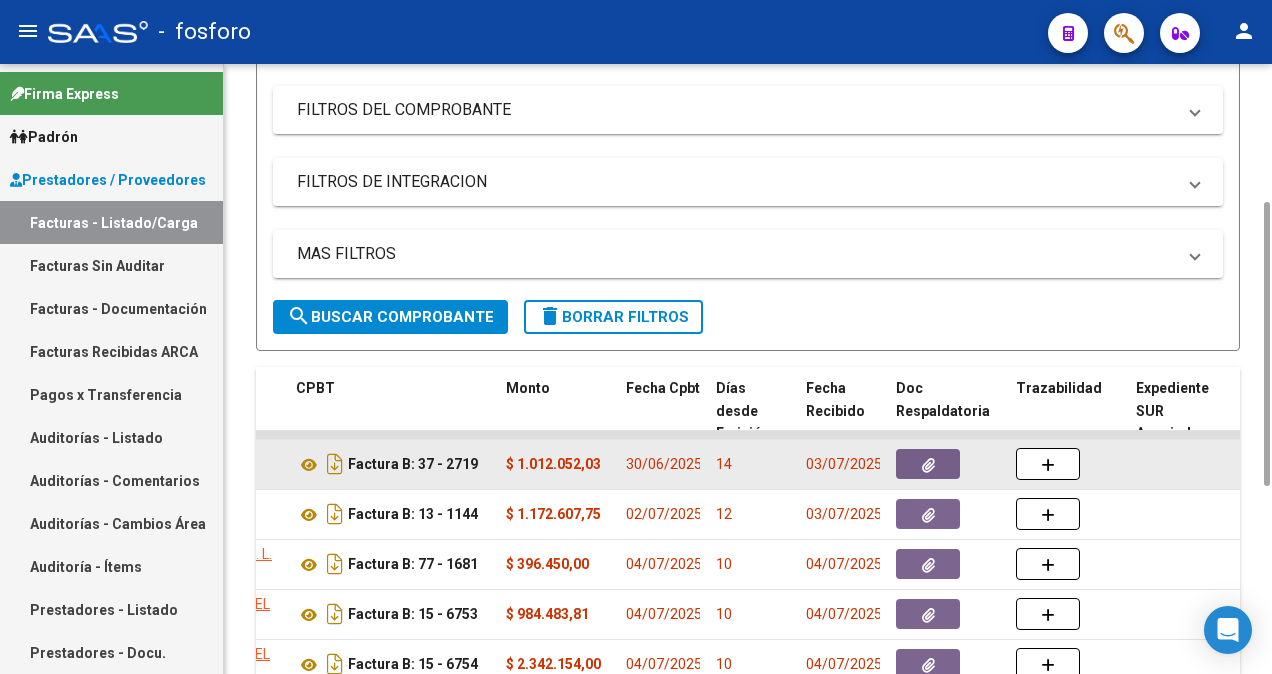 click 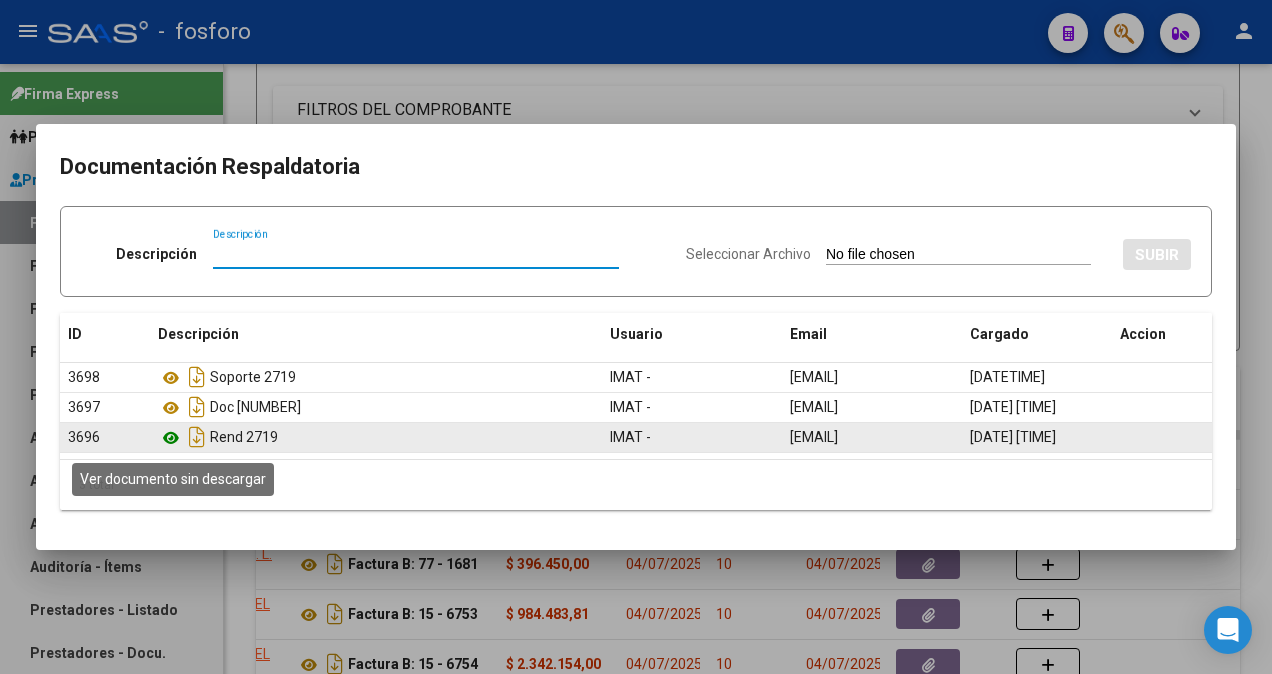 click 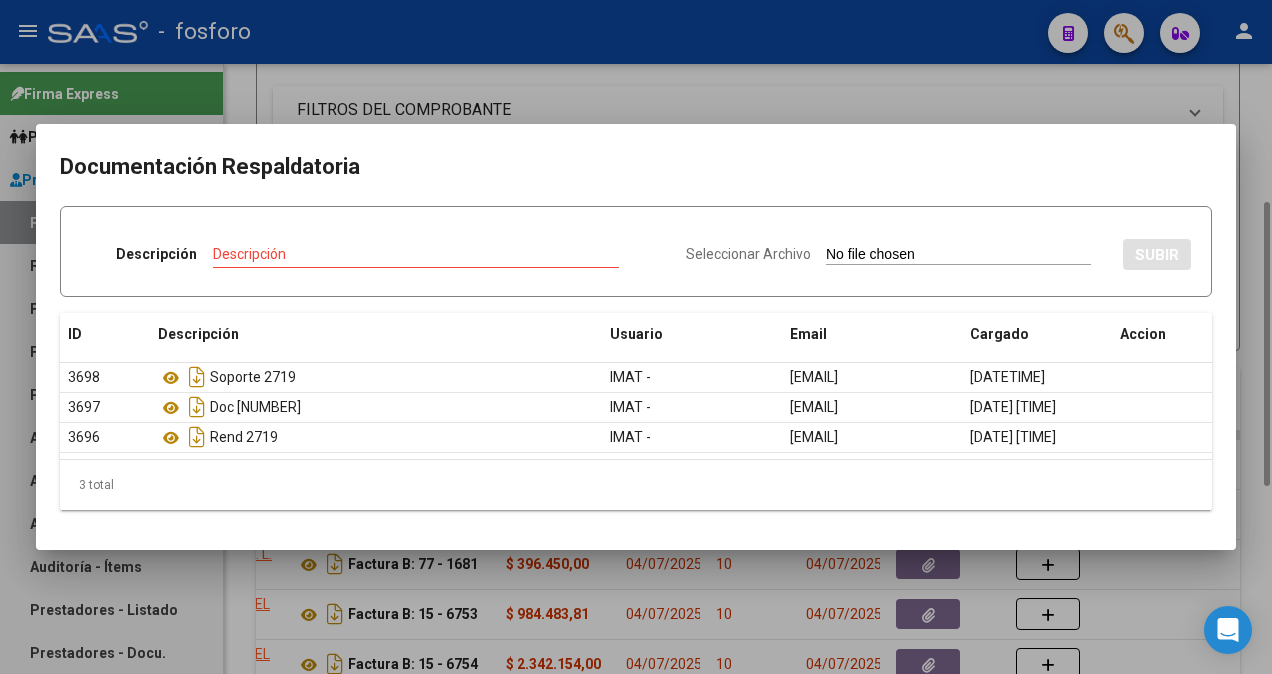 drag, startPoint x: 549, startPoint y: 100, endPoint x: 562, endPoint y: 97, distance: 13.341664 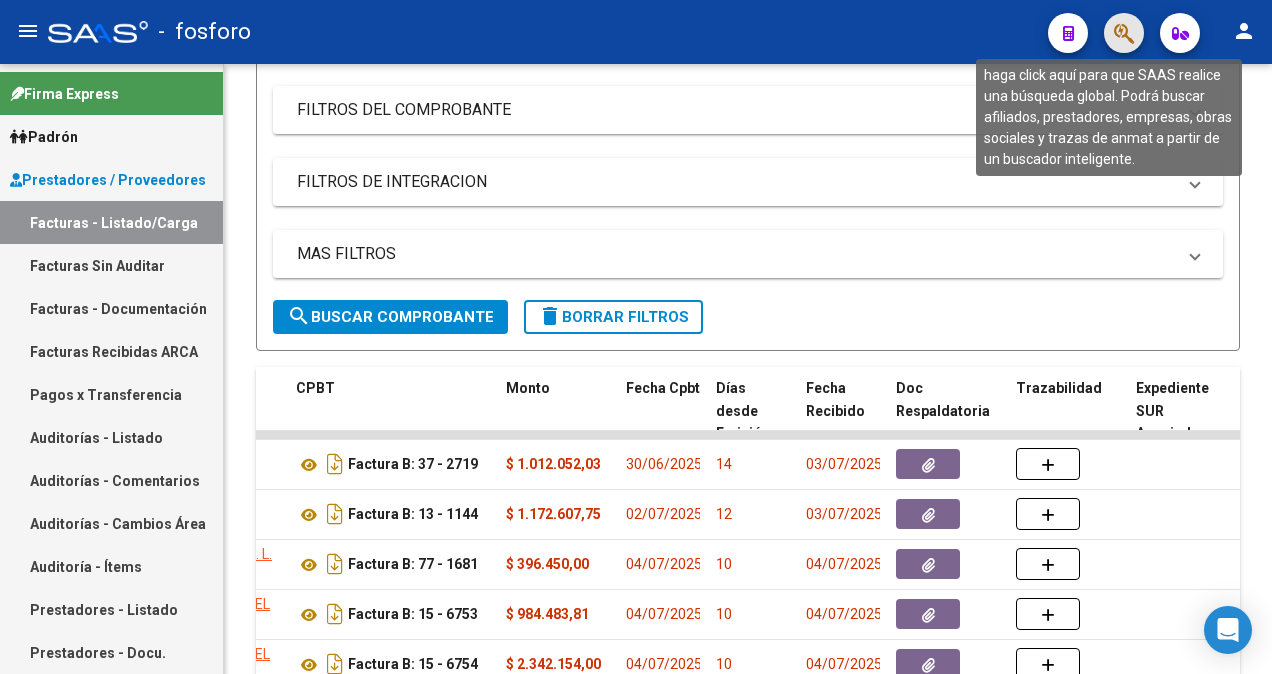 click 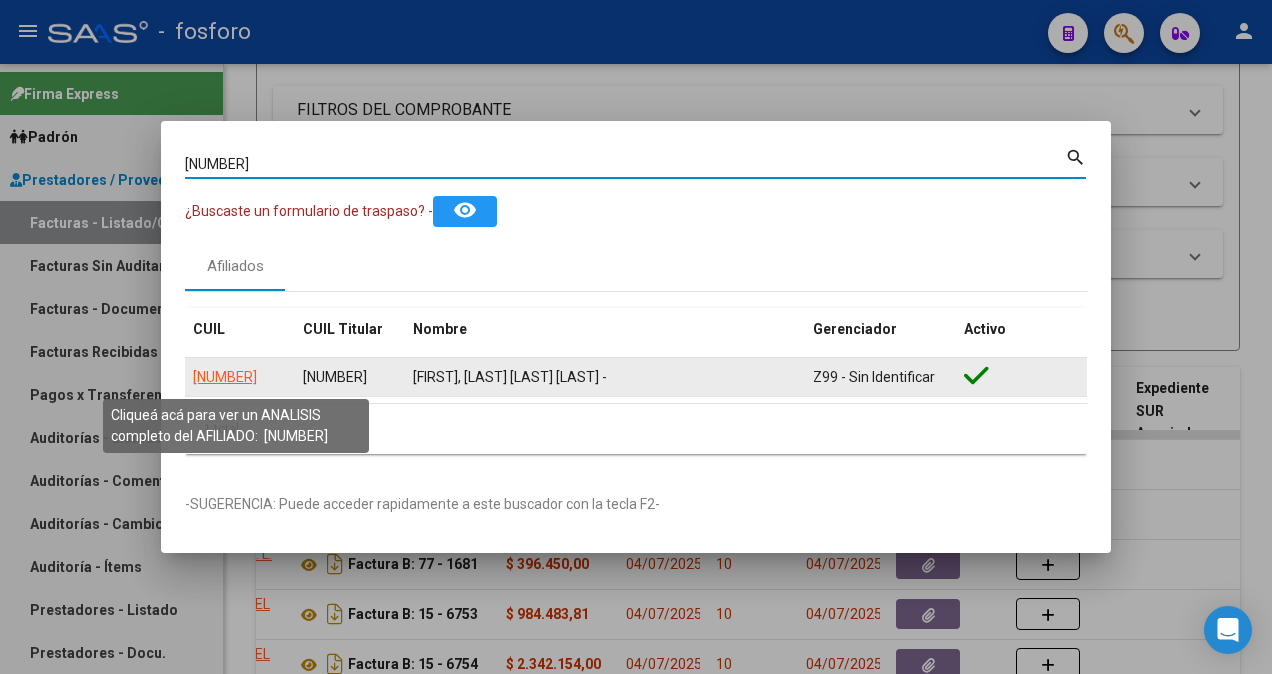 click on "[NUMBER]" 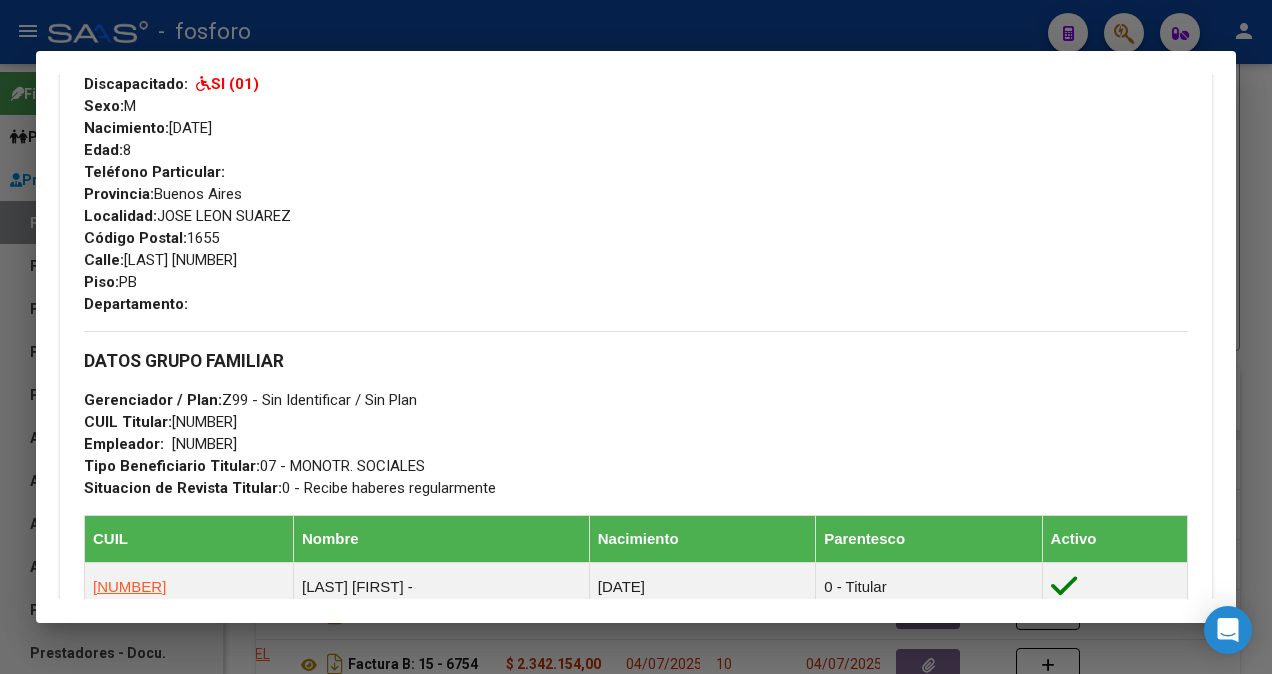 scroll, scrollTop: 866, scrollLeft: 0, axis: vertical 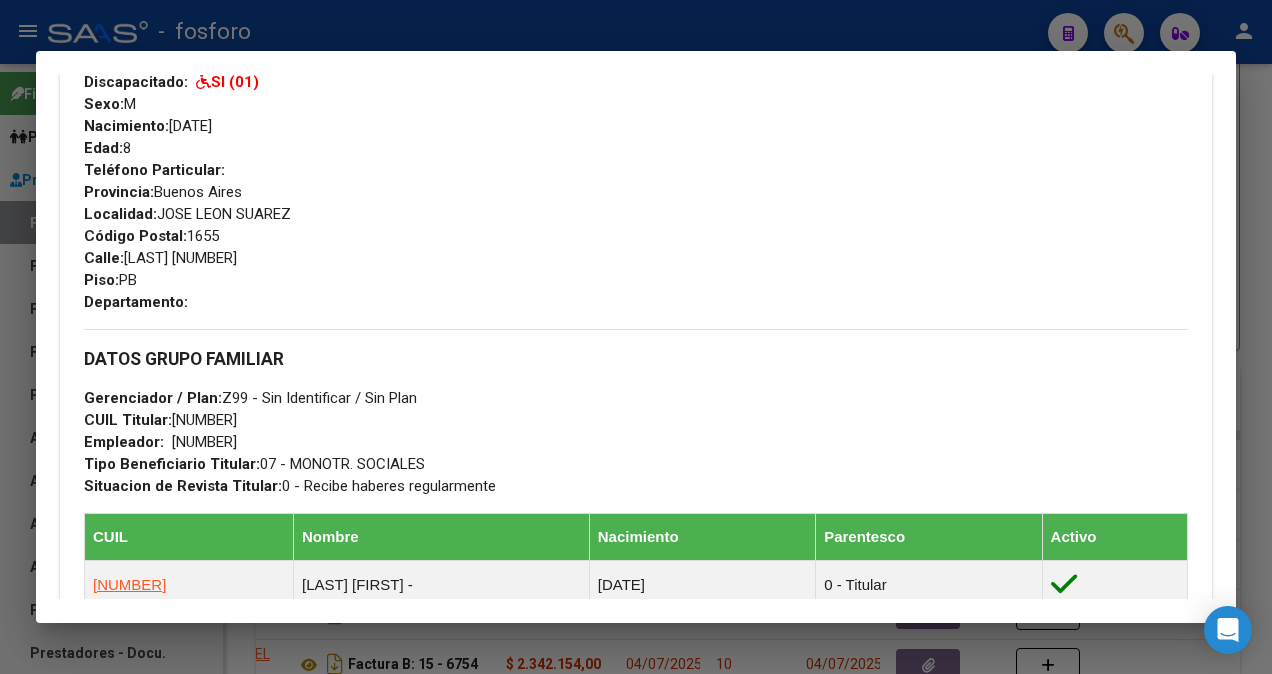 click at bounding box center [636, 337] 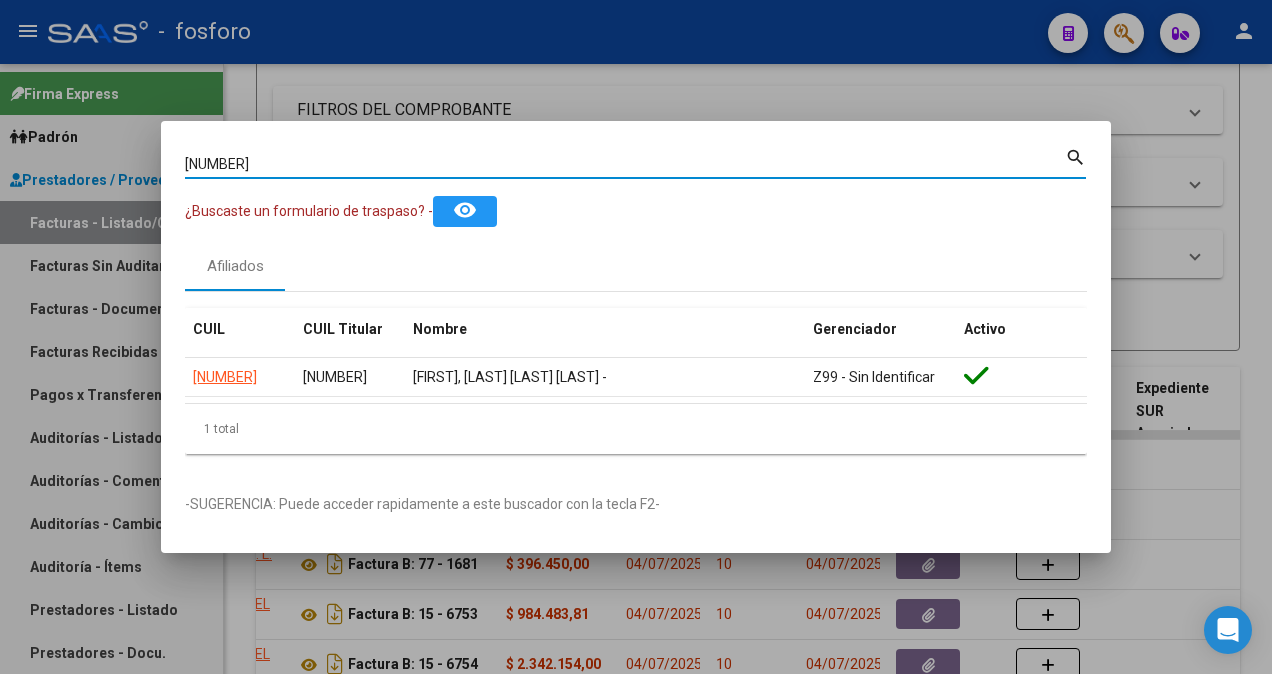 click on "[NUMBER]" at bounding box center (625, 164) 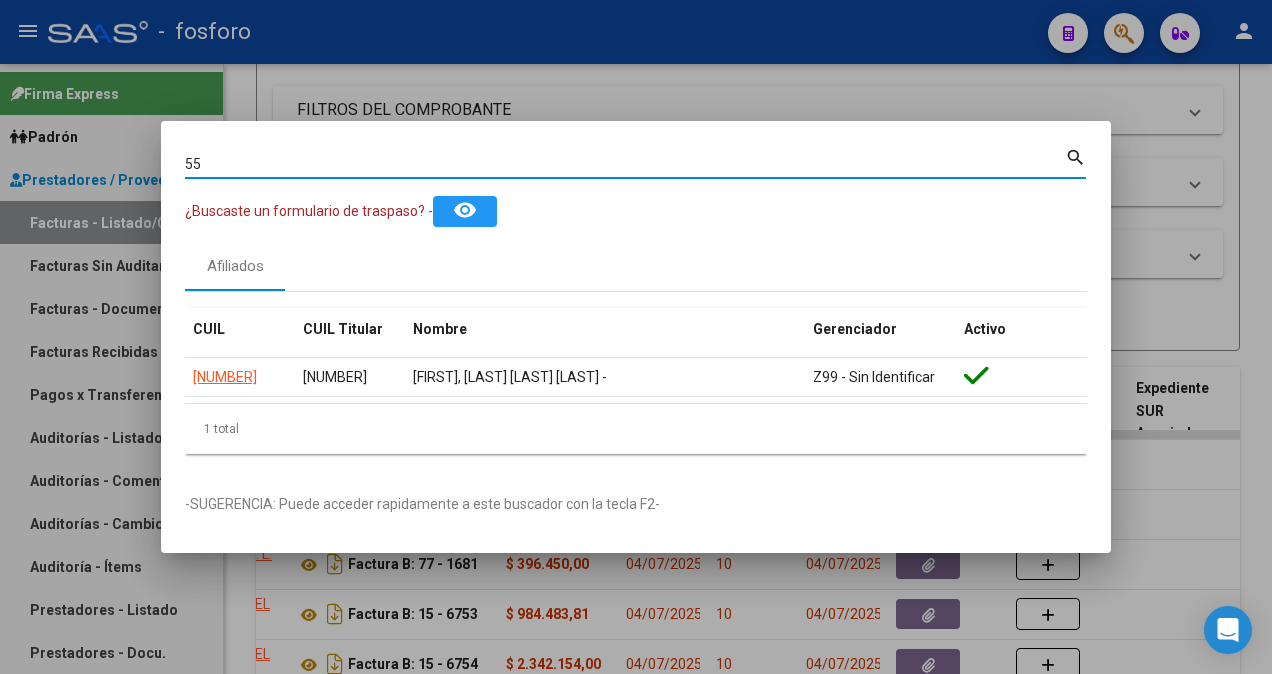 type on "5" 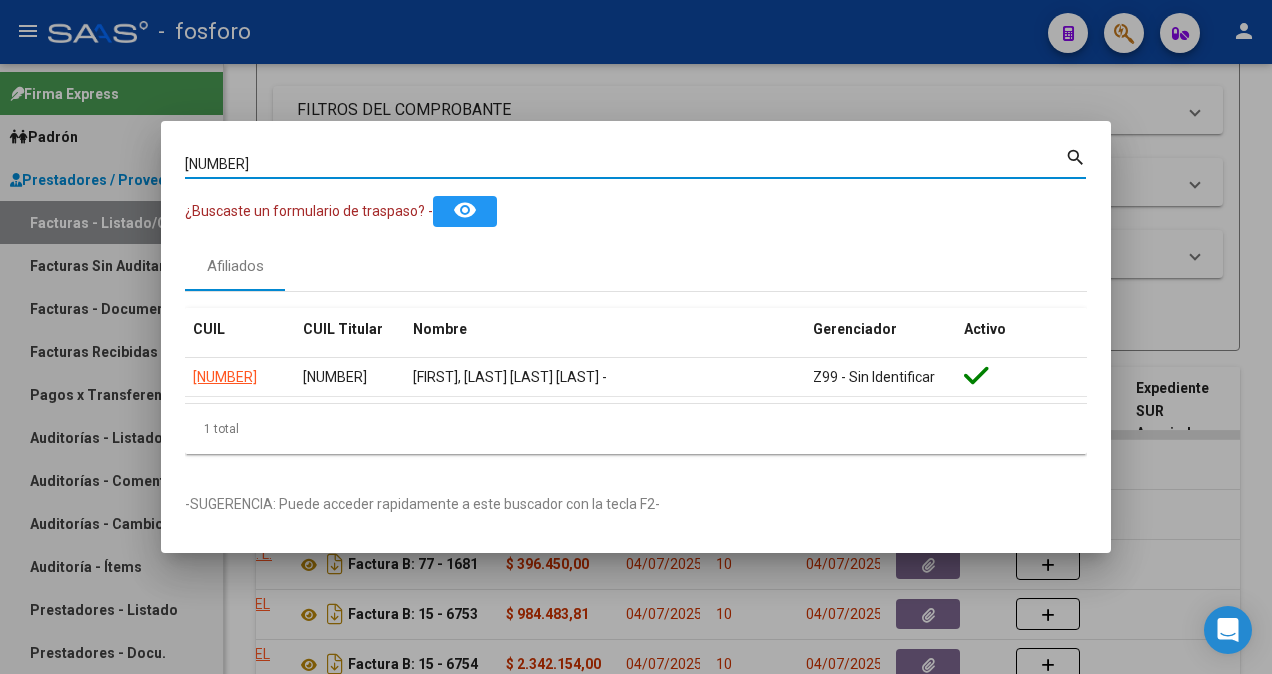 type on "[NUMBER]" 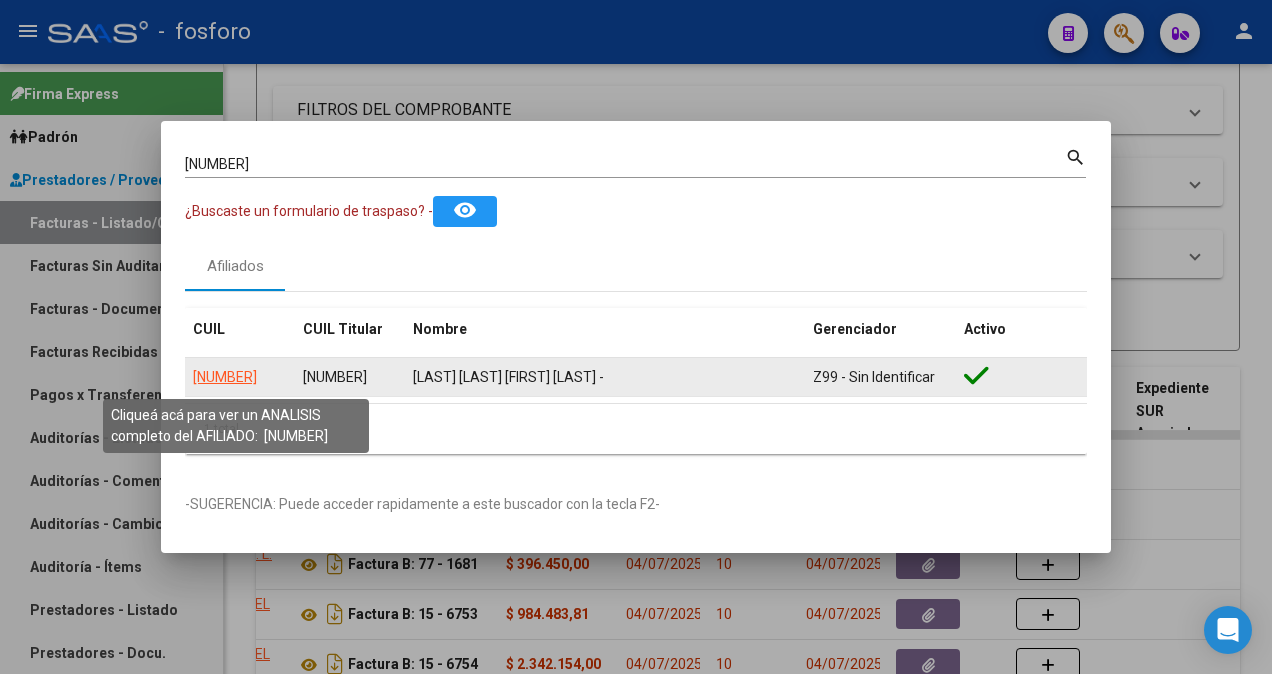 click on "[NUMBER]" 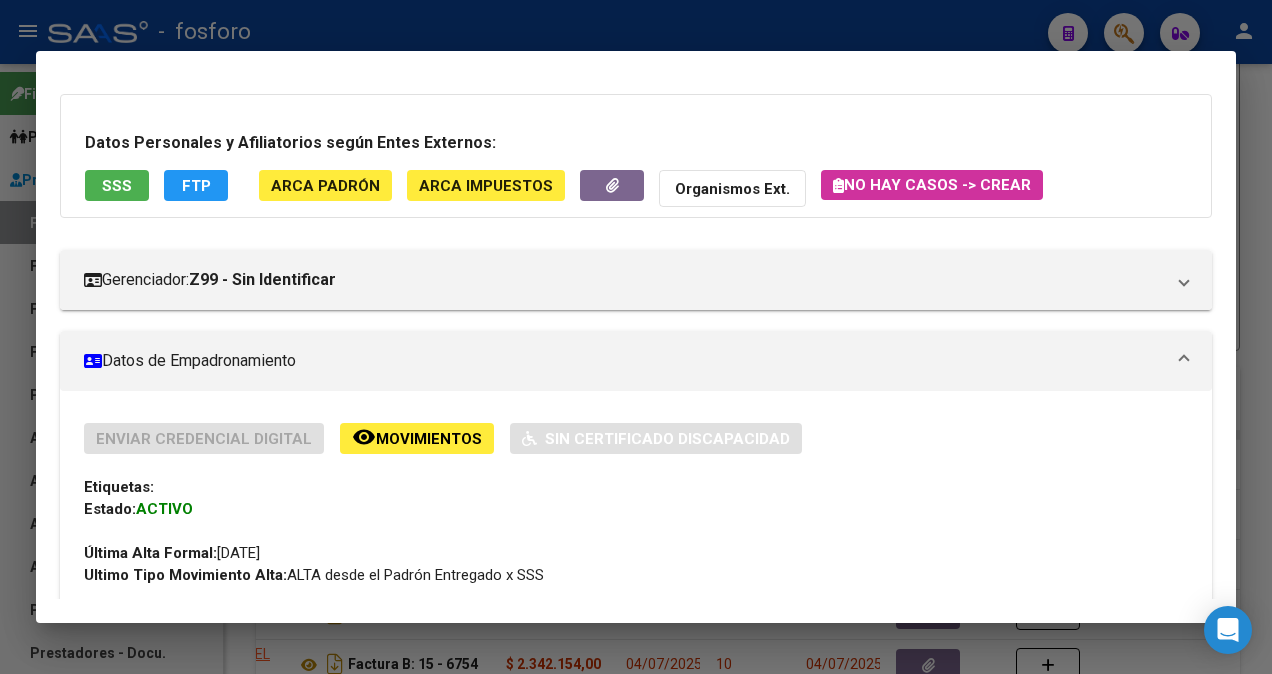 scroll, scrollTop: 0, scrollLeft: 0, axis: both 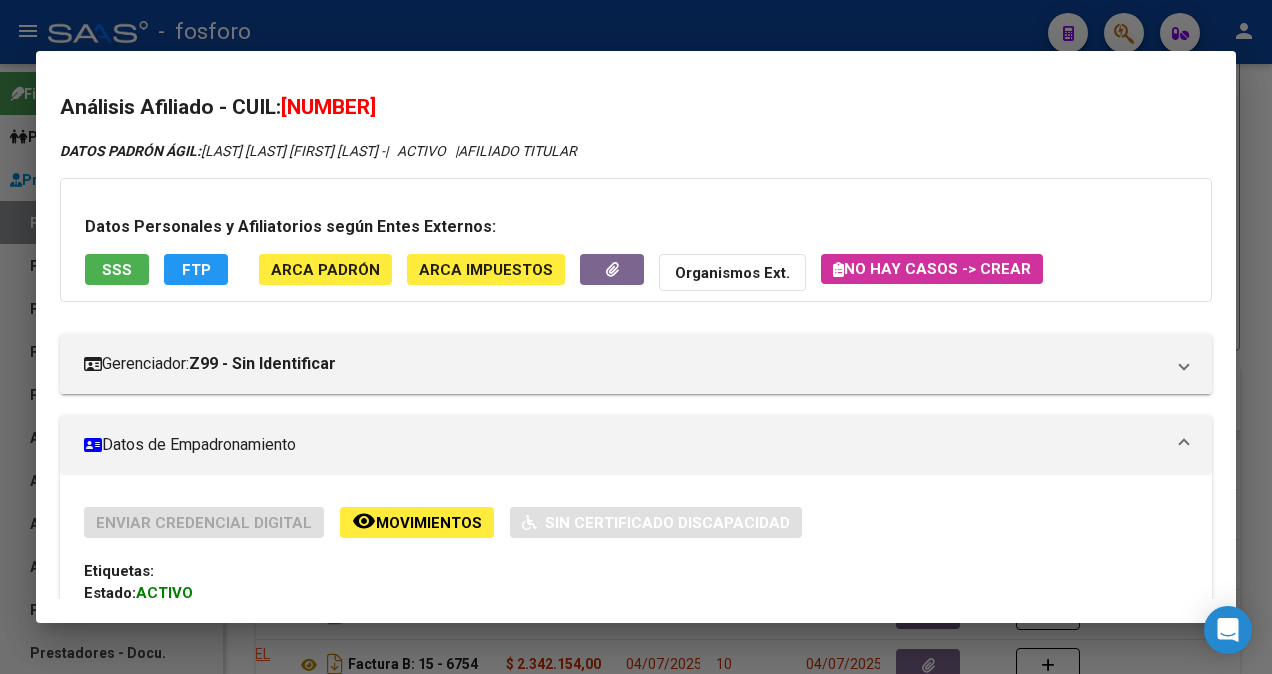 click at bounding box center (636, 337) 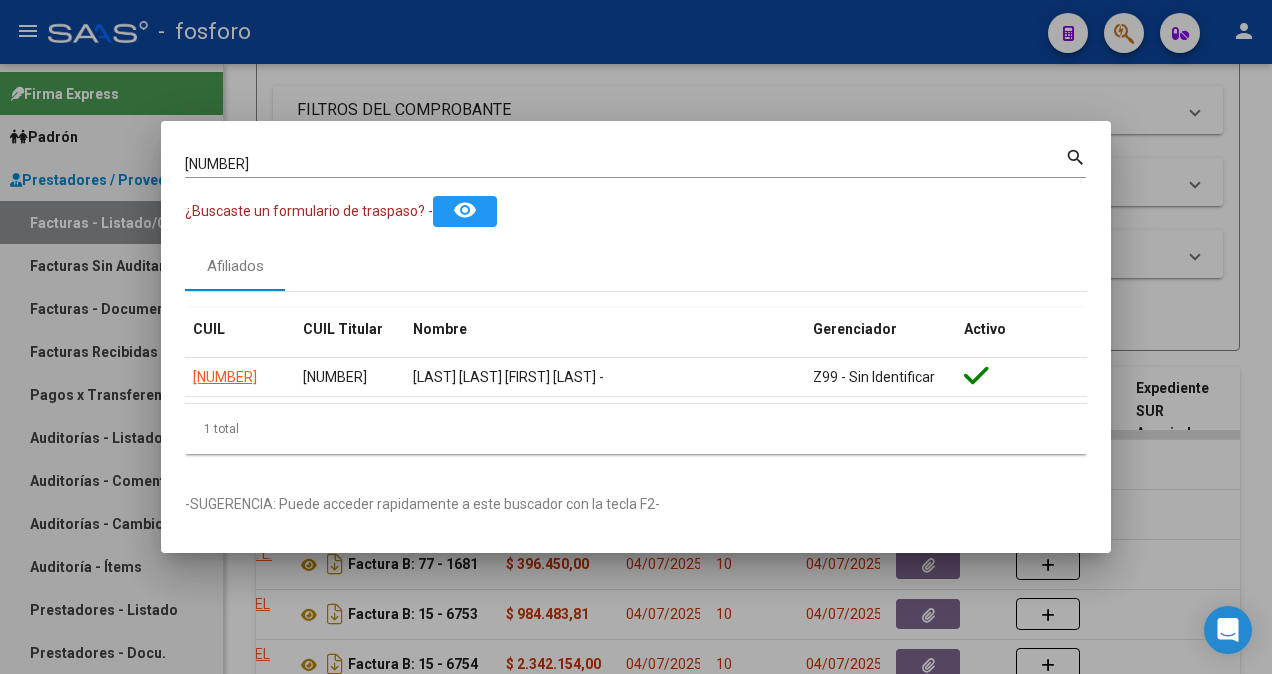 click on "[NUMBER]" at bounding box center (625, 164) 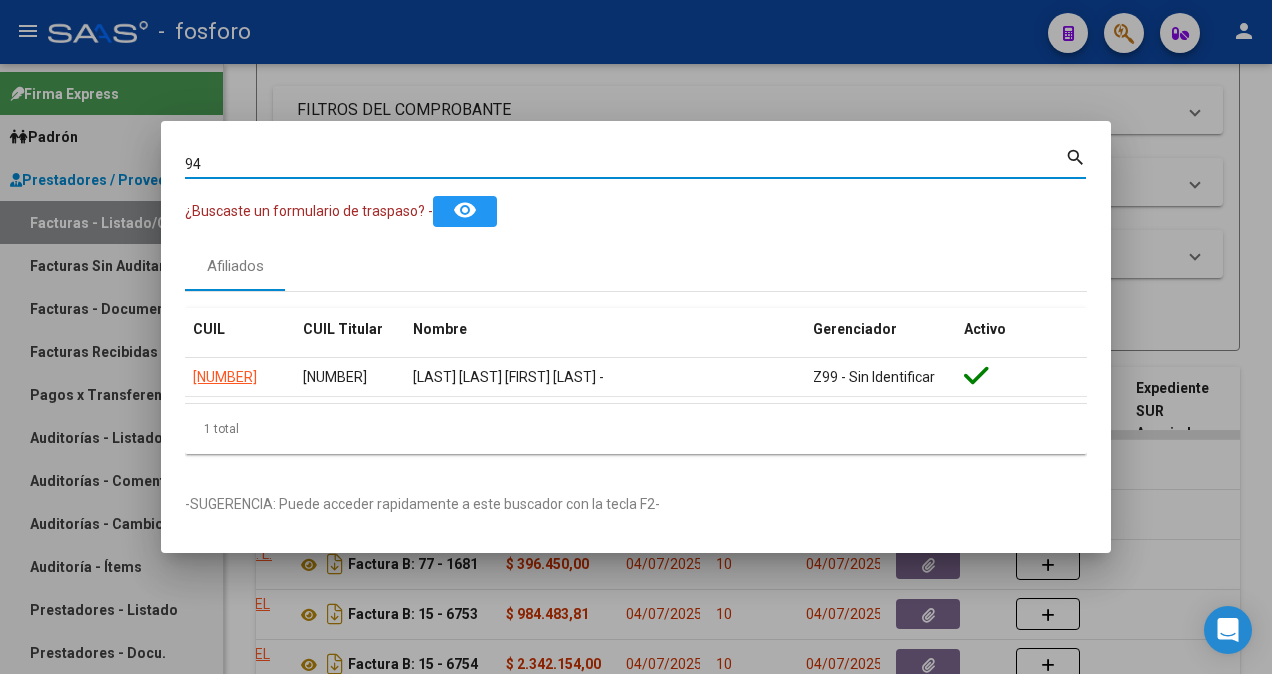 type on "9" 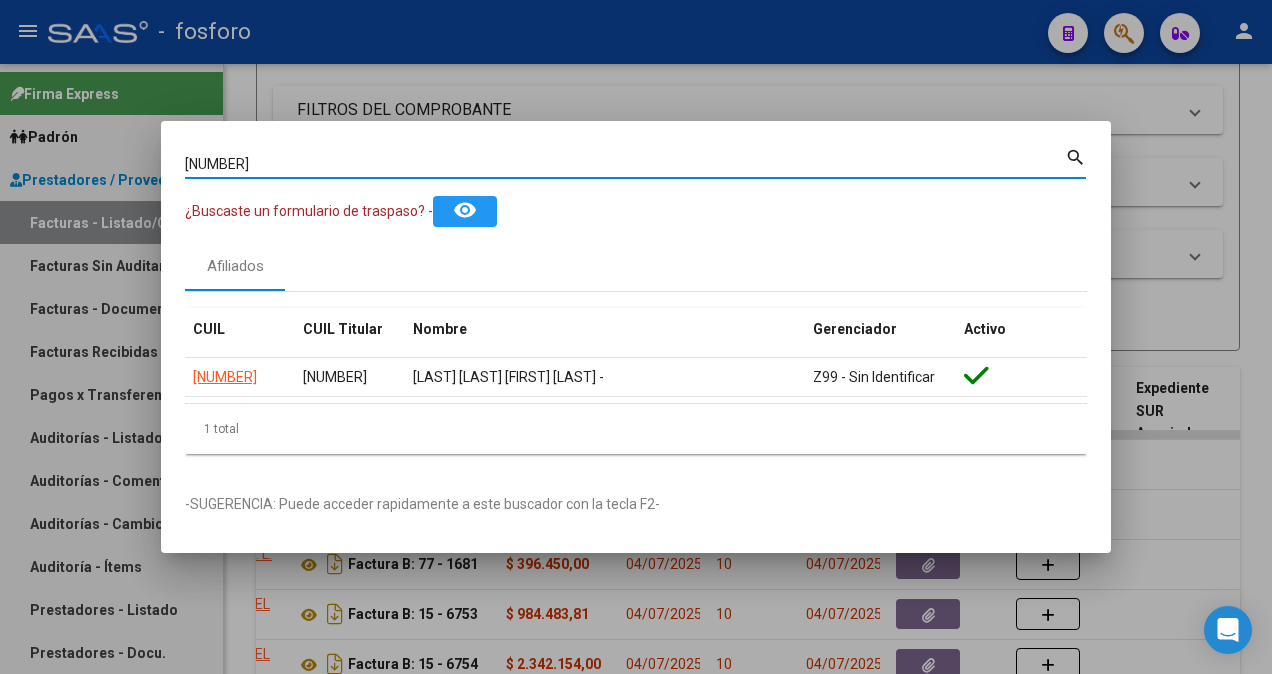 type on "[NUMBER]" 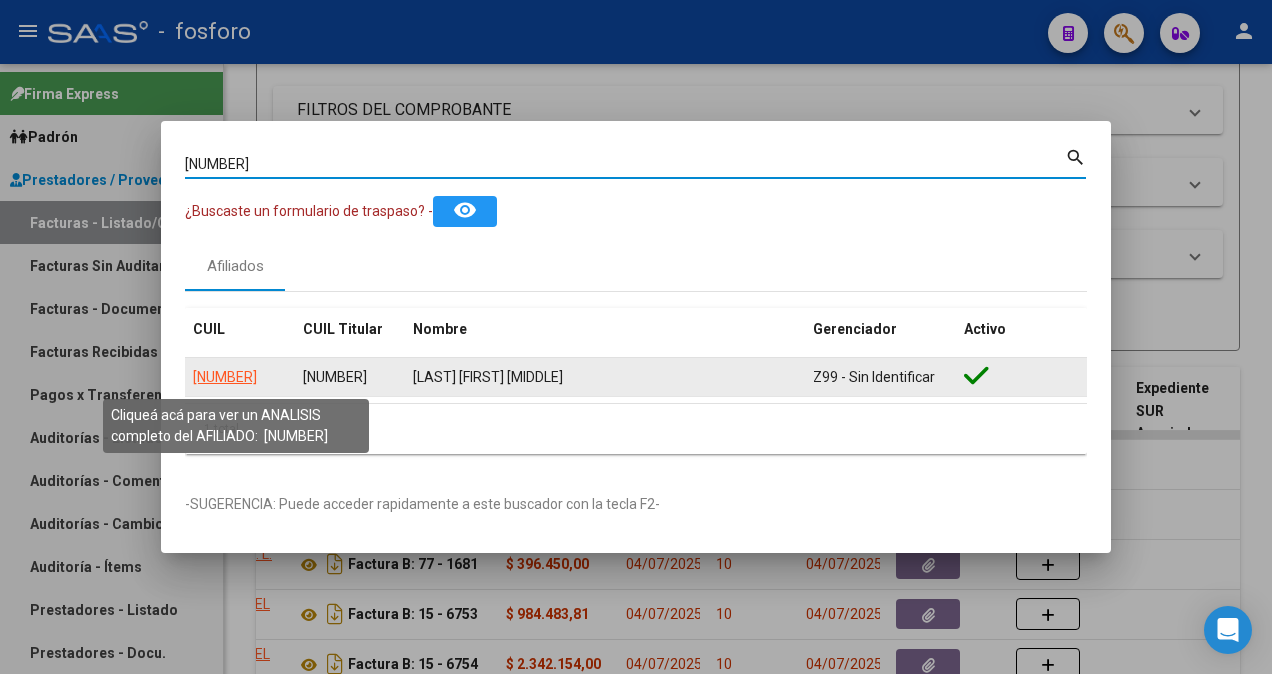 click on "[NUMBER]" 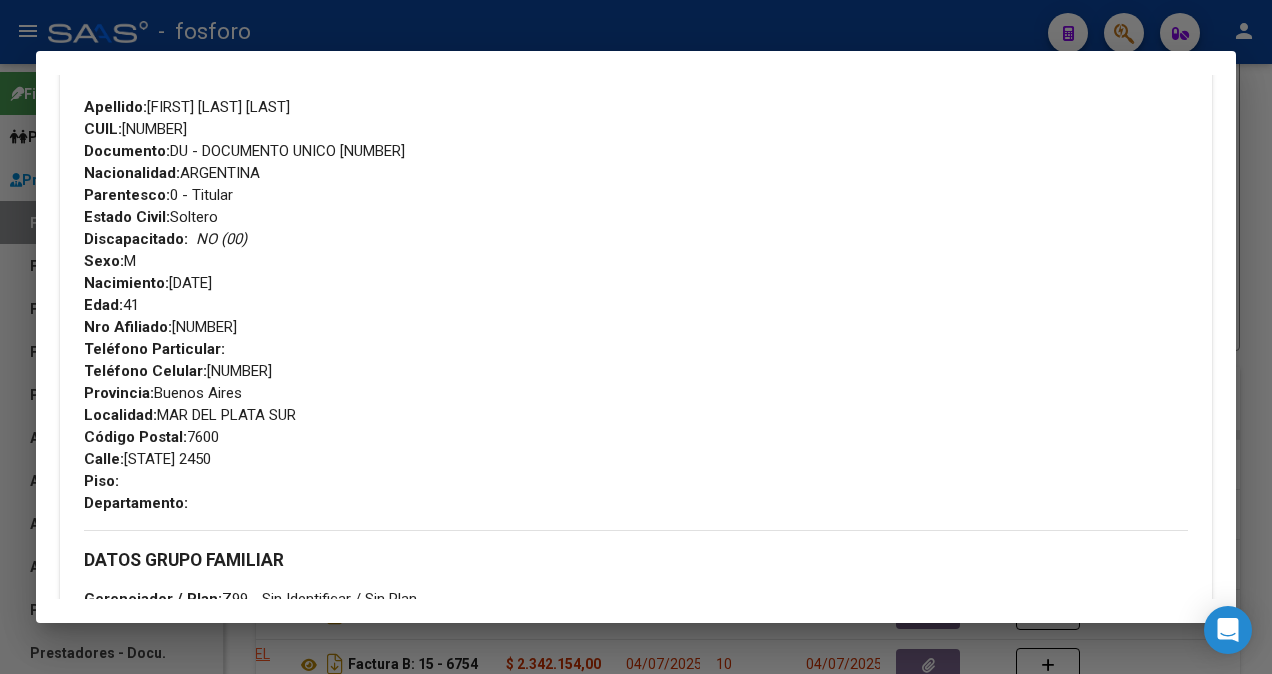 scroll, scrollTop: 500, scrollLeft: 0, axis: vertical 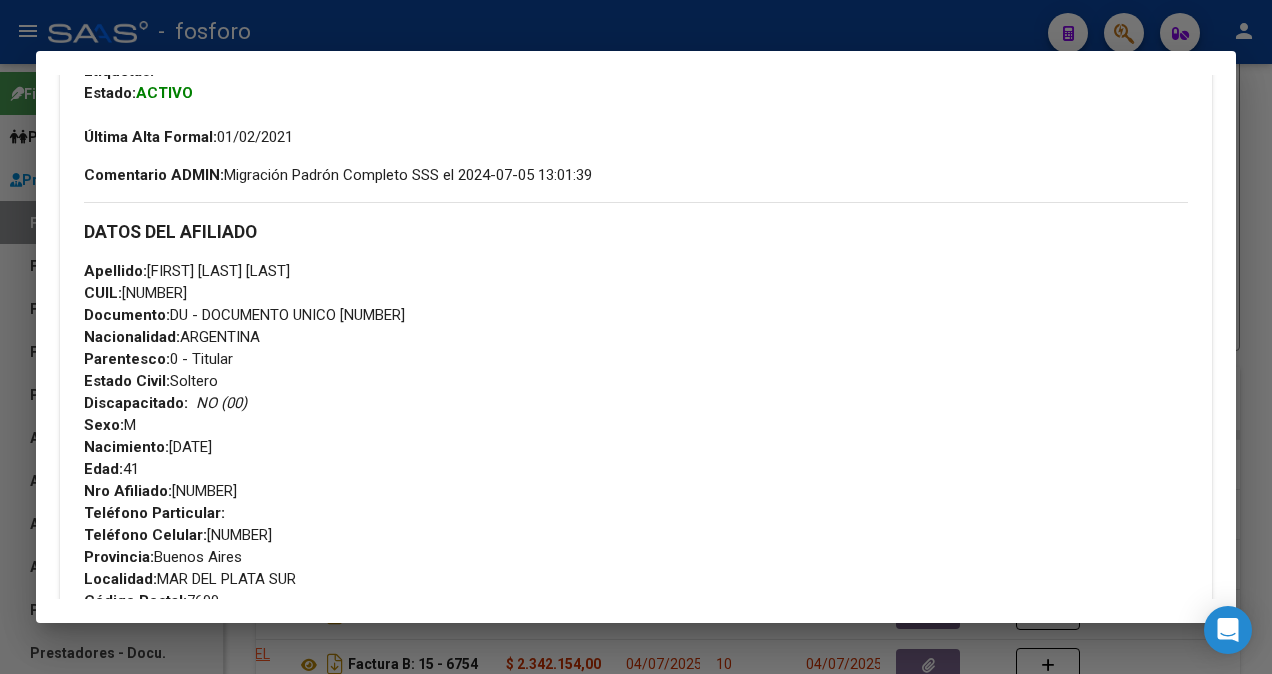 click at bounding box center (636, 337) 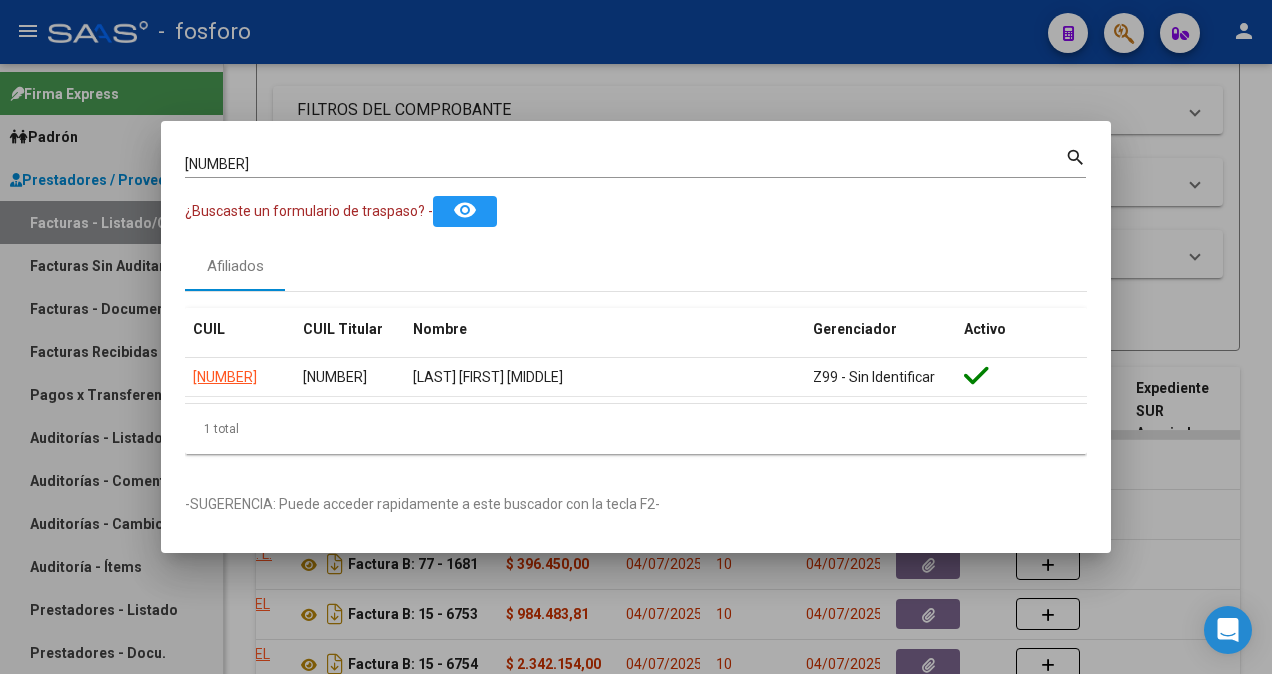 click at bounding box center [636, 337] 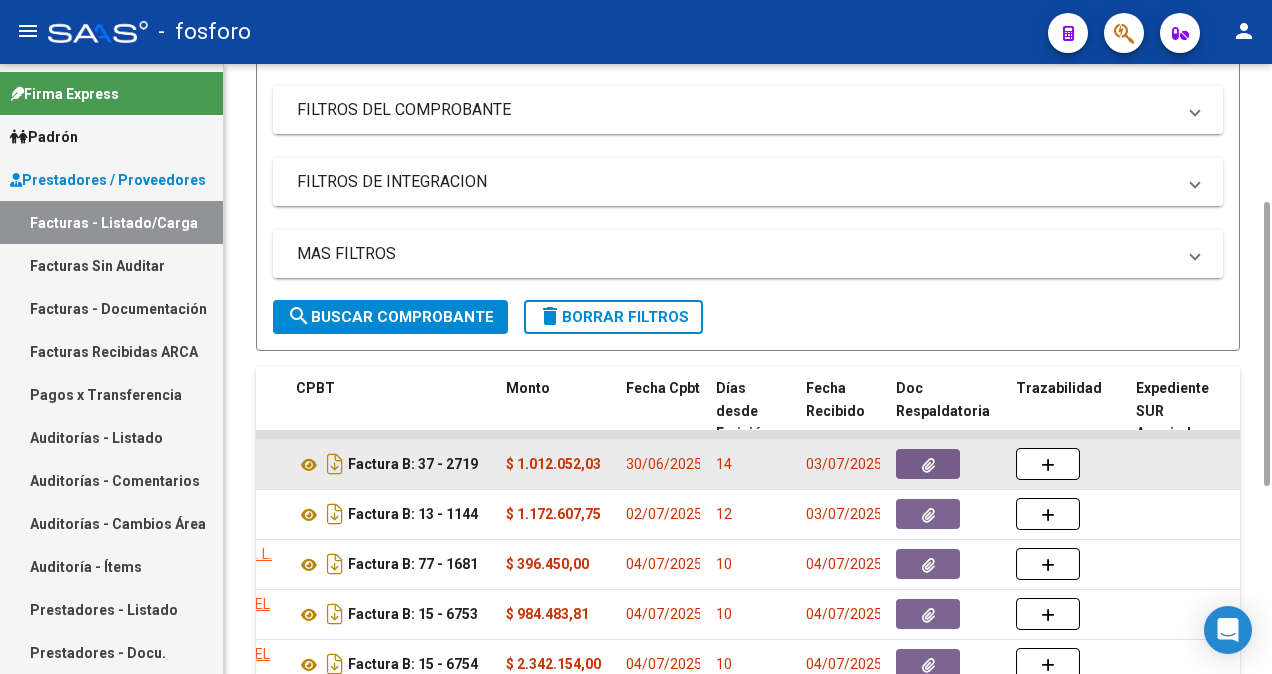 click 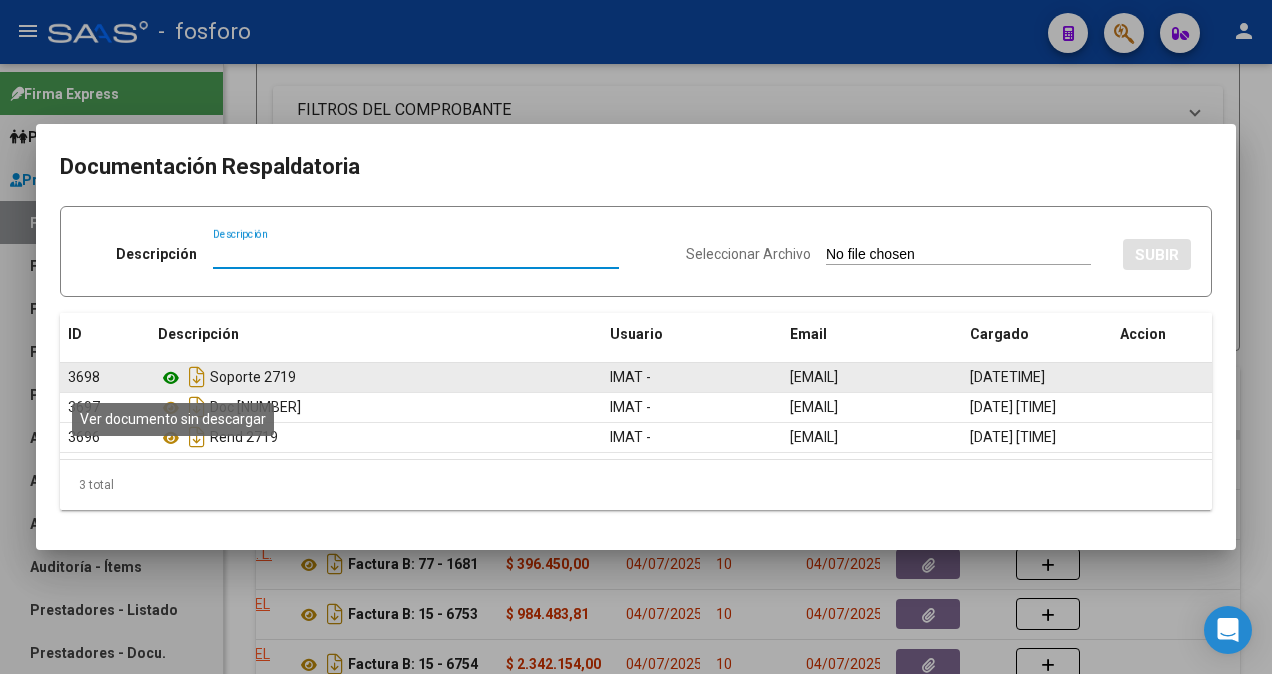click 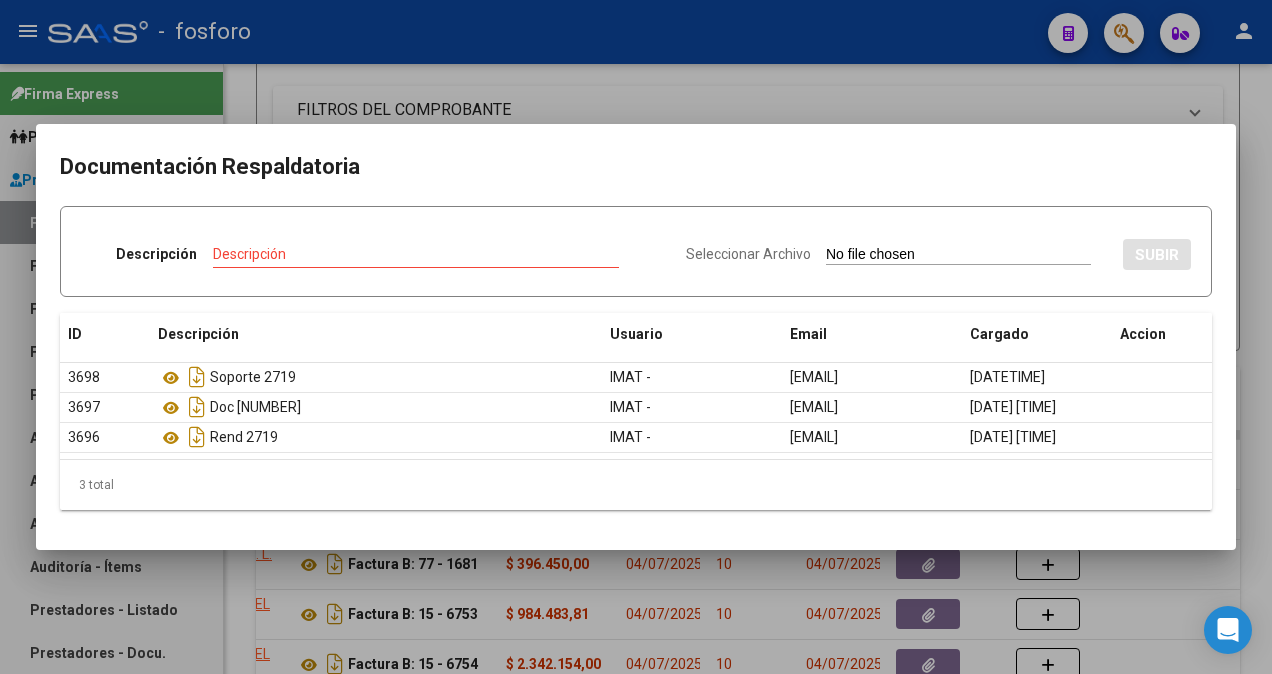 click at bounding box center (636, 337) 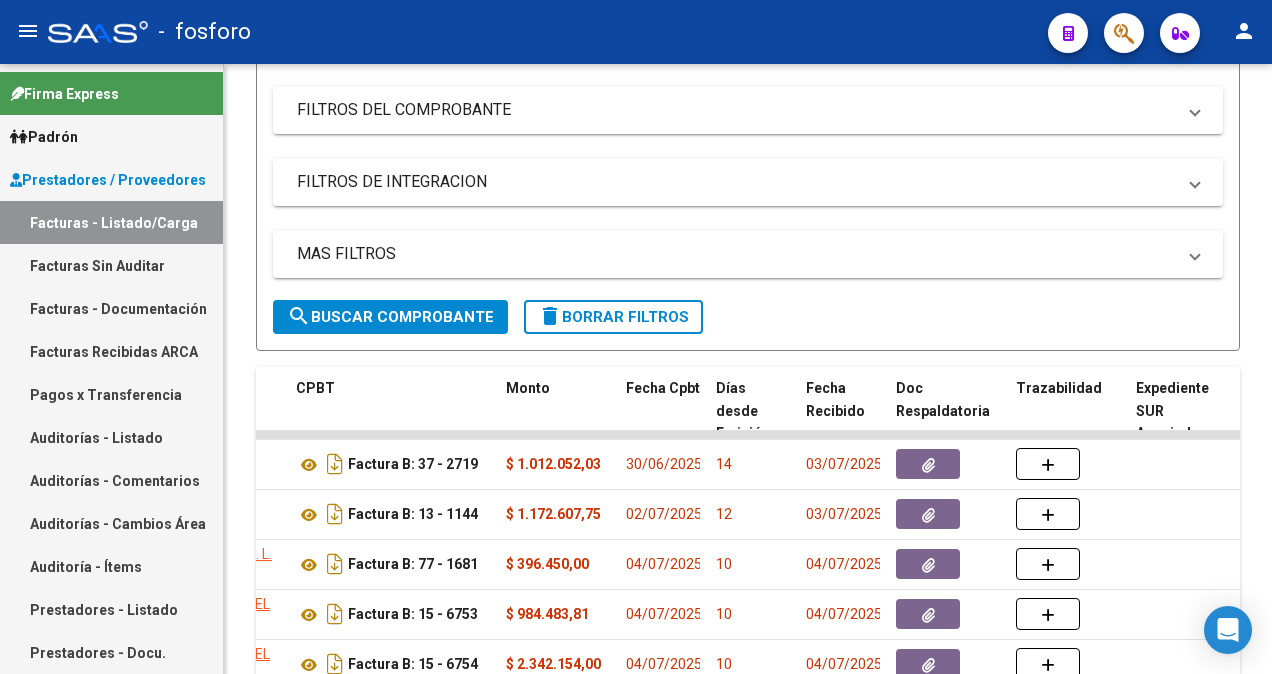 click 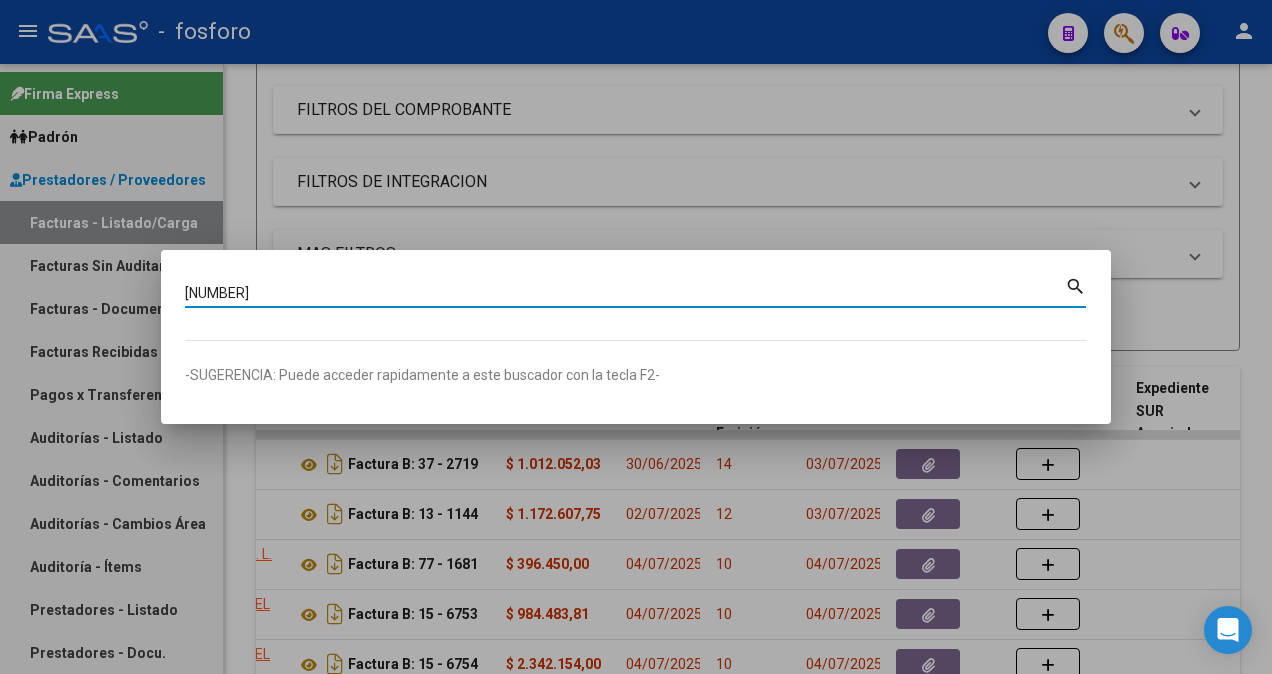 type on "[NUMBER]" 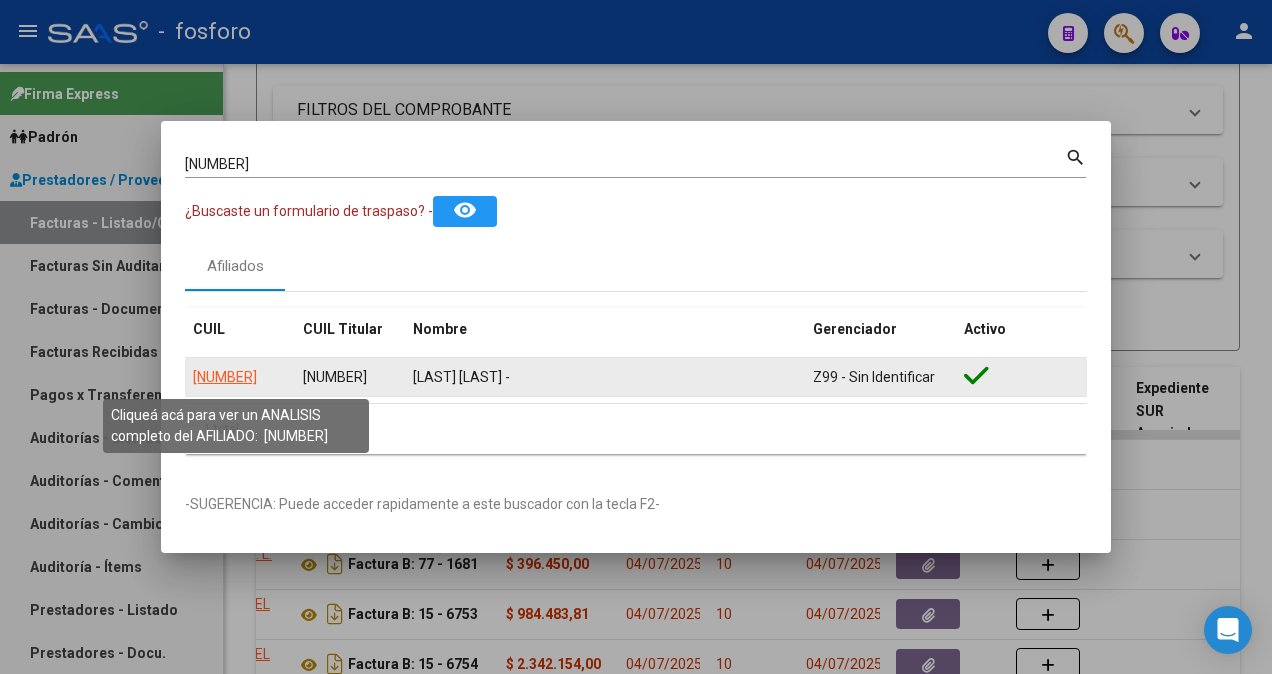 click on "[NUMBER]" 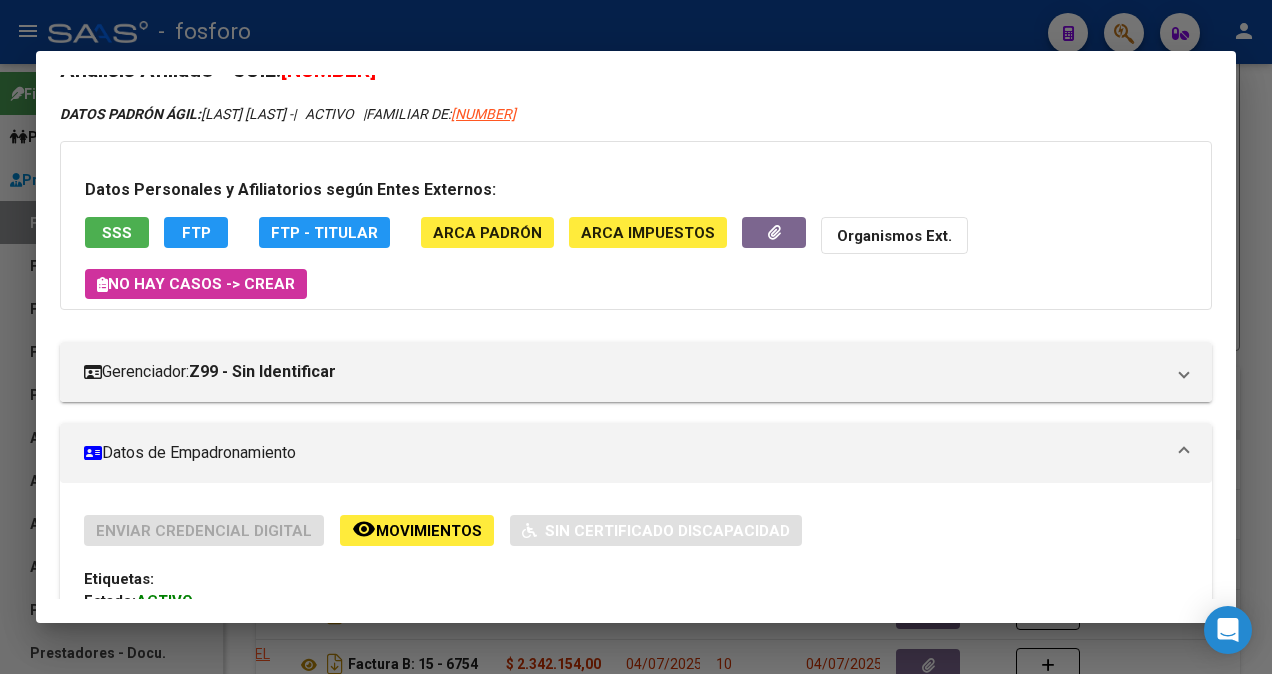 scroll, scrollTop: 0, scrollLeft: 0, axis: both 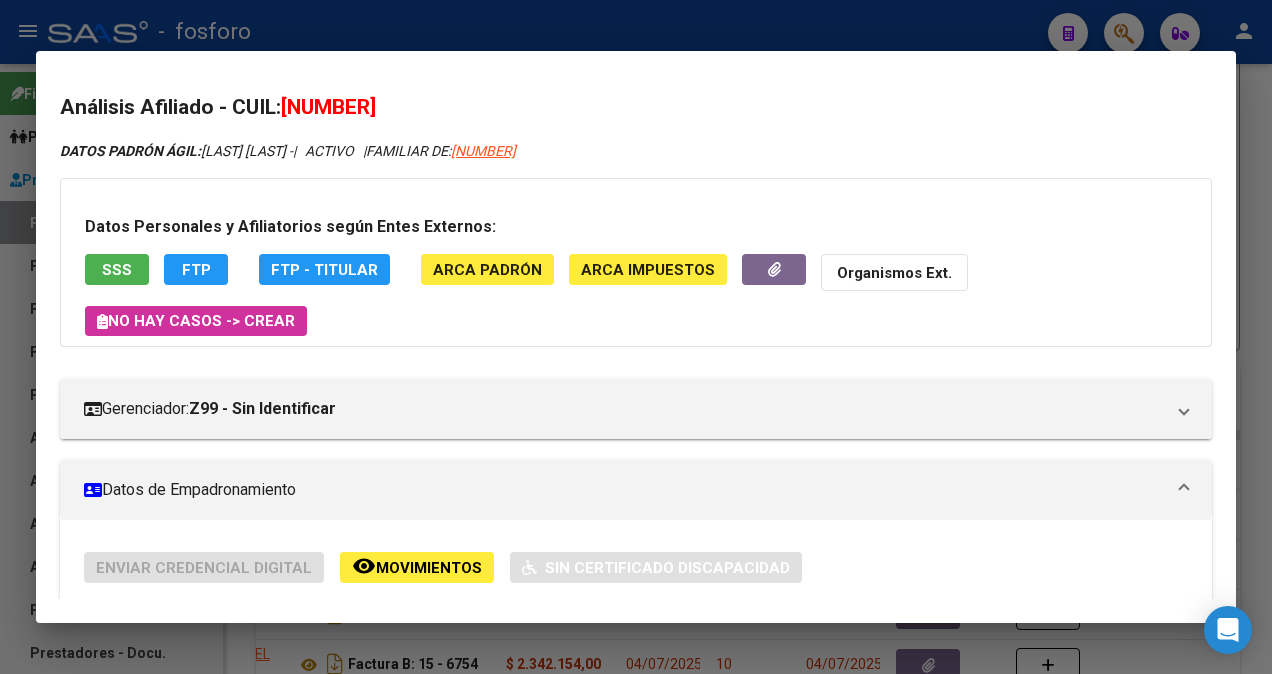 click at bounding box center [636, 337] 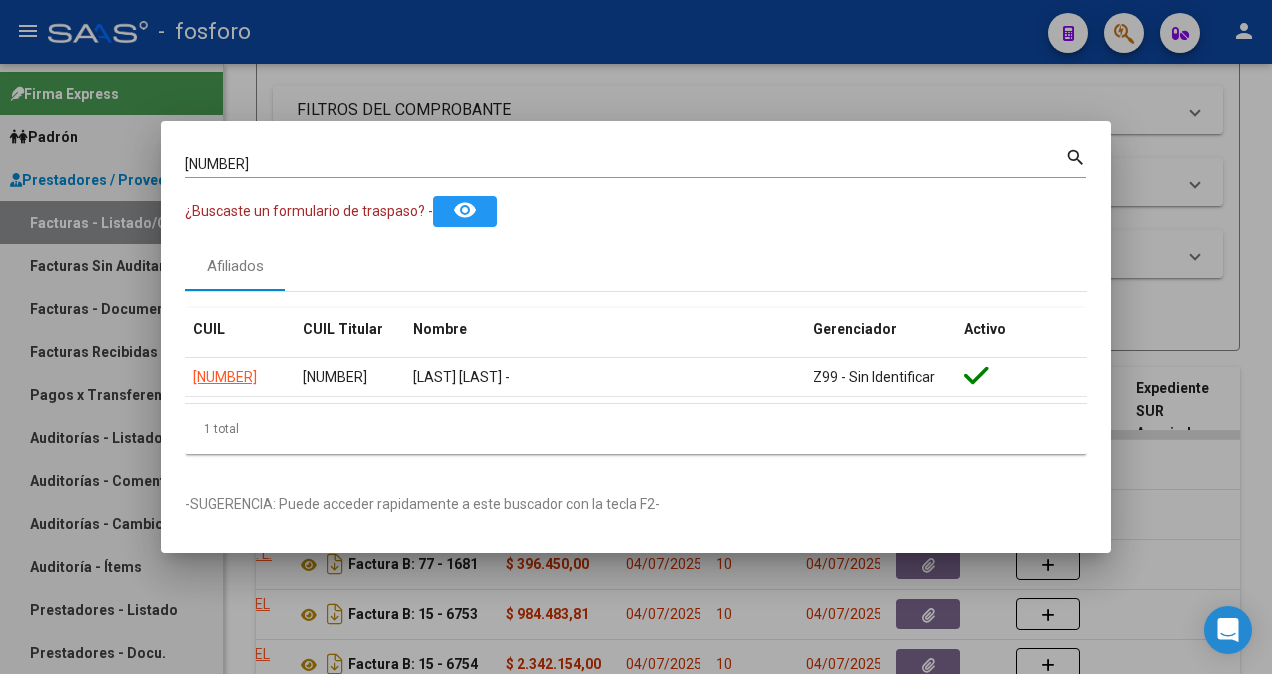 click at bounding box center [636, 337] 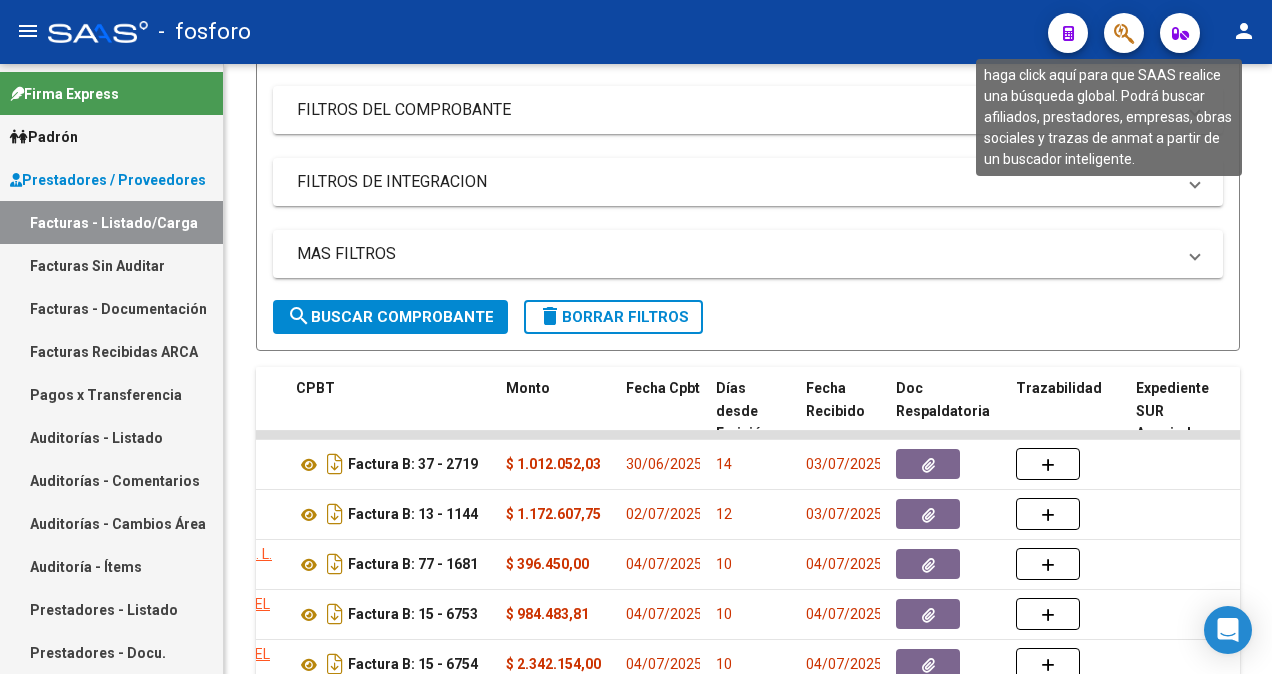 click 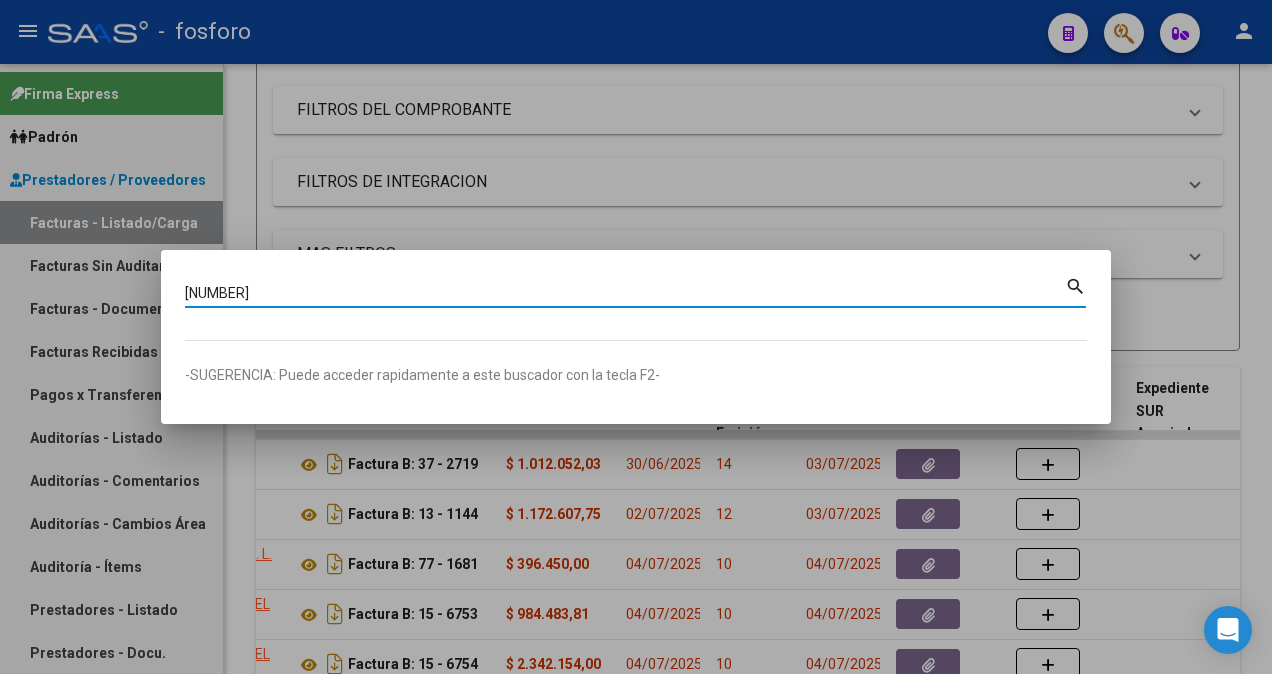 type on "[NUMBER]" 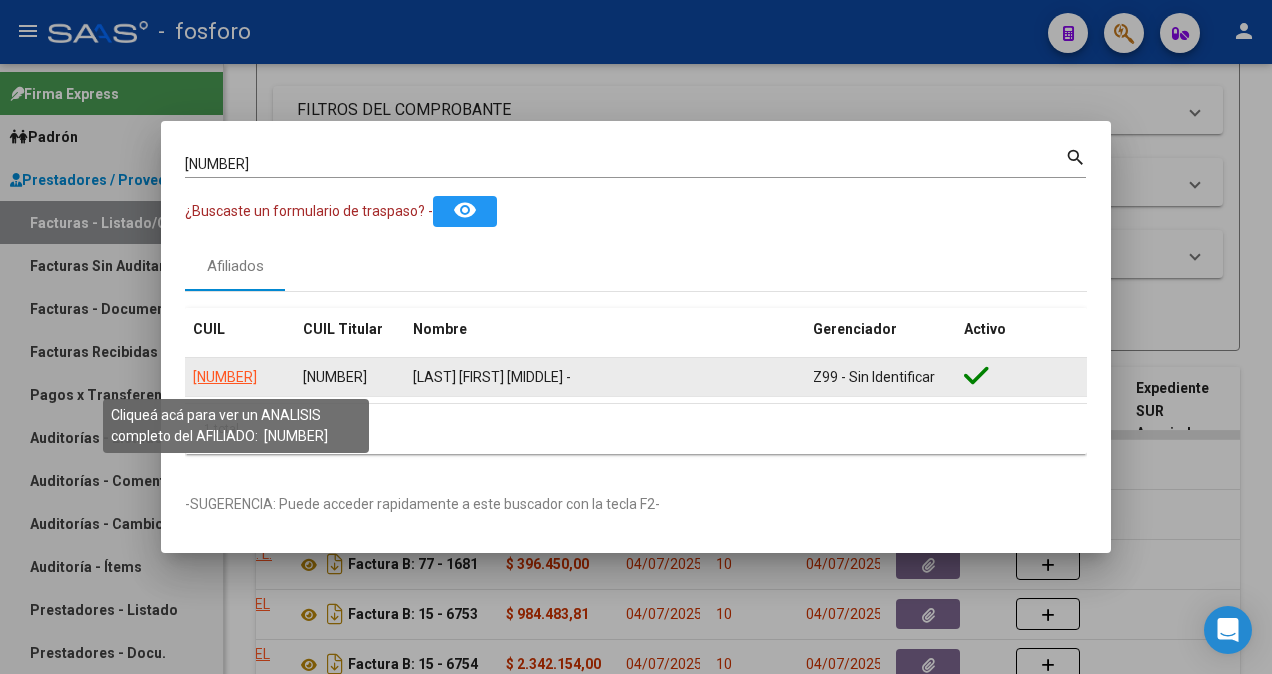 click on "[NUMBER]" 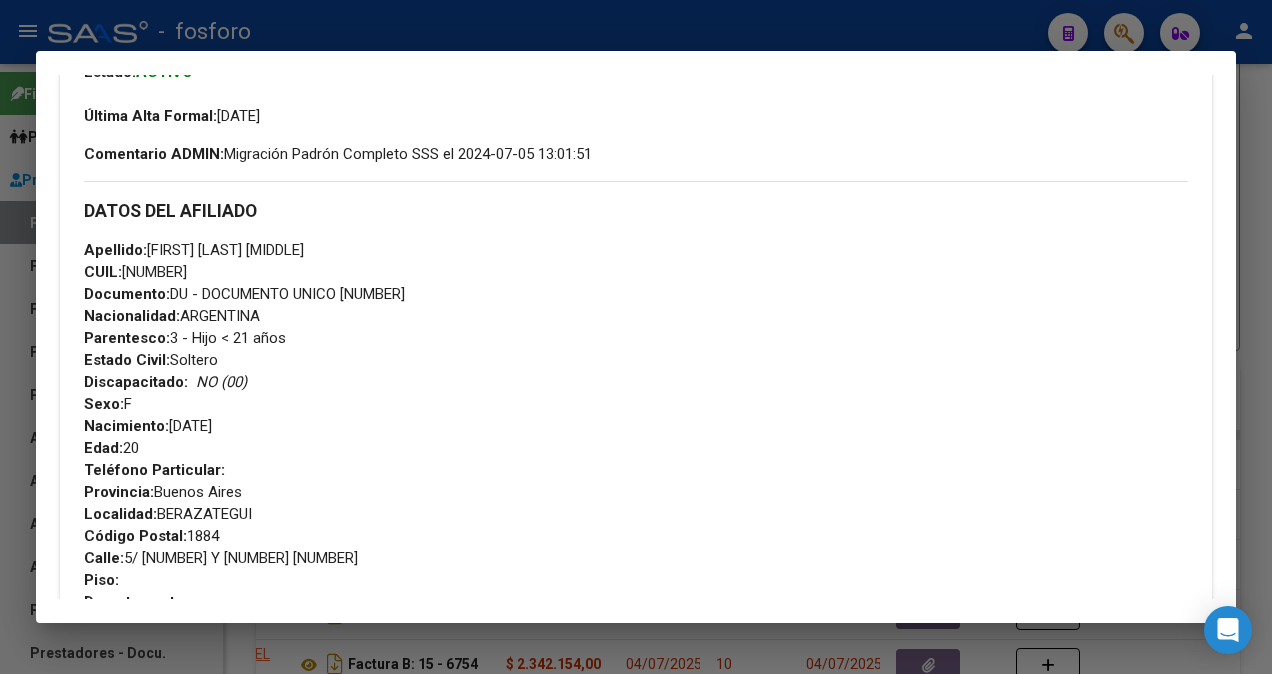 scroll, scrollTop: 1166, scrollLeft: 0, axis: vertical 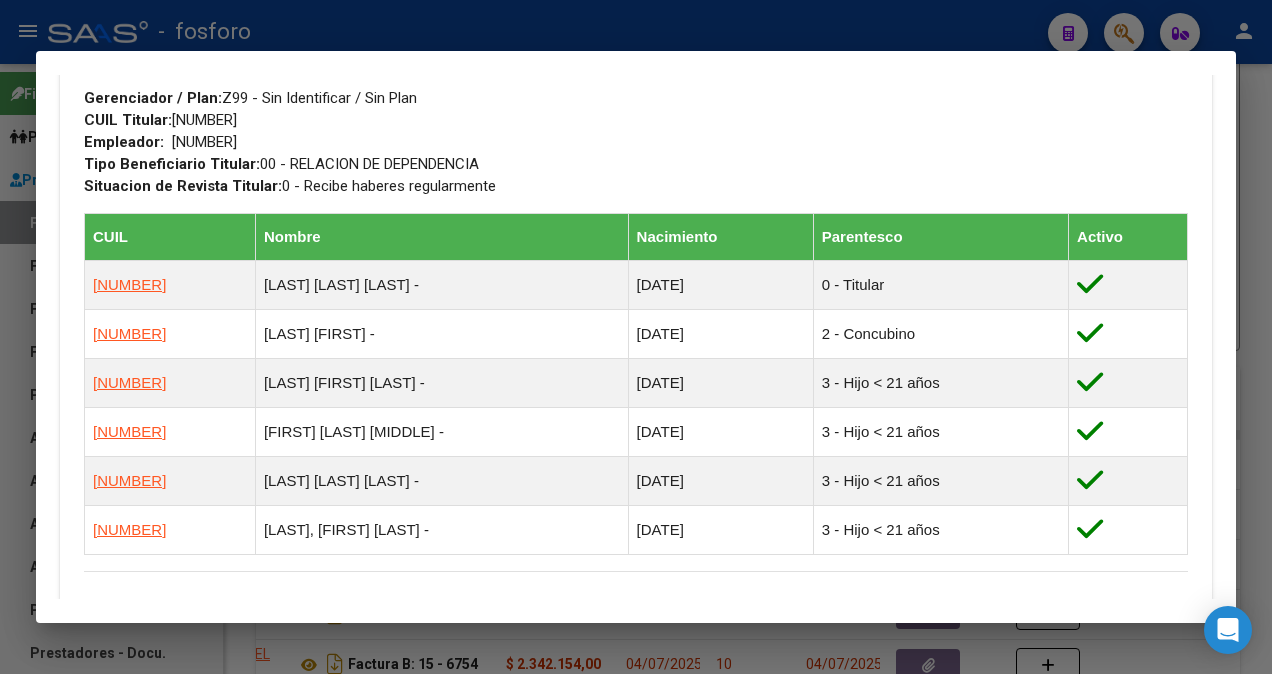 click at bounding box center [636, 337] 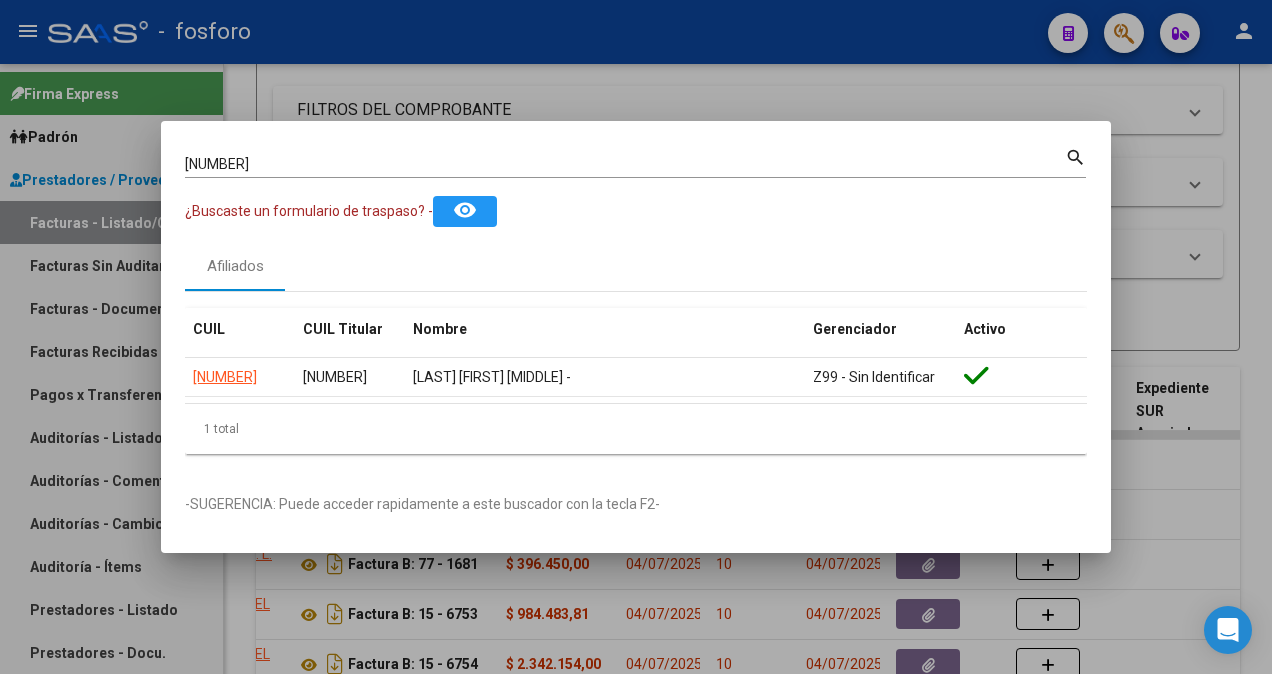 click on "[NUMBER]" at bounding box center [625, 164] 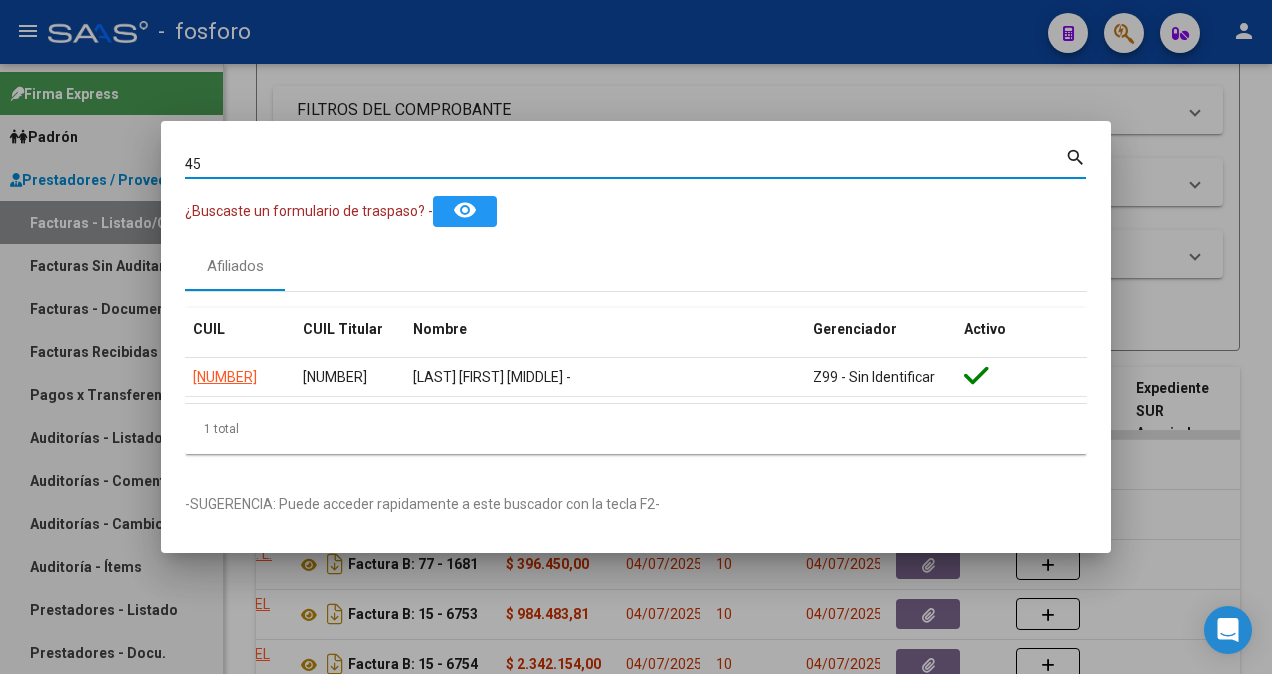type on "4" 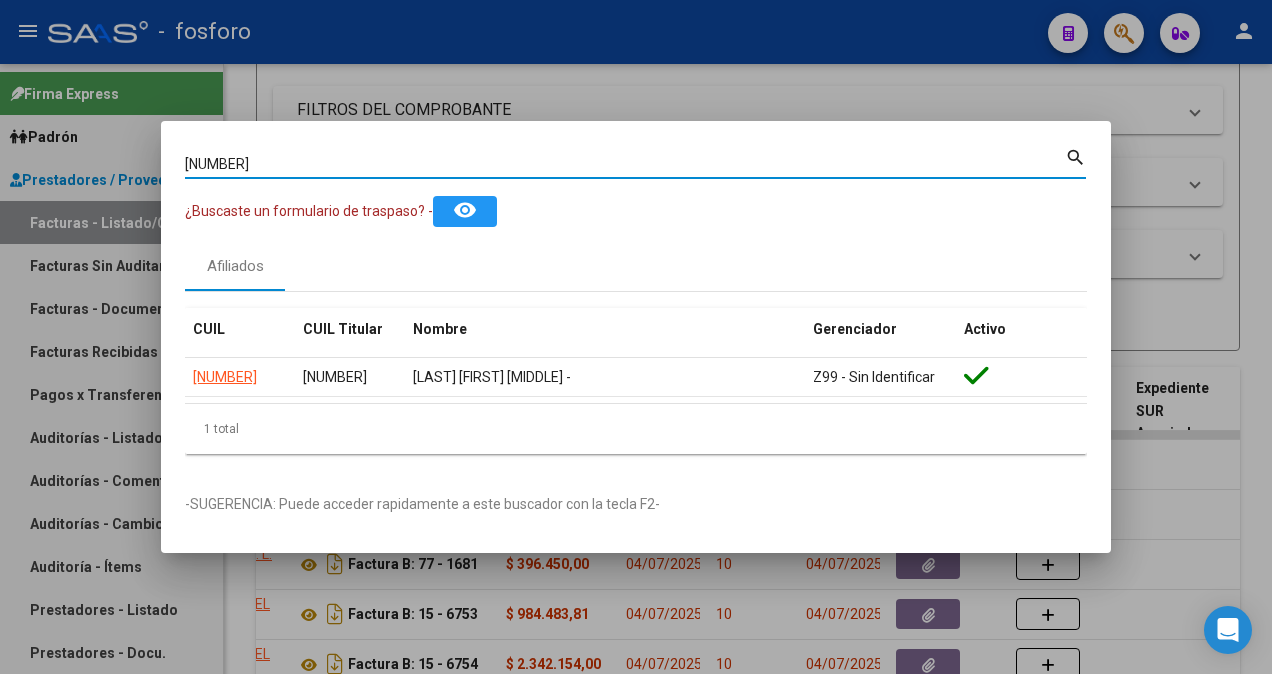type on "[NUMBER]" 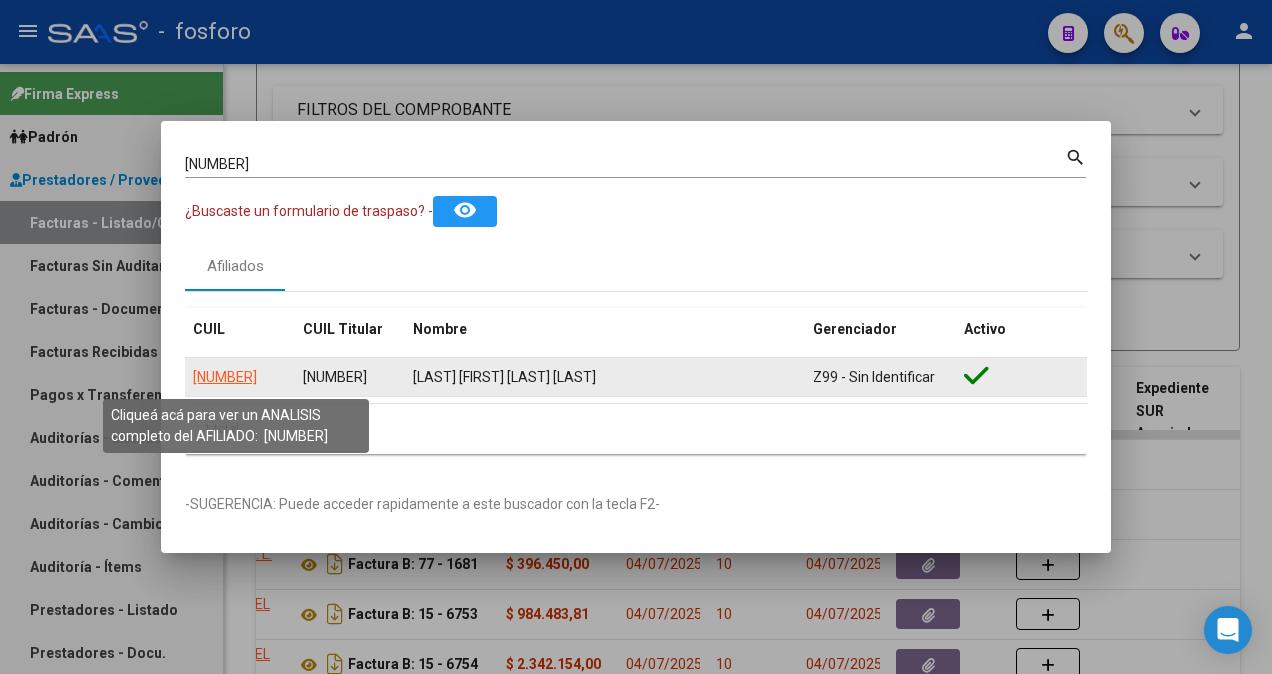 click on "[NUMBER]" 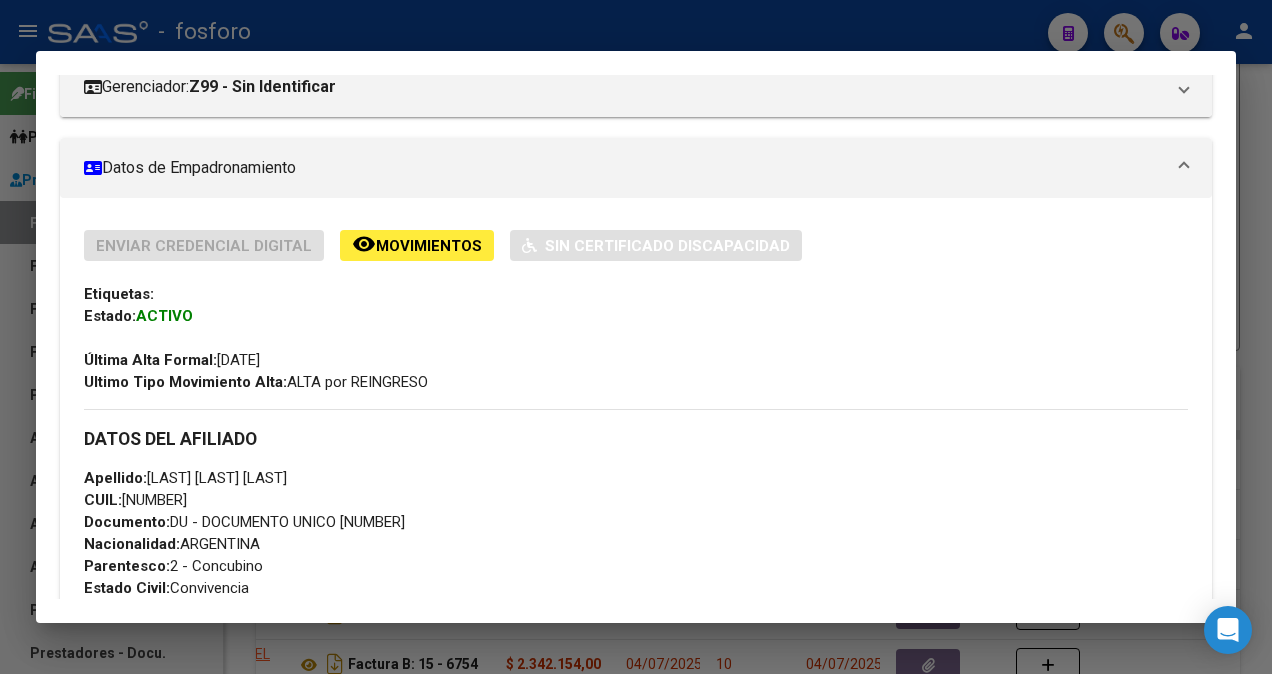 scroll, scrollTop: 722, scrollLeft: 0, axis: vertical 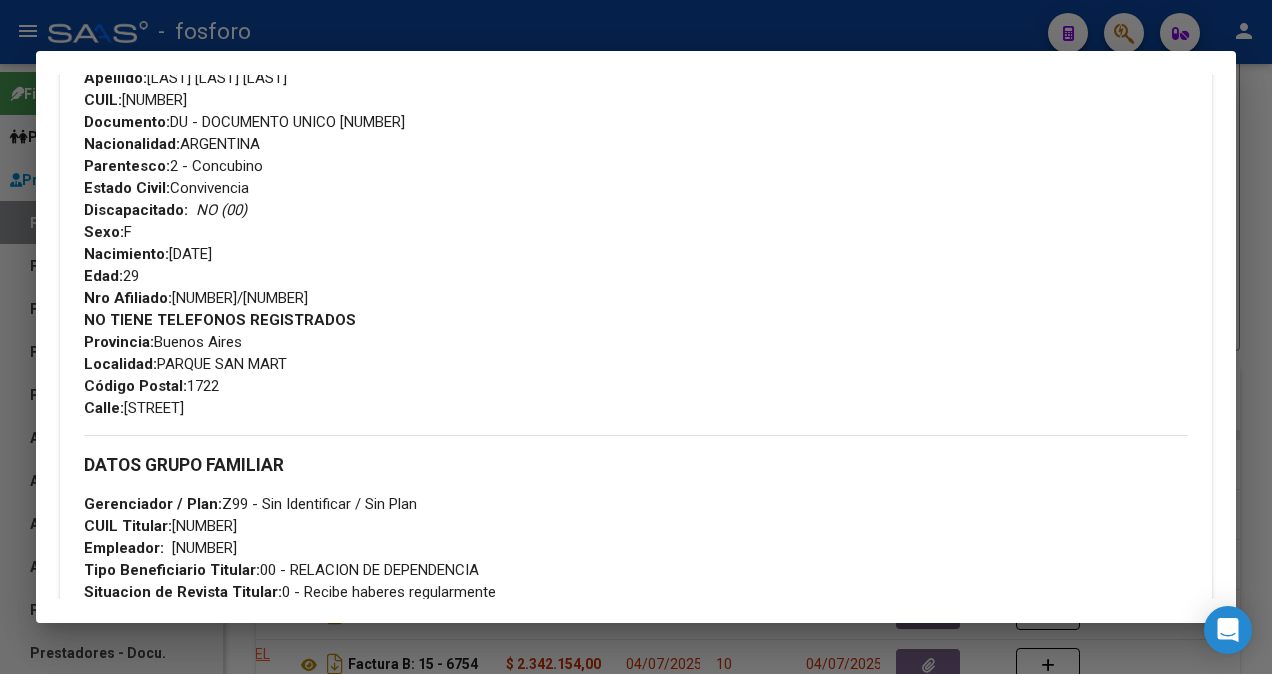 click at bounding box center [636, 337] 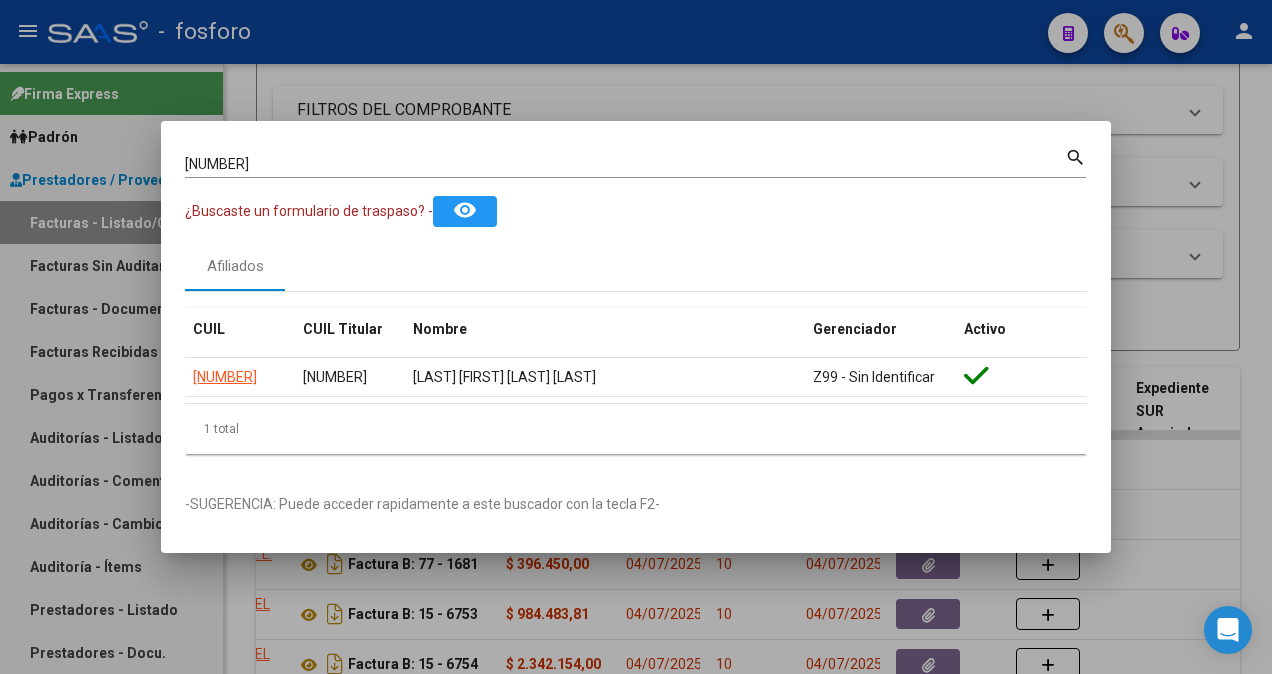 click on "[NUMBER]" at bounding box center (625, 164) 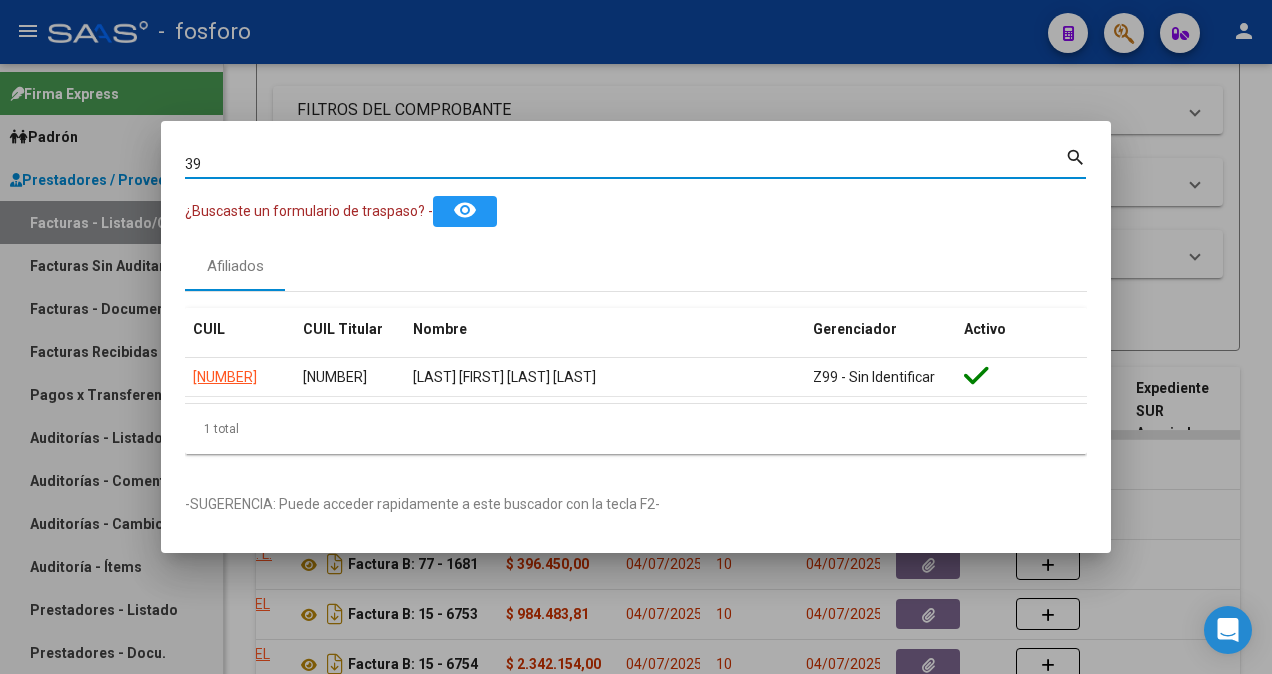 type on "3" 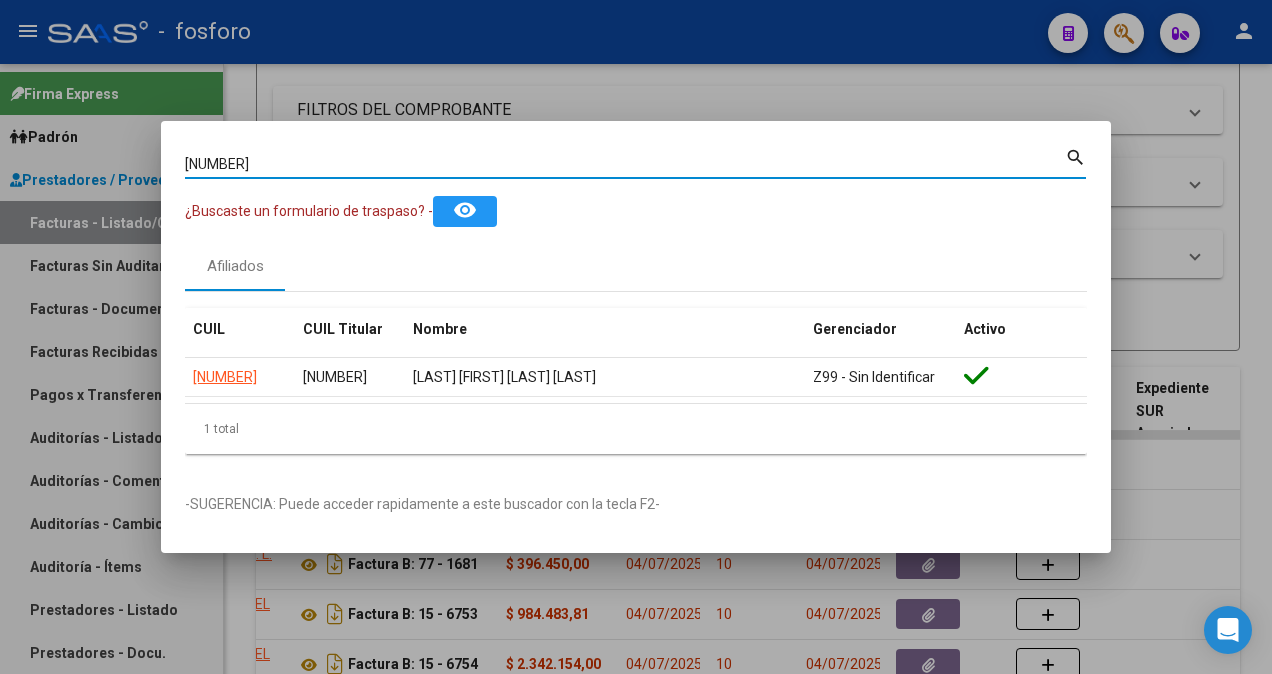 type on "[NUMBER]" 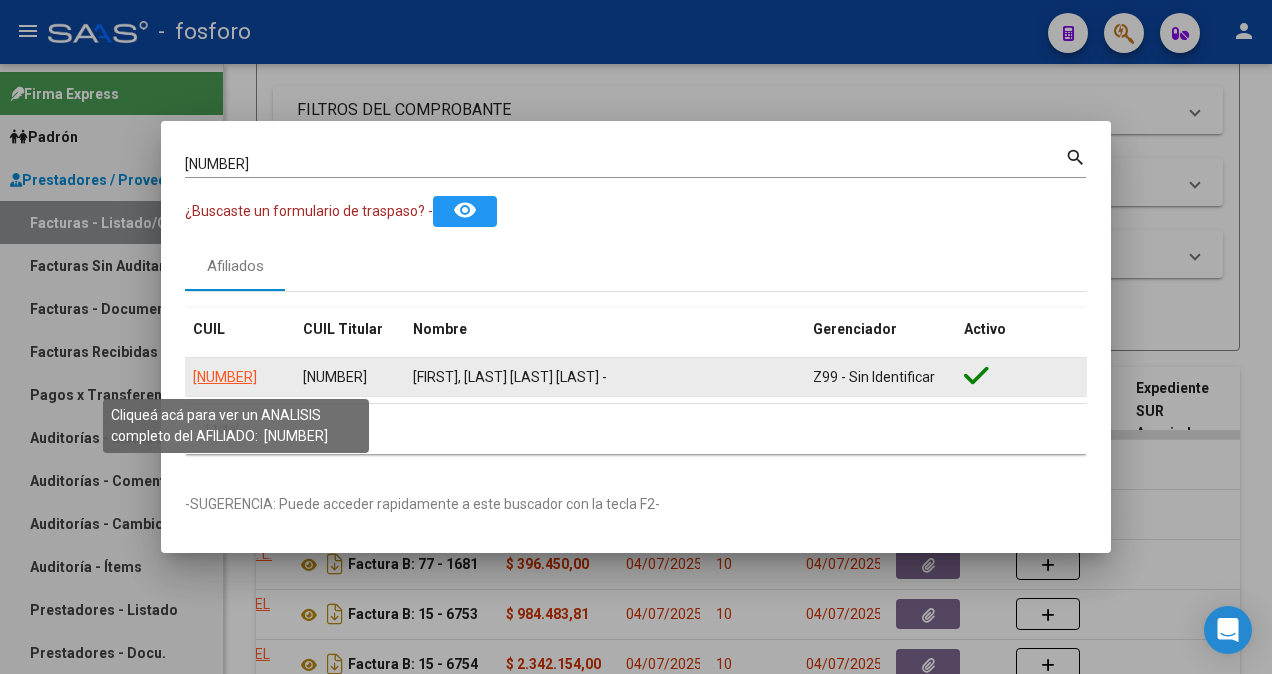 click on "[NUMBER]" 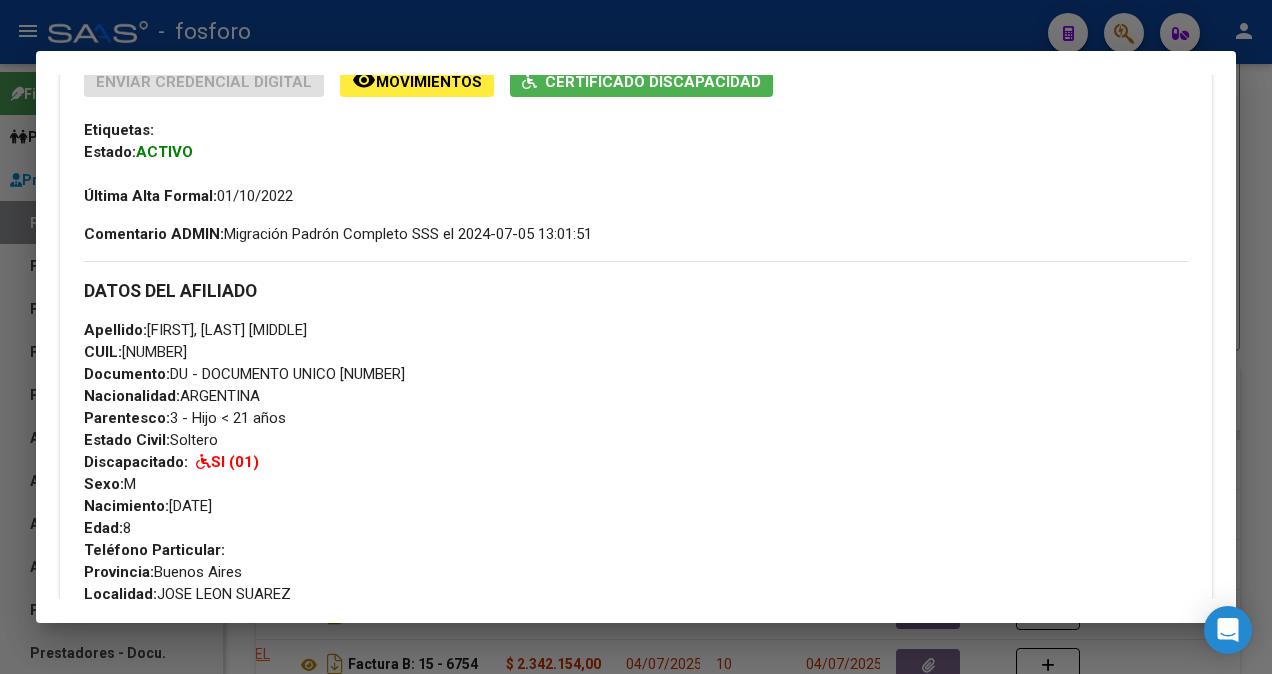 scroll, scrollTop: 500, scrollLeft: 0, axis: vertical 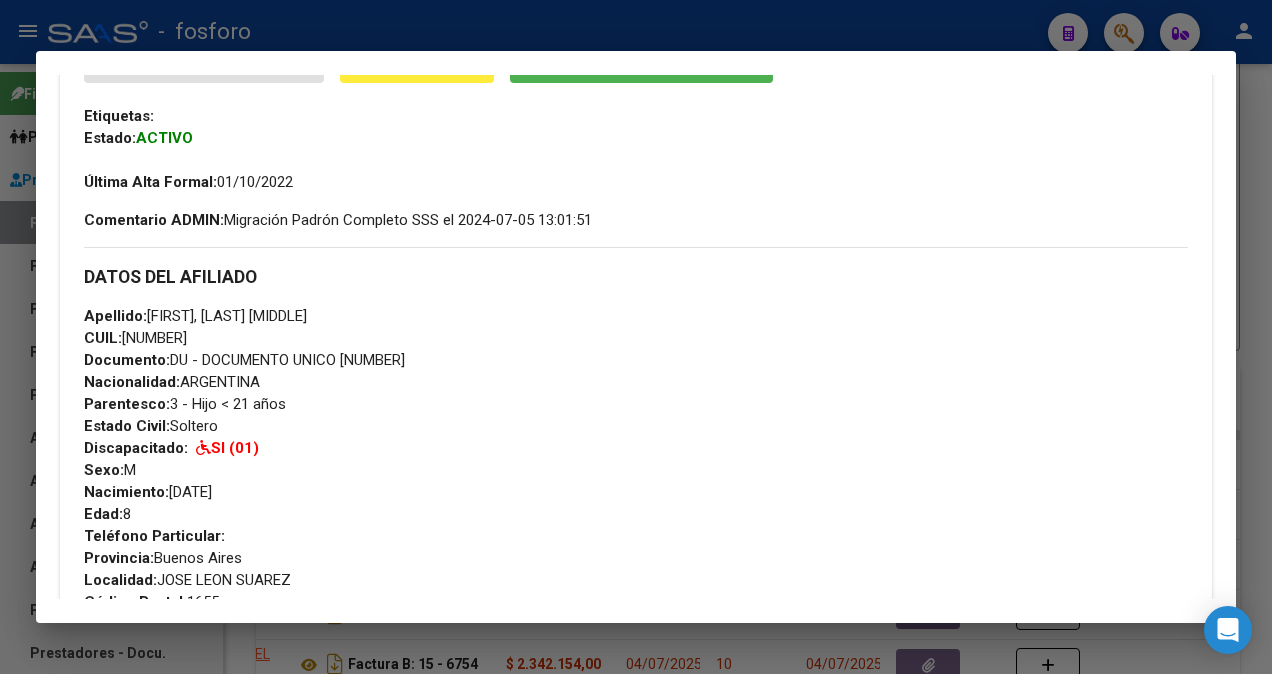 click at bounding box center (636, 337) 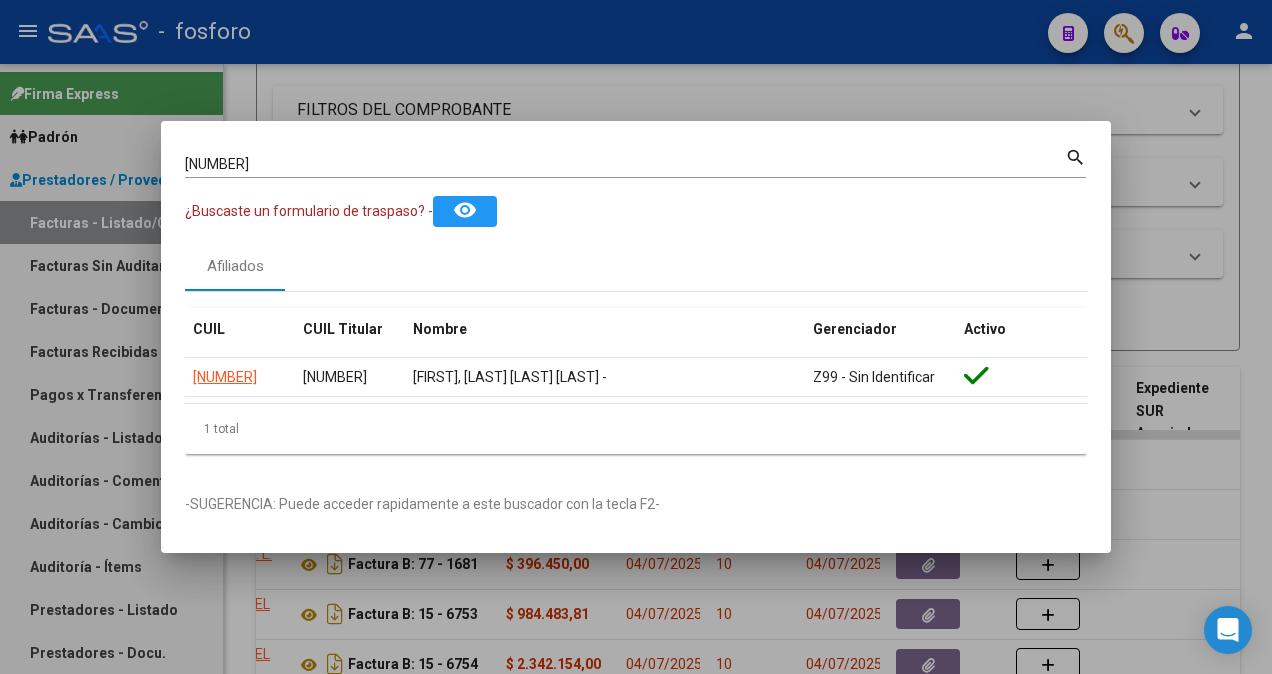 click on "[NUMBER]" at bounding box center (625, 164) 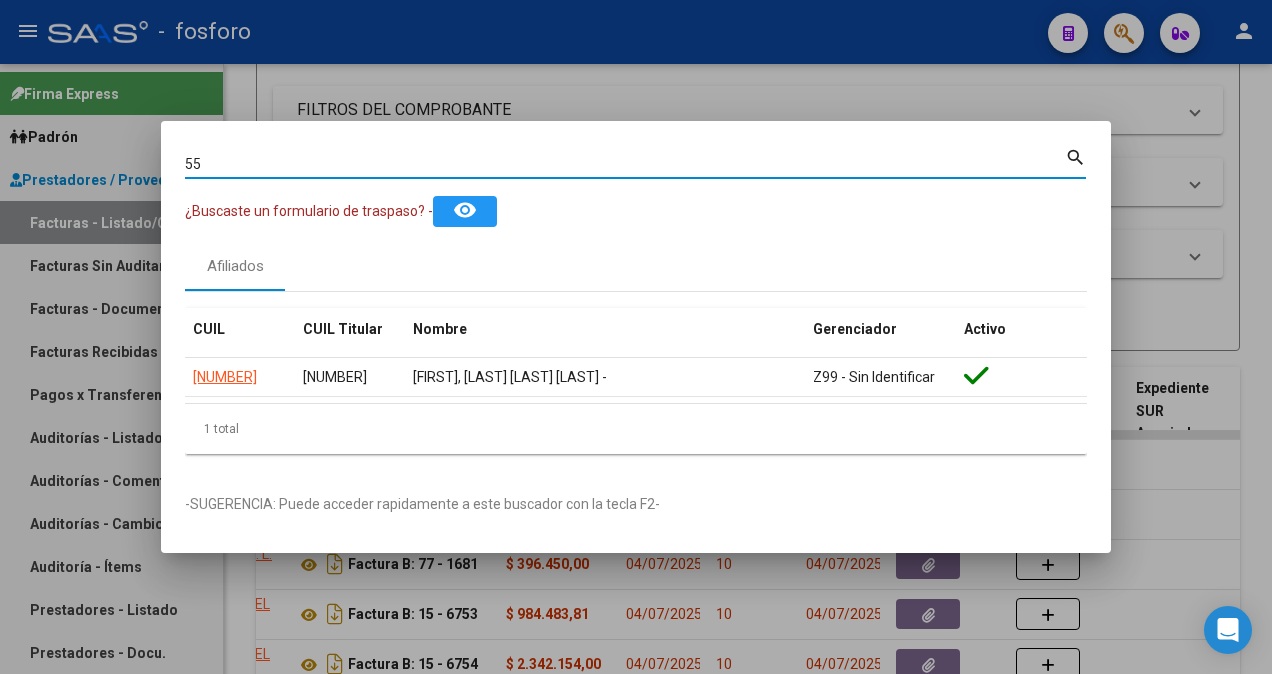 type on "5" 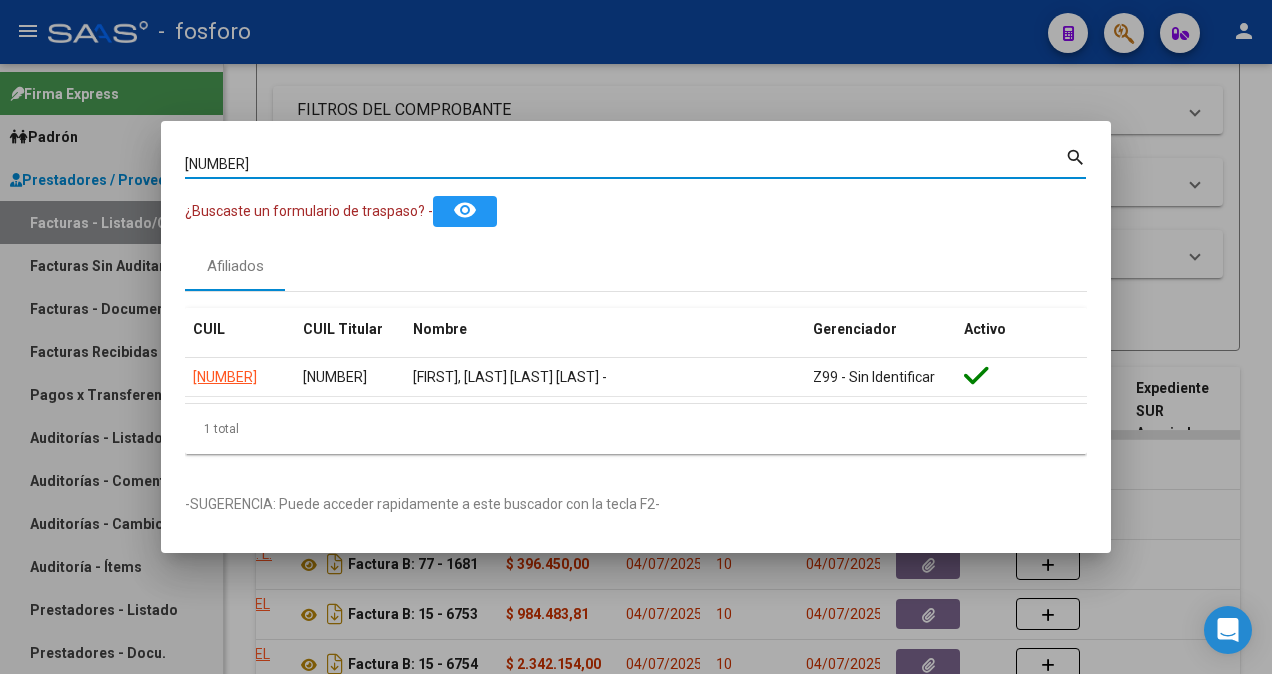 type on "[NUMBER]" 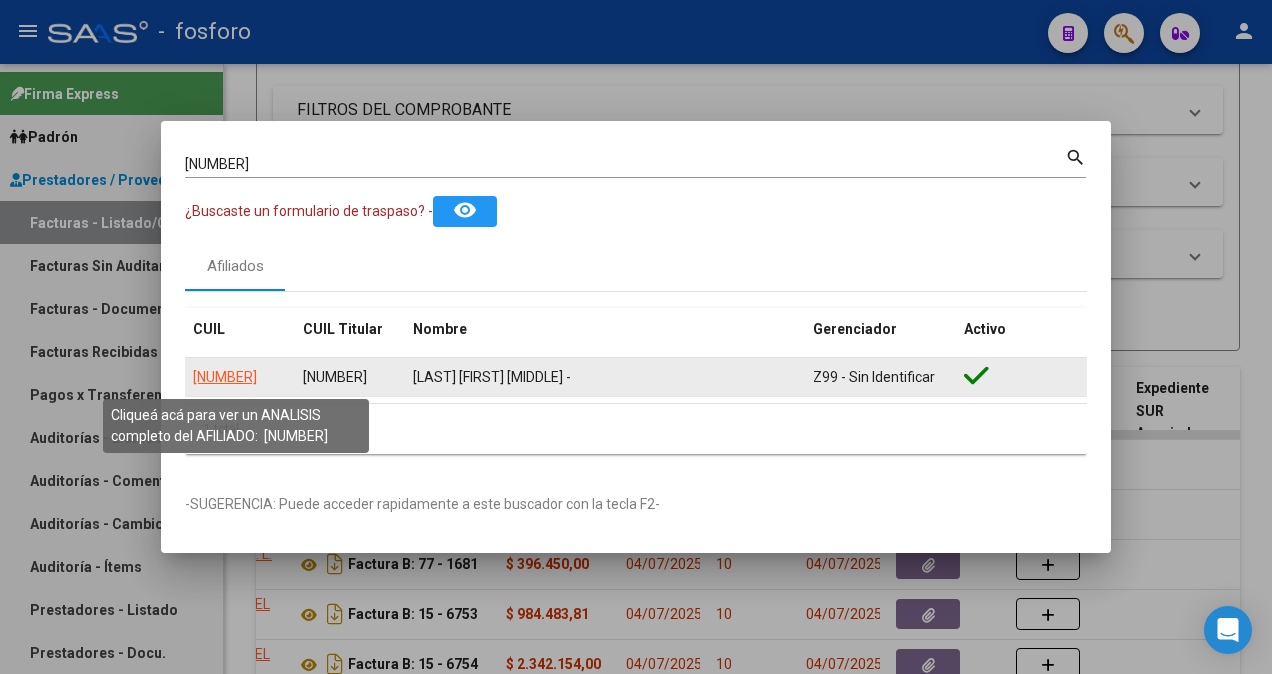 click on "[NUMBER]" 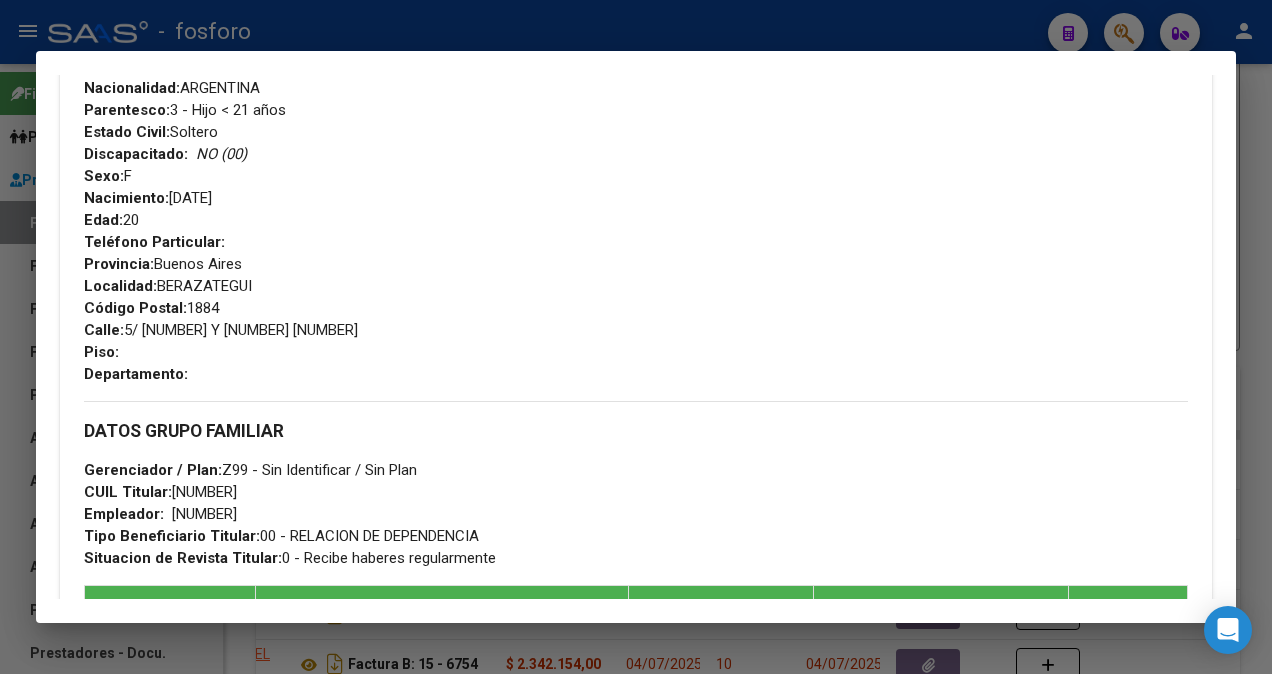 scroll, scrollTop: 900, scrollLeft: 0, axis: vertical 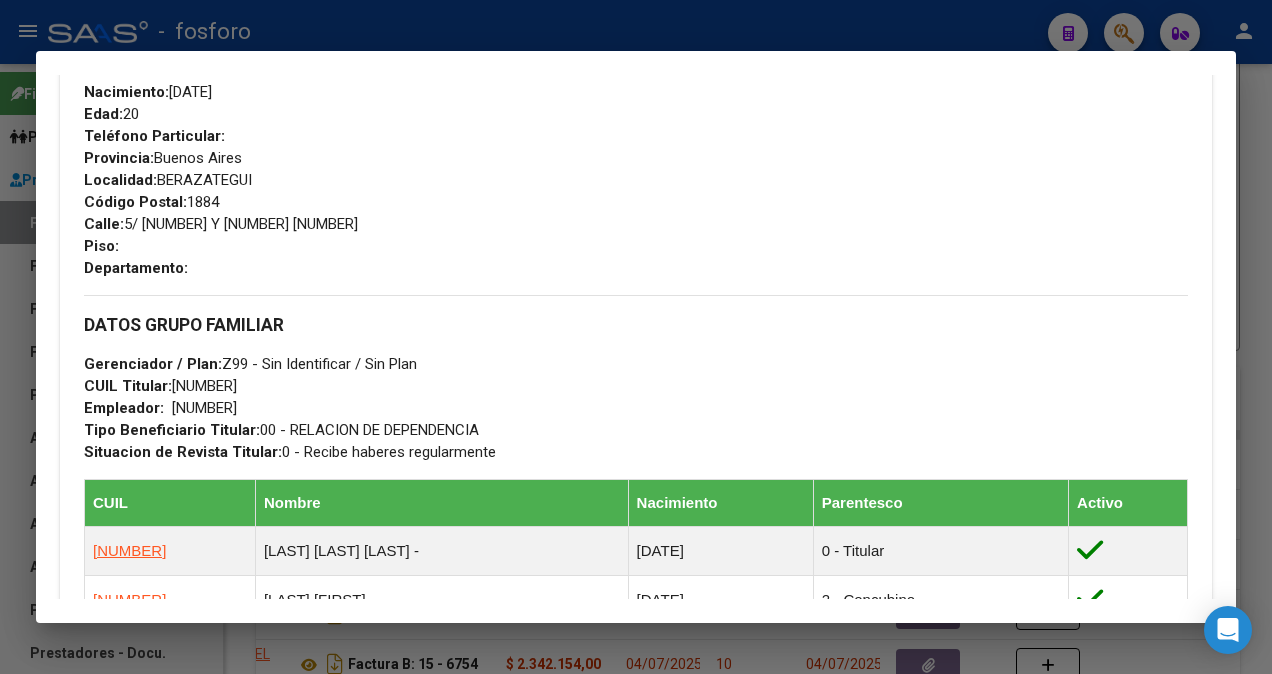 click at bounding box center (636, 337) 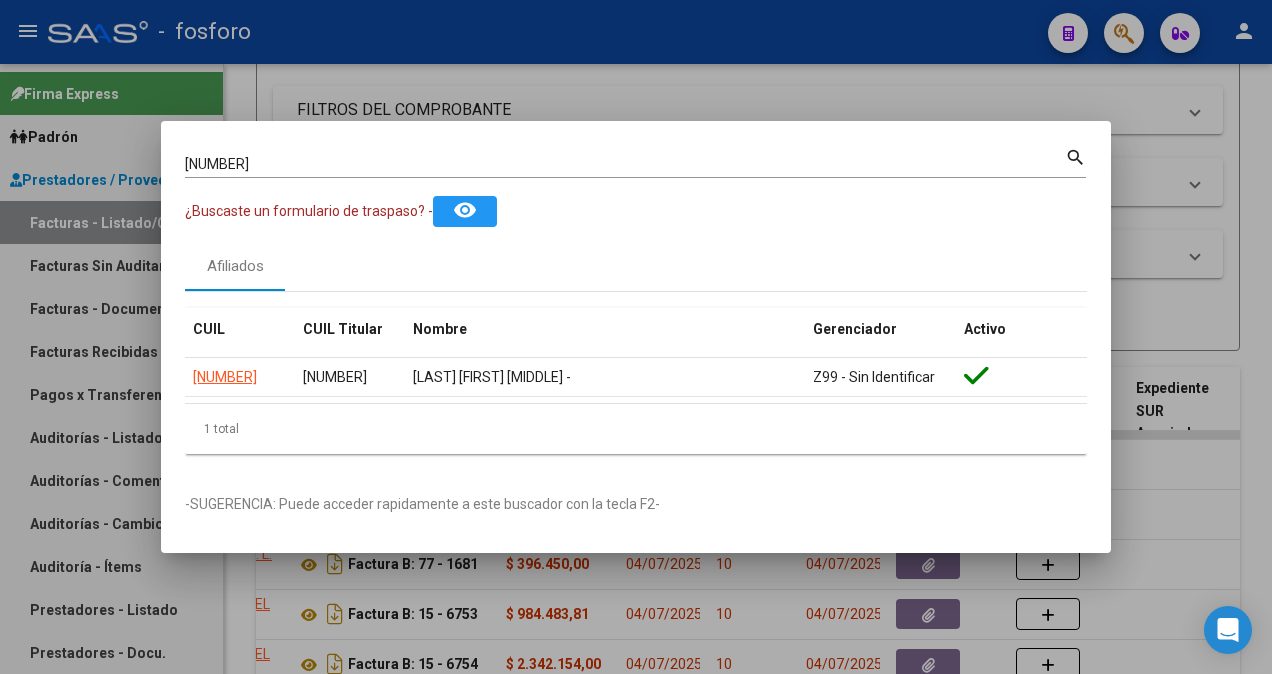 click at bounding box center [636, 337] 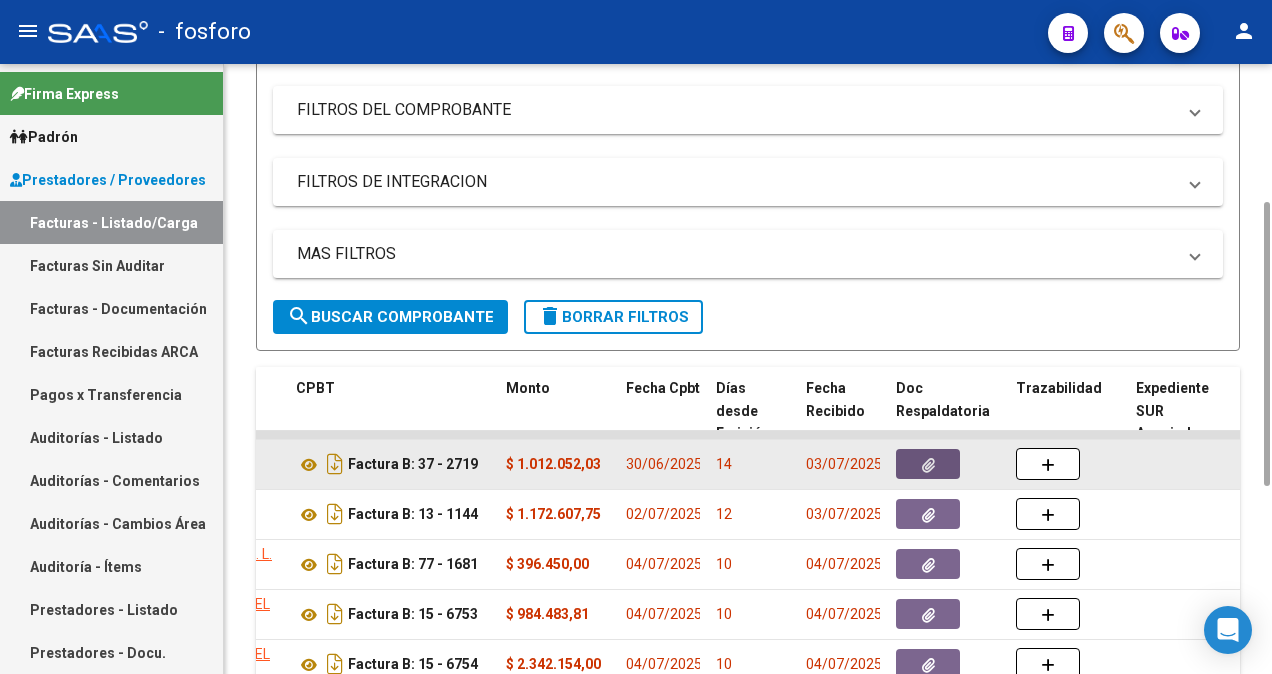 click 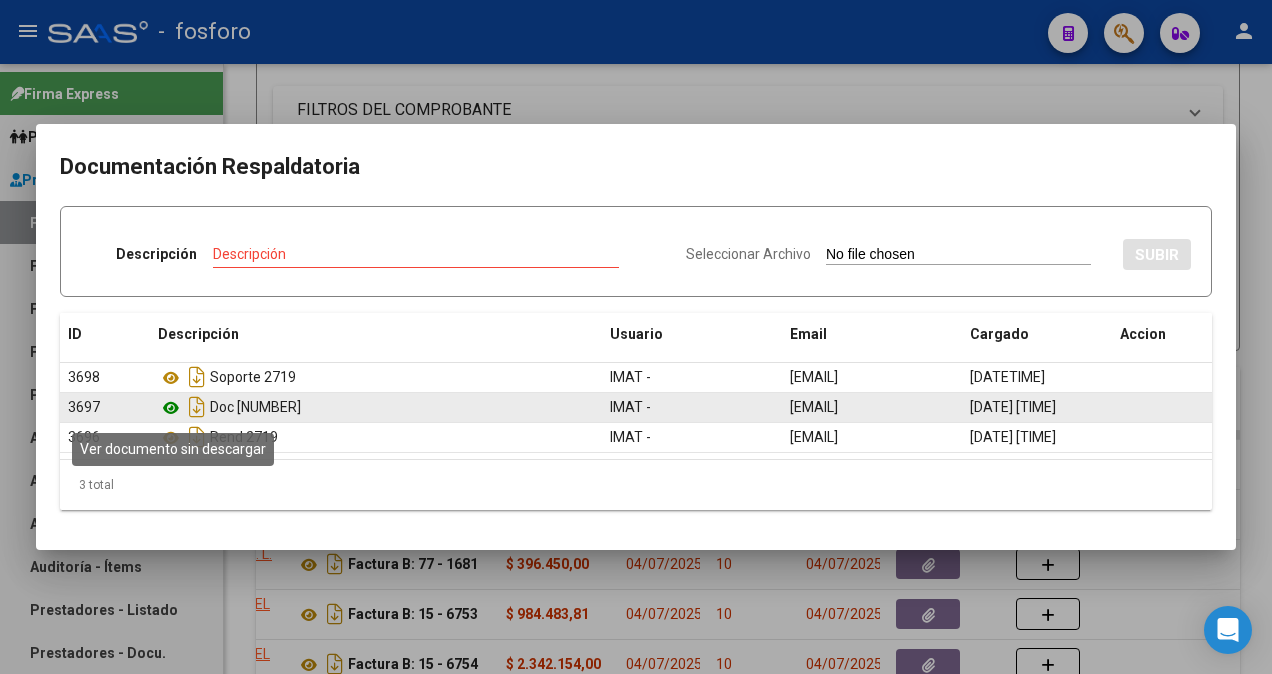 click 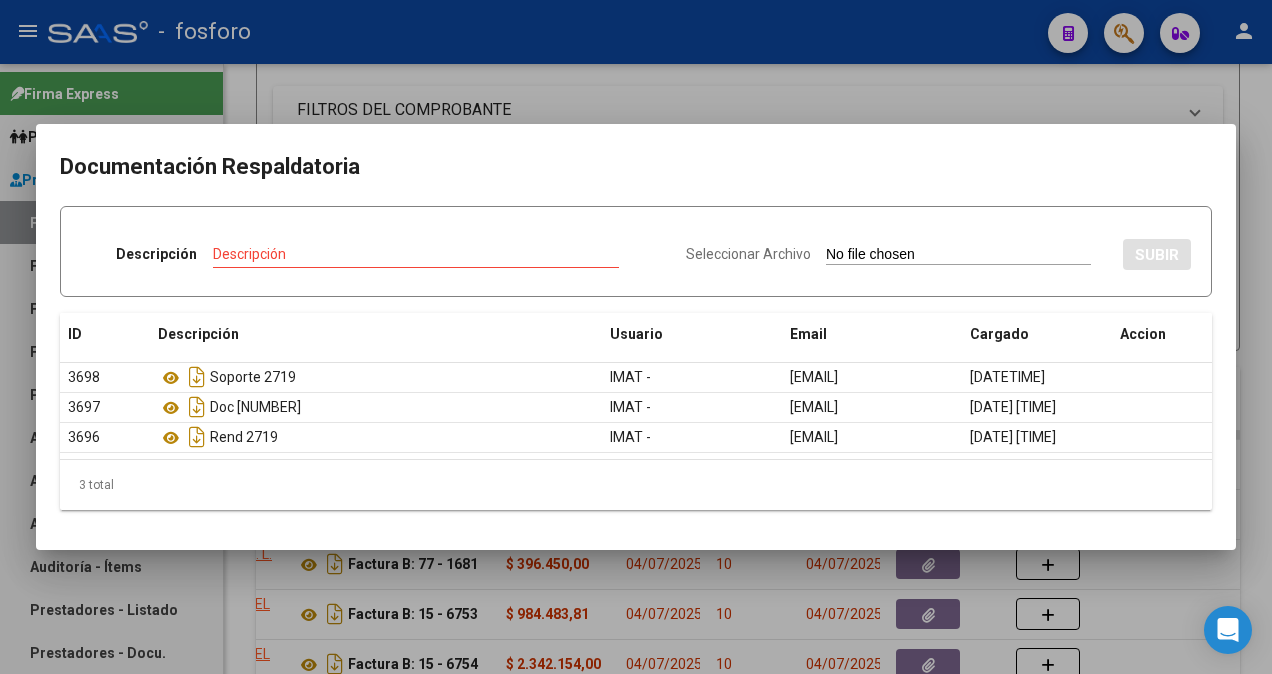 click at bounding box center [636, 337] 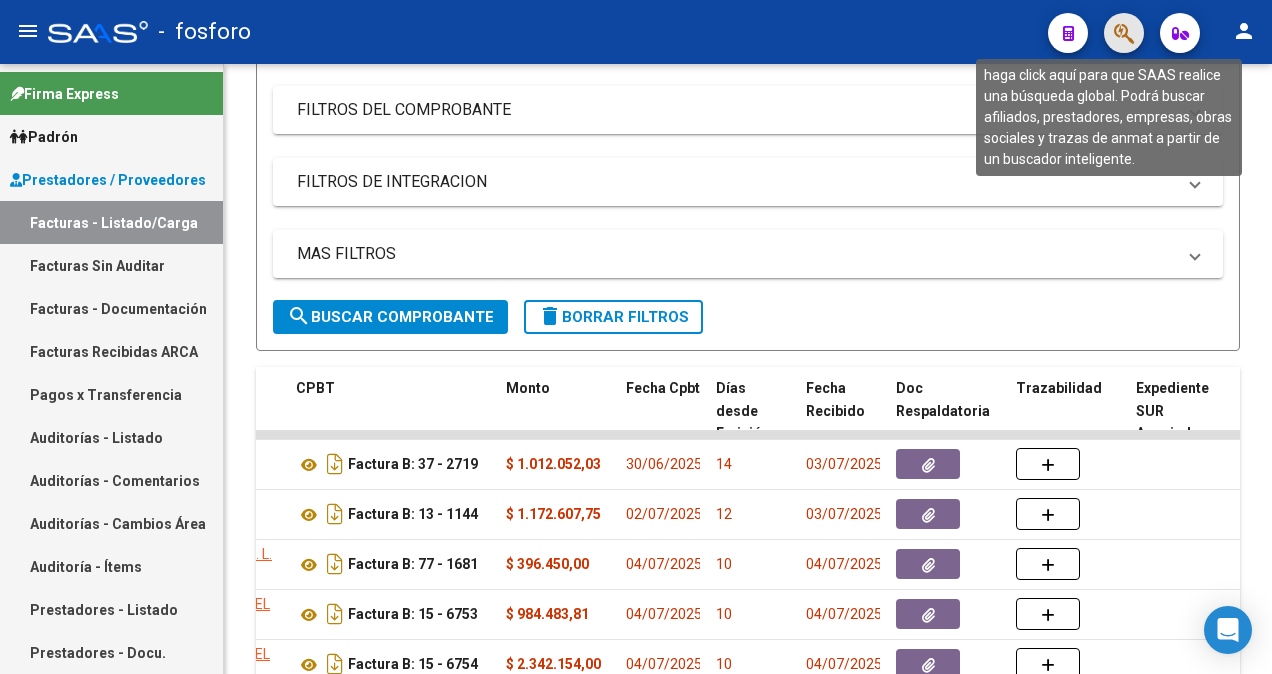 click 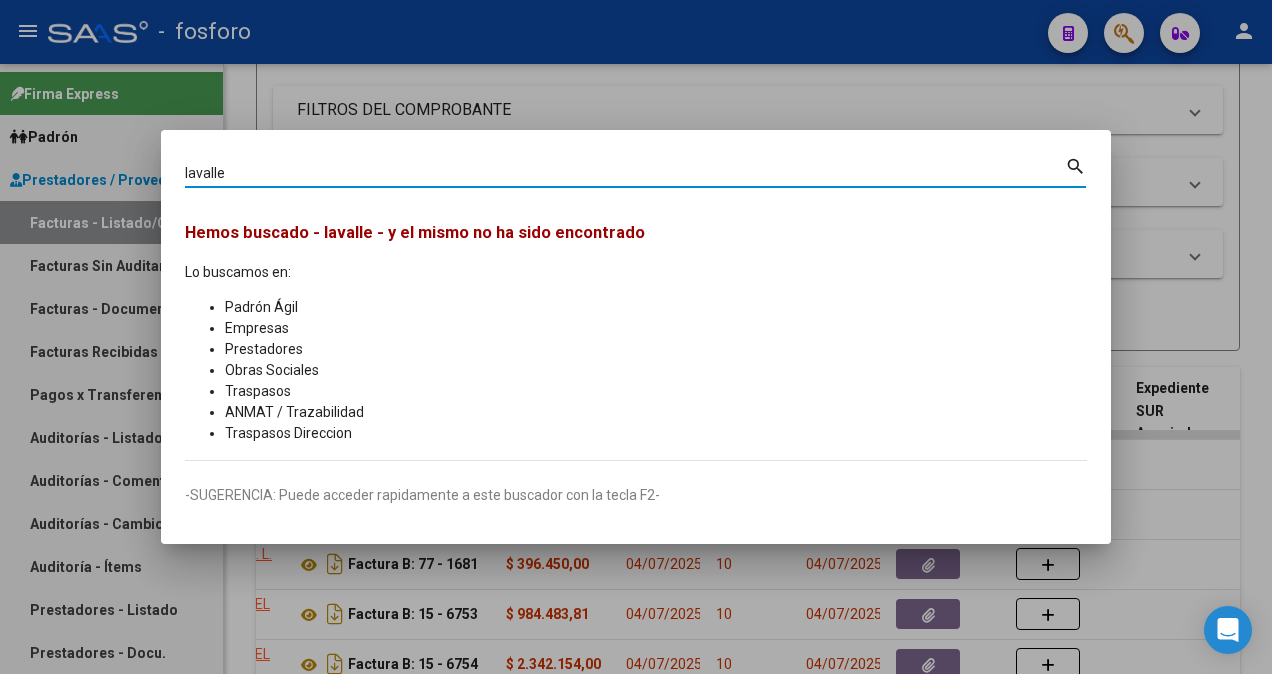 type on "lavalle" 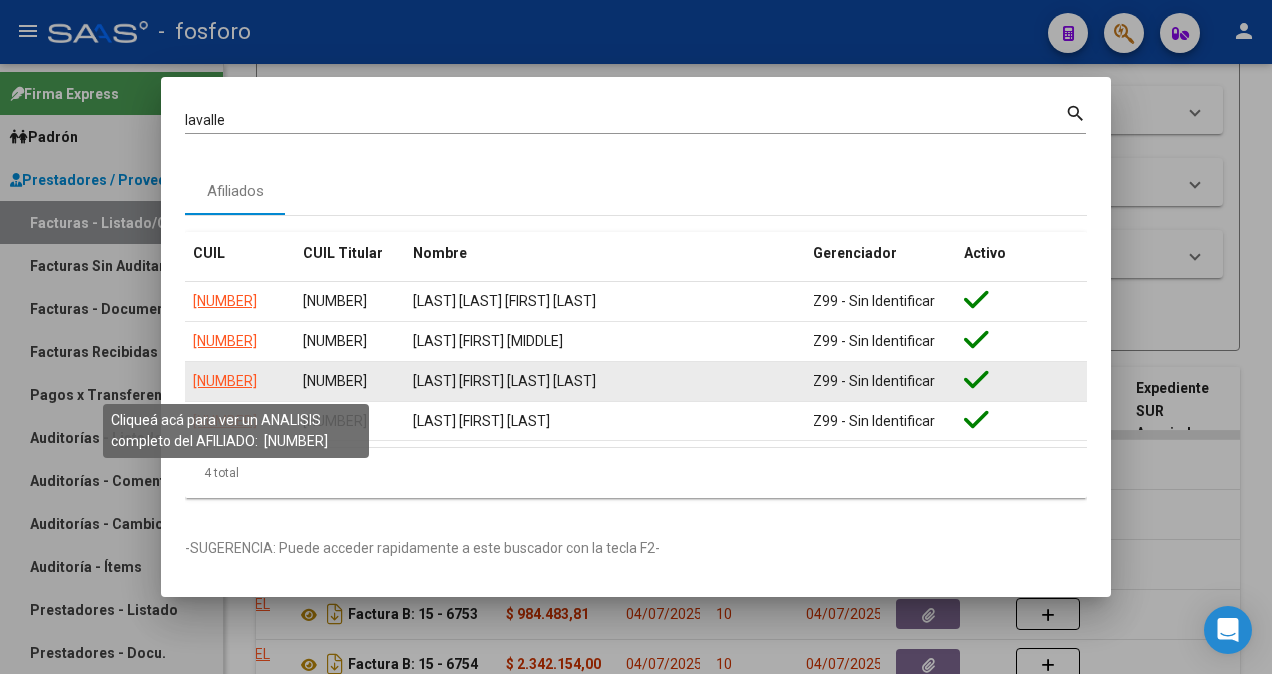 click on "[NUMBER]" 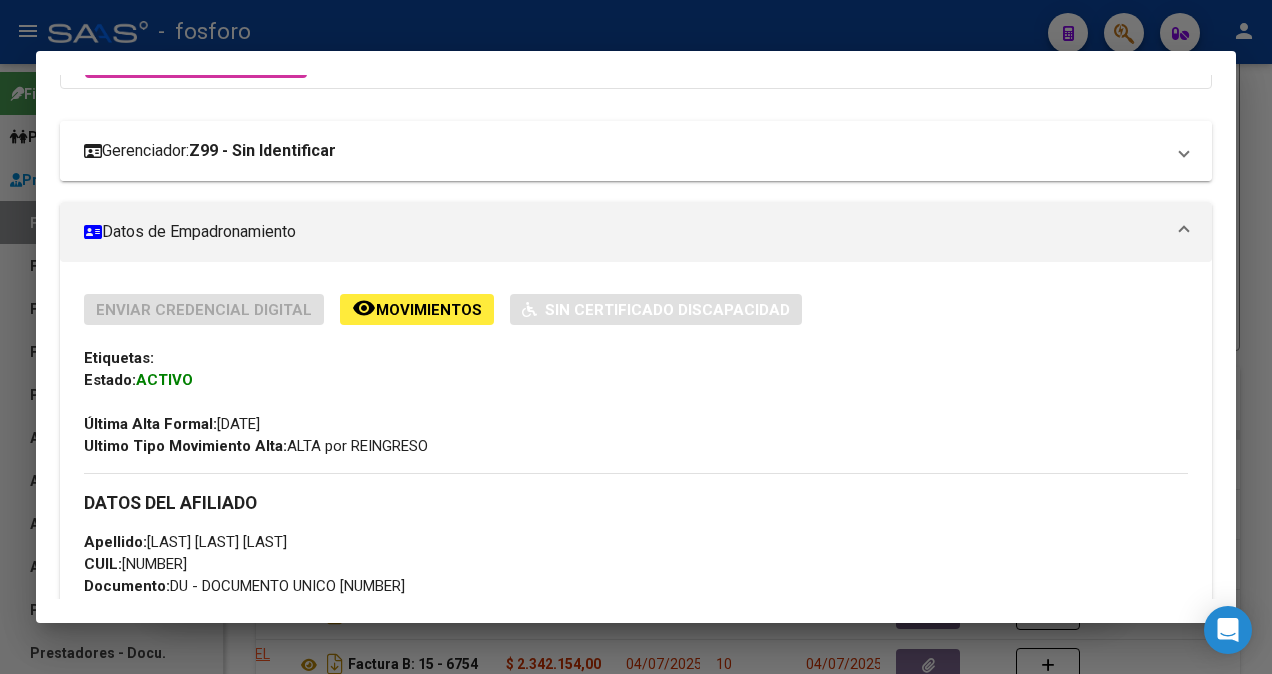 scroll, scrollTop: 0, scrollLeft: 0, axis: both 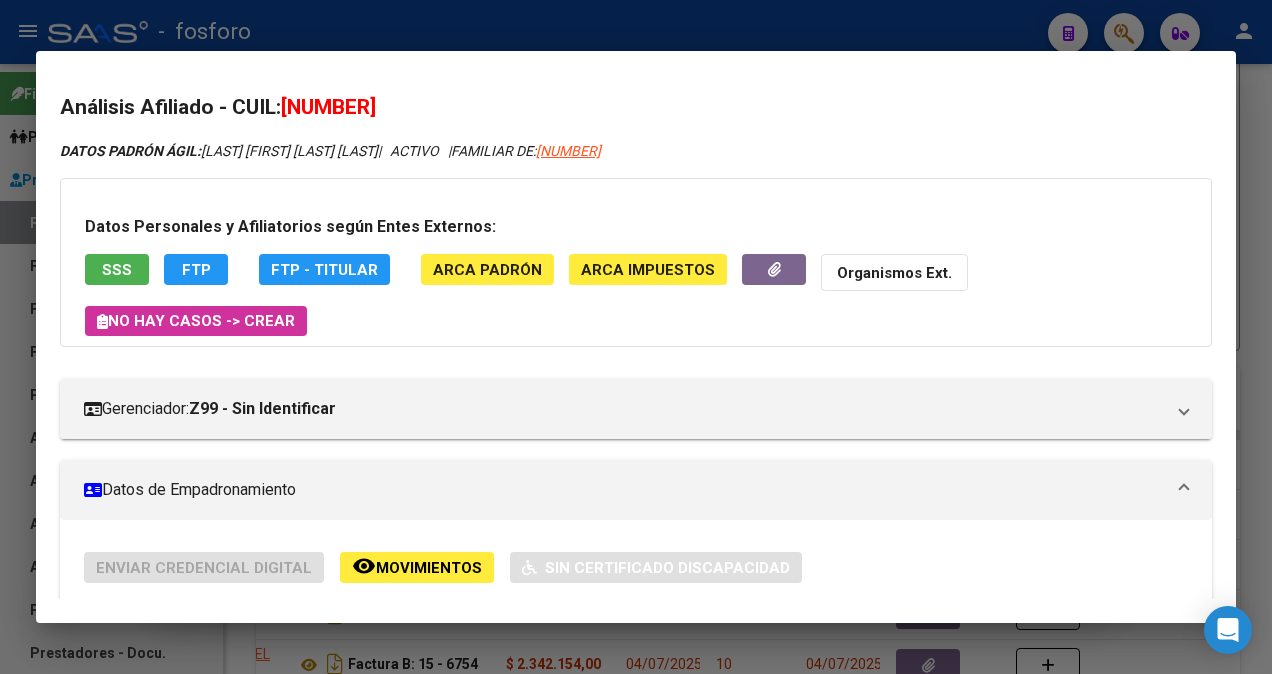 click at bounding box center [636, 337] 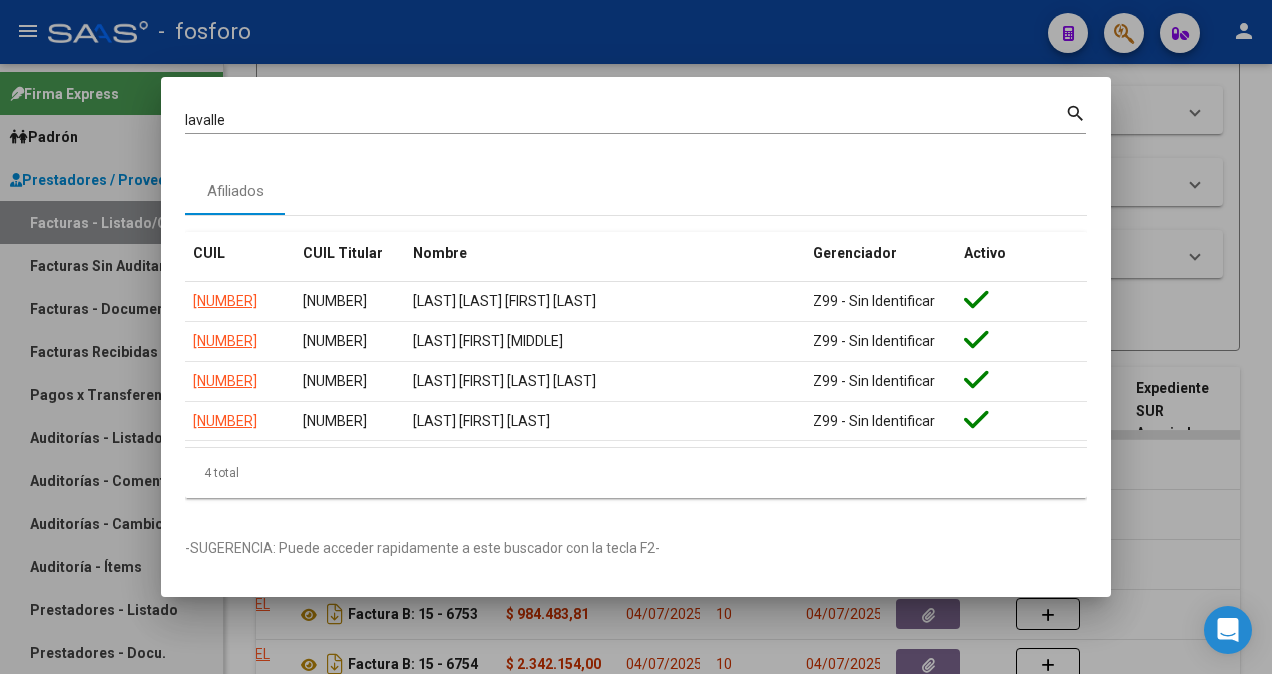 click at bounding box center (636, 337) 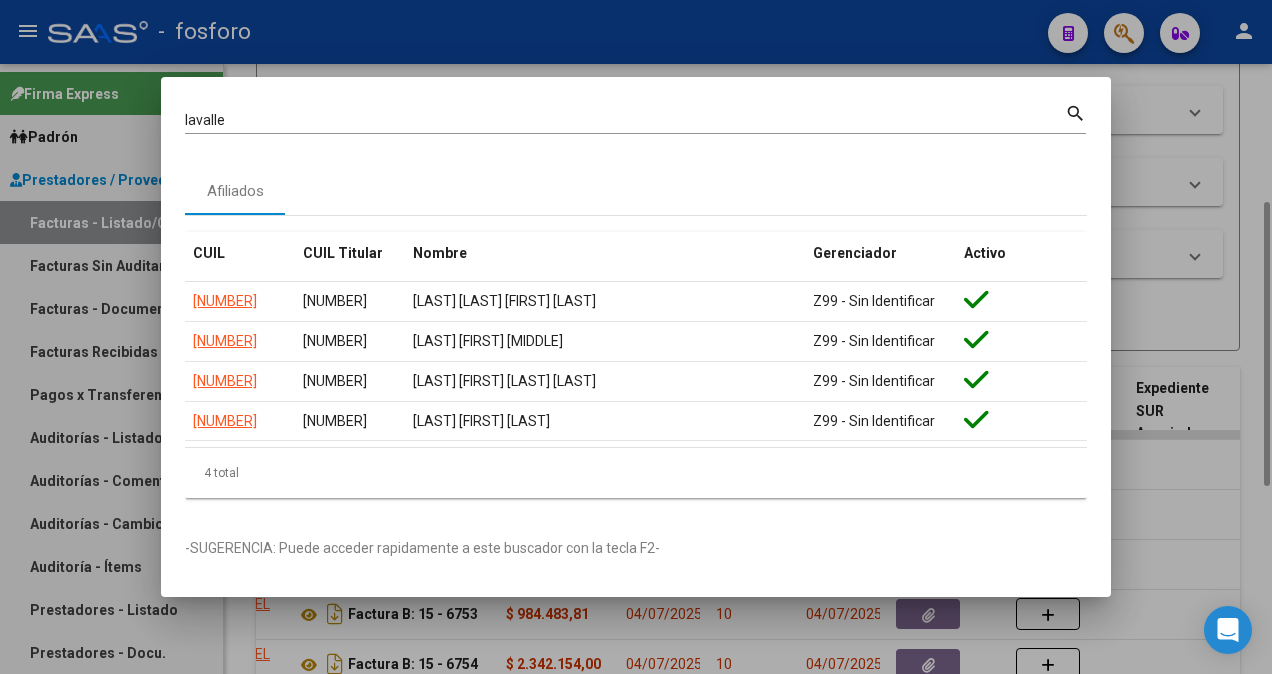 type 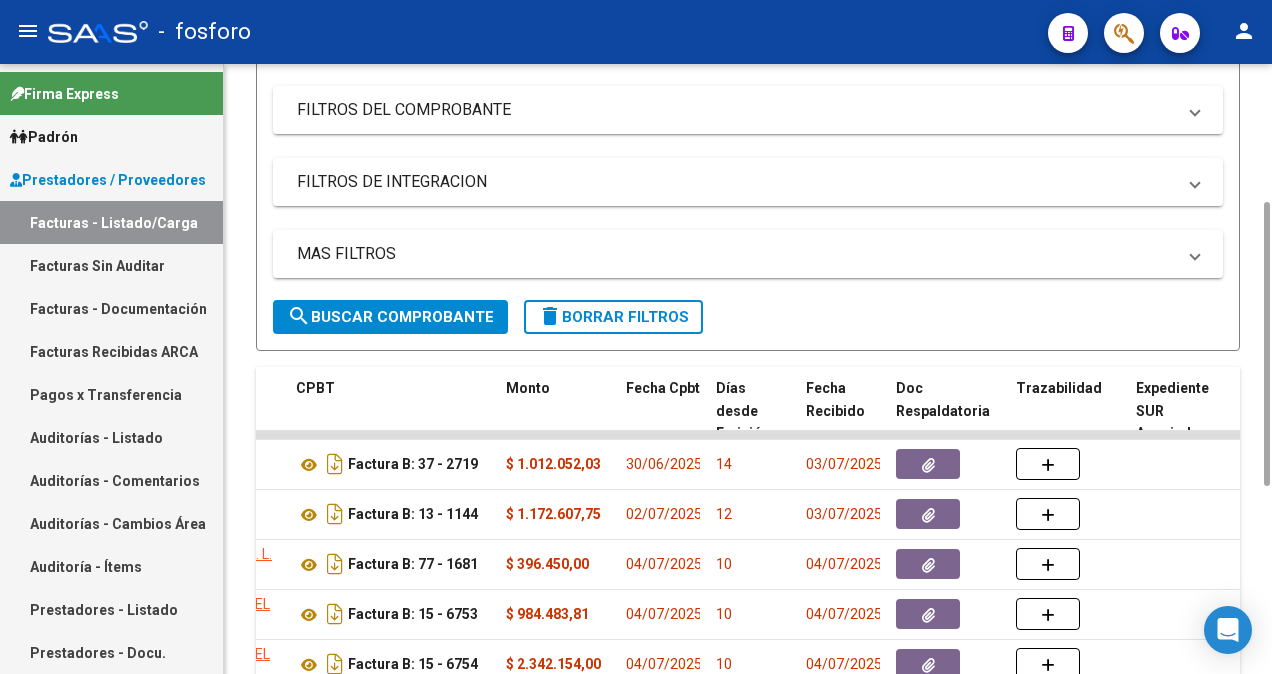 scroll, scrollTop: 698, scrollLeft: 0, axis: vertical 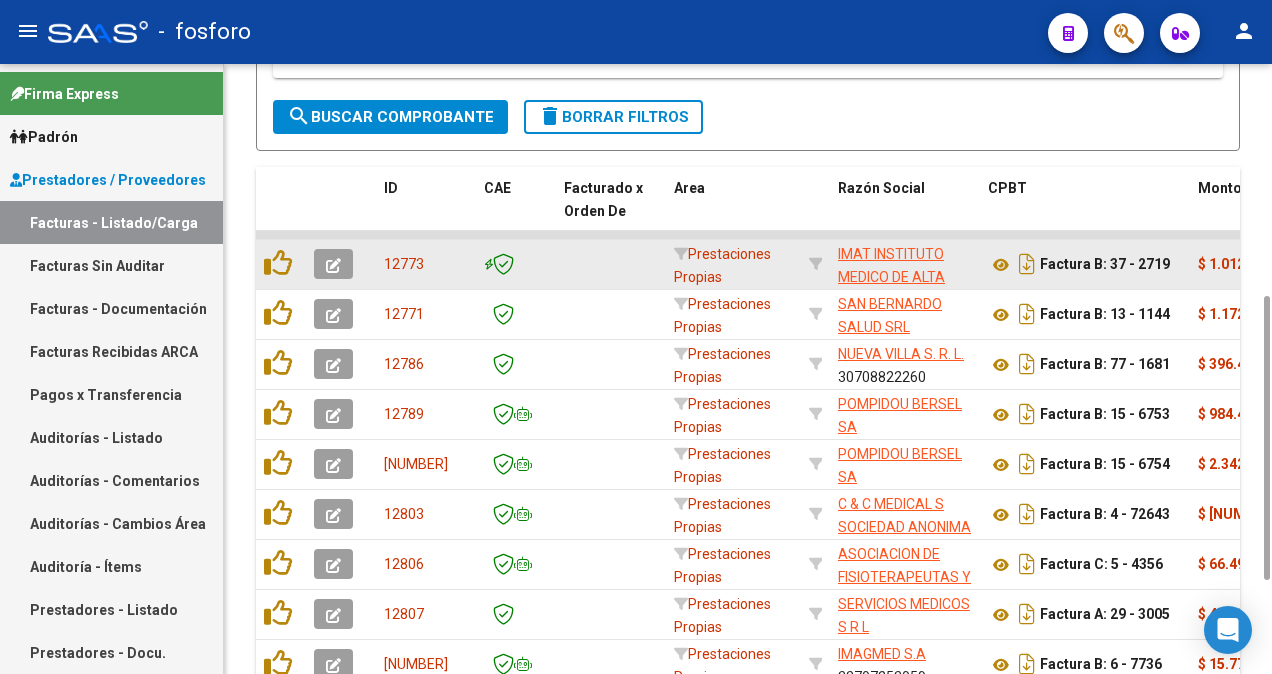 click 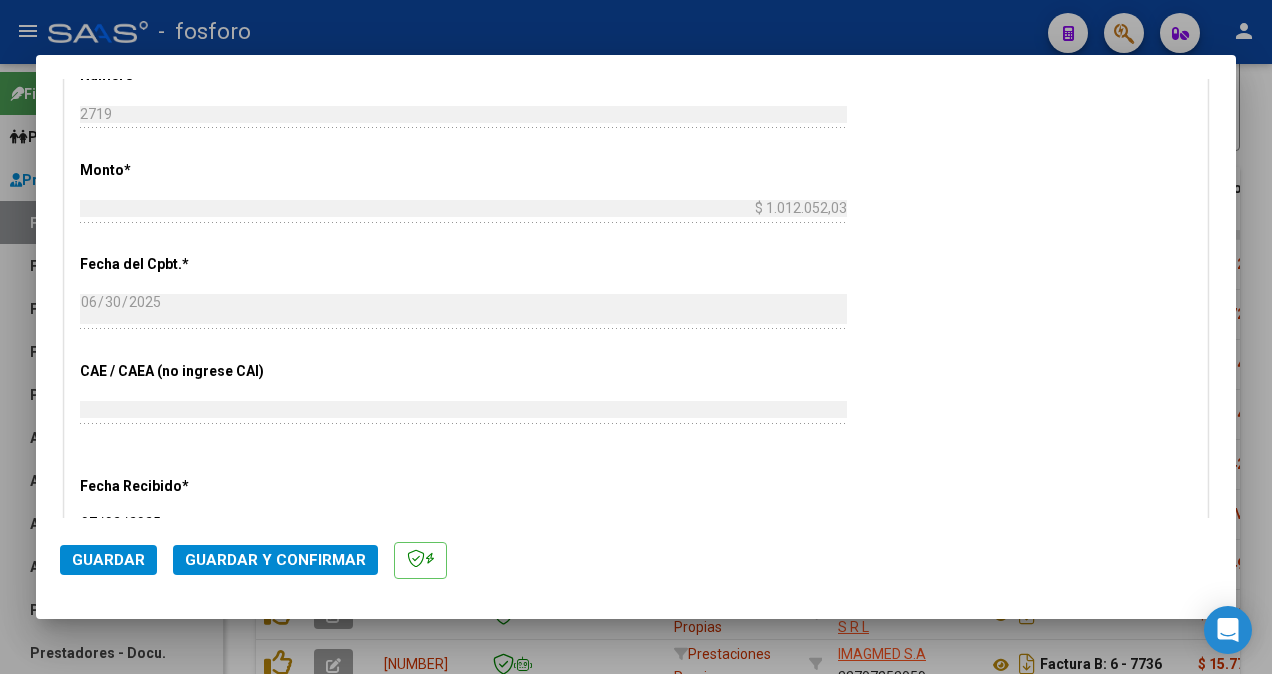 scroll, scrollTop: 900, scrollLeft: 0, axis: vertical 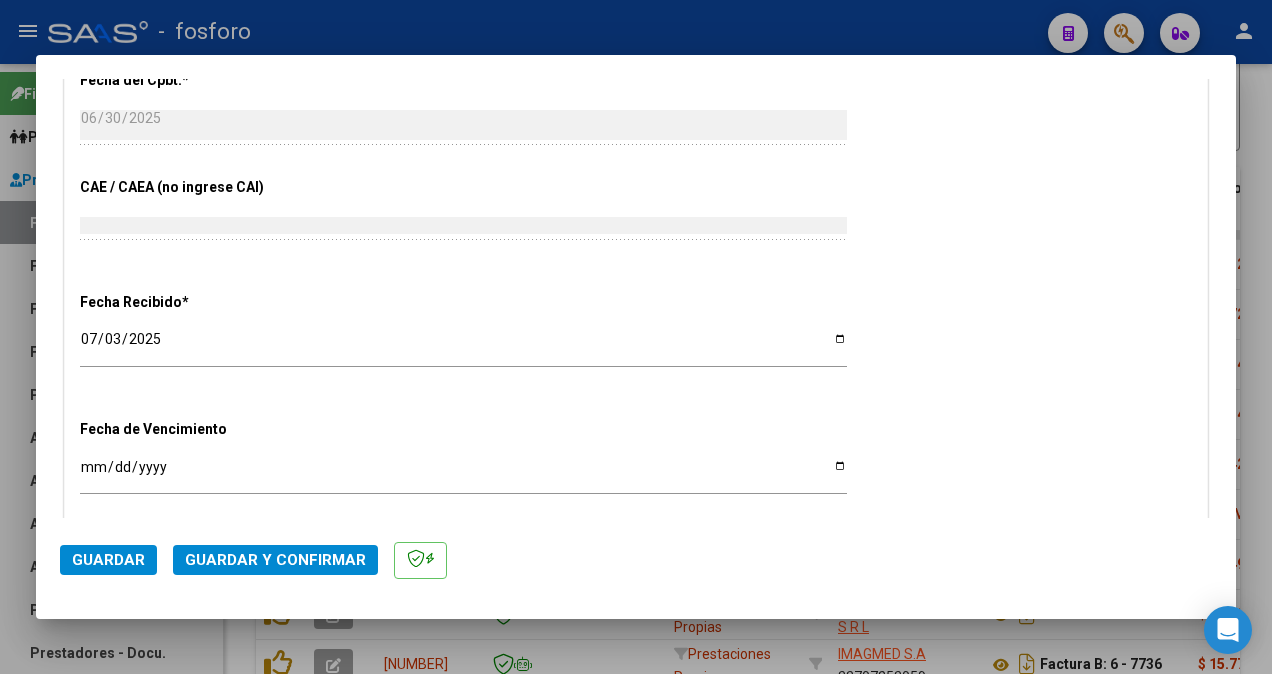 click on "Ingresar la fecha" at bounding box center (463, 474) 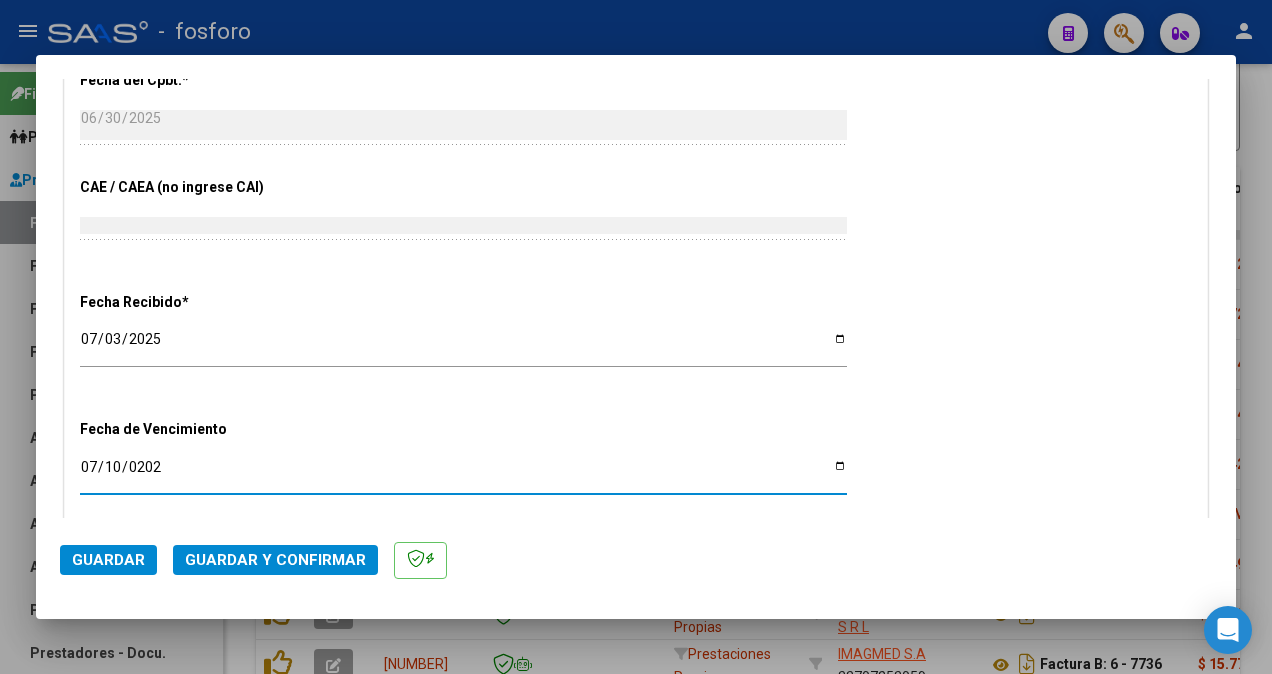 type on "2025-07-10" 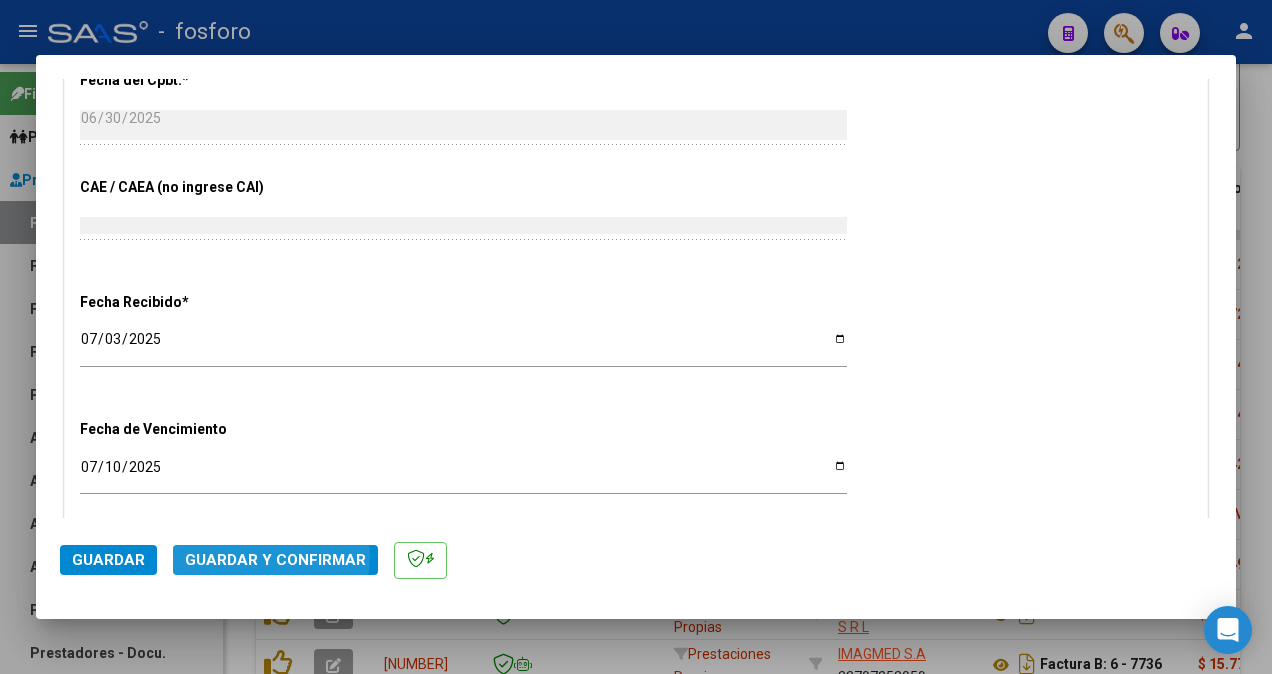 click on "Guardar y Confirmar" 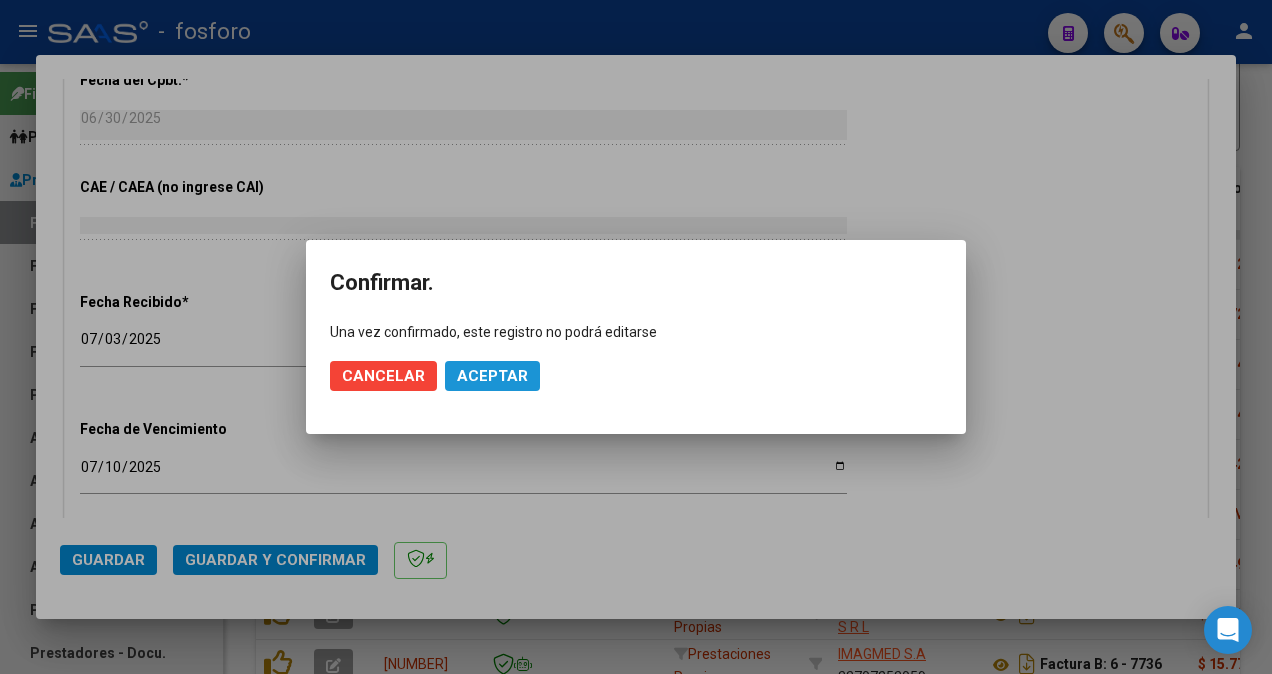 click on "Aceptar" 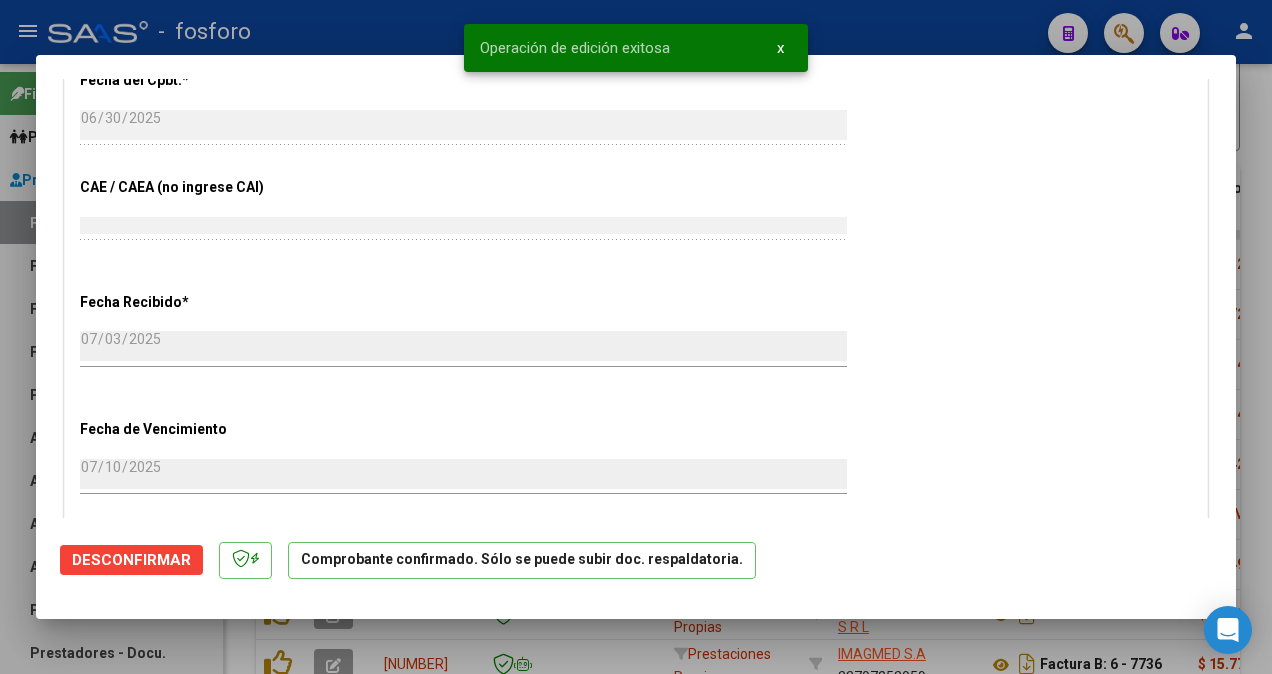 click at bounding box center [636, 337] 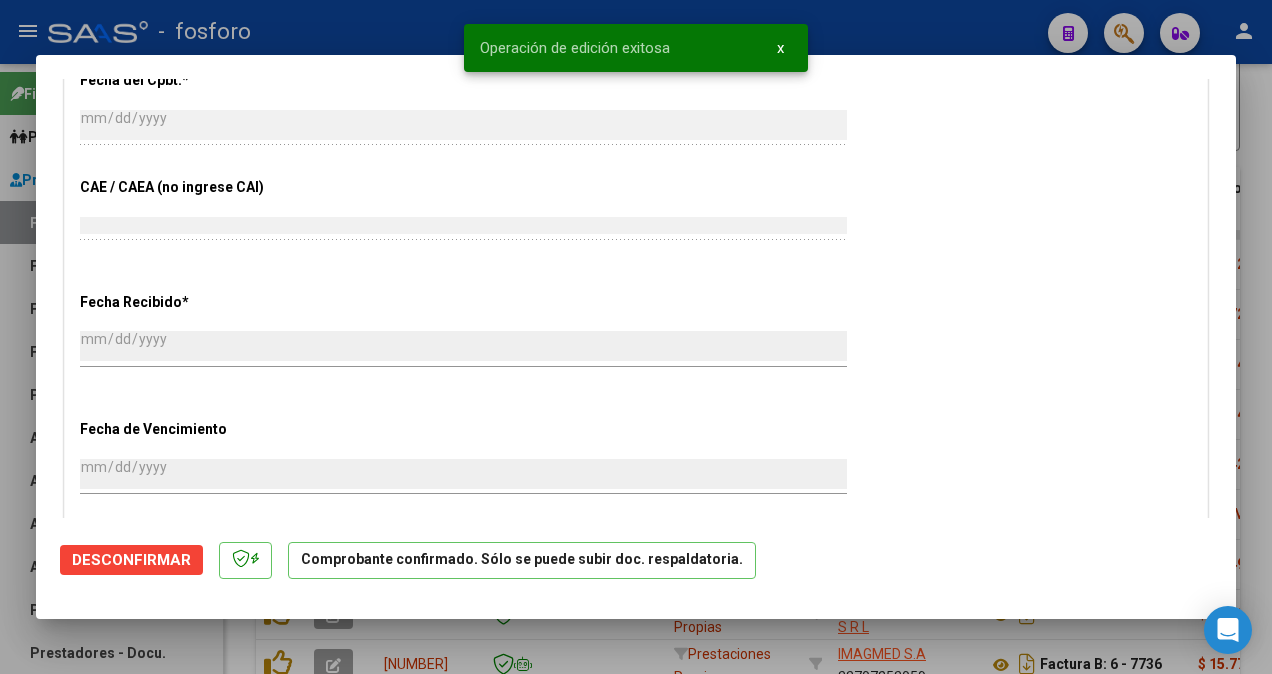 scroll, scrollTop: 0, scrollLeft: 0, axis: both 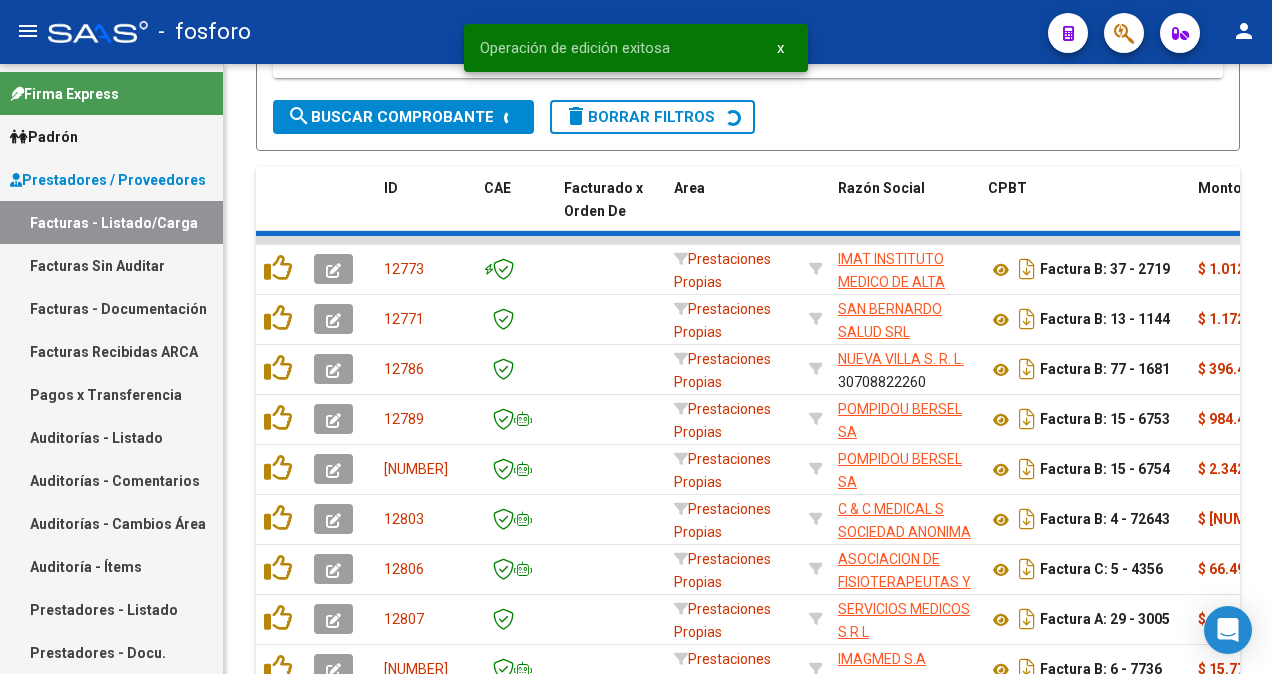 click on "Facturas Sin Auditar" at bounding box center (111, 265) 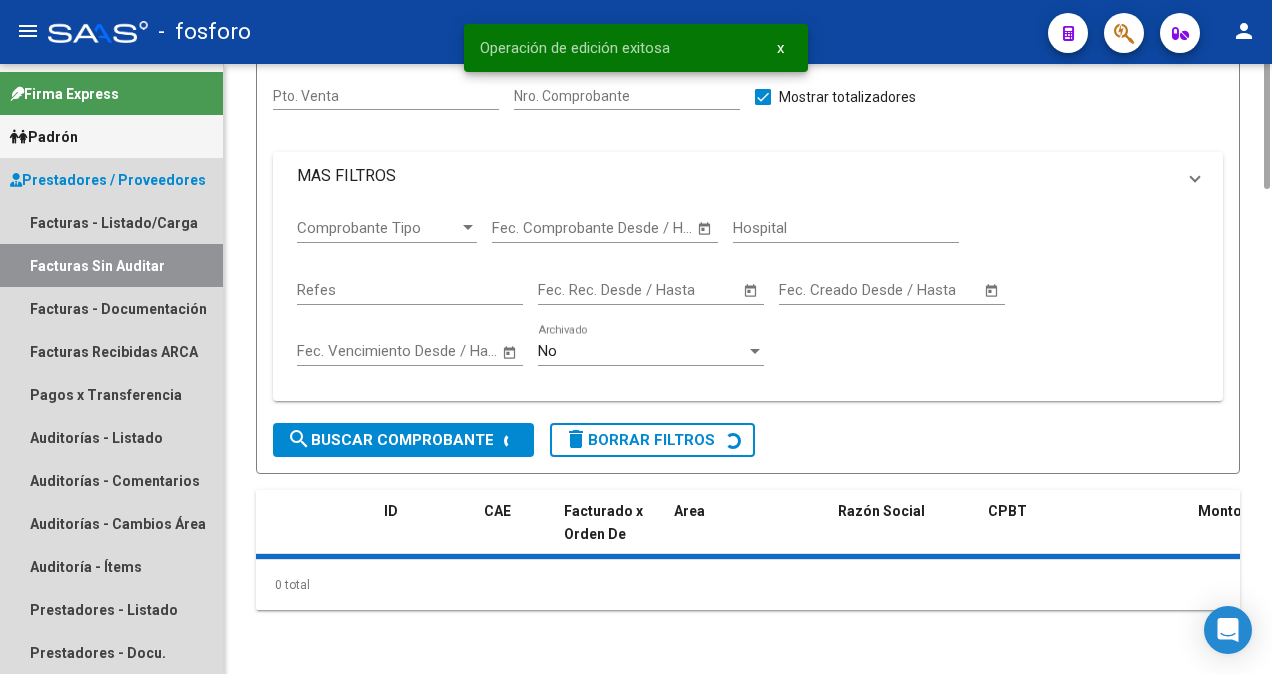 scroll, scrollTop: 0, scrollLeft: 0, axis: both 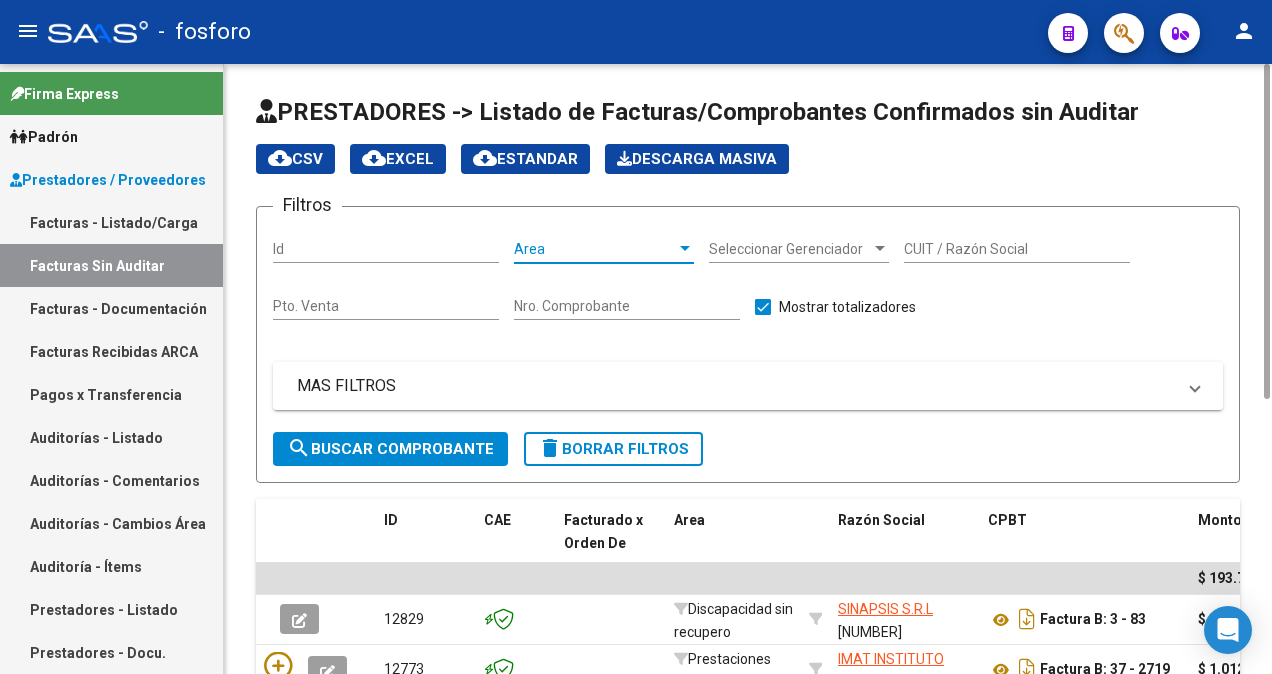 click at bounding box center [685, 249] 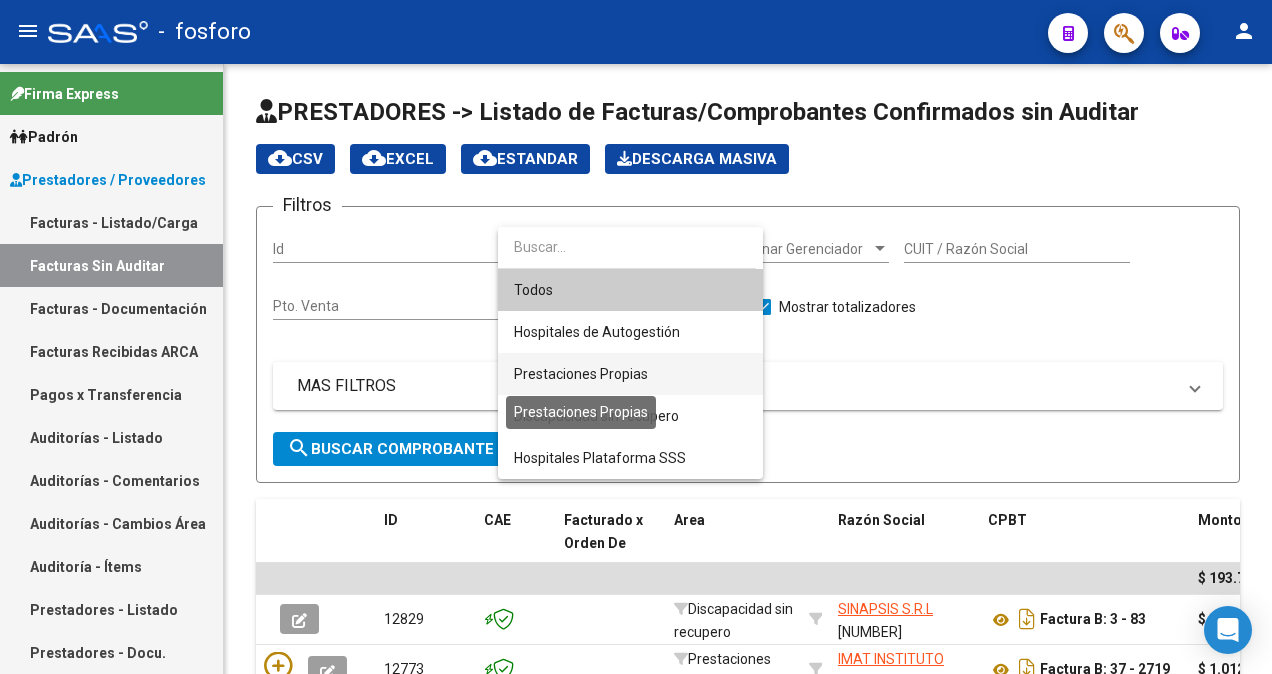 click on "Prestaciones Propias" at bounding box center [630, 374] 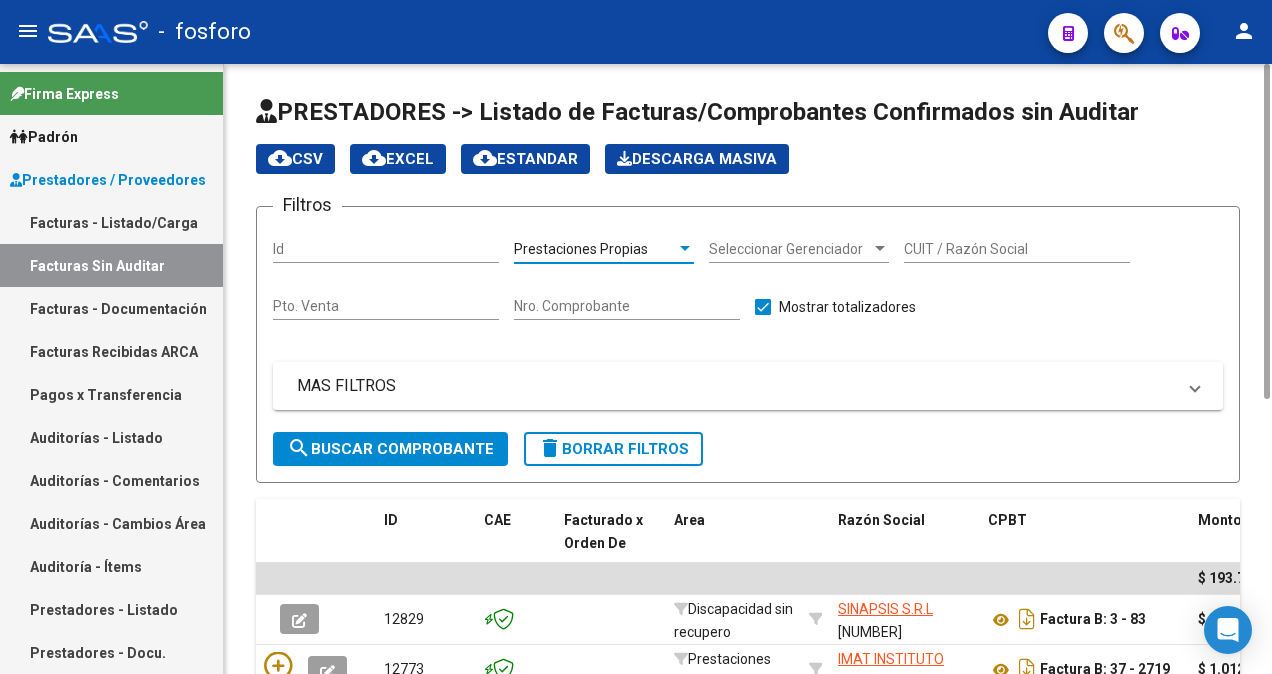 click on "search  Buscar Comprobante" 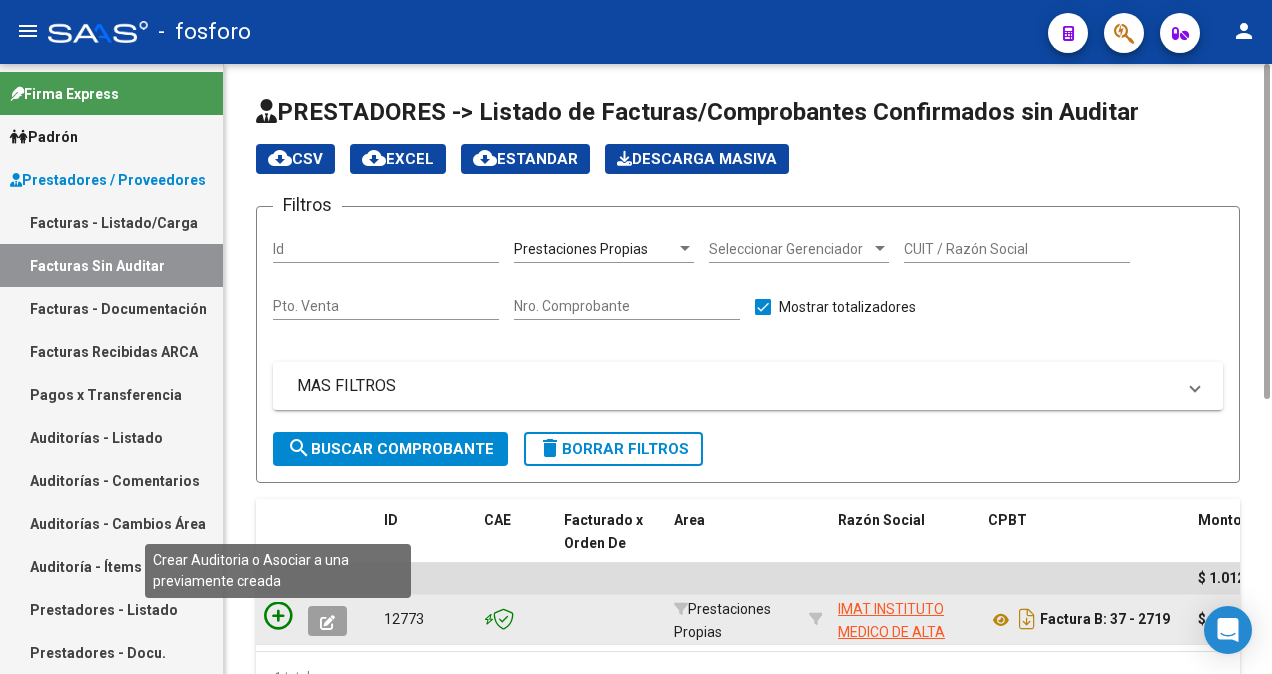 click 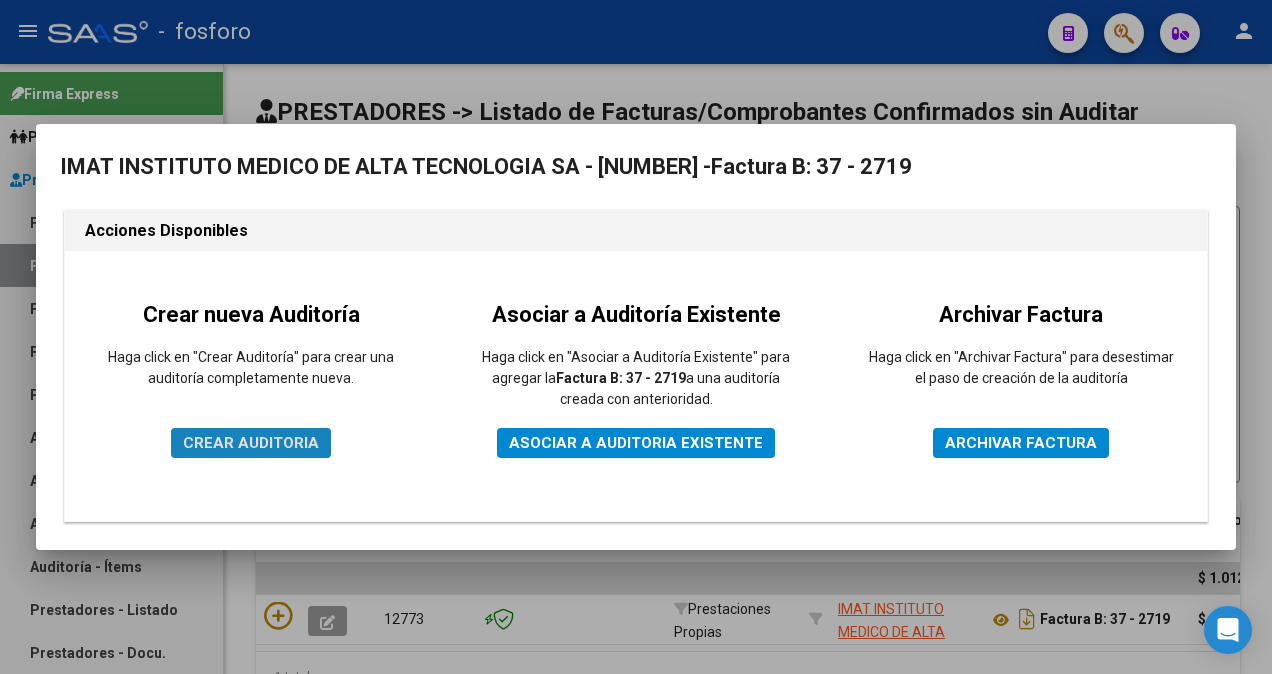 click on "CREAR AUDITORIA" at bounding box center [251, 443] 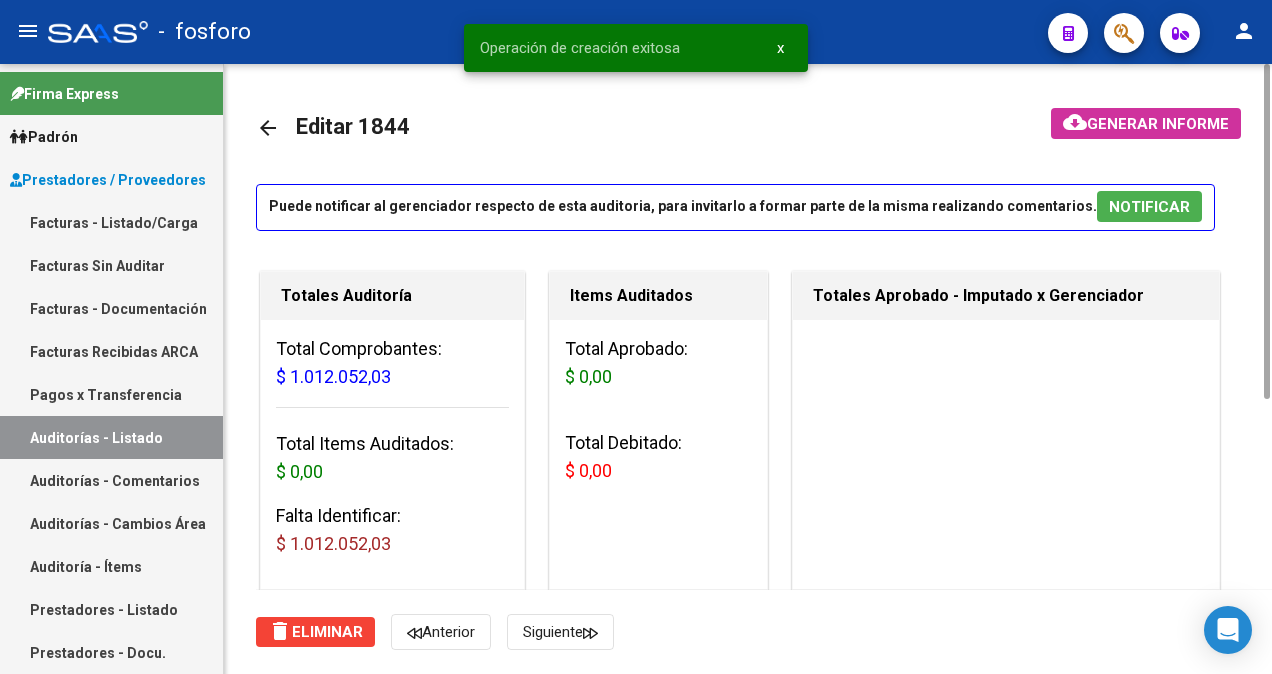 scroll, scrollTop: 600, scrollLeft: 0, axis: vertical 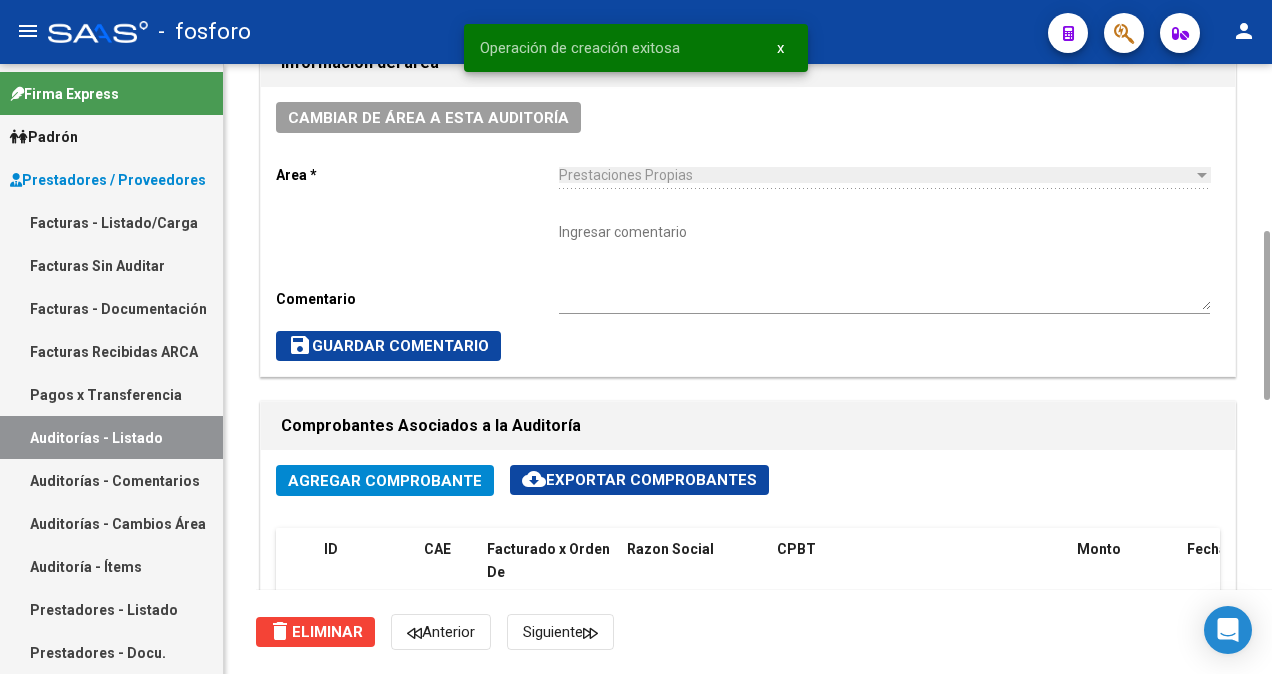 click on "Ingresar comentario" at bounding box center [884, 266] 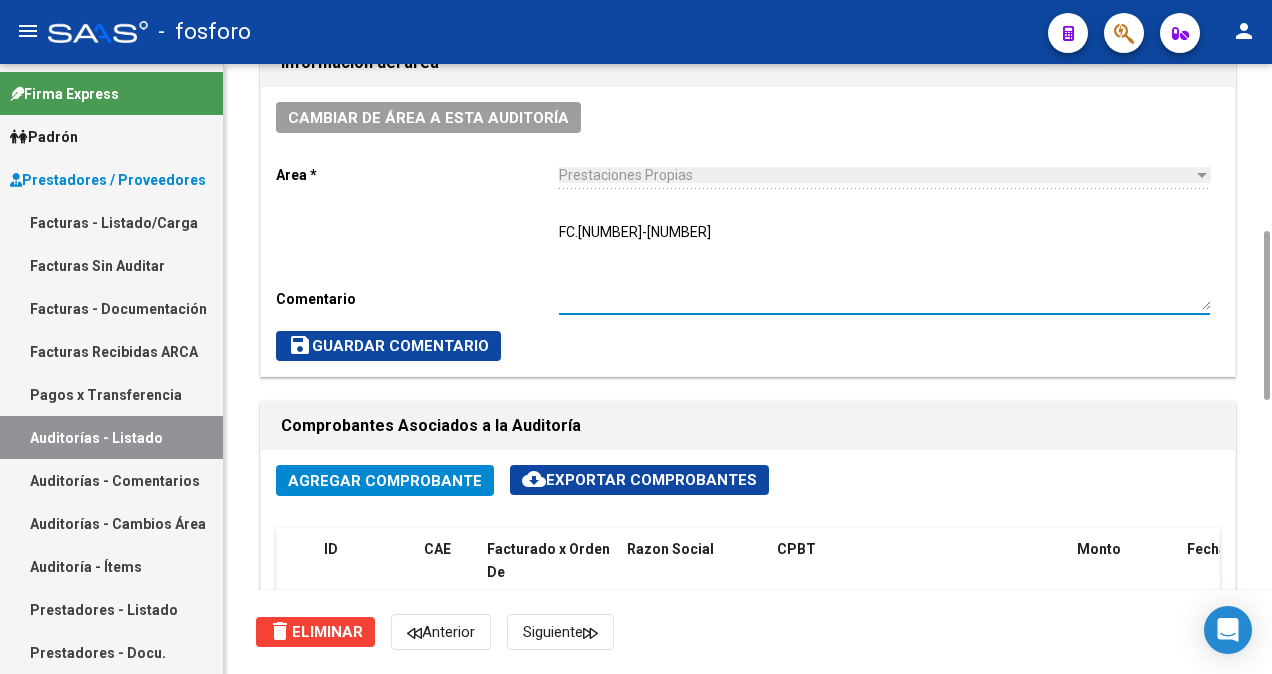 type on "FC.[NUMBER]-[NUMBER]" 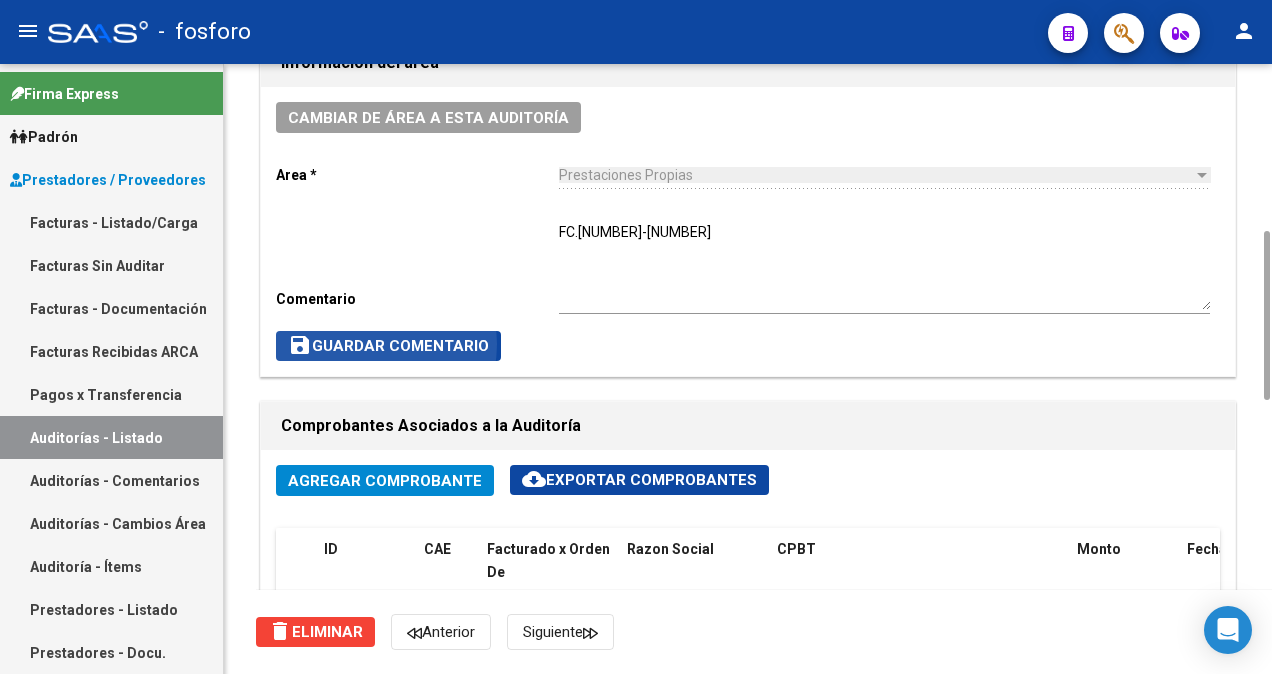 click on "save  Guardar Comentario" 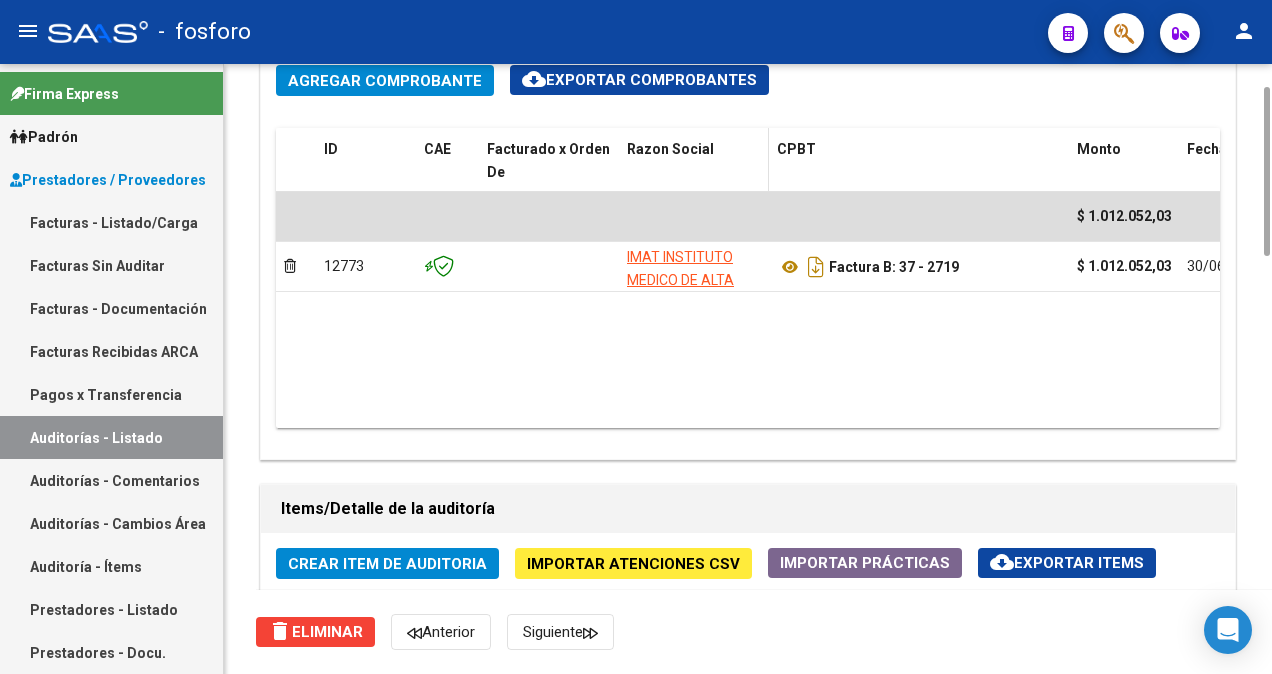 scroll, scrollTop: 1200, scrollLeft: 0, axis: vertical 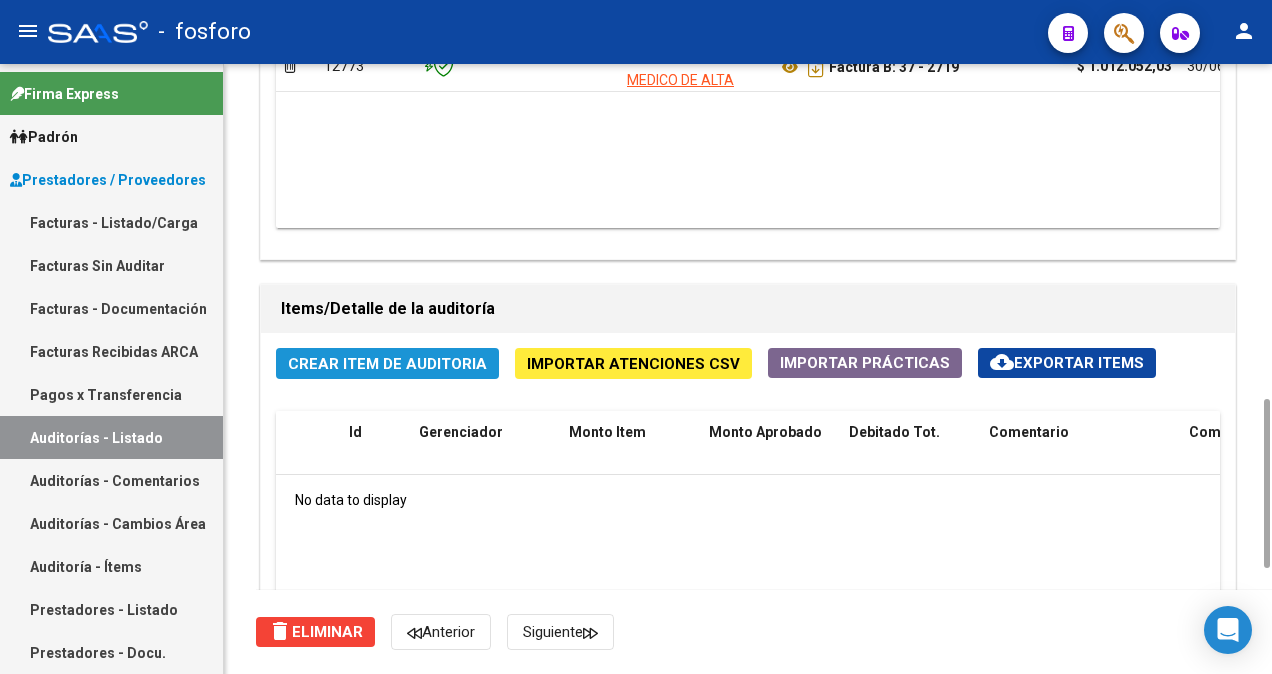 click on "Crear Item de Auditoria" 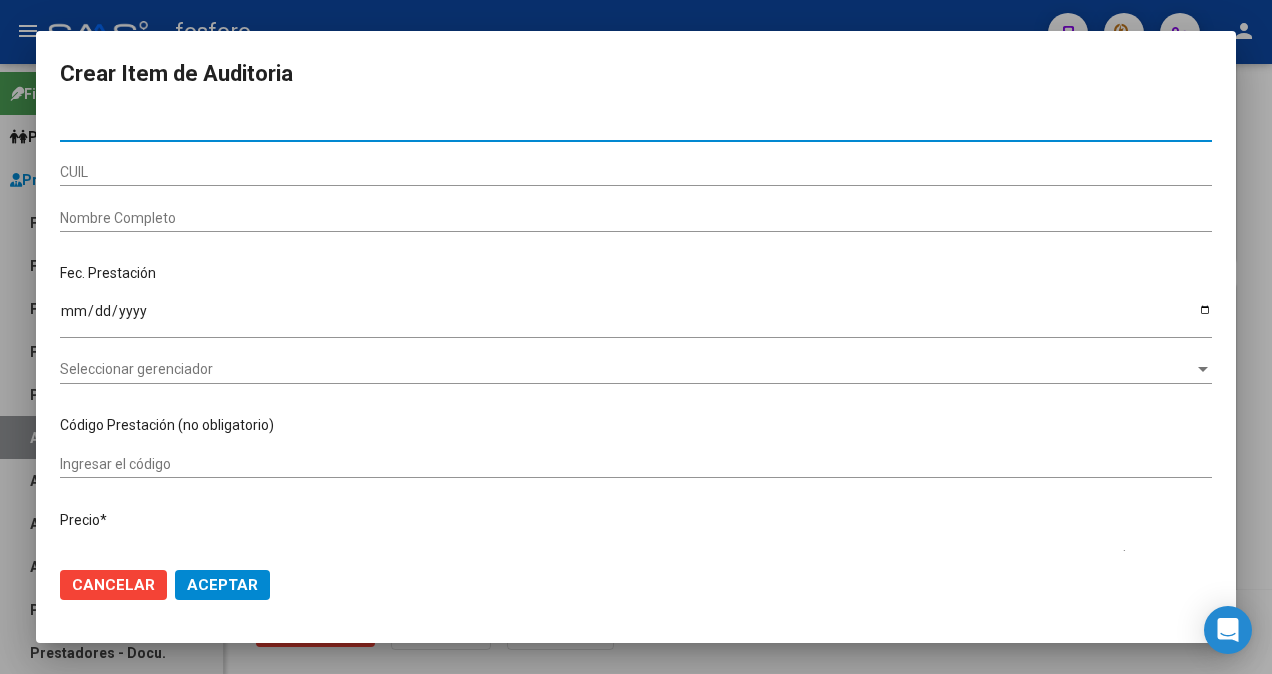 type on "[NUMBER]" 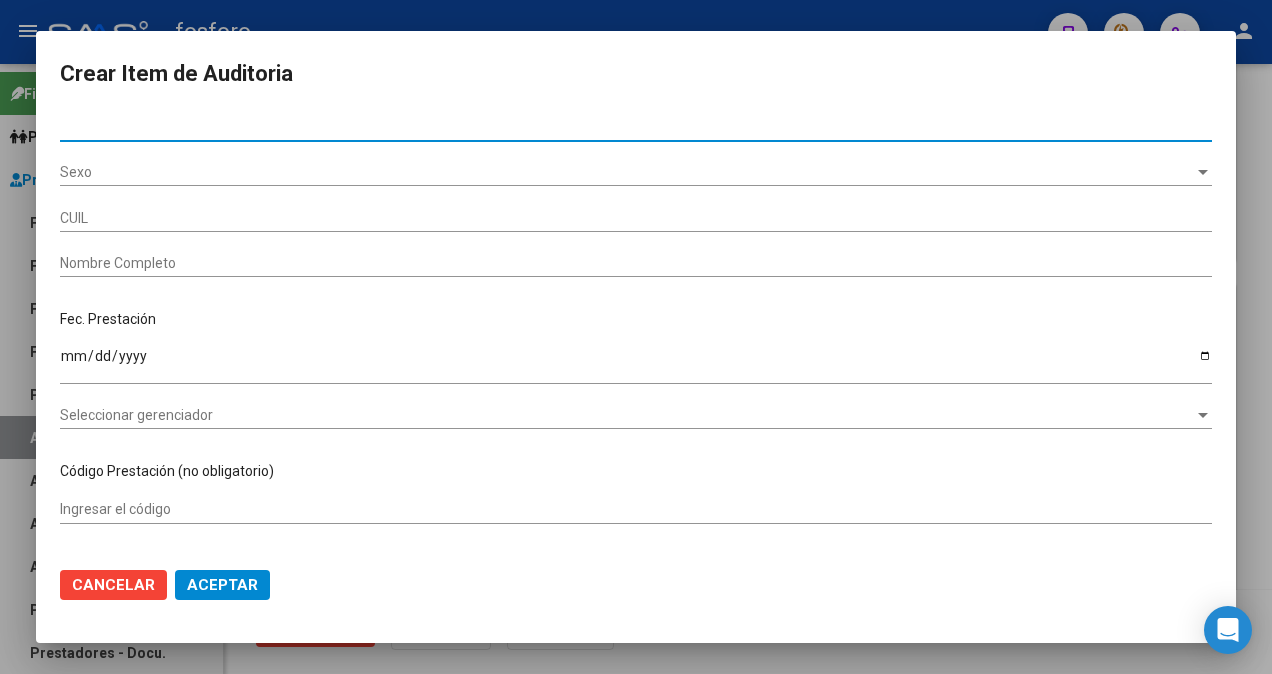 type on "[NUMBER]" 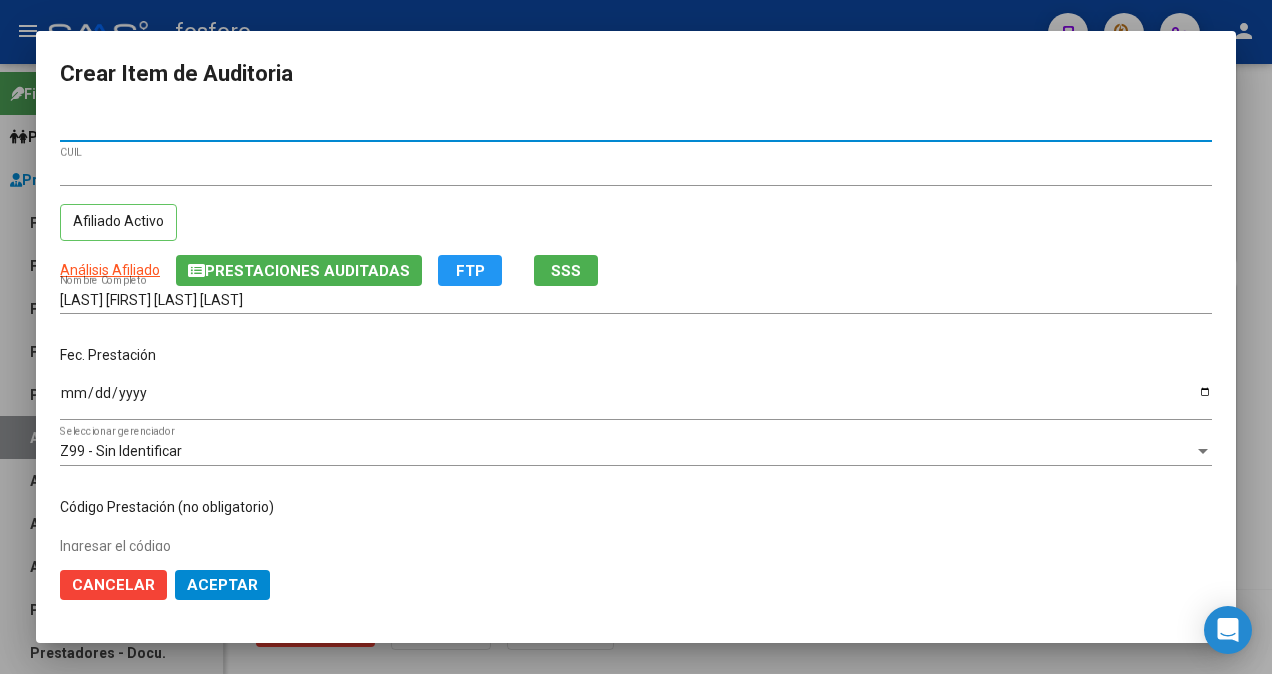 type on "[NUMBER]" 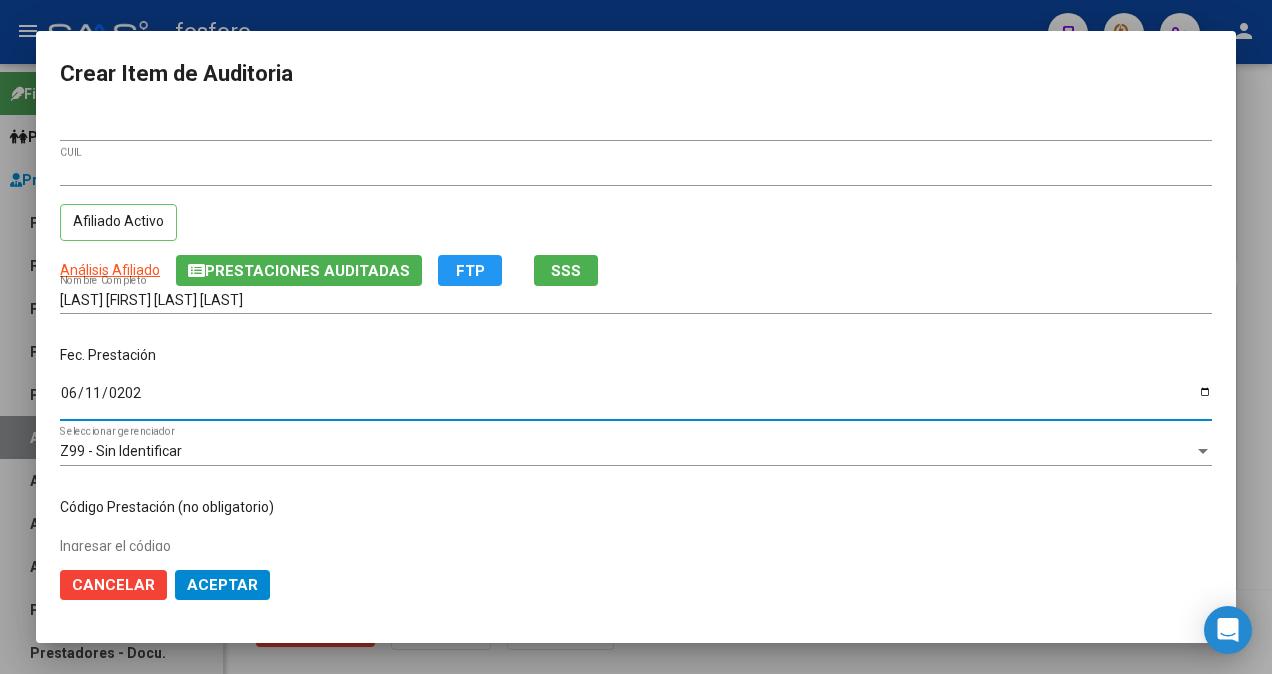 type on "2025-06-11" 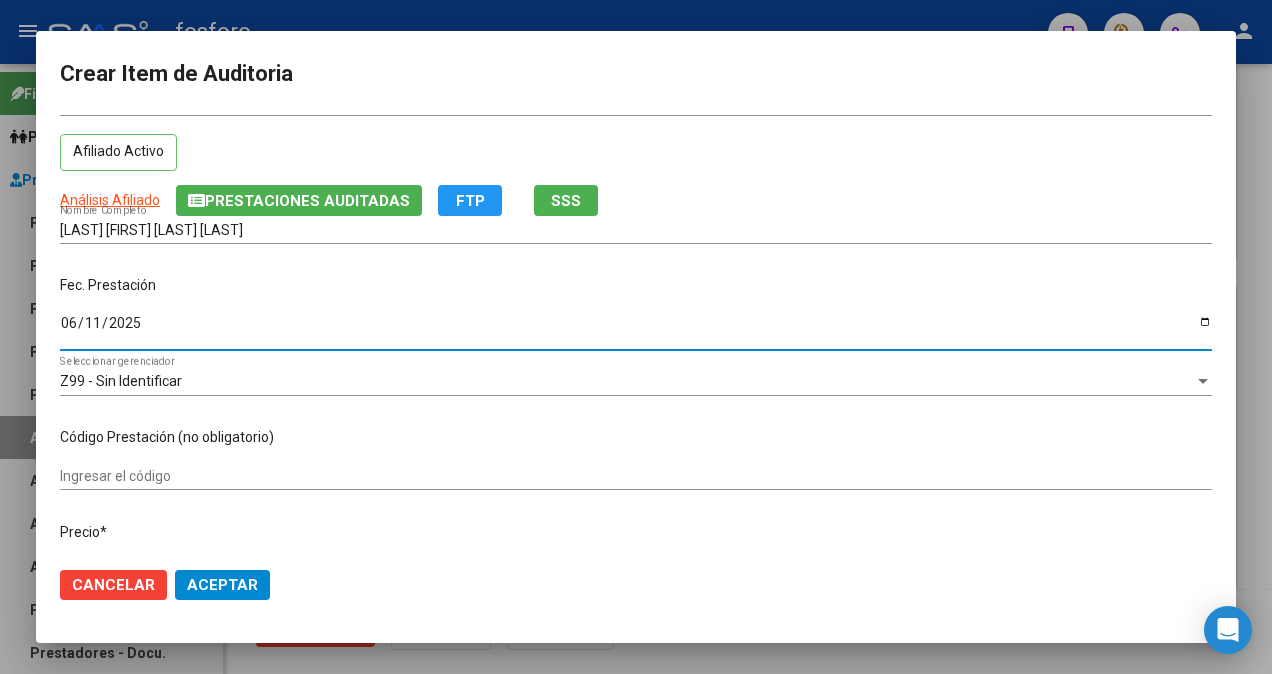scroll, scrollTop: 100, scrollLeft: 0, axis: vertical 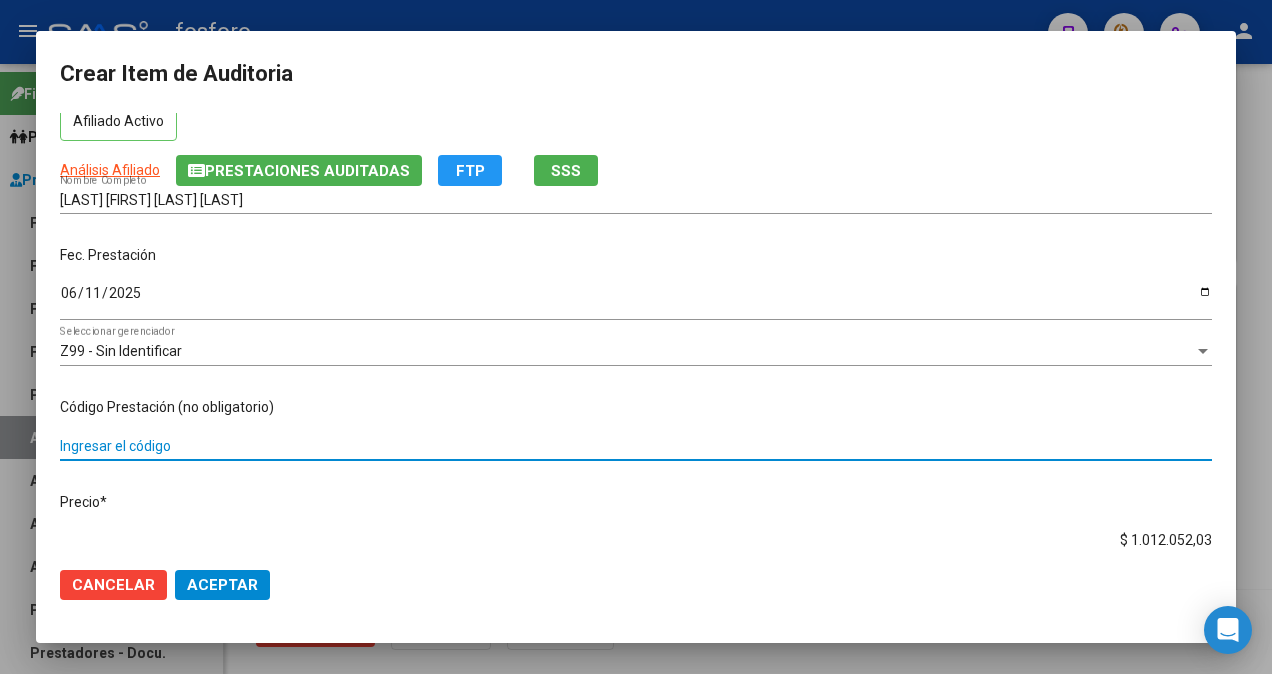 click on "Ingresar el código" at bounding box center (636, 446) 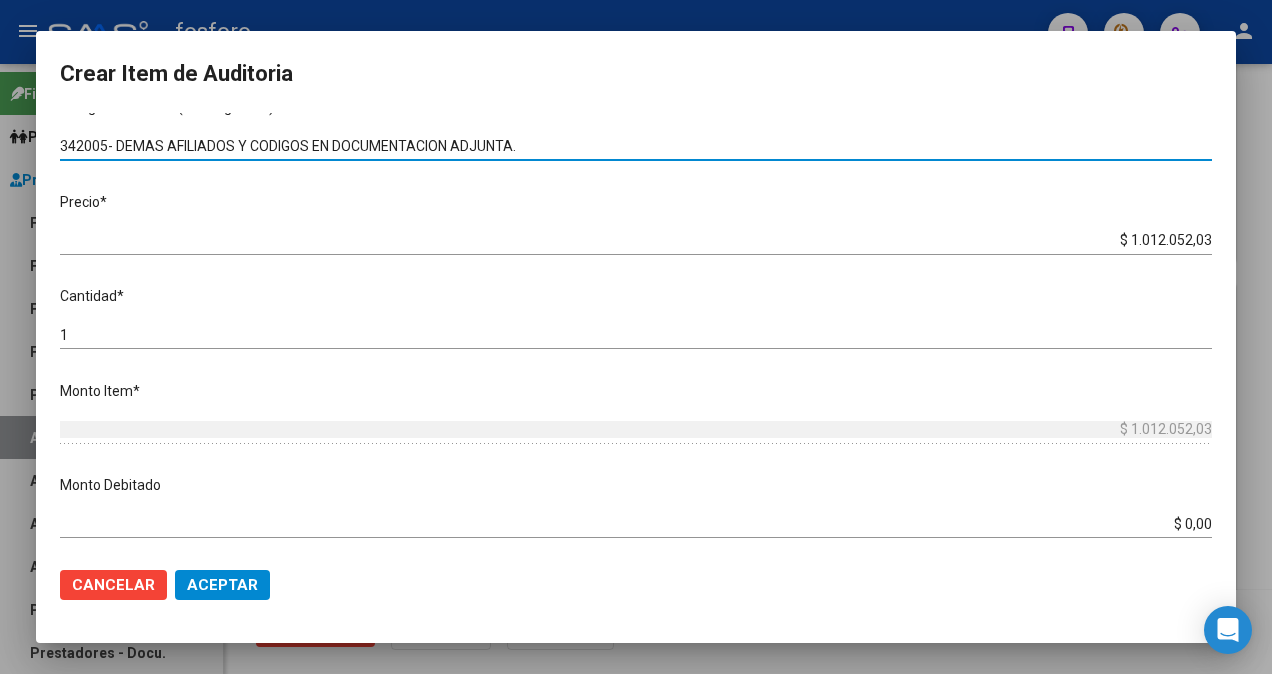 scroll, scrollTop: 500, scrollLeft: 0, axis: vertical 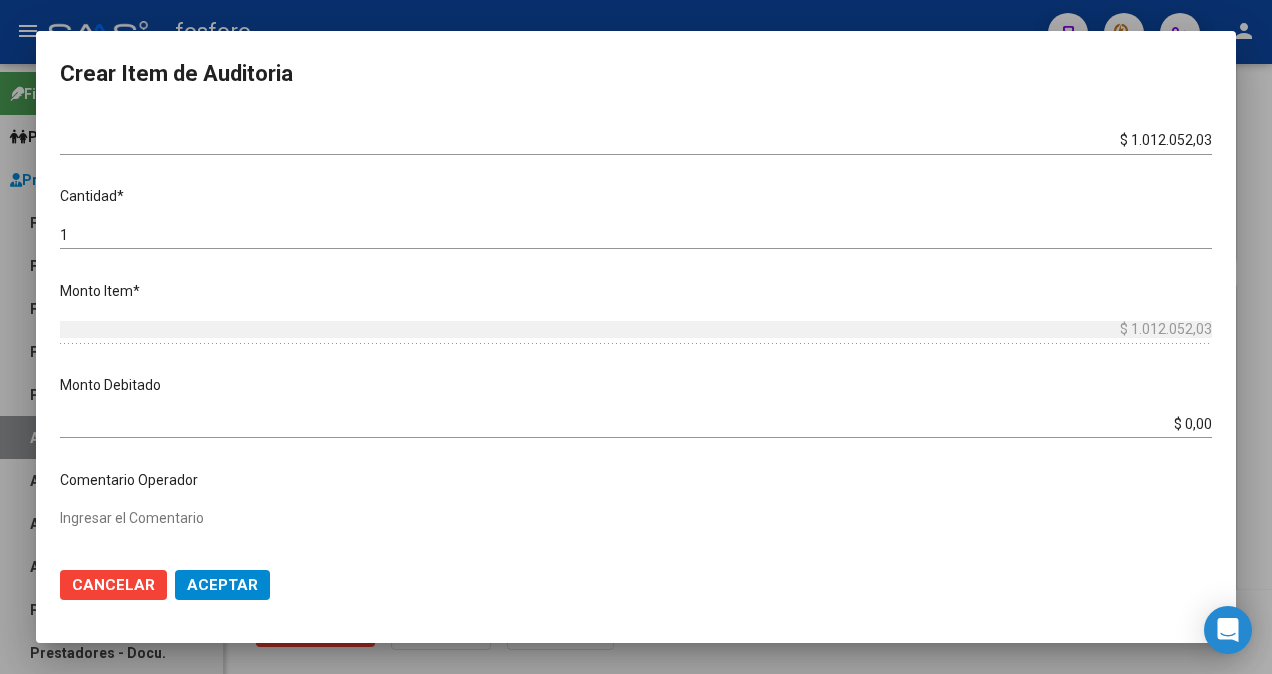 type on "342005- DEMAS AFILIADOS Y CODIGOS EN DOCUMENTACION ADJUNTA." 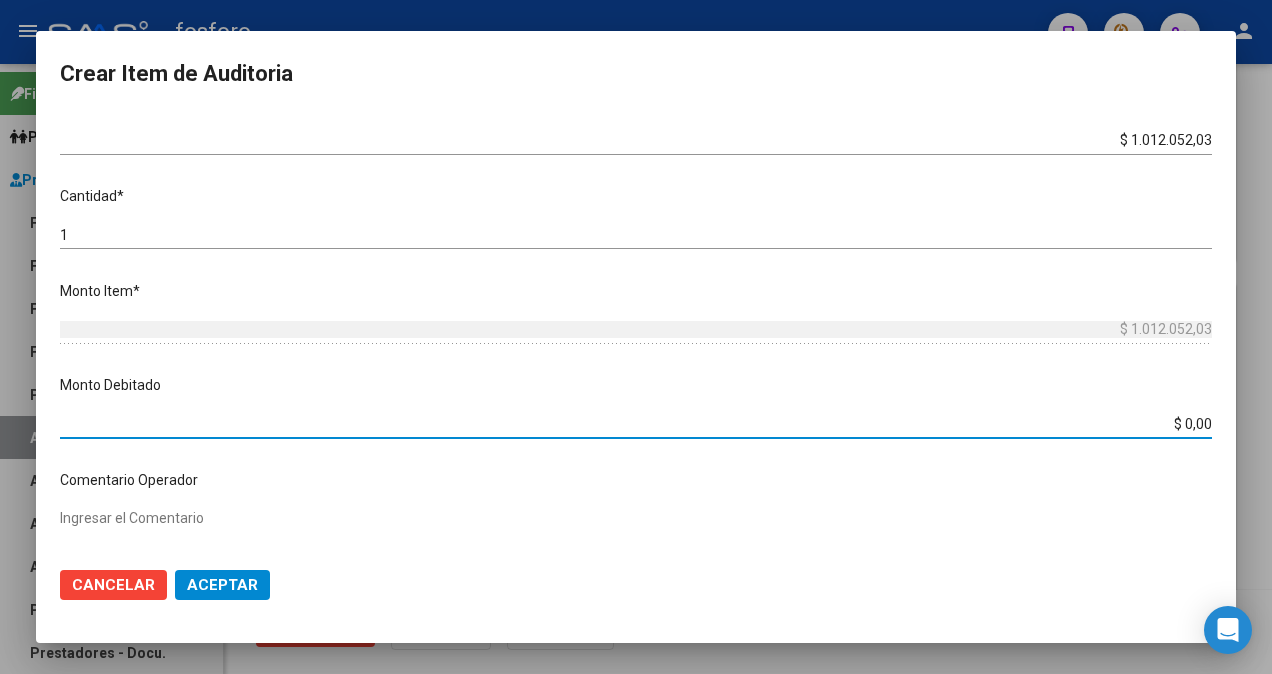 click on "$ 0,00" at bounding box center (636, 424) 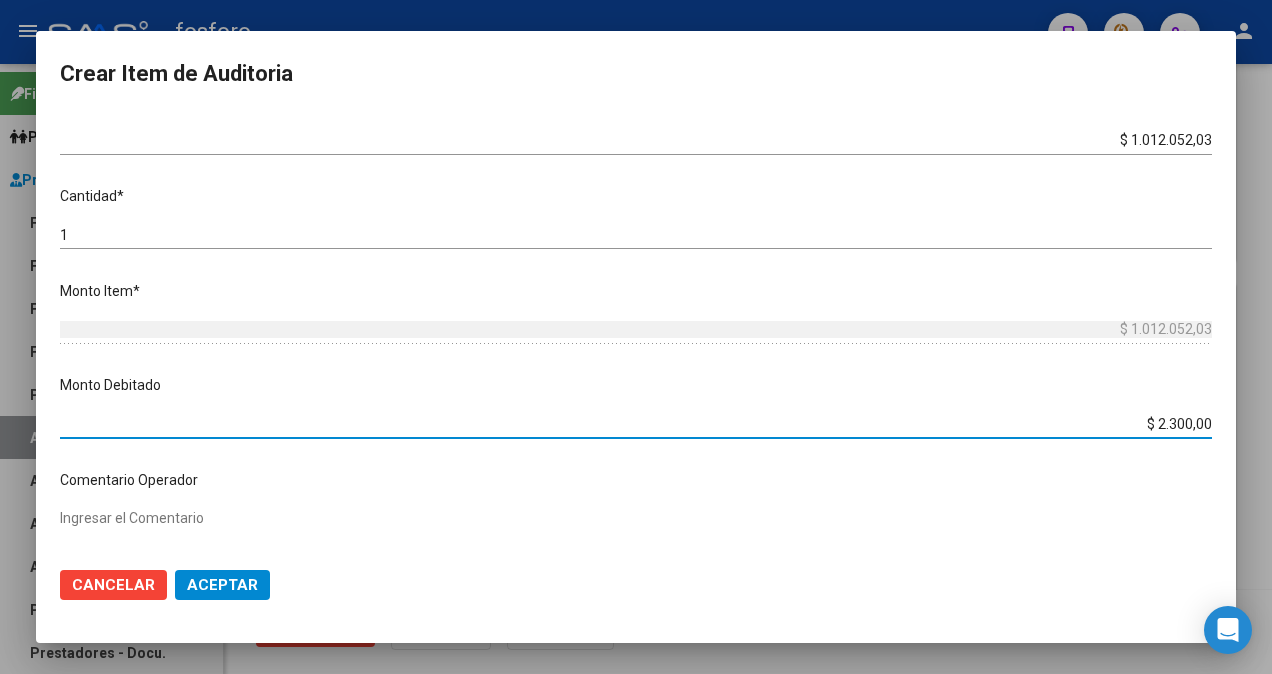 type on "$ 23.000,00" 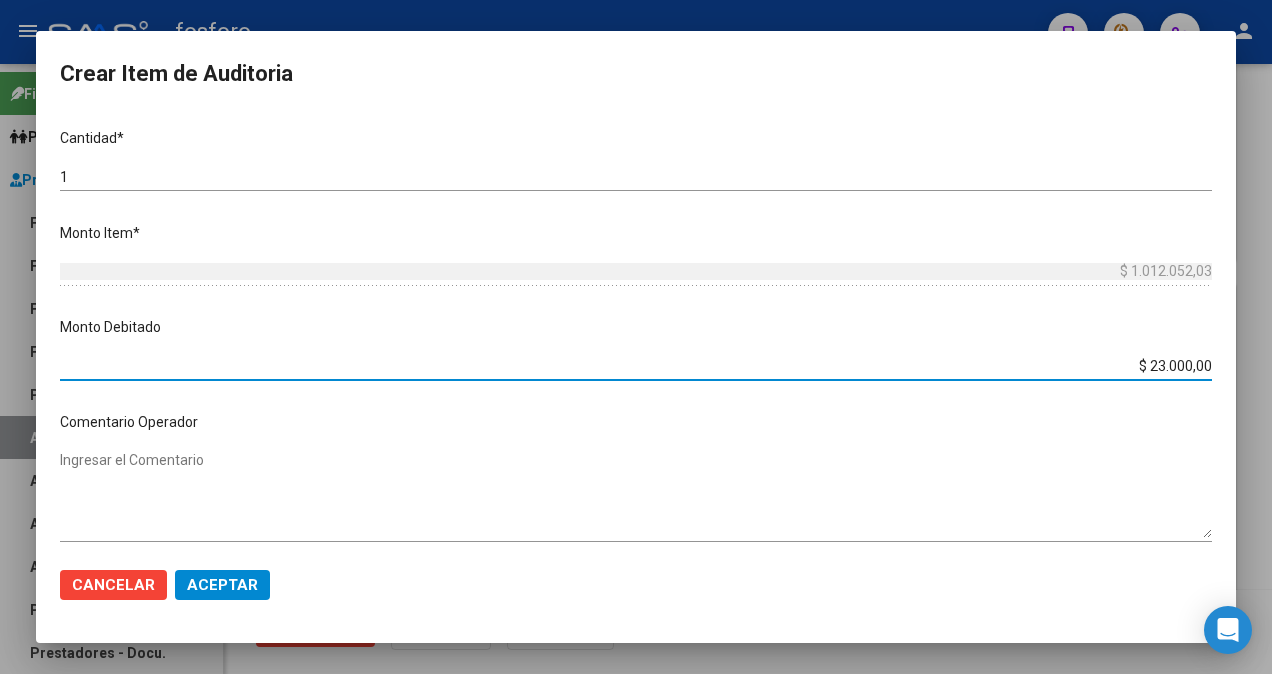 scroll, scrollTop: 600, scrollLeft: 0, axis: vertical 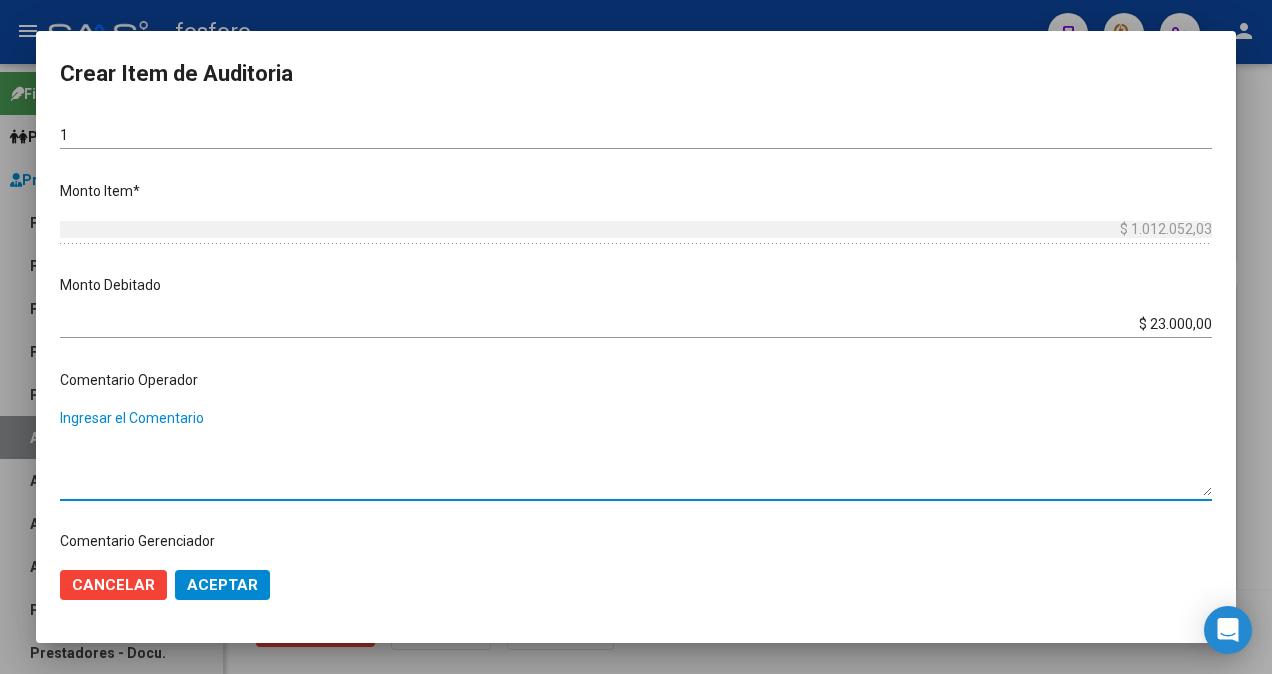 click on "Ingresar el Comentario" at bounding box center (636, 452) 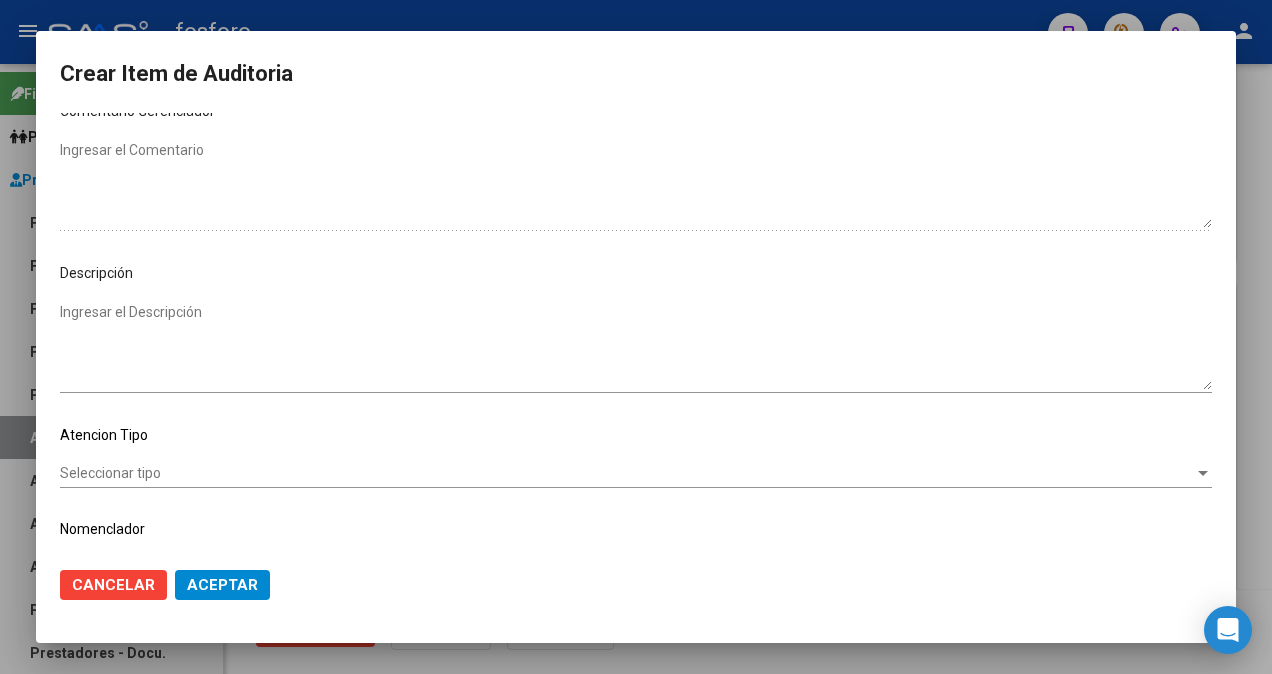 scroll, scrollTop: 1077, scrollLeft: 0, axis: vertical 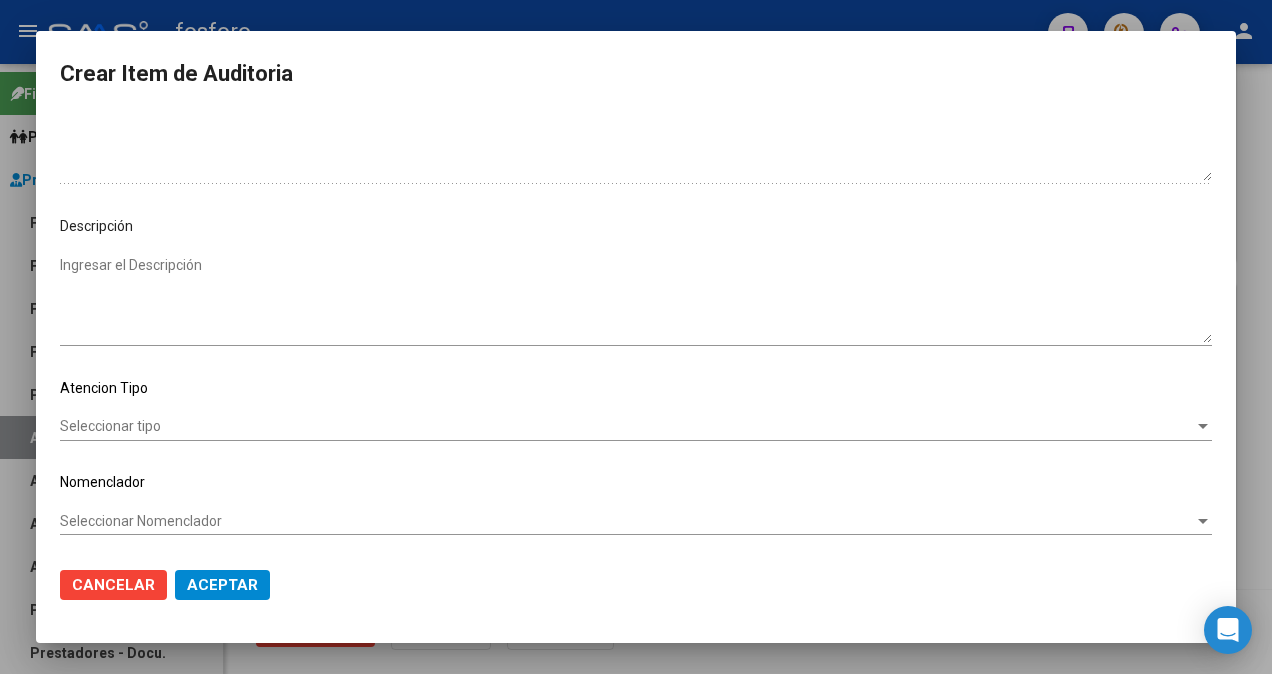 type on "SE DEBITAN LOS SIGUIENTES COSEGUROS:
[FIRST] [LAST], LABORATORIO, SE DEBITA COSEGURO DE 1 DETERMINACION
[FIRST] [LAST], COSEGURO LABORATORIO HASTA 6 DETERMINACIONES
[LAST] [FIRST], COSEGURO PRACTICA DE ALTA COMPLEJIDAD." 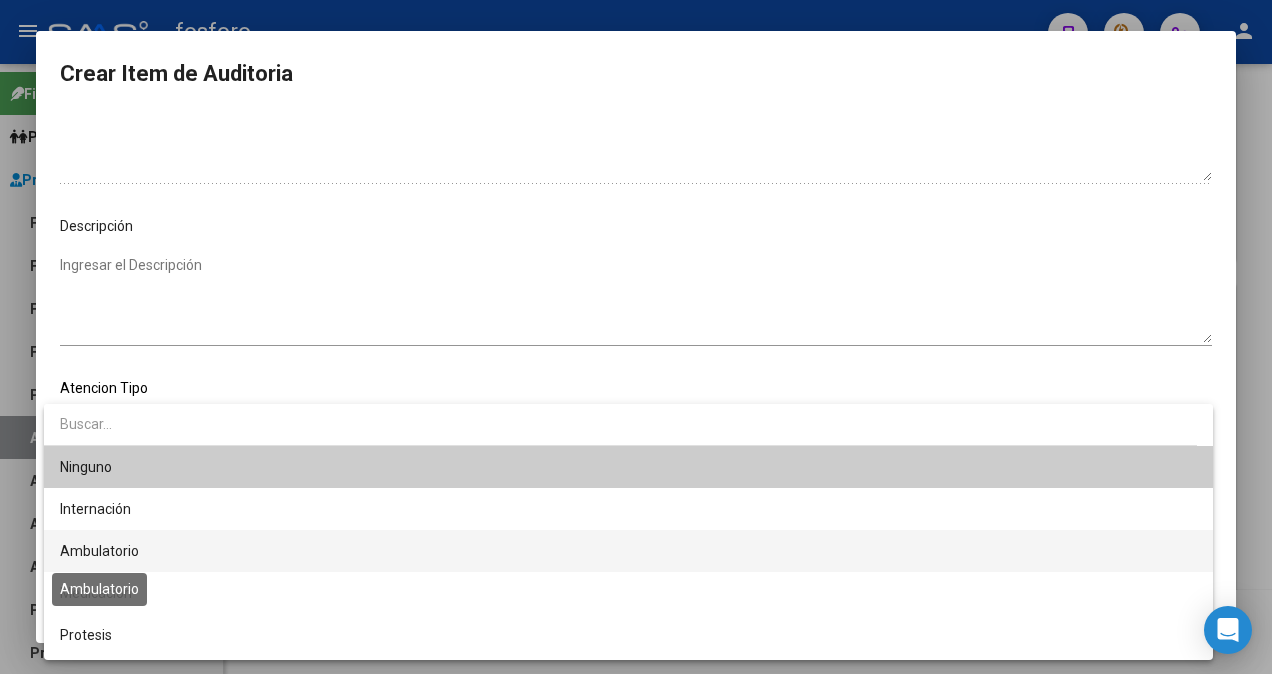 click on "Ambulatorio" at bounding box center [99, 551] 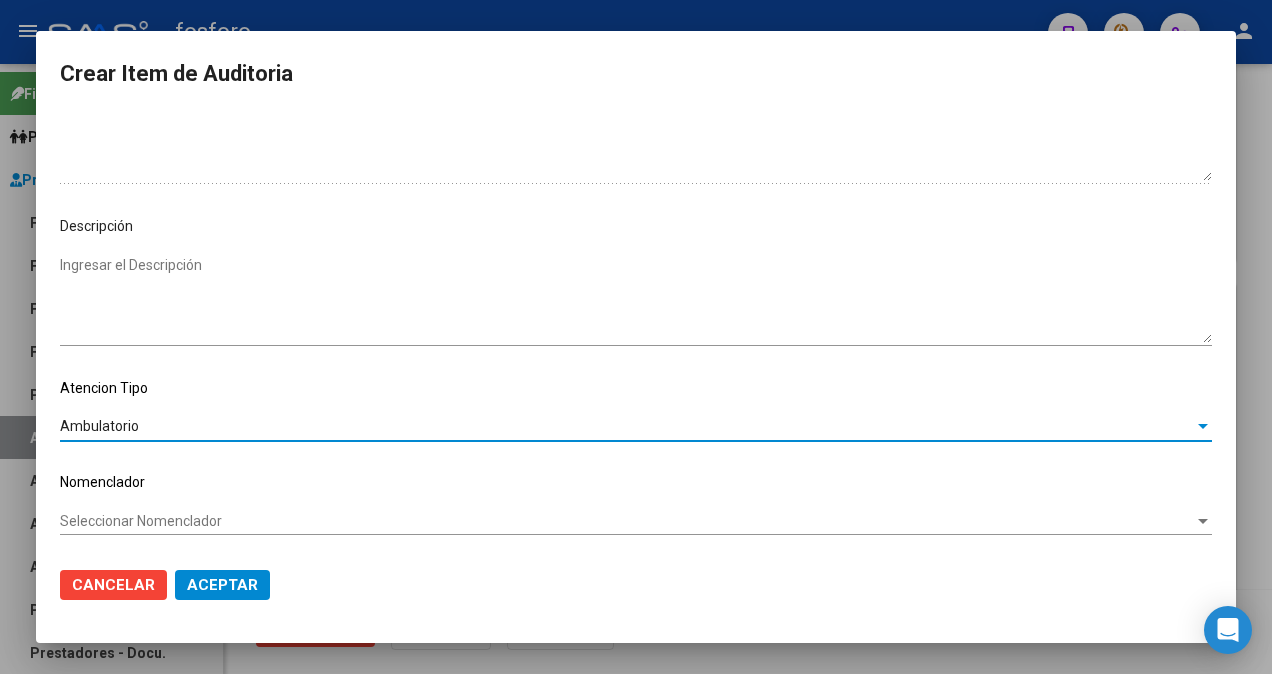 click on "Aceptar" 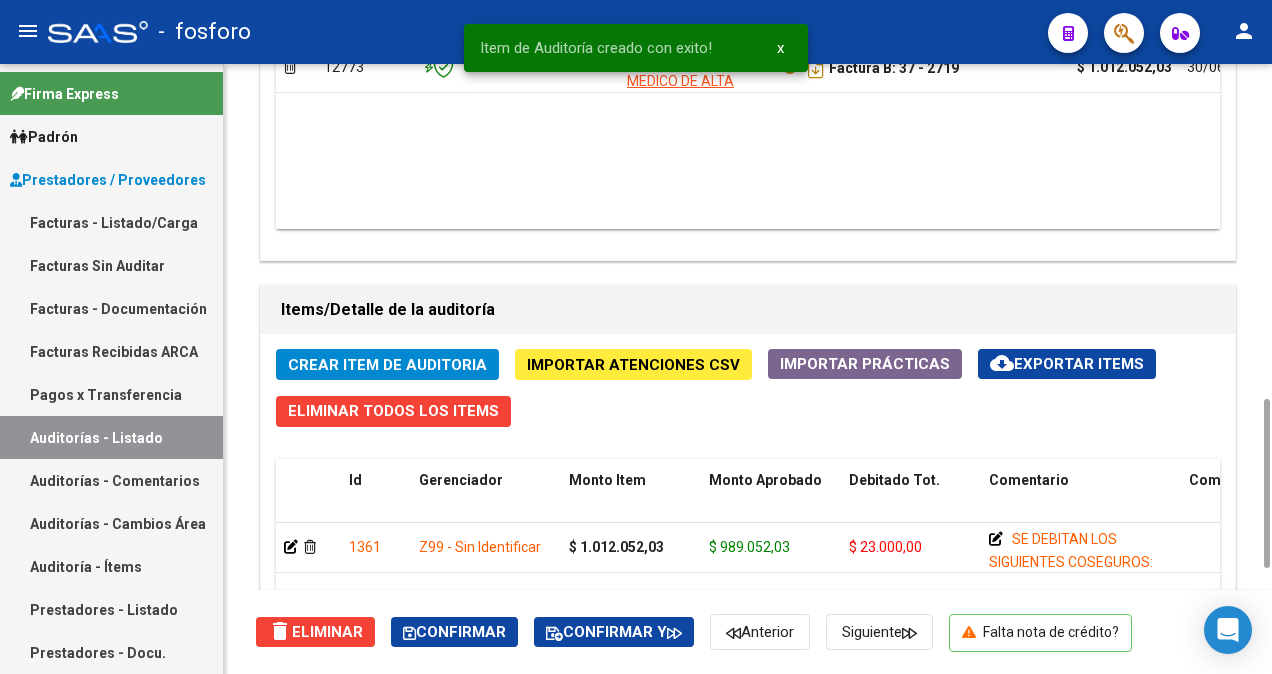 click on "delete  Eliminar   Confirmar   Confirmar y   Anterior   Siguiente      Falta nota de crédito?" 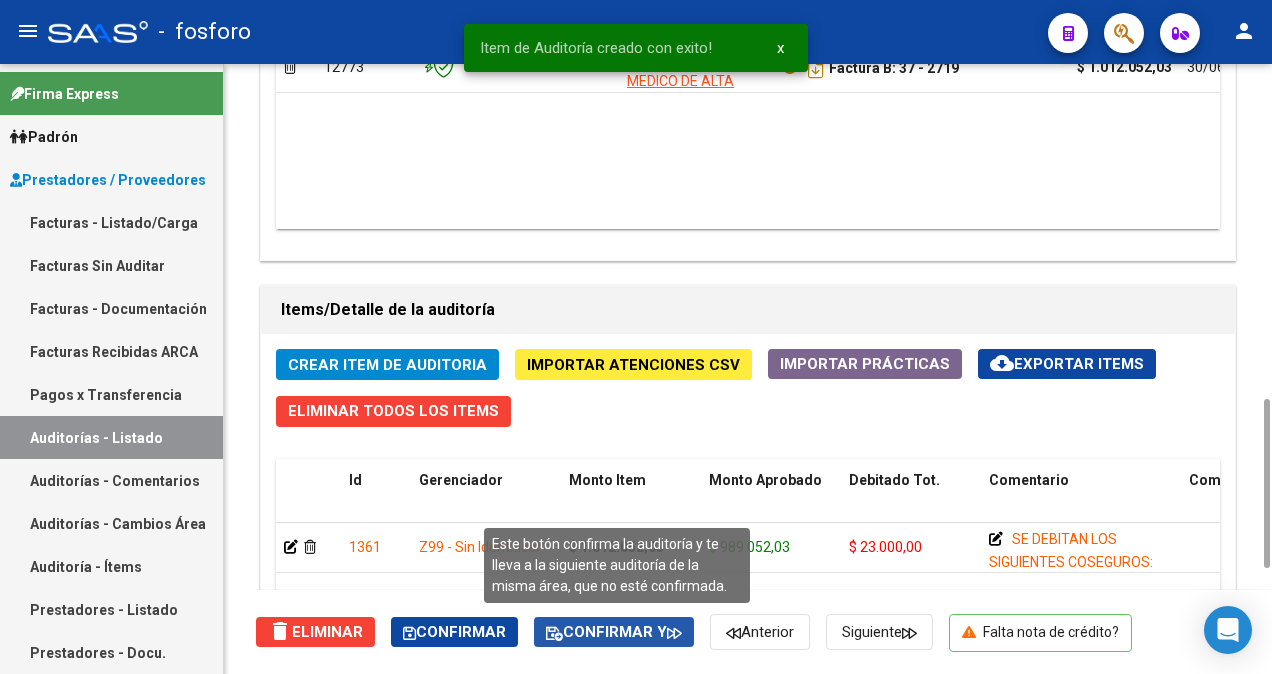 click on "Confirmar y" 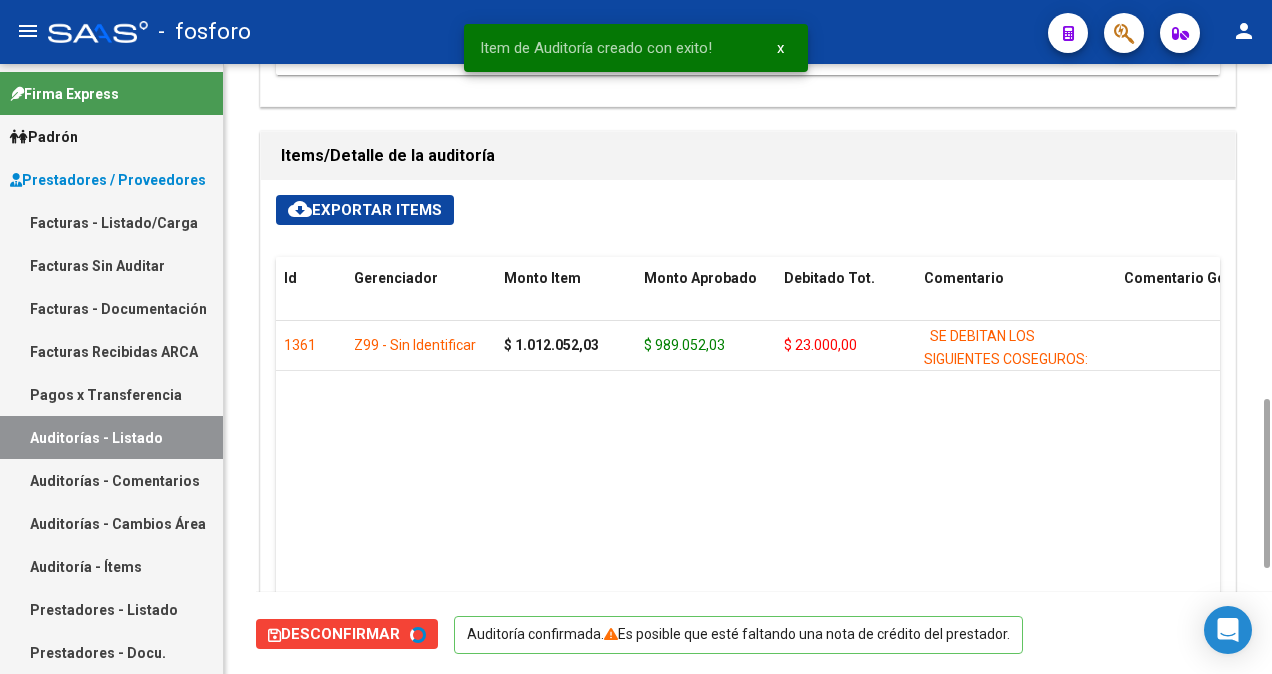 type on "202507" 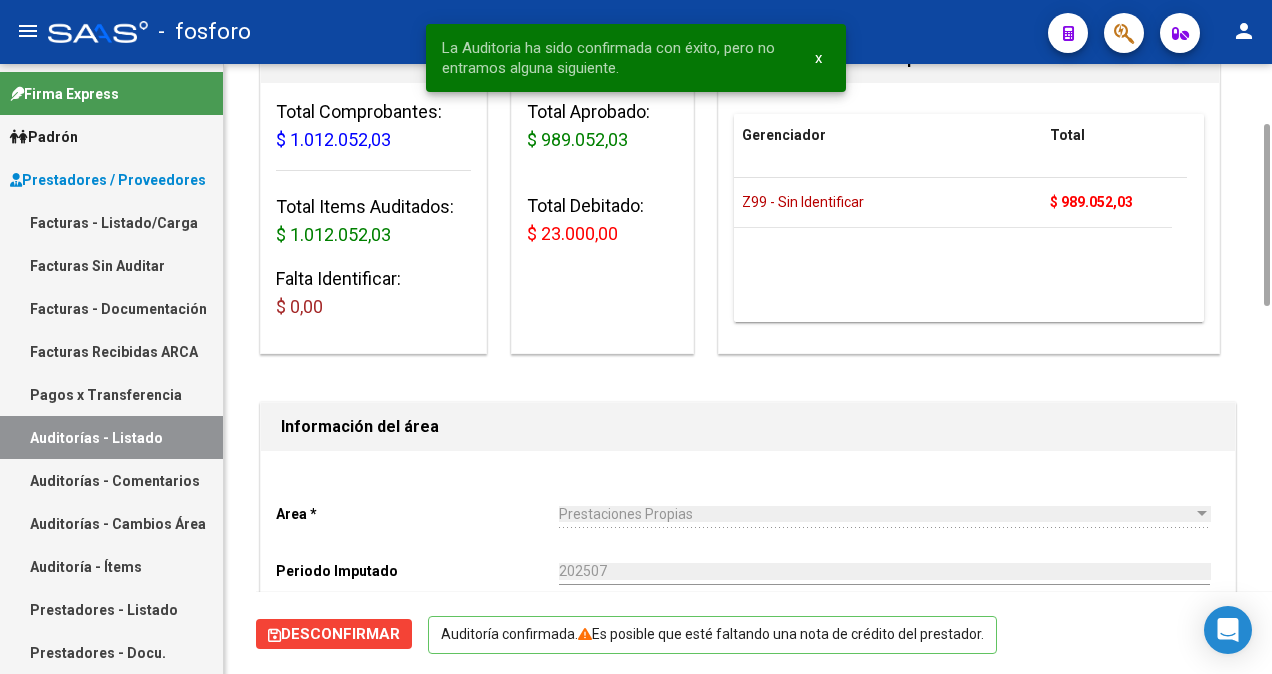 scroll, scrollTop: 0, scrollLeft: 0, axis: both 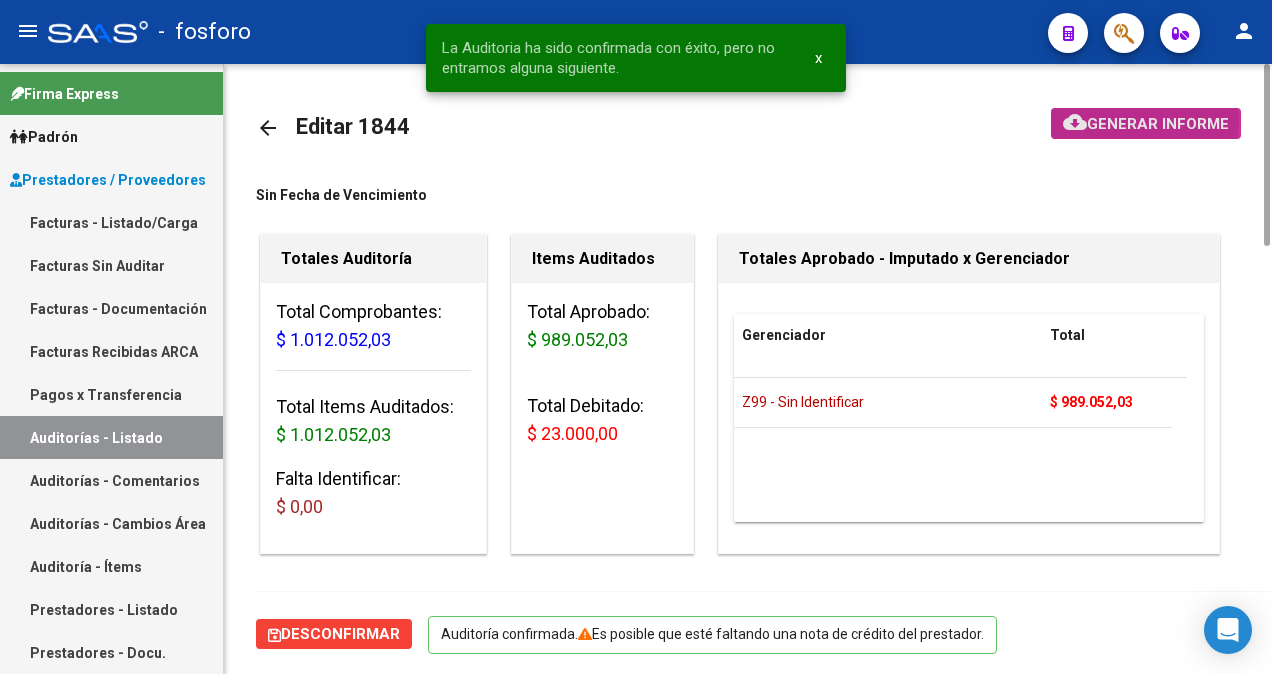 click on "Generar informe" 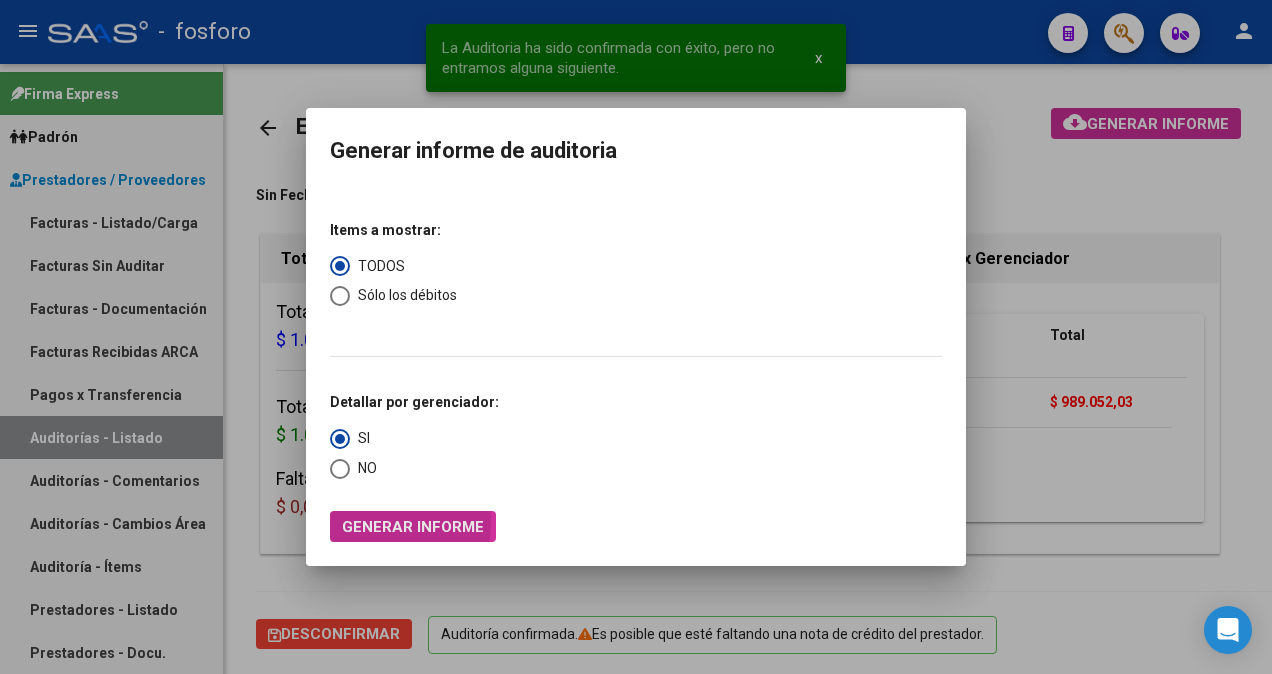 click on "Generar informe" at bounding box center (413, 527) 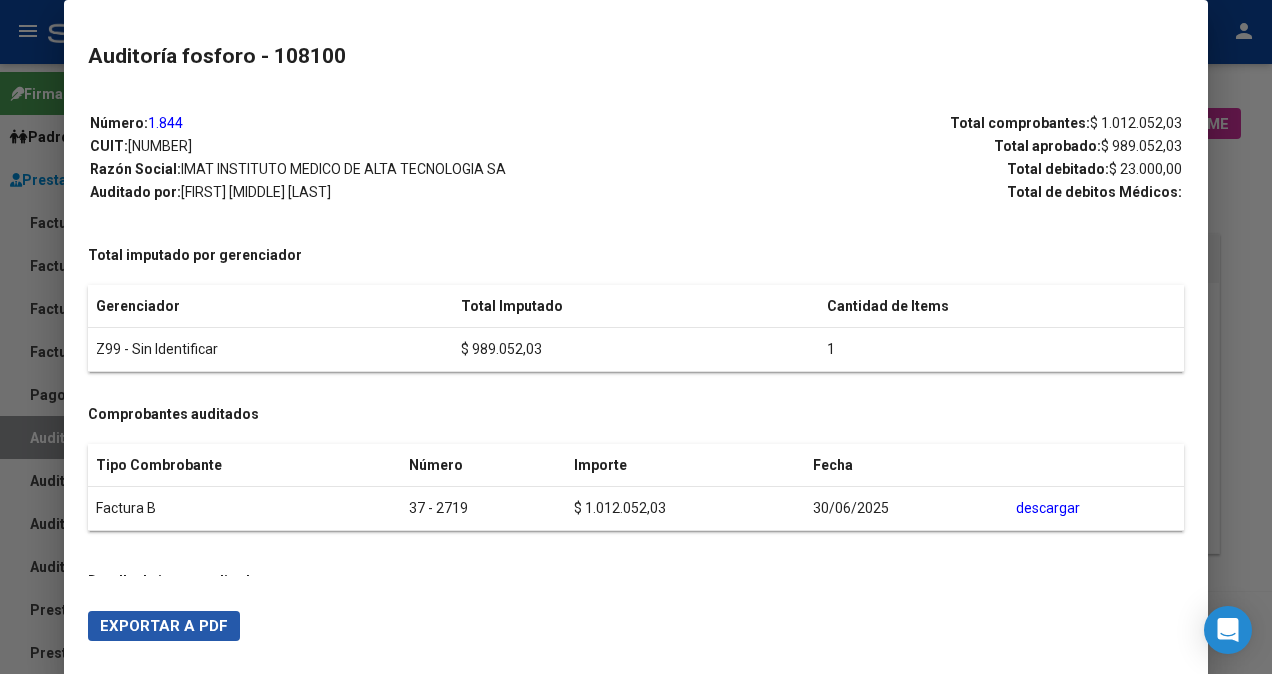 click on "Exportar a PDF" at bounding box center (164, 626) 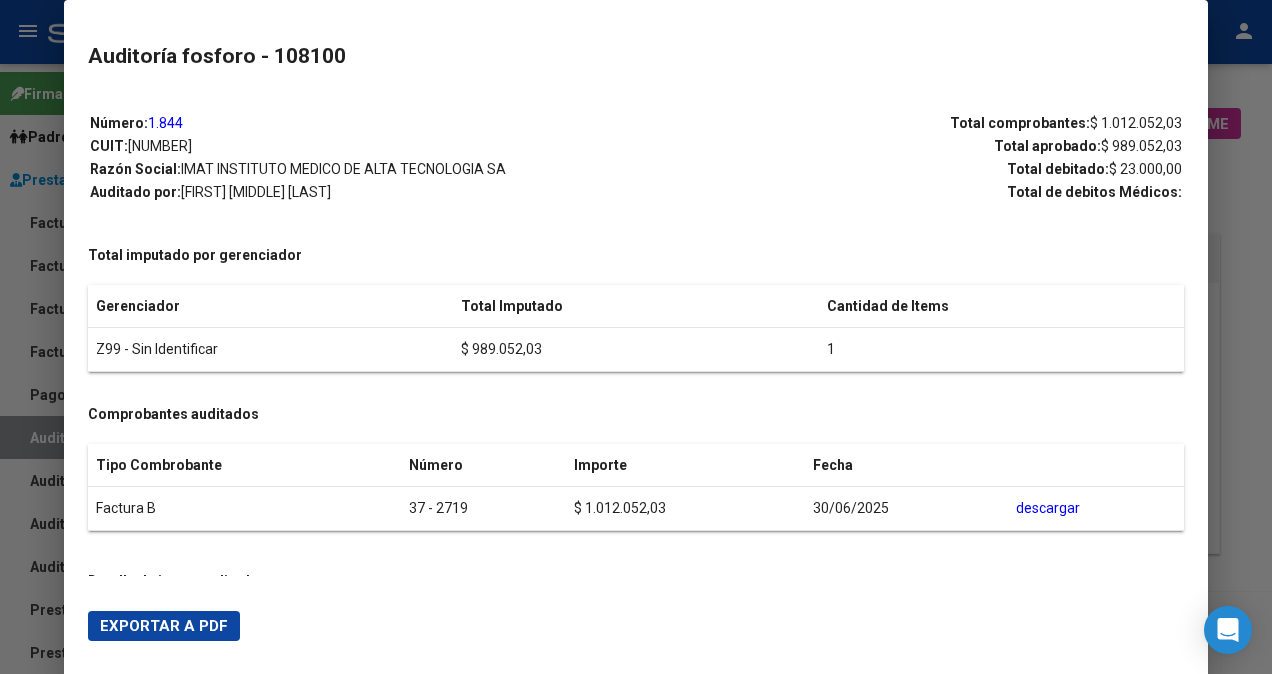 click at bounding box center [636, 337] 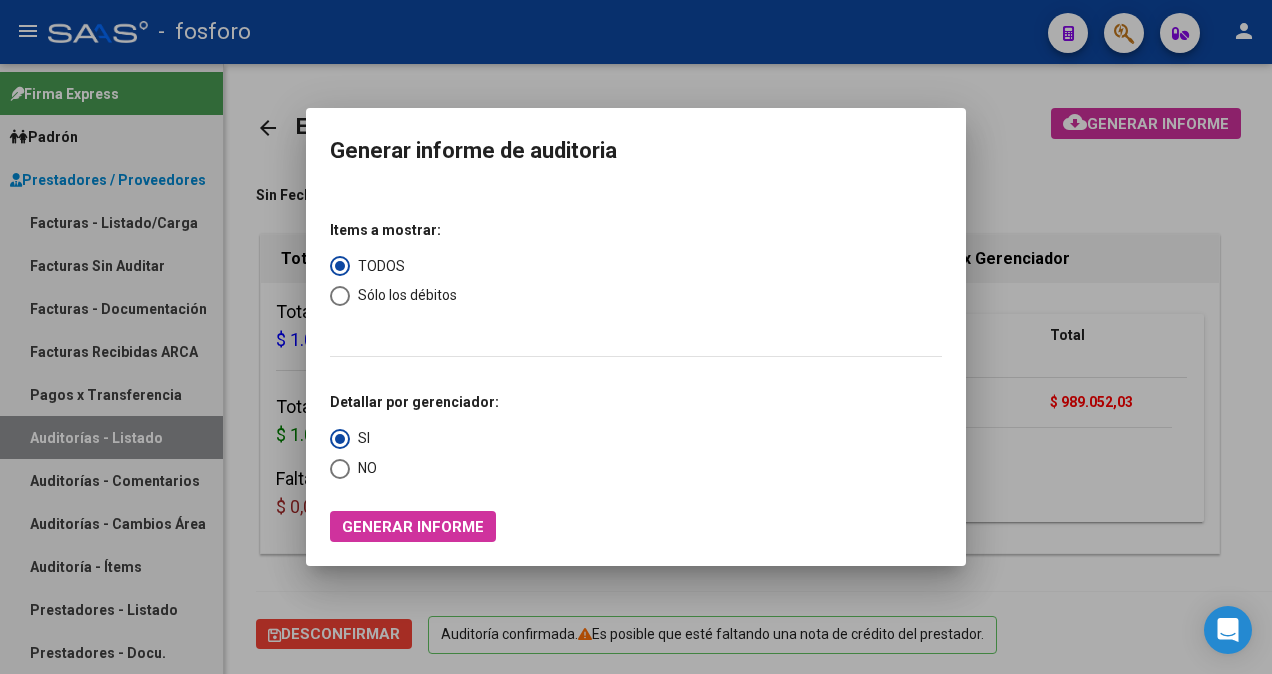 click at bounding box center (636, 337) 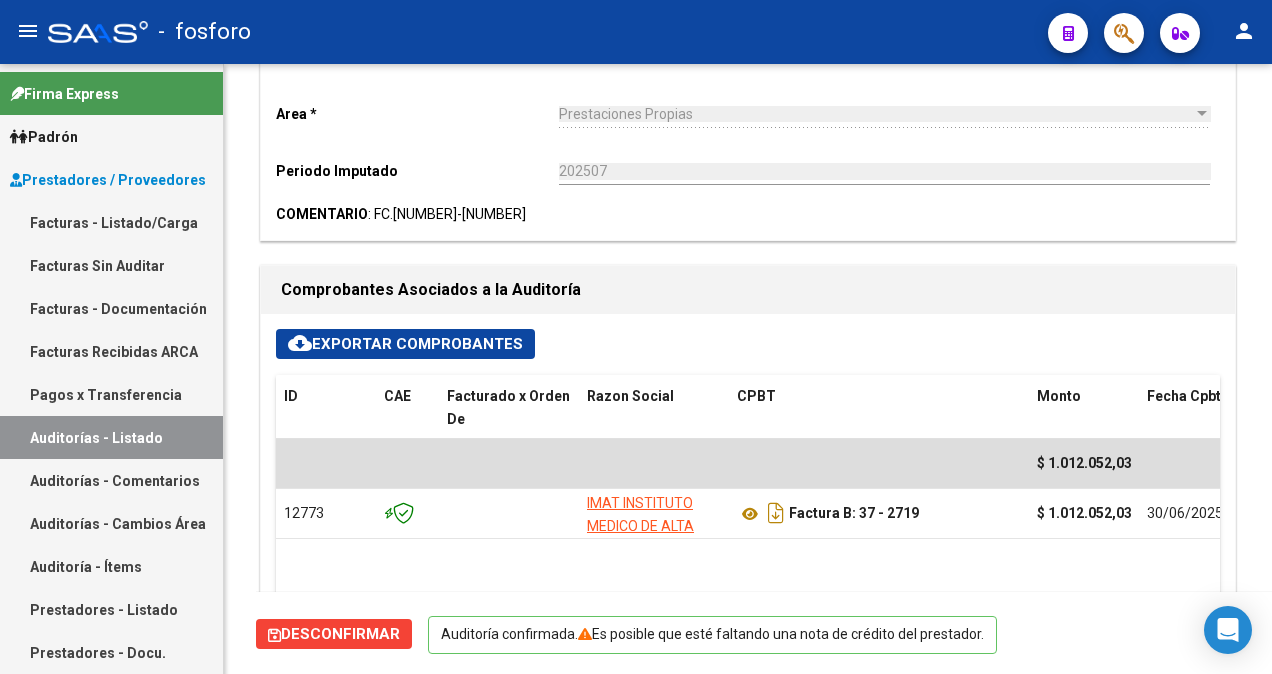 scroll, scrollTop: 800, scrollLeft: 0, axis: vertical 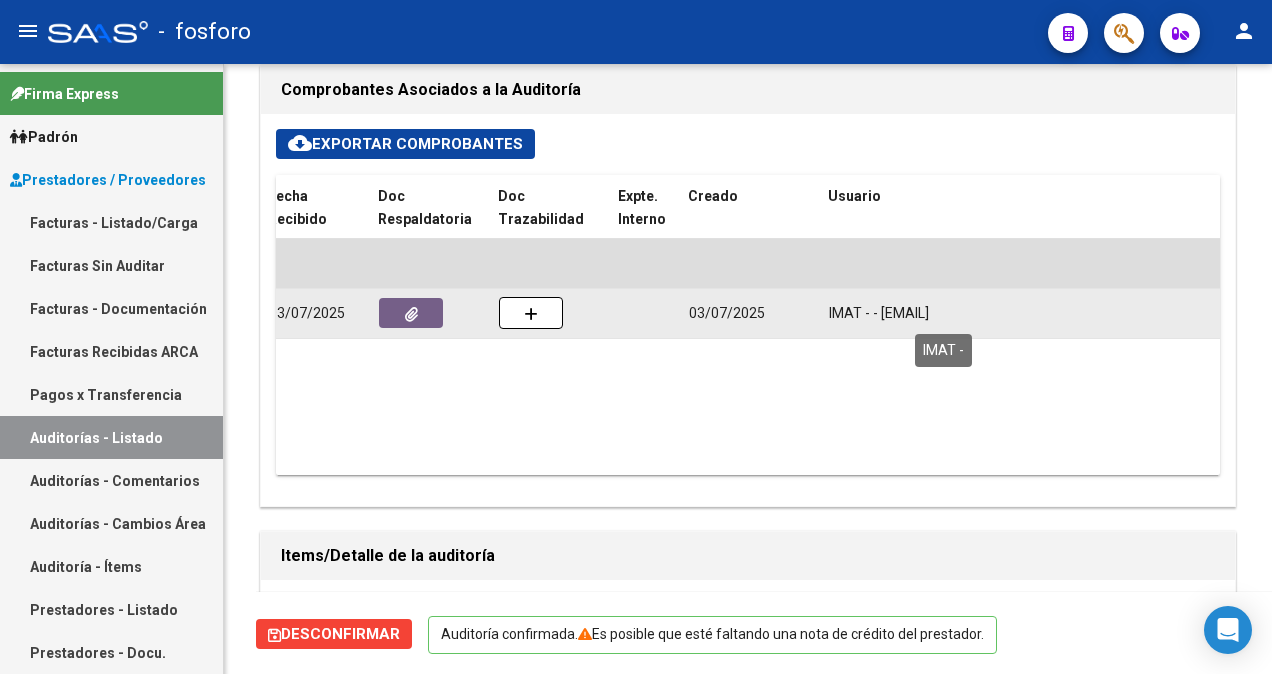 drag, startPoint x: 879, startPoint y: 312, endPoint x: 1056, endPoint y: 317, distance: 177.0706 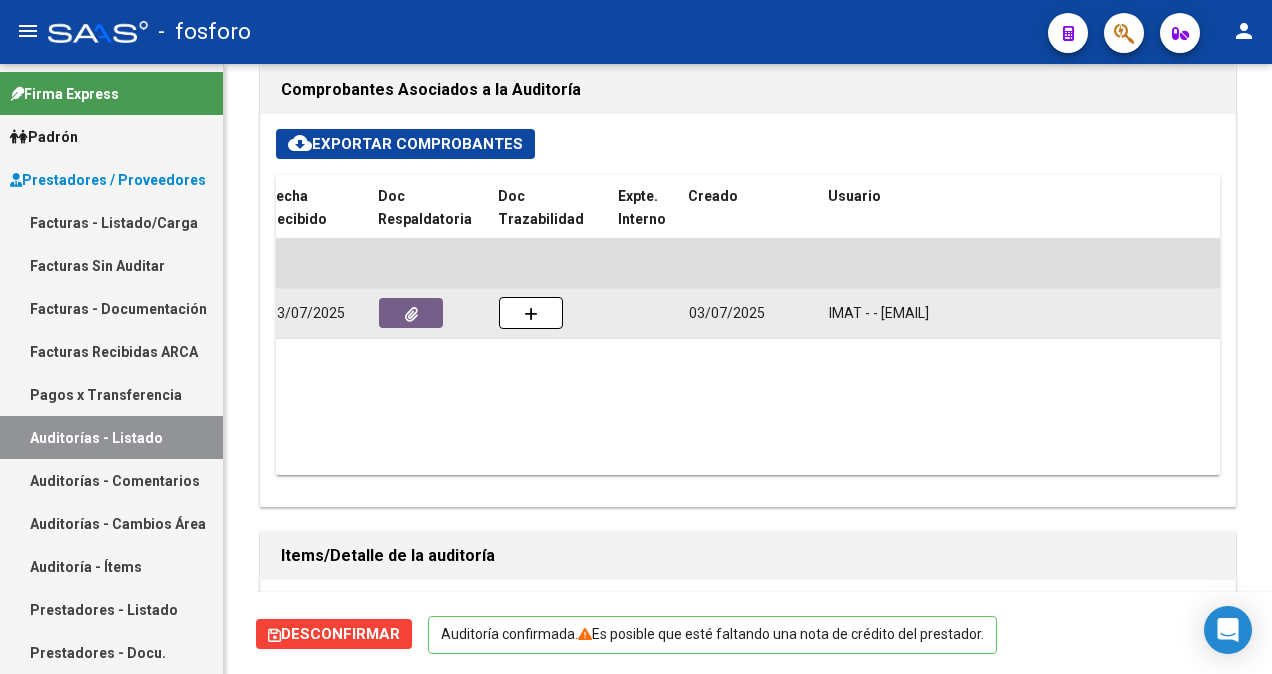 drag, startPoint x: 1056, startPoint y: 317, endPoint x: 1027, endPoint y: 312, distance: 29.427877 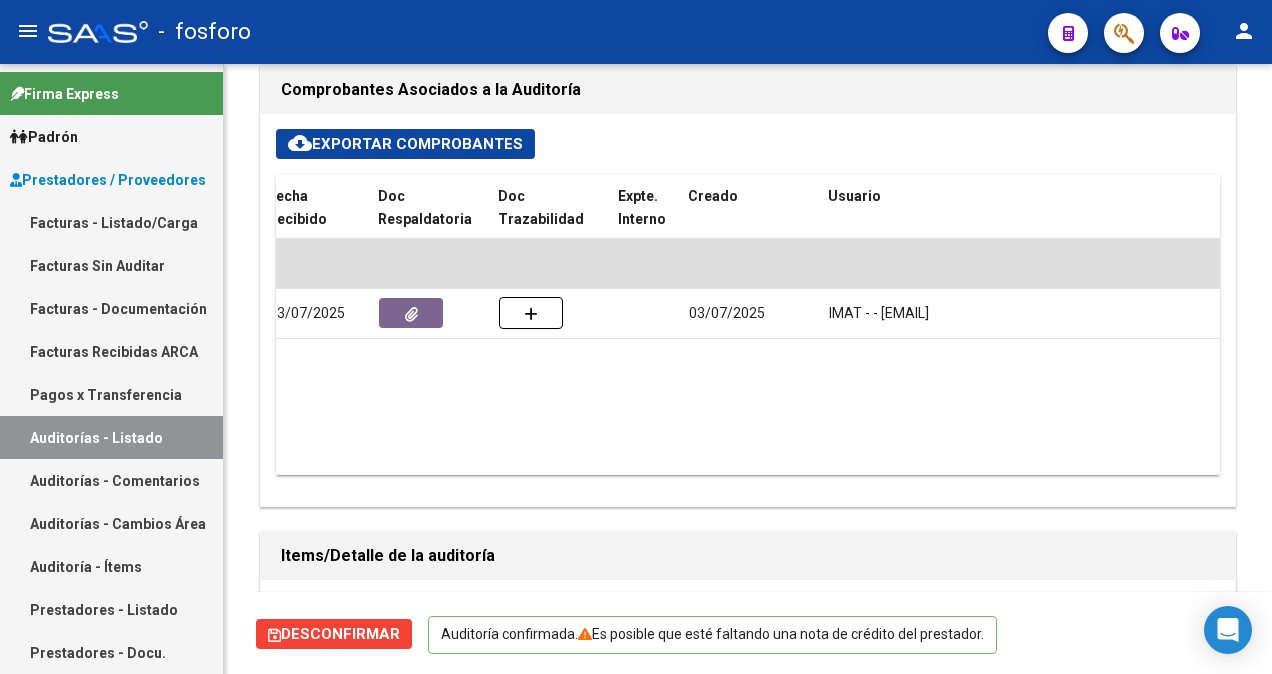click on "Facturas - Listado/Carga" at bounding box center (111, 222) 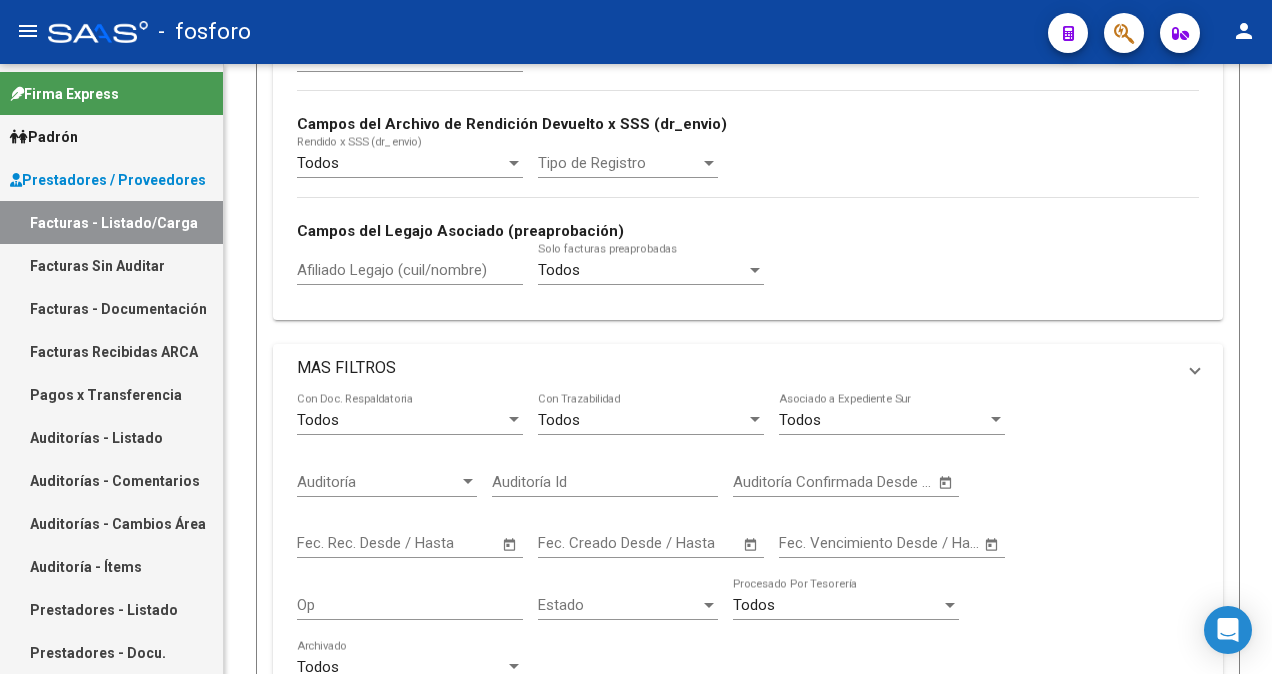 scroll, scrollTop: 0, scrollLeft: 0, axis: both 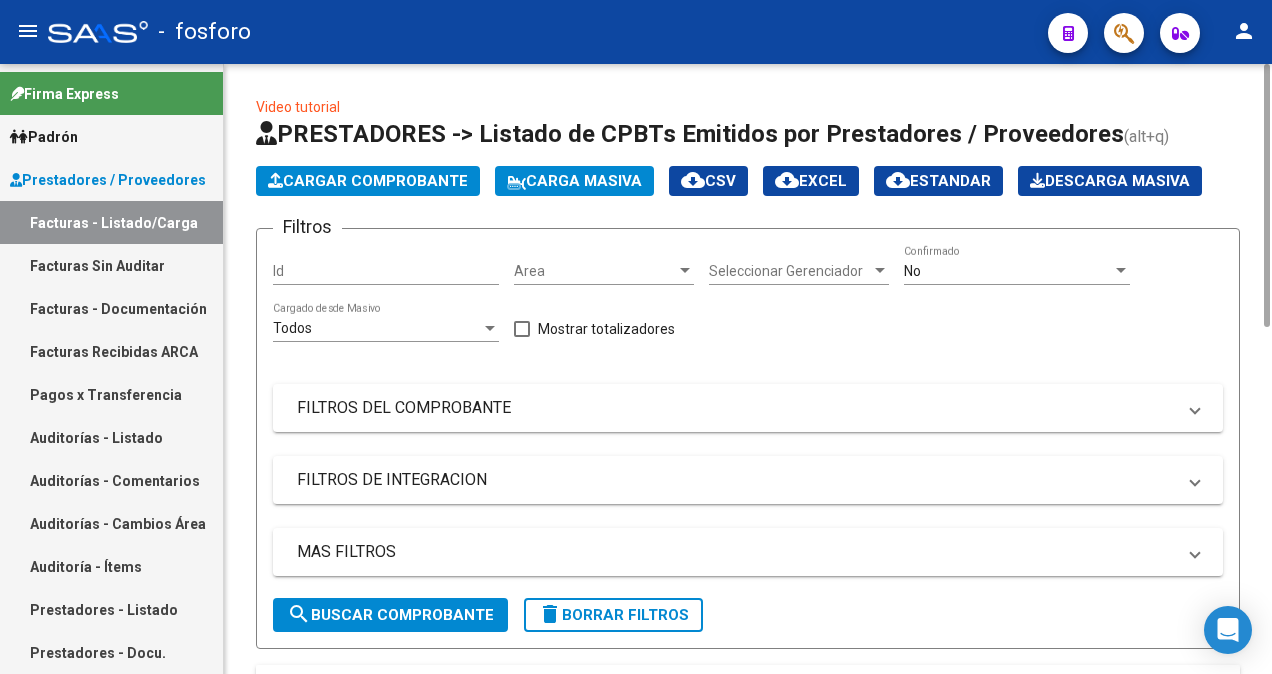 click at bounding box center [685, 270] 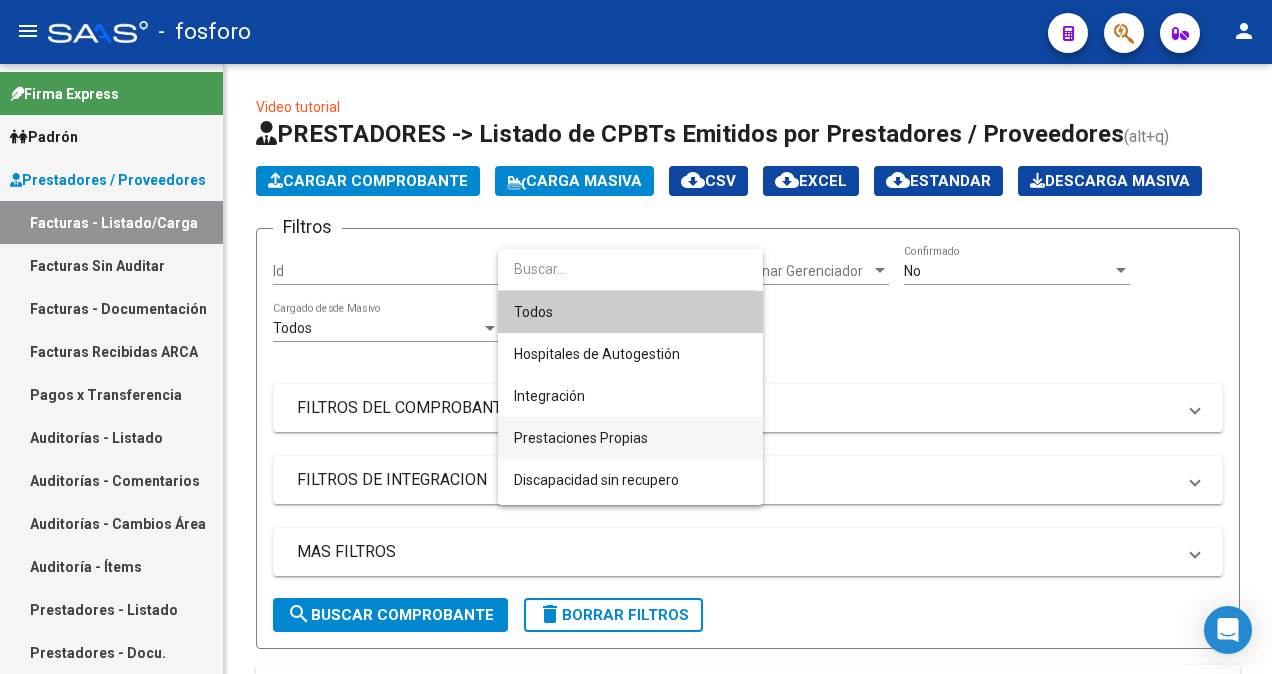 click on "Prestaciones Propias" at bounding box center (630, 438) 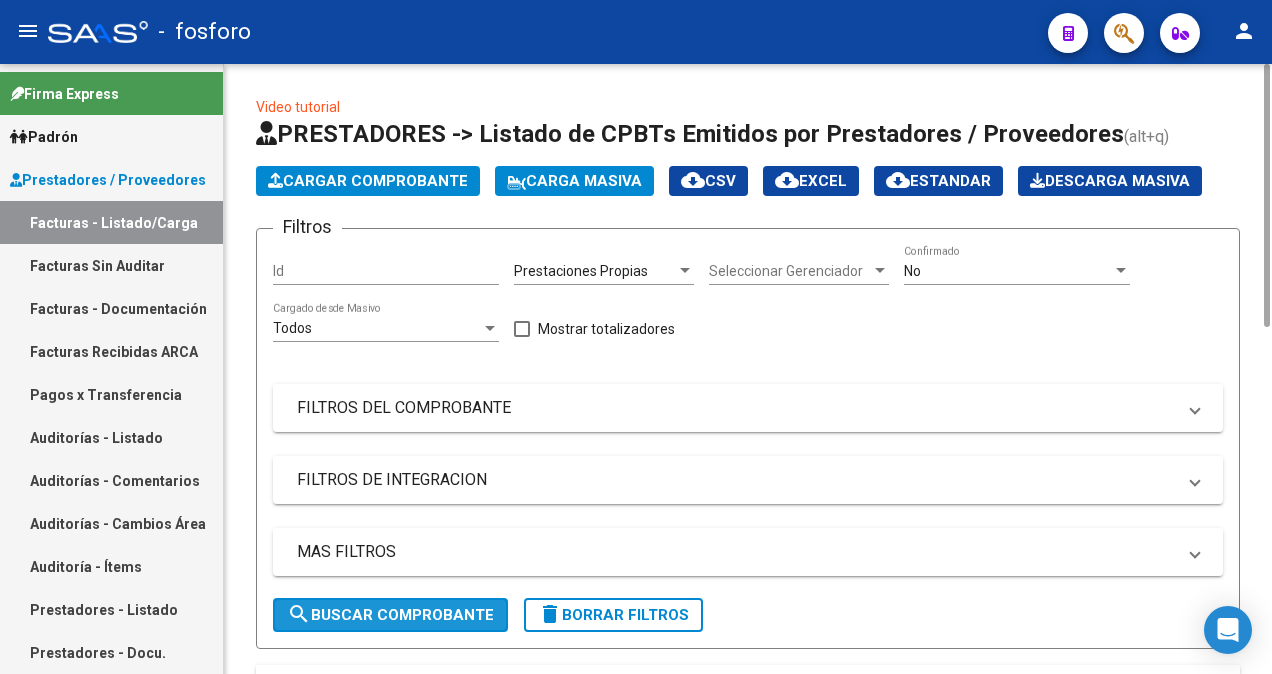 click on "search  Buscar Comprobante" 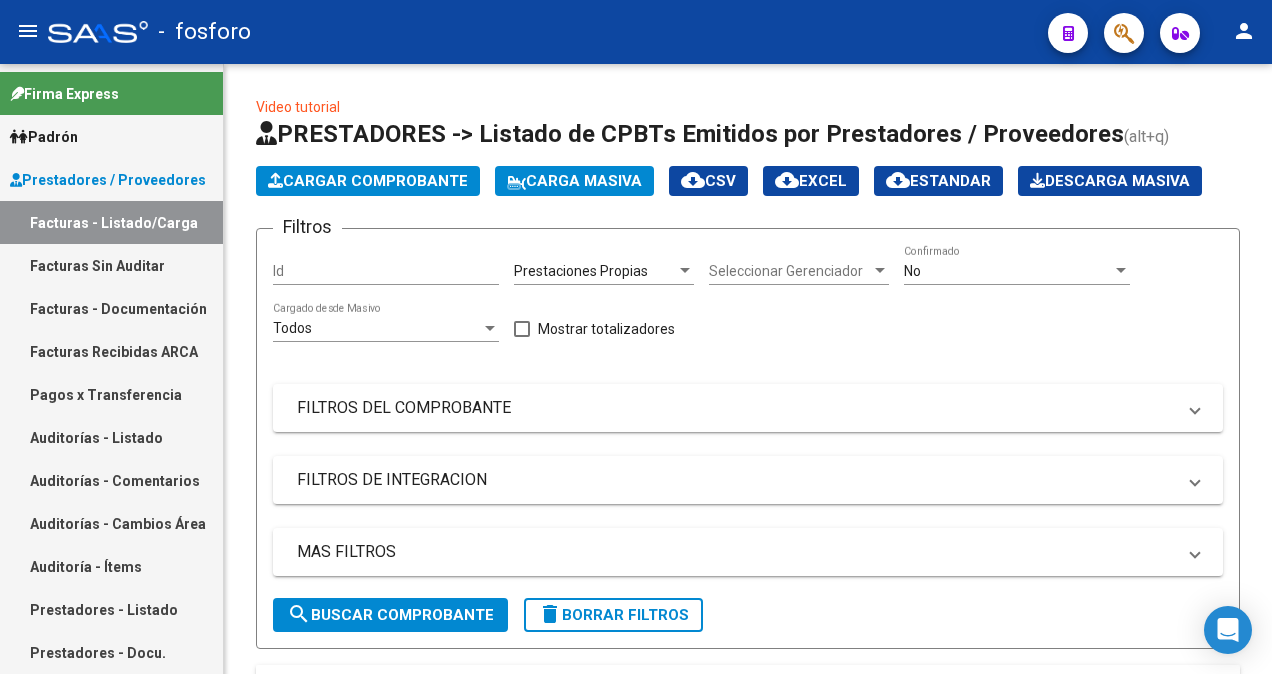 scroll, scrollTop: 698, scrollLeft: 0, axis: vertical 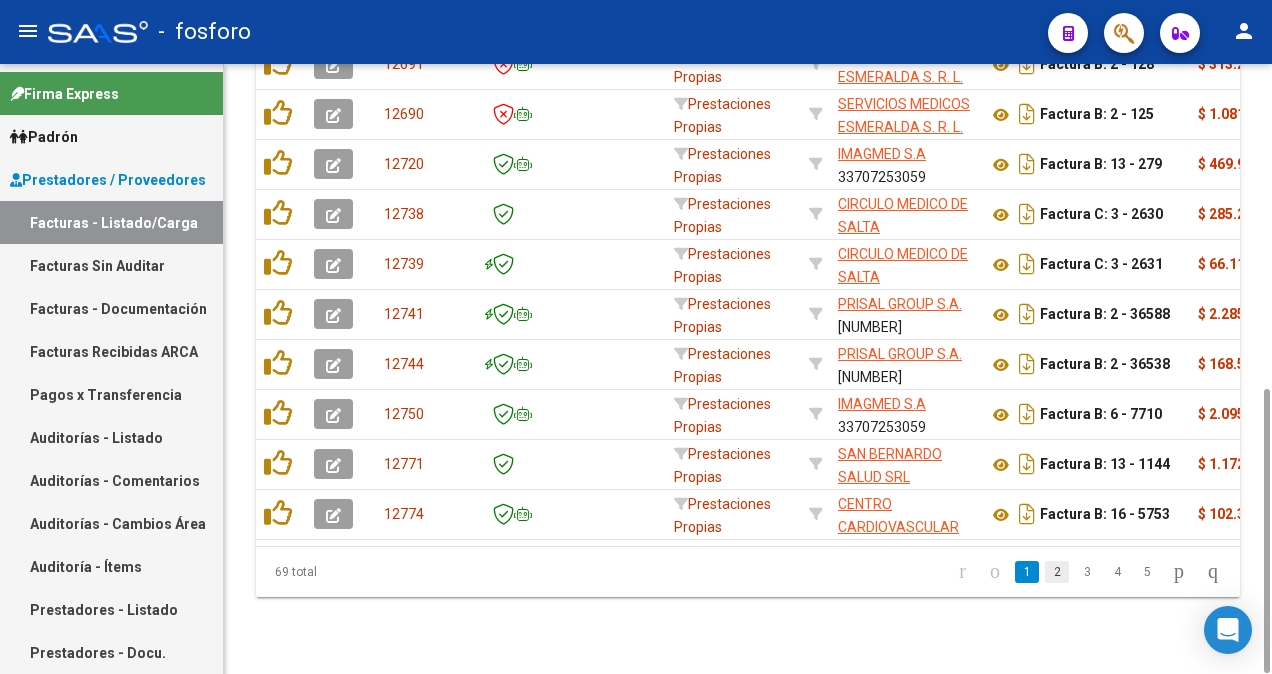 click on "2" 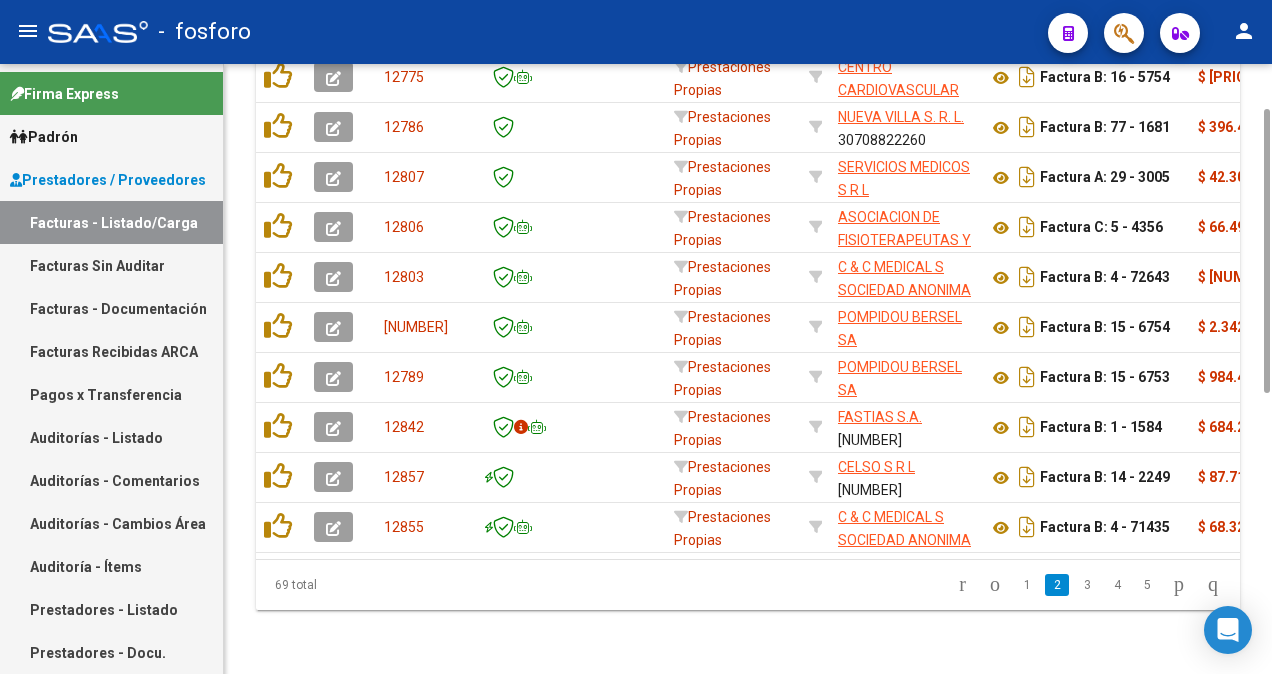 scroll, scrollTop: 298, scrollLeft: 0, axis: vertical 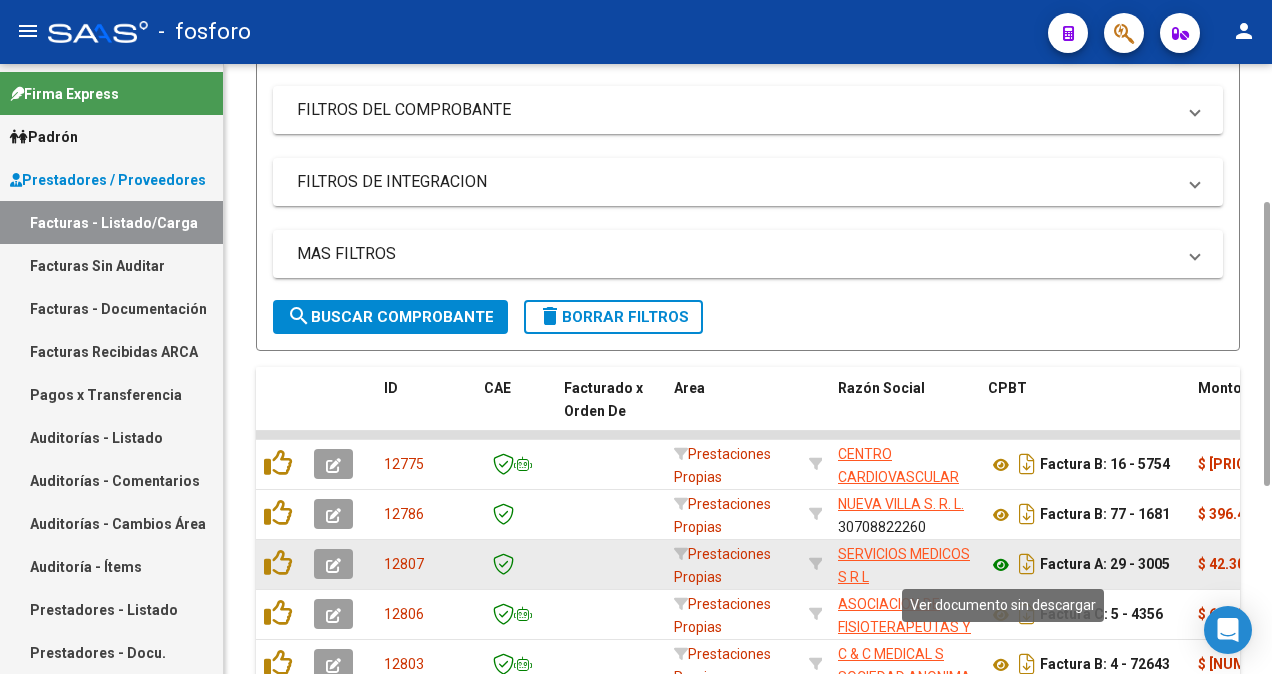 click 